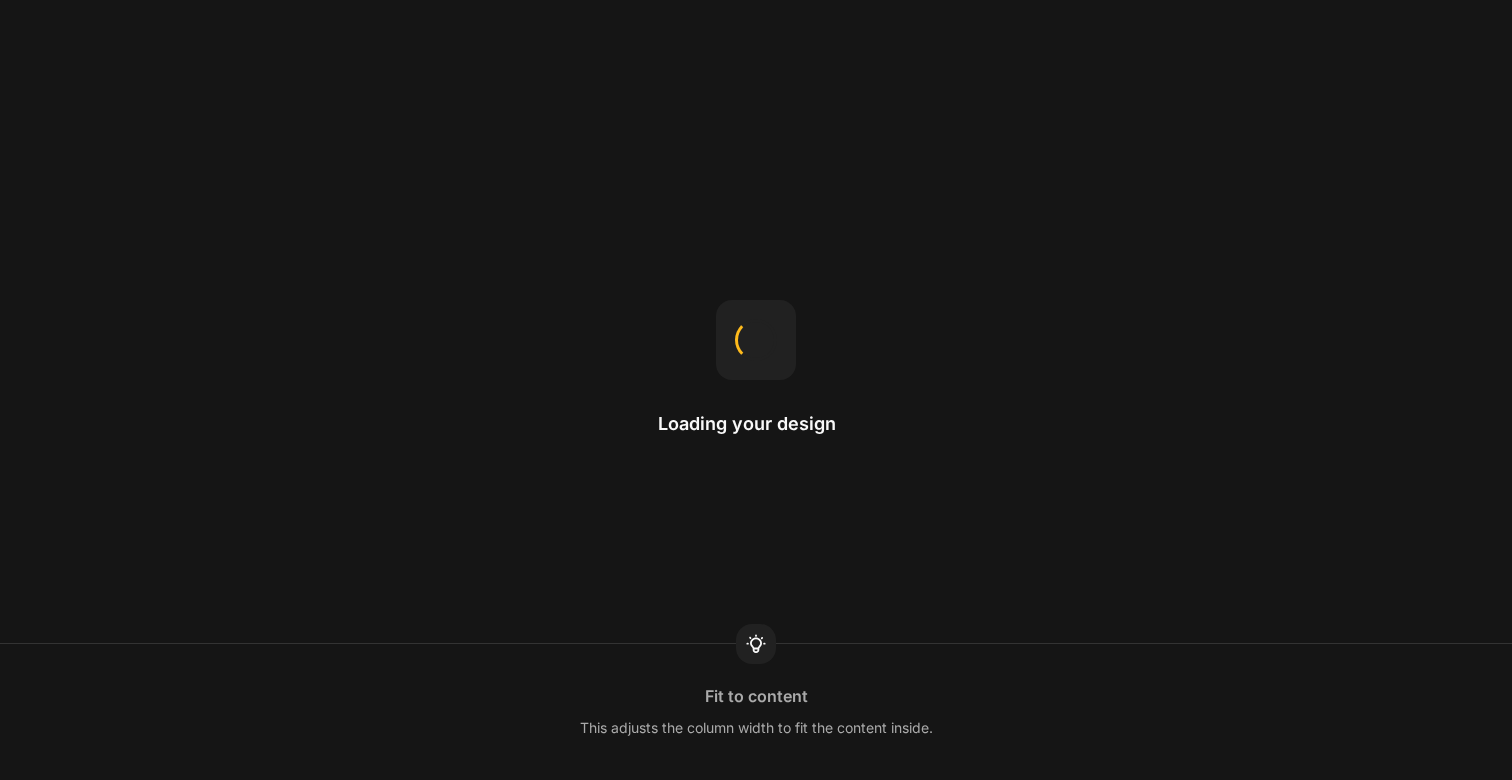scroll, scrollTop: 0, scrollLeft: 0, axis: both 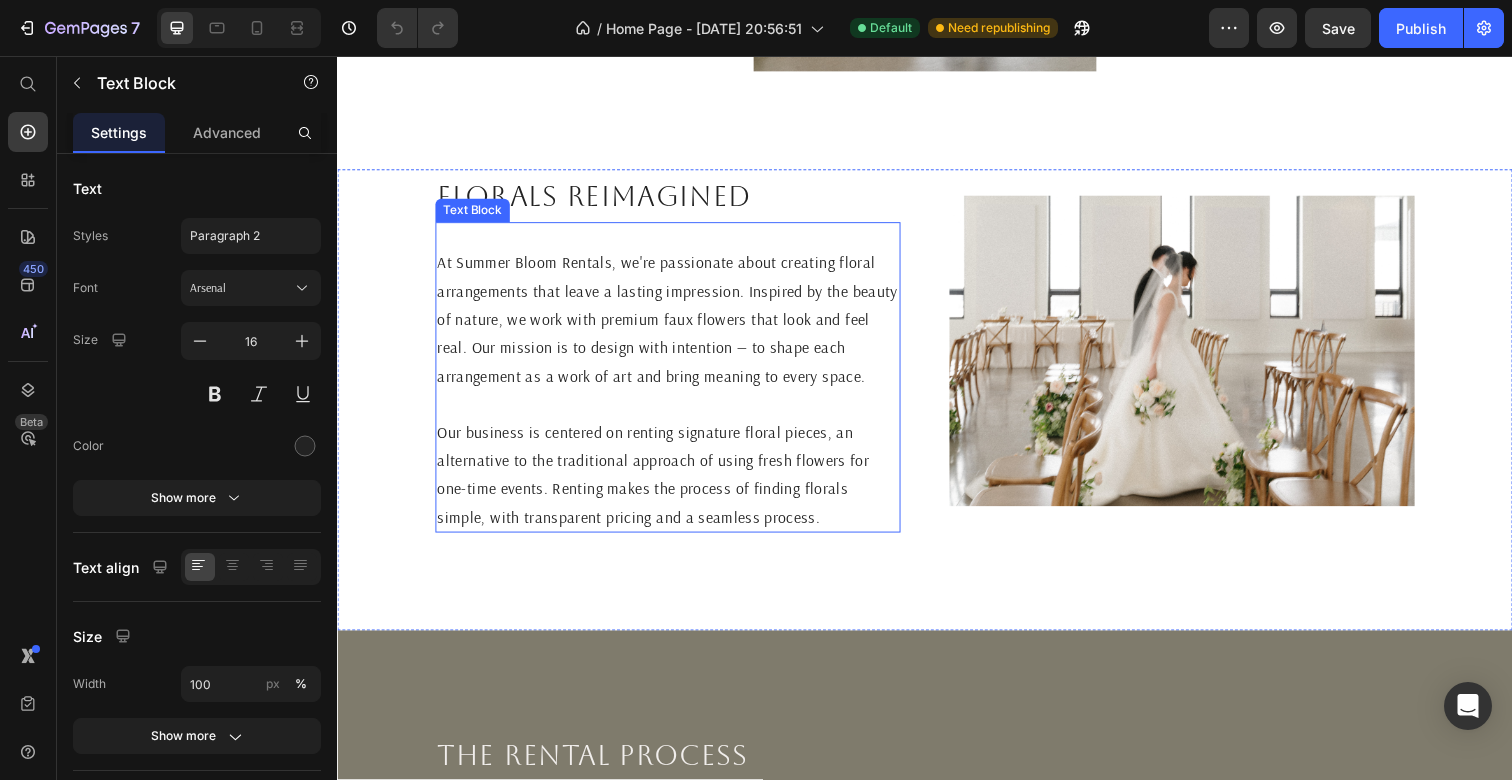 click on "At Summer Bloom Rentals, we're passionate about creating floral arrangements that leave a lasting impression. Inspired by the beauty of nature, we work with premium faux flowers that look and feel real. Our mission is to design with intention — to shape each arrangement as a work of art and bring meaning to every space." at bounding box center (674, 325) 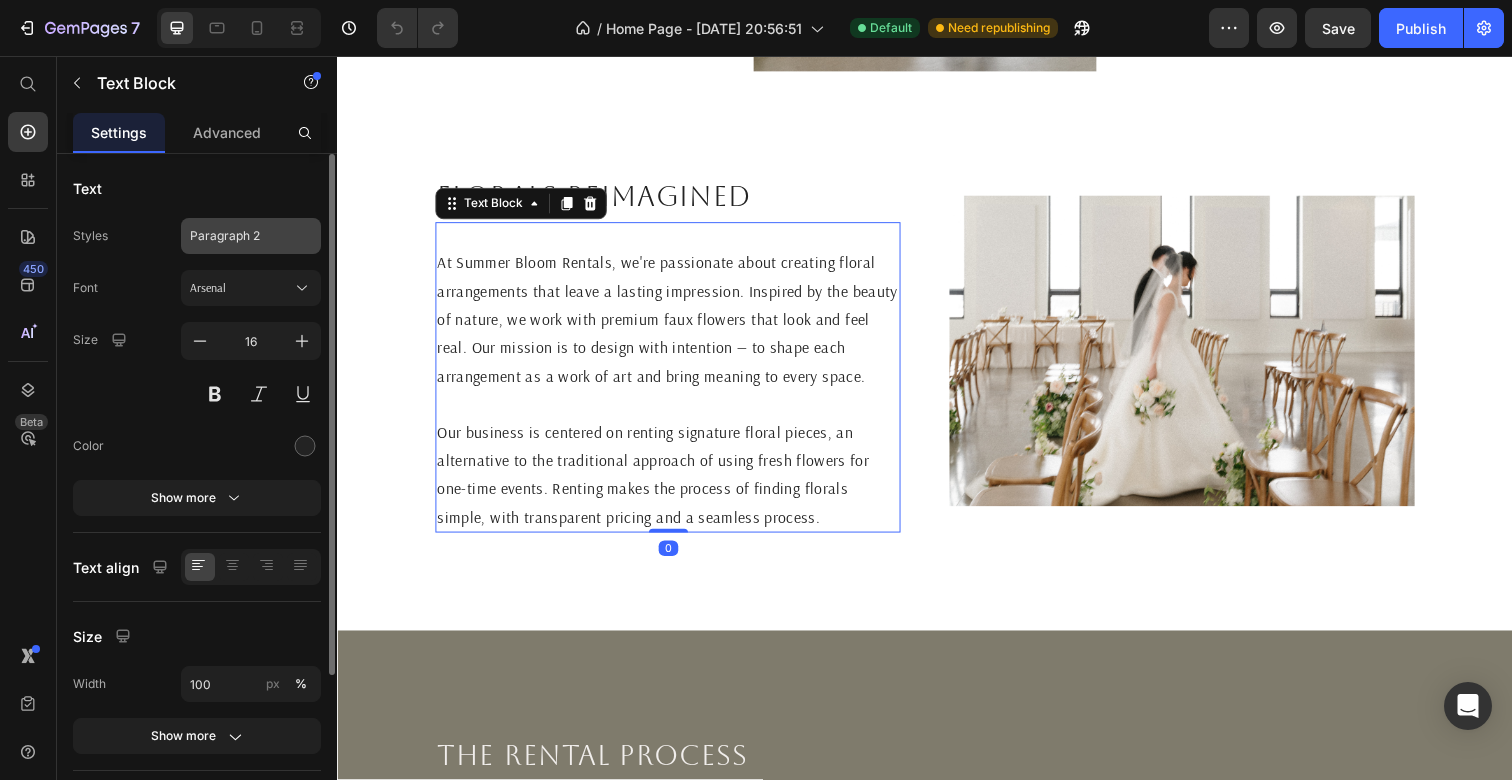 click on "Paragraph 2" 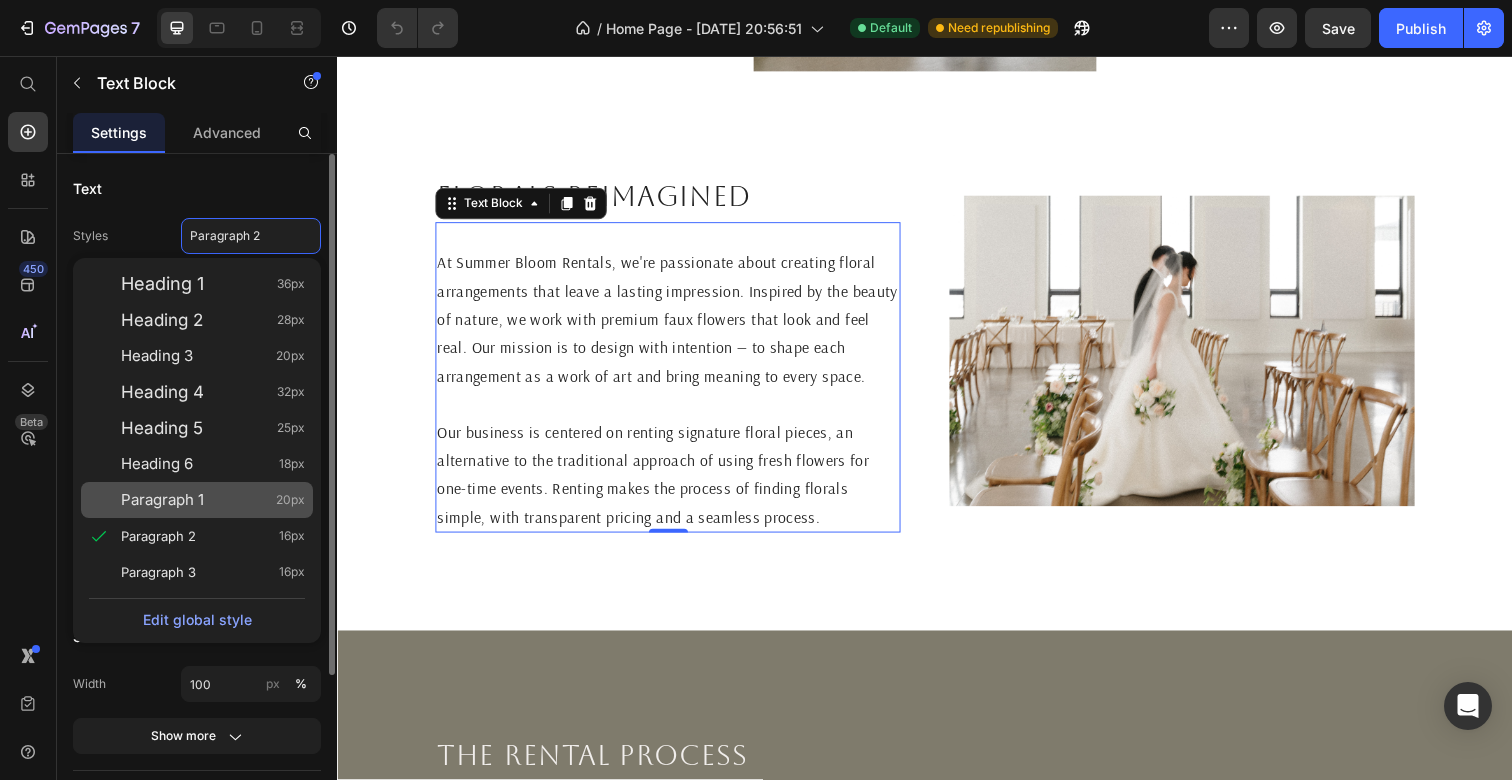 click on "Paragraph 1 20px" at bounding box center [213, 500] 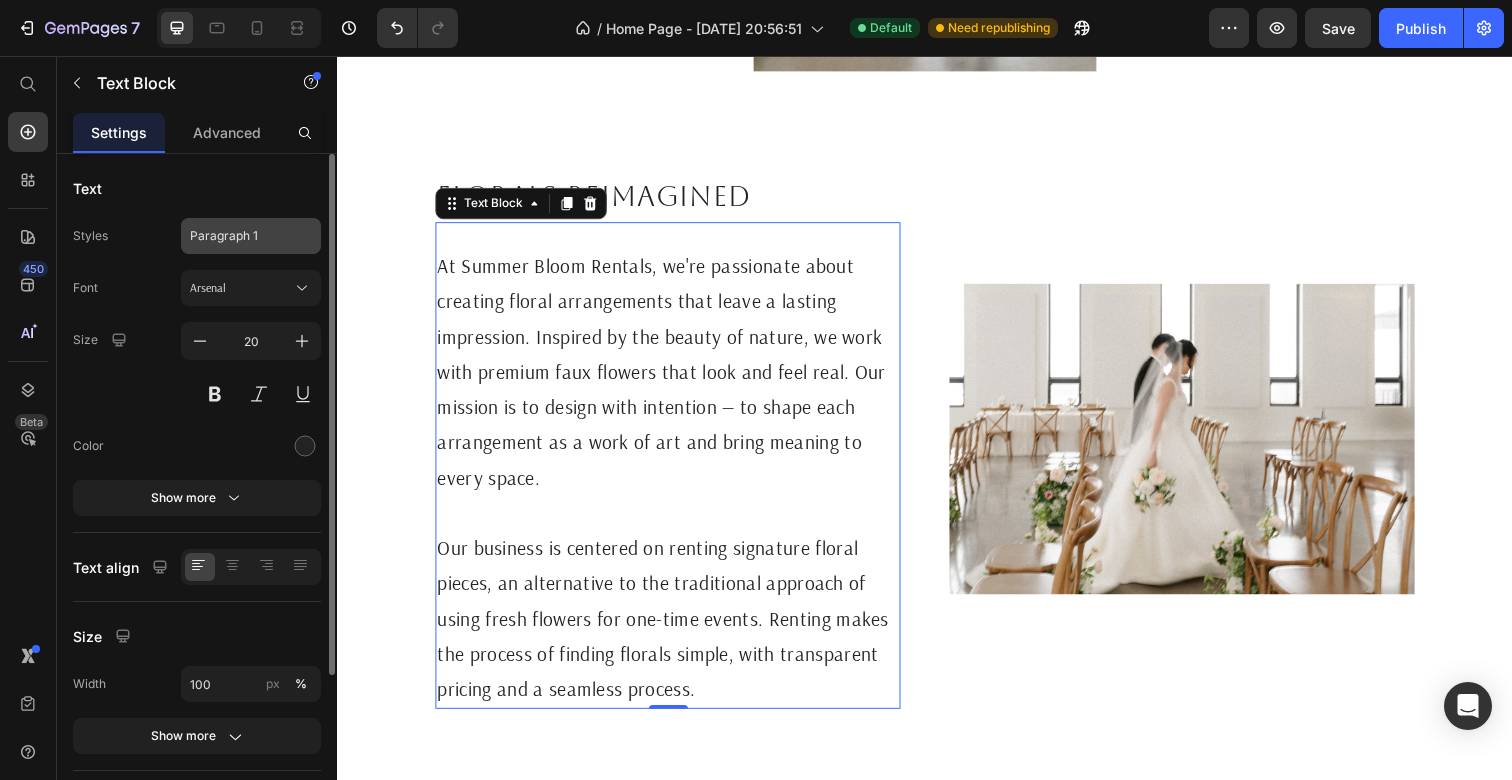 click on "Paragraph 1" at bounding box center [239, 236] 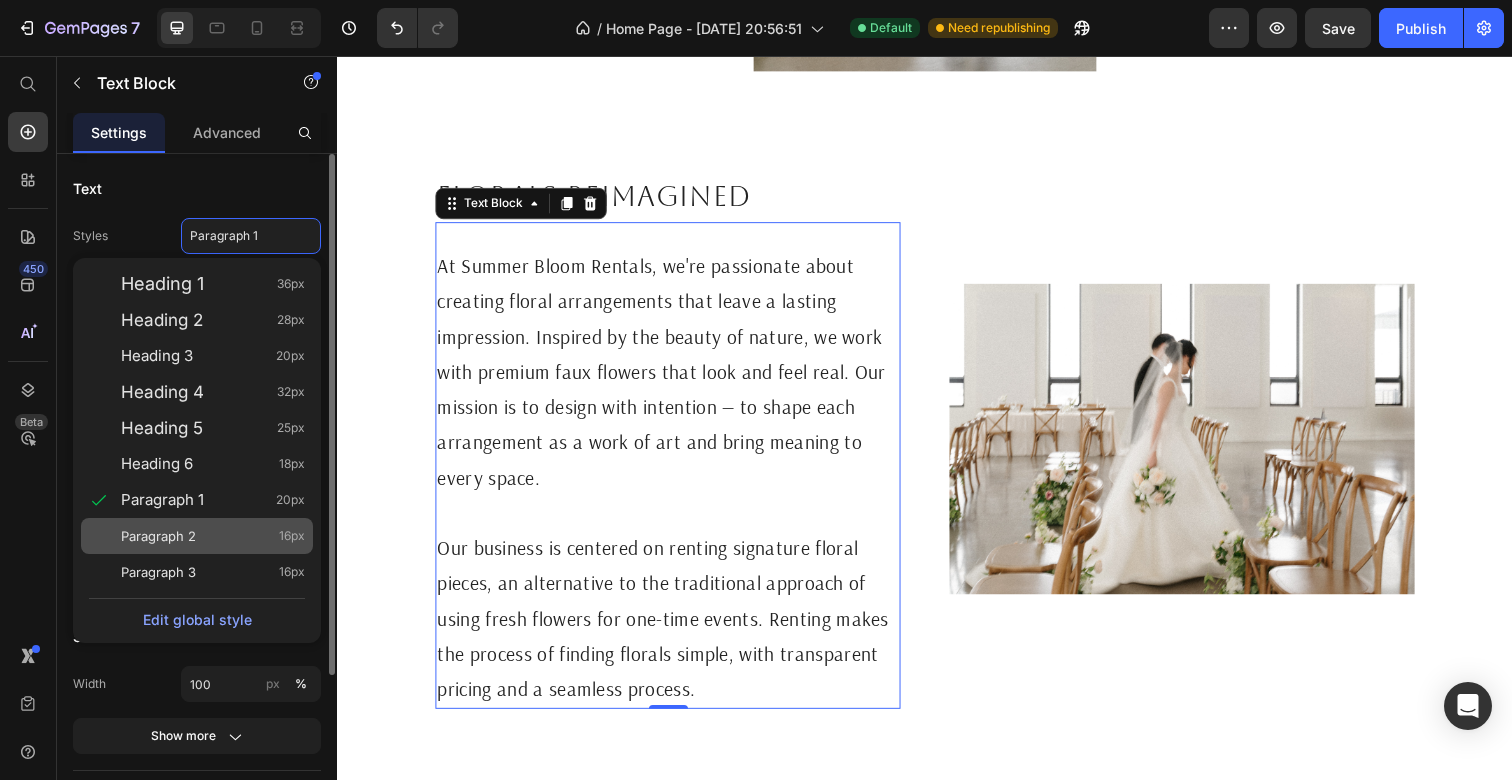 click on "Paragraph 2 16px" at bounding box center (213, 536) 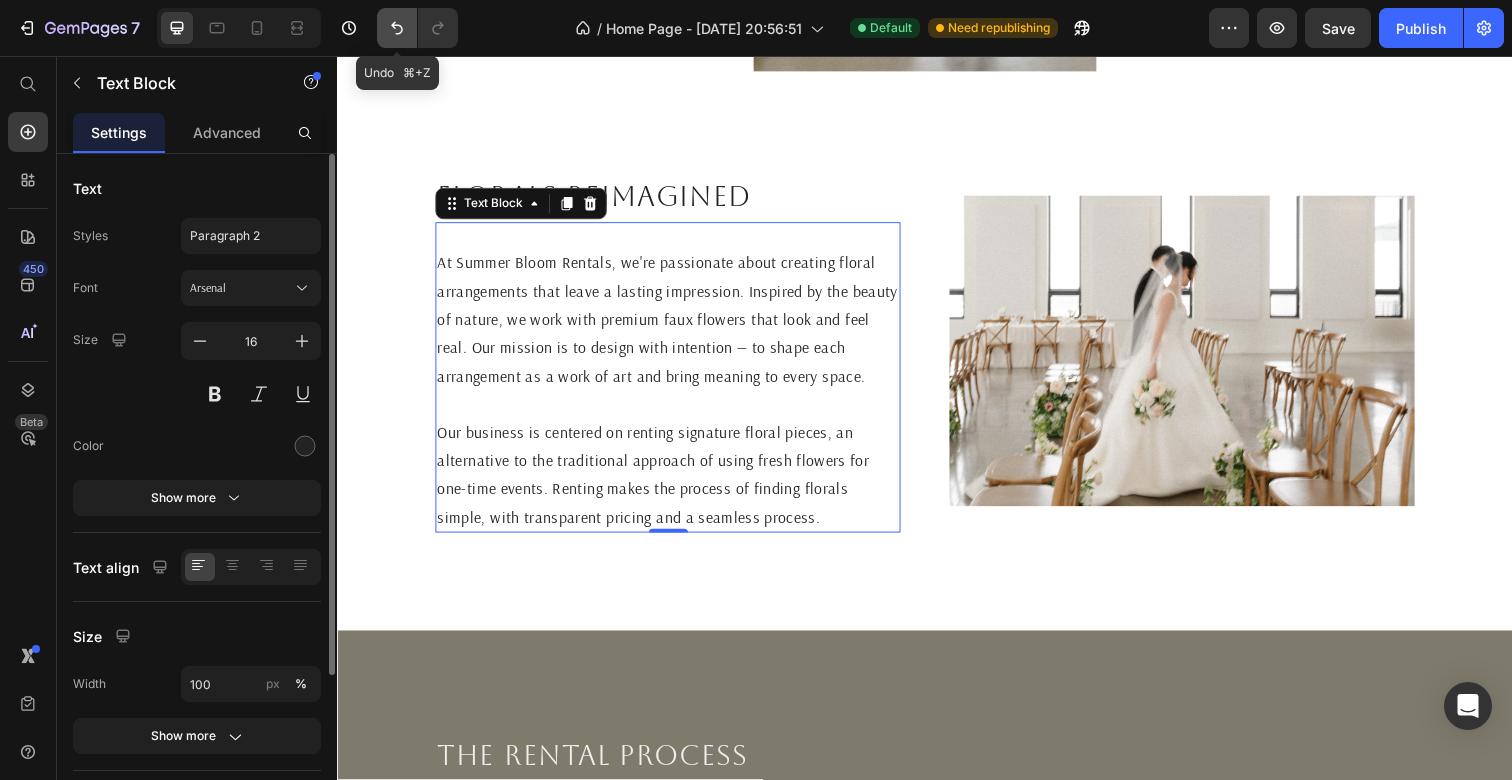 click 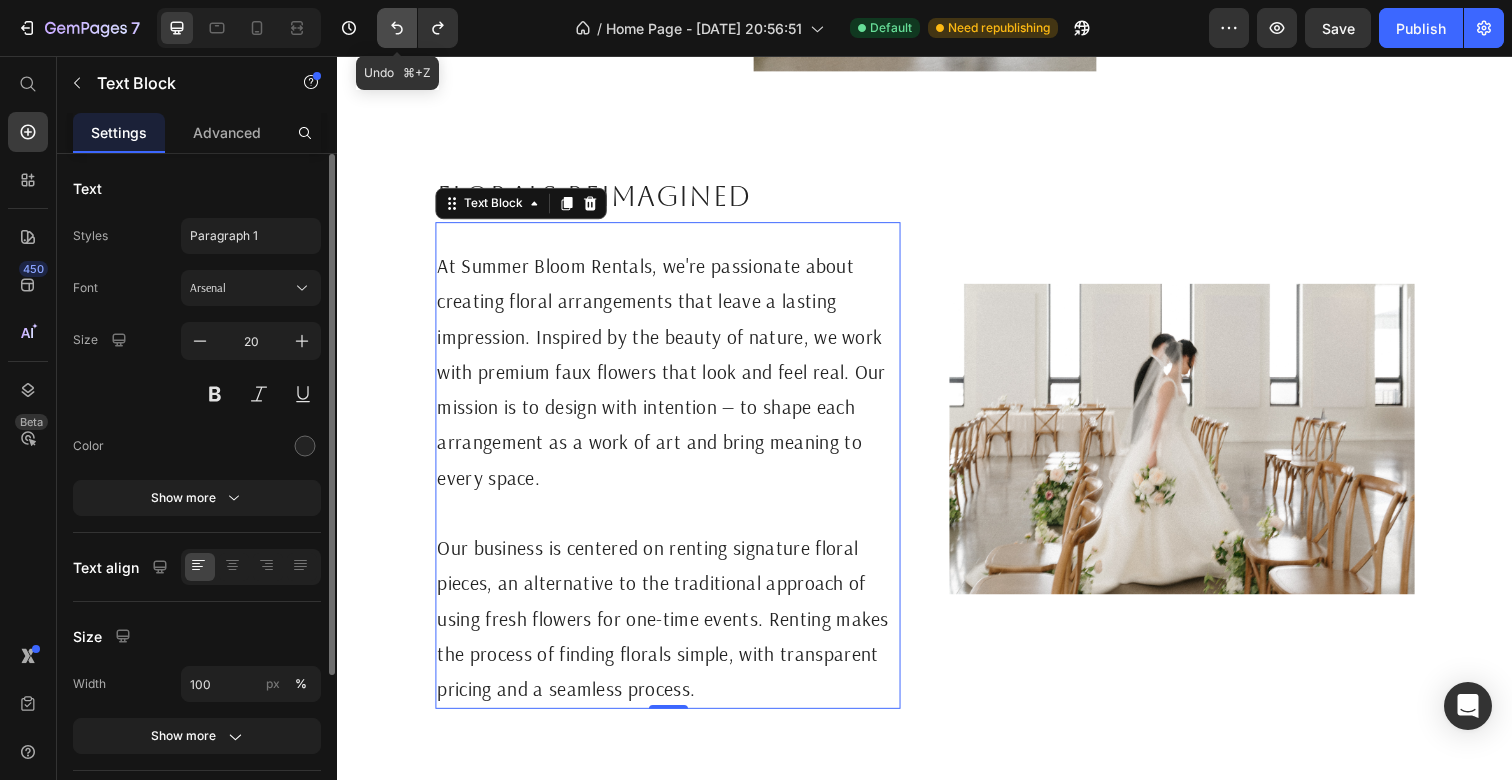click 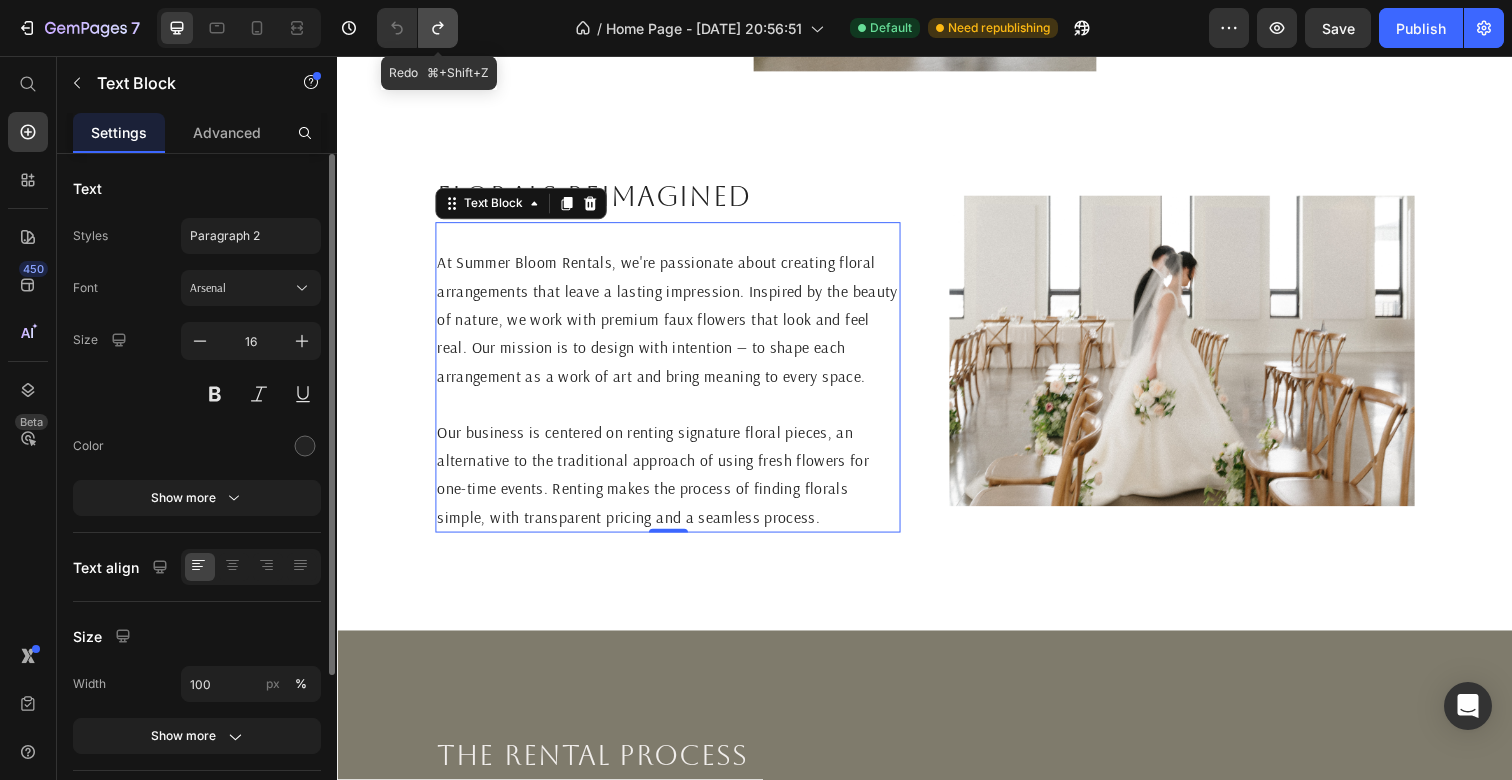 click 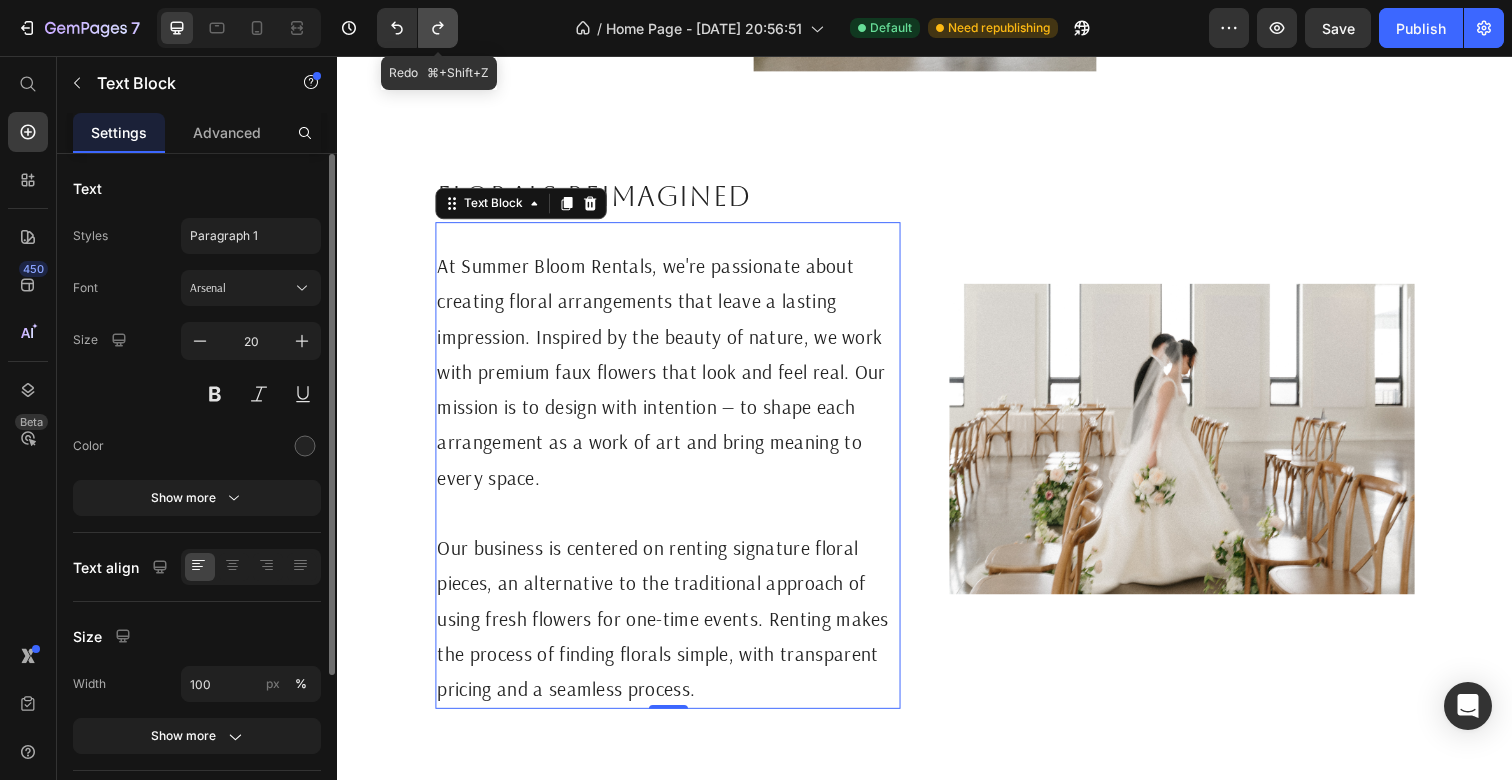 click 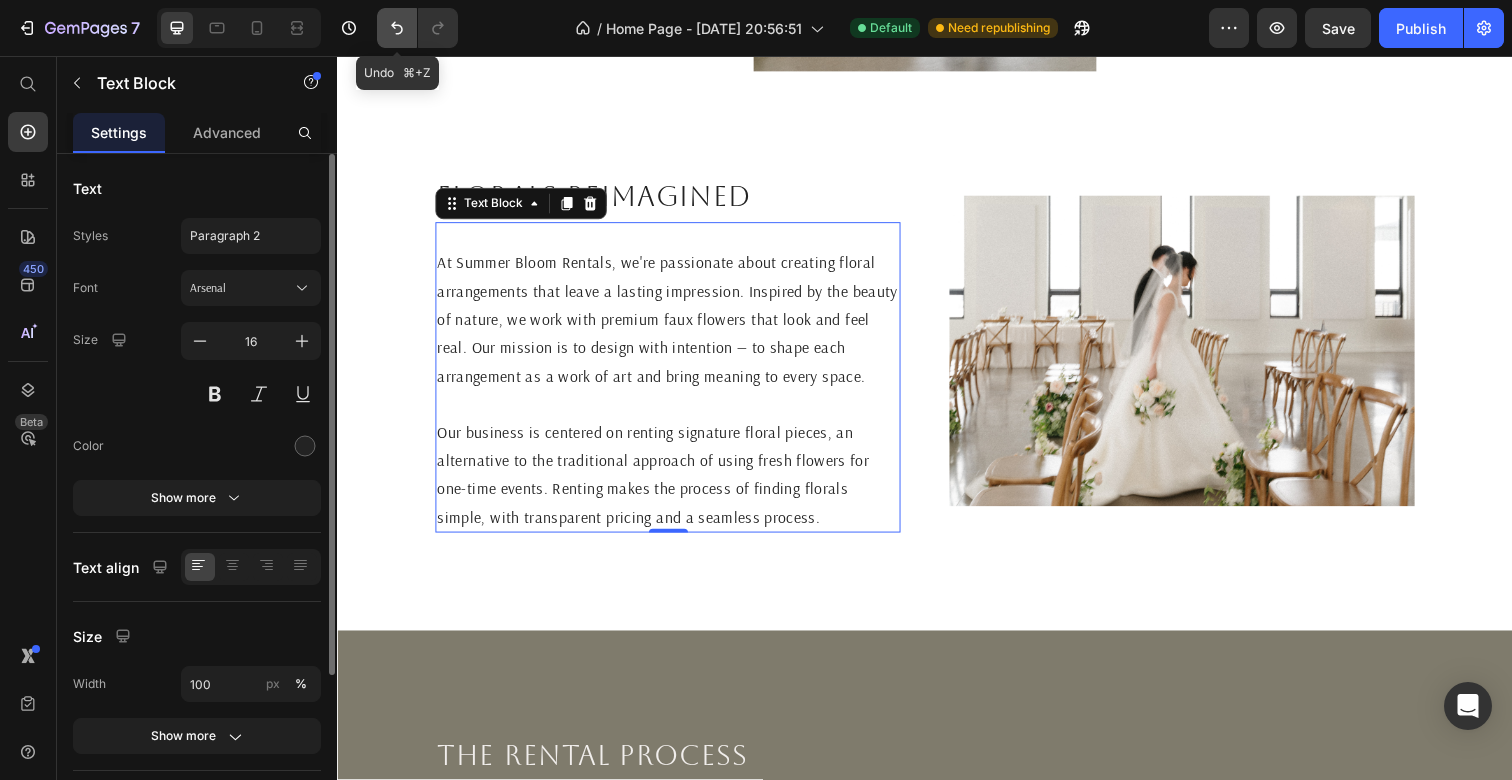 click 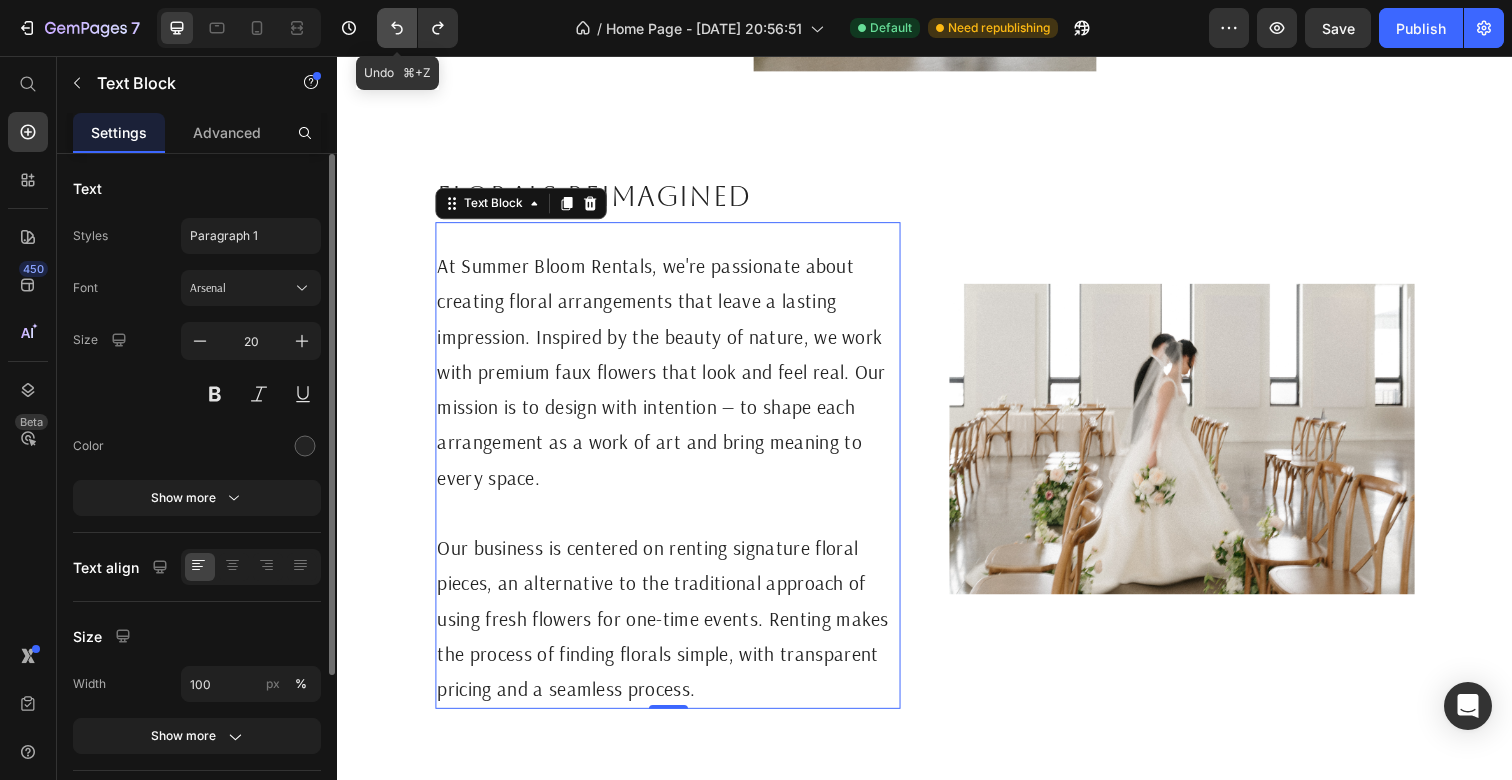 click 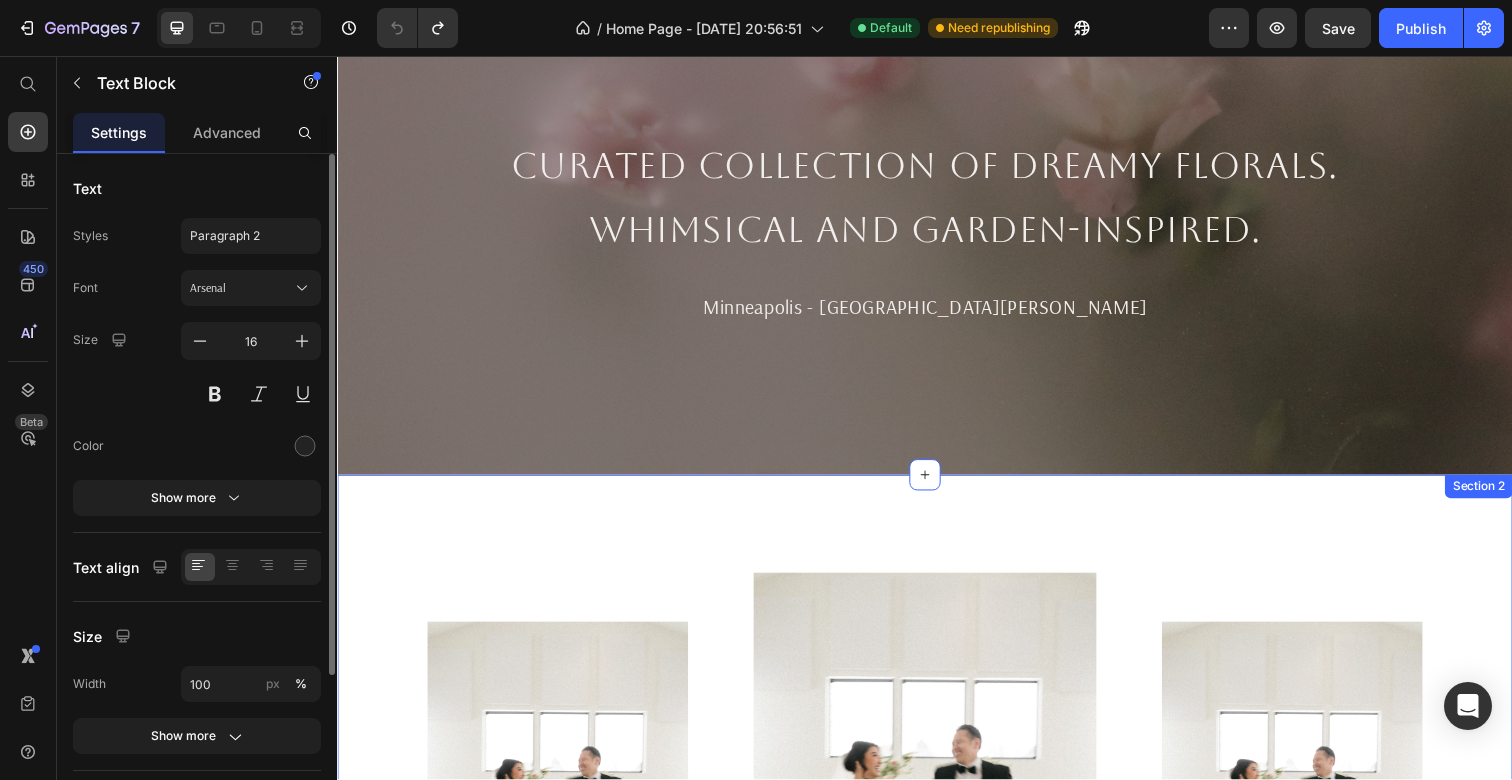 scroll, scrollTop: 0, scrollLeft: 0, axis: both 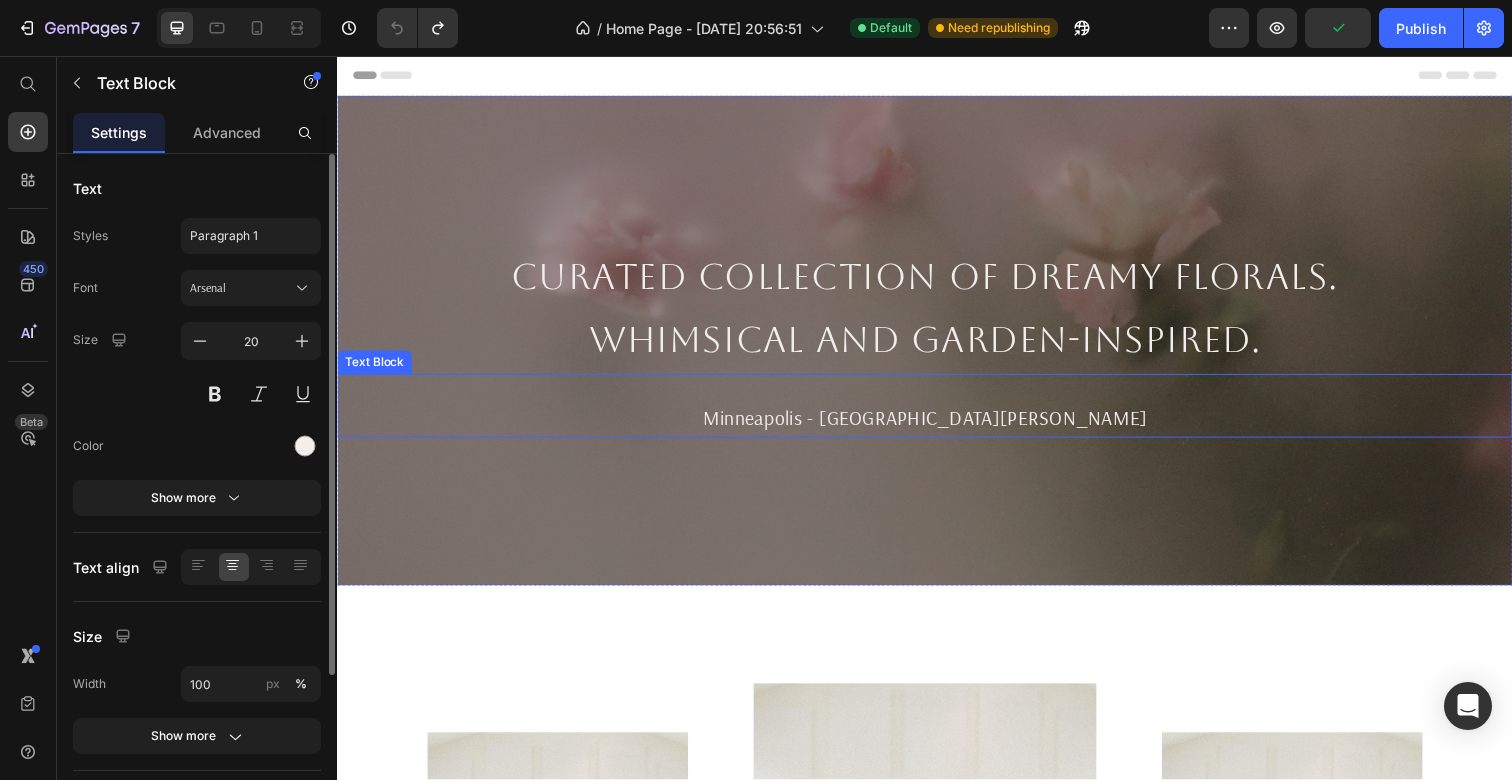 click on "Minneapolis - [GEOGRAPHIC_DATA][PERSON_NAME]" at bounding box center (937, 426) 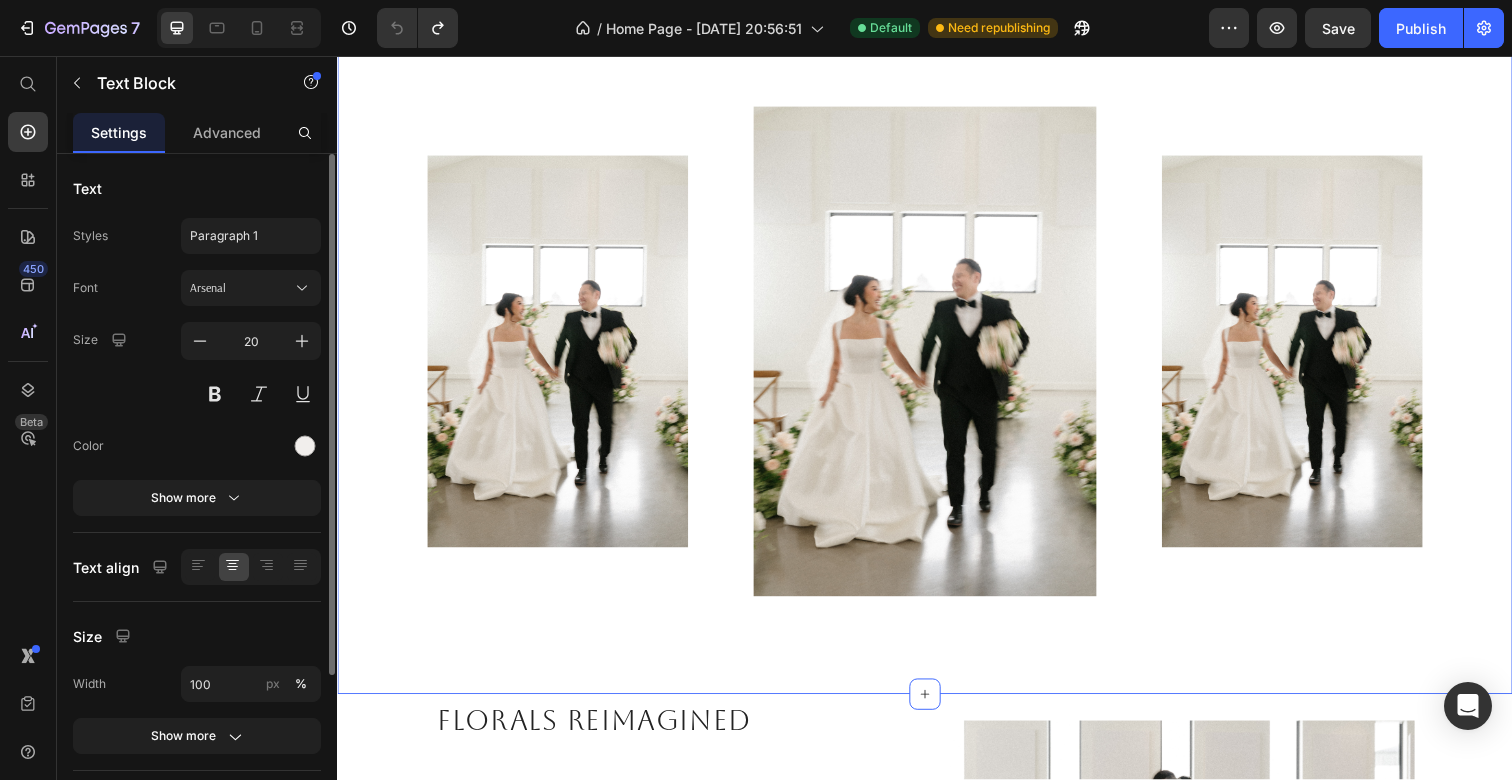 scroll, scrollTop: 880, scrollLeft: 0, axis: vertical 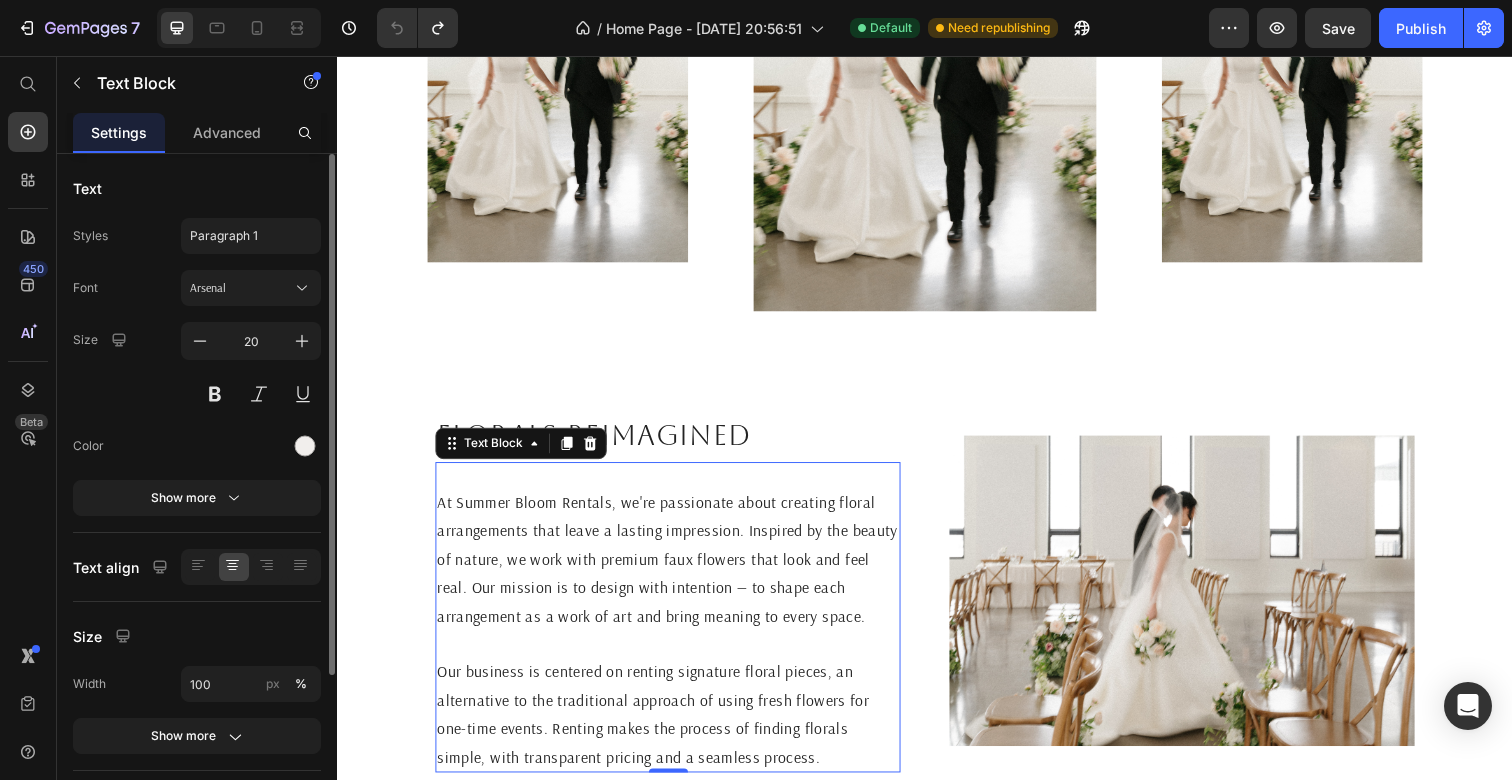 click on "At Summer Bloom Rentals, we're passionate about creating floral arrangements that leave a lasting impression. Inspired by the beauty of nature, we work with premium faux flowers that look and feel real. Our mission is to design with intention — to shape each arrangement as a work of art and bring meaning to every space." at bounding box center [674, 570] 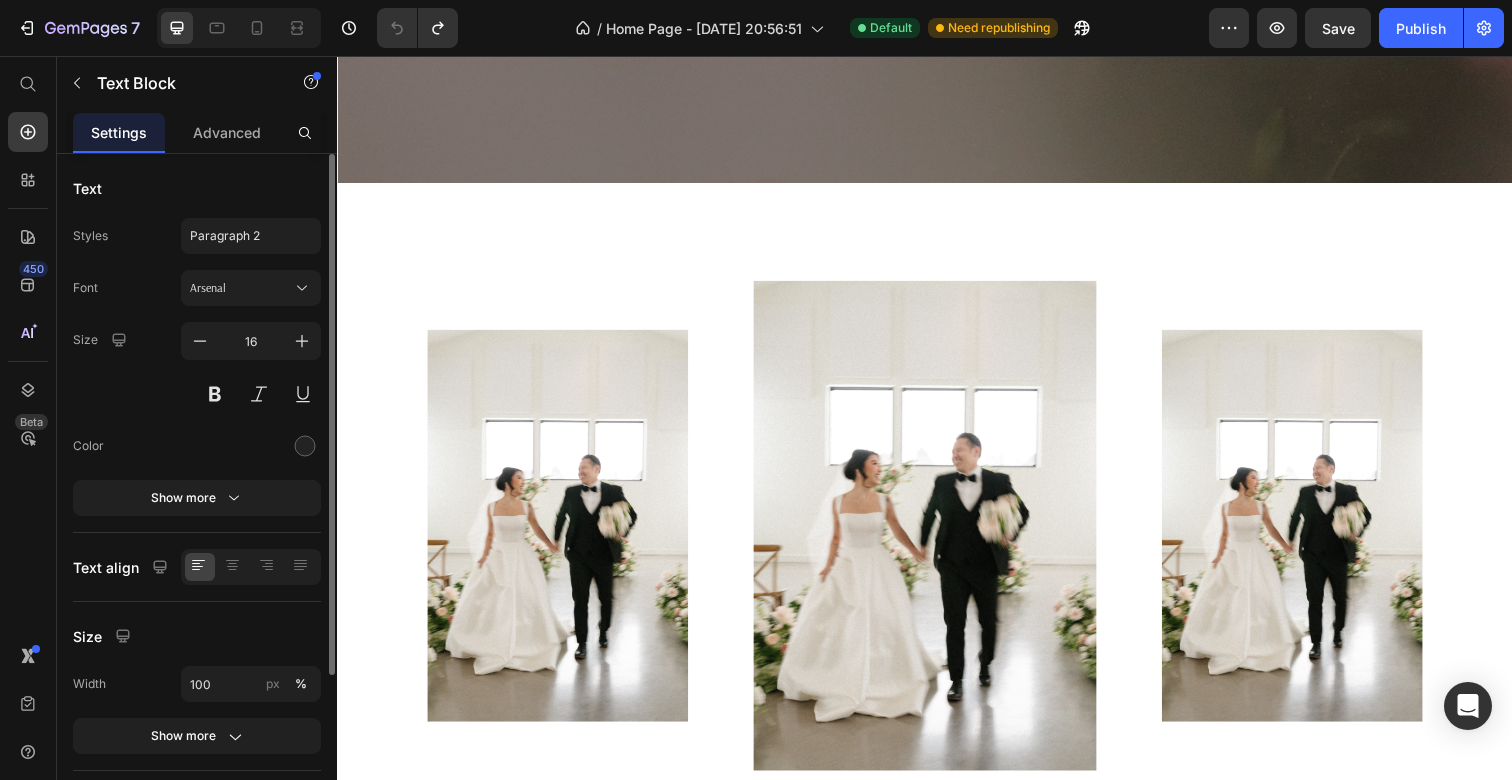 scroll, scrollTop: 439, scrollLeft: 0, axis: vertical 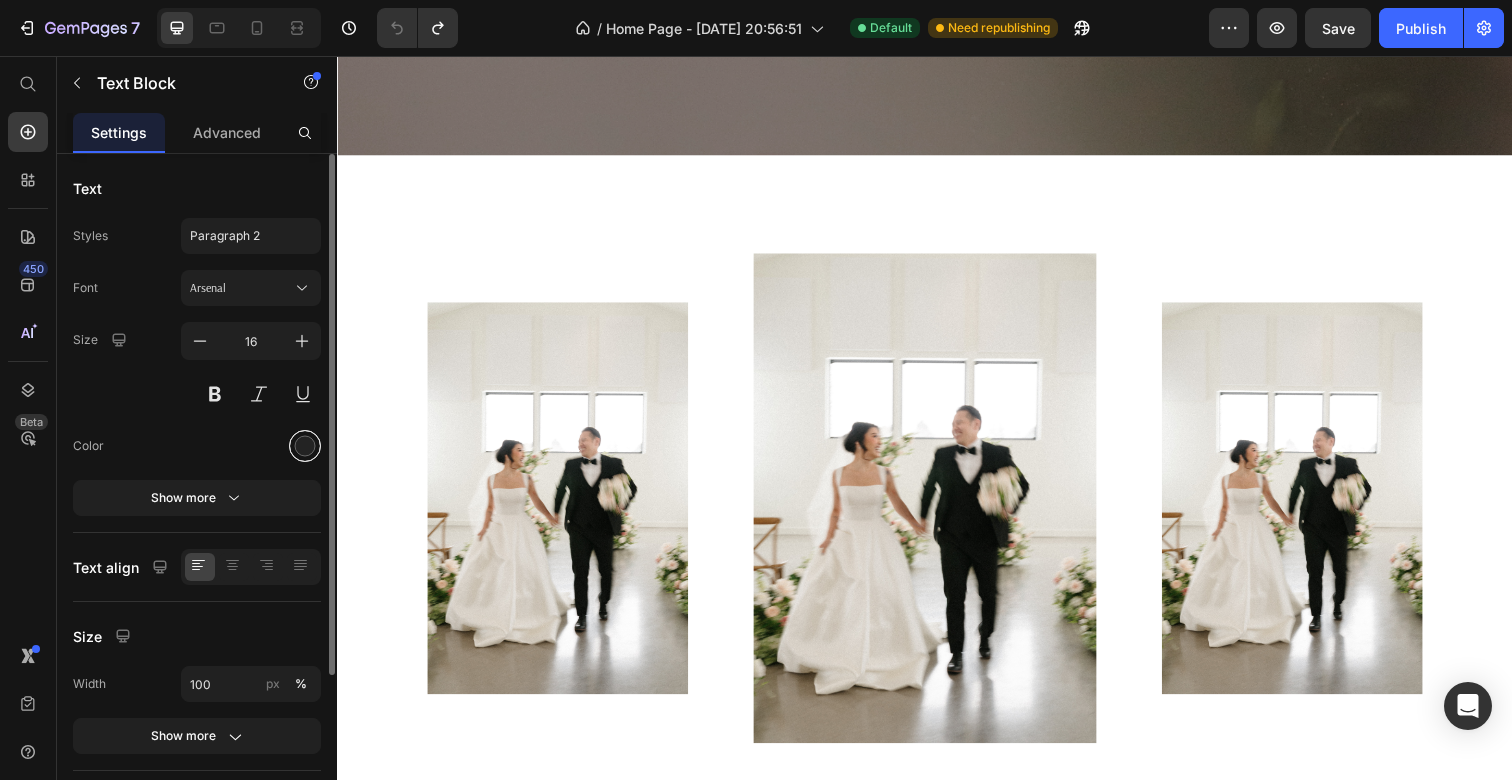 click at bounding box center (305, 446) 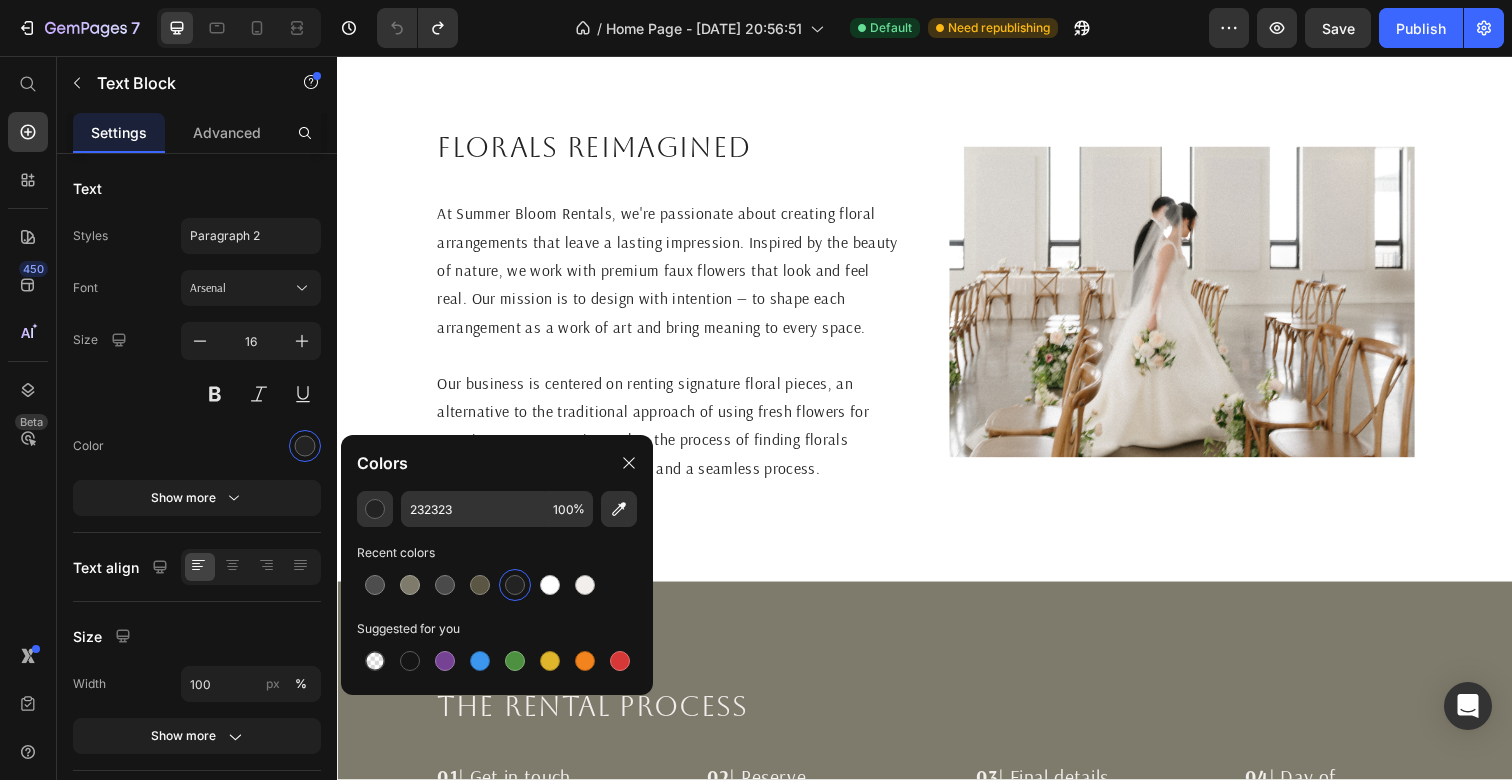 scroll, scrollTop: 1108, scrollLeft: 0, axis: vertical 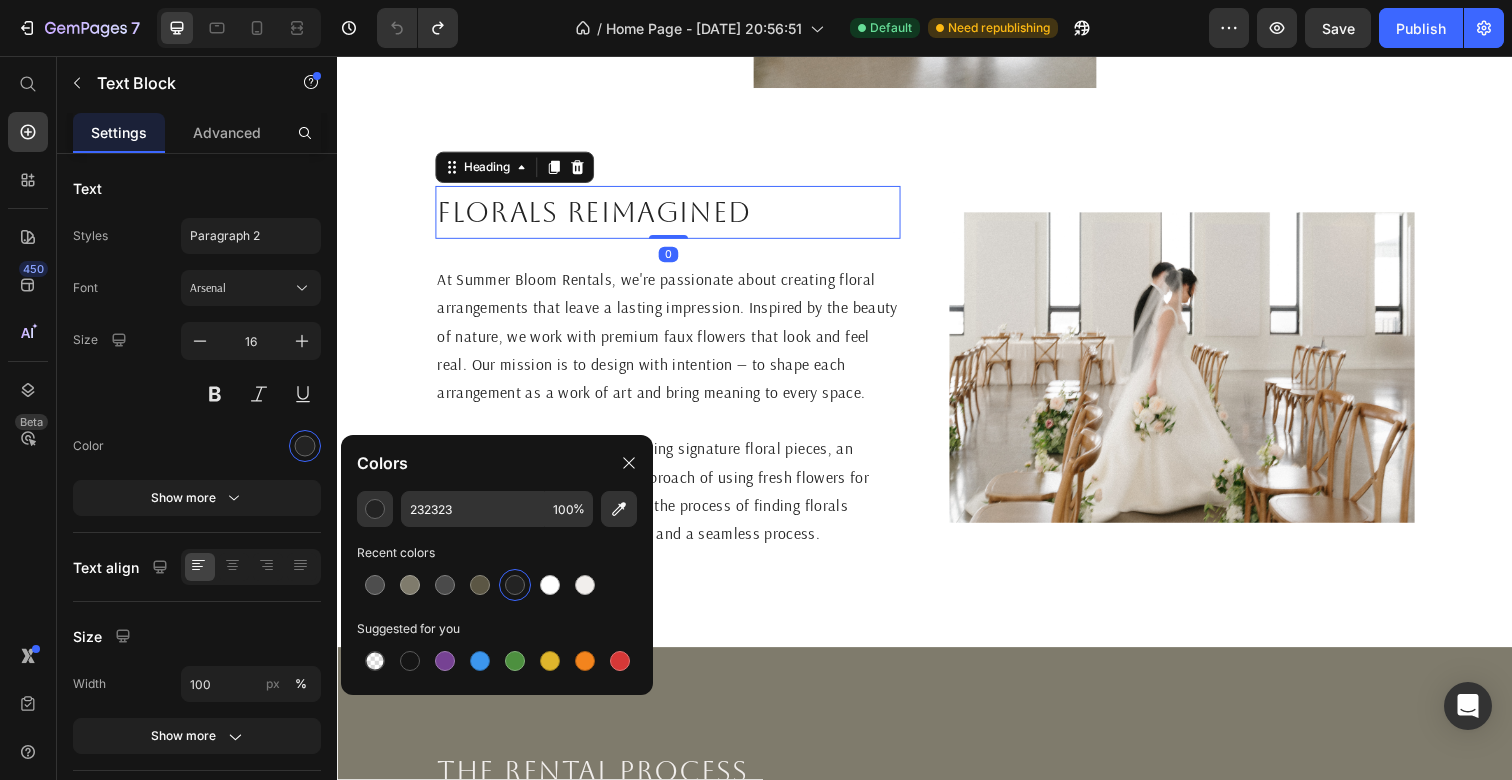 click on "Florals reimagined" at bounding box center (674, 216) 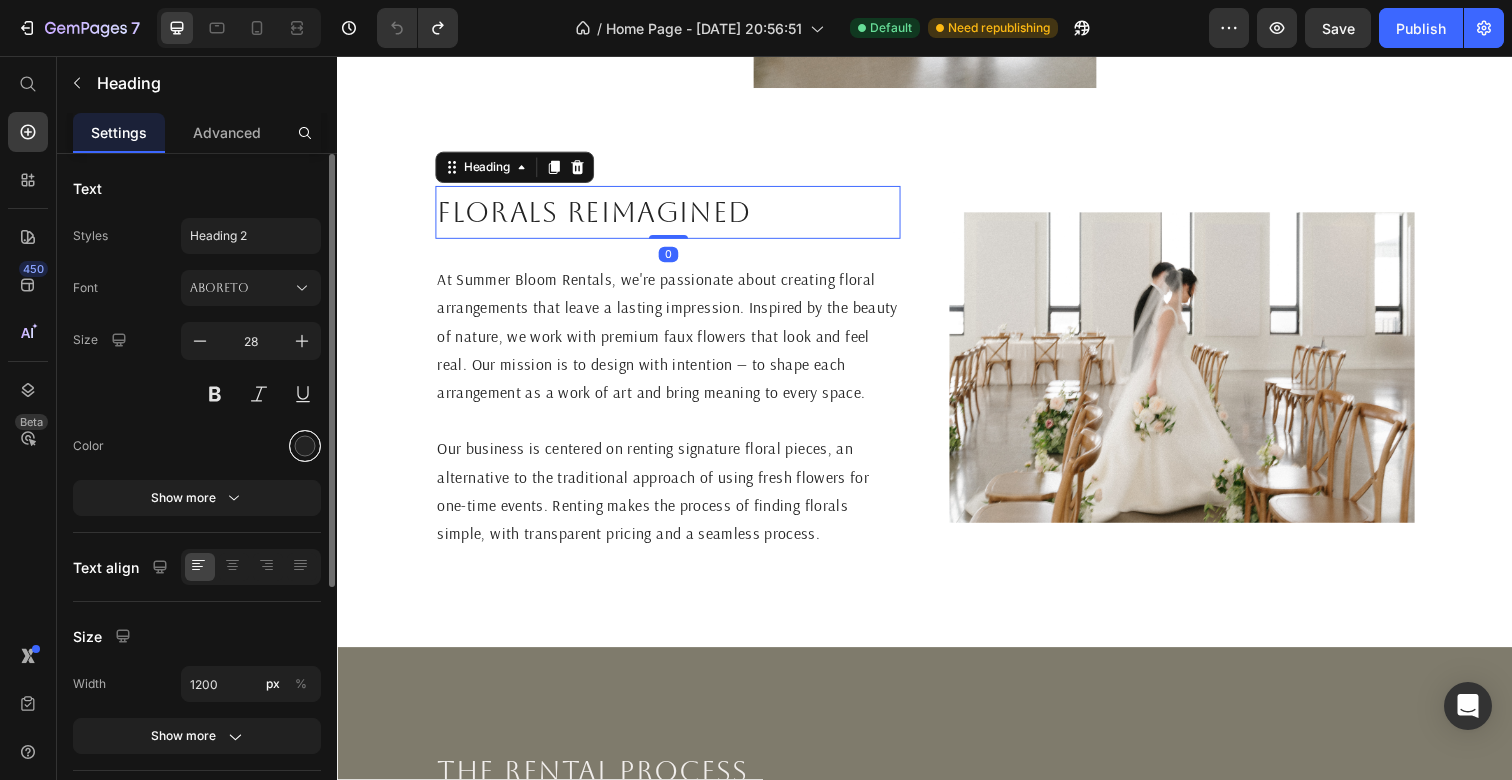 click at bounding box center (305, 446) 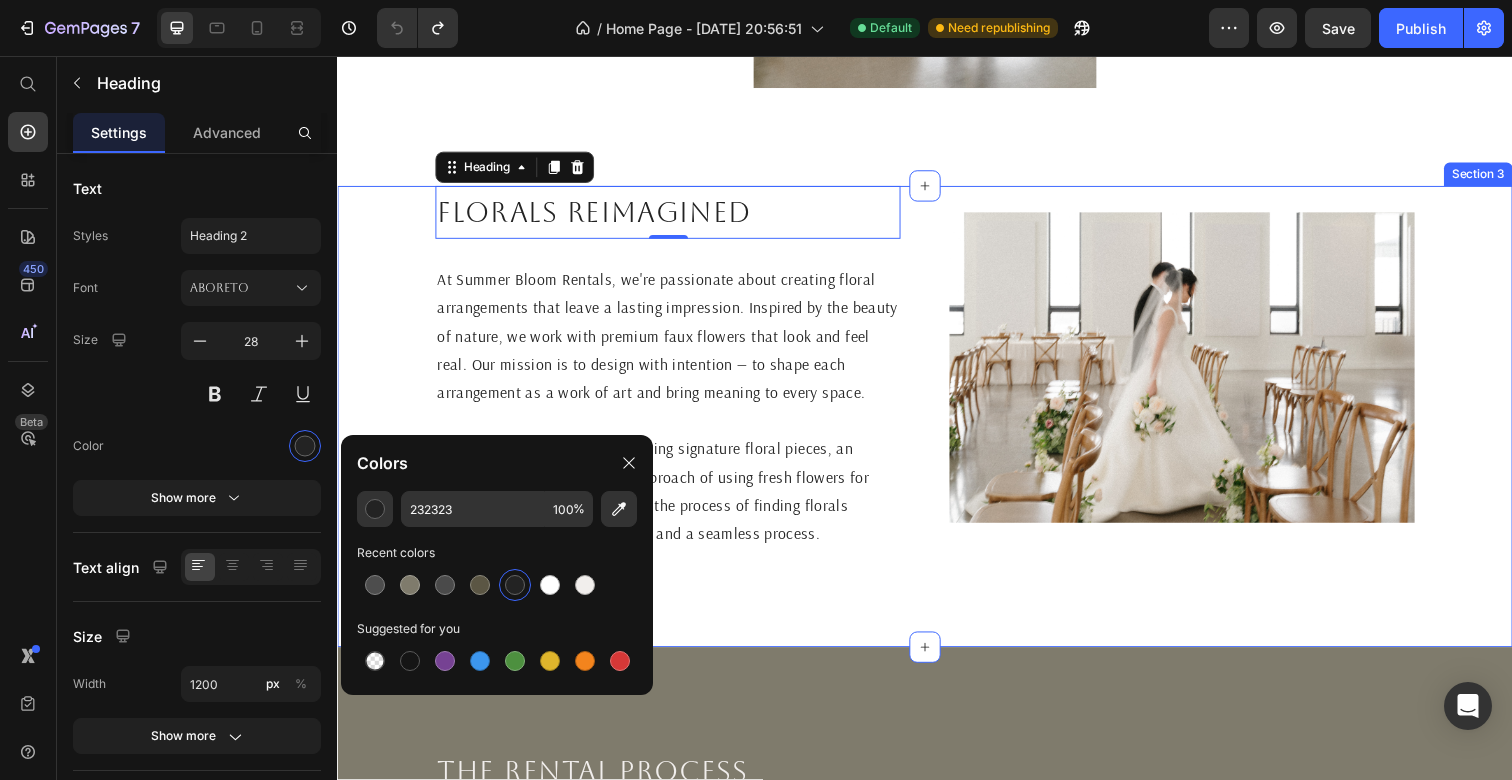 click on "Florals reimagined Heading   0 At Summer Bloom Rentals, we're passionate about creating floral arrangements that leave a lasting impression. Inspired by the beauty of nature, we work with premium faux flowers that look and feel real. Our mission is to design with intention — to shape each arrangement as a work of art and bring meaning to every space.   Our business is centered on renting signature floral pieces, an alternative to the traditional approach of using fresh flowers for one-time events. Renting makes the process of finding florals simple, with transparent pricing and a seamless process. Text Block Image Section 3" at bounding box center [937, 424] 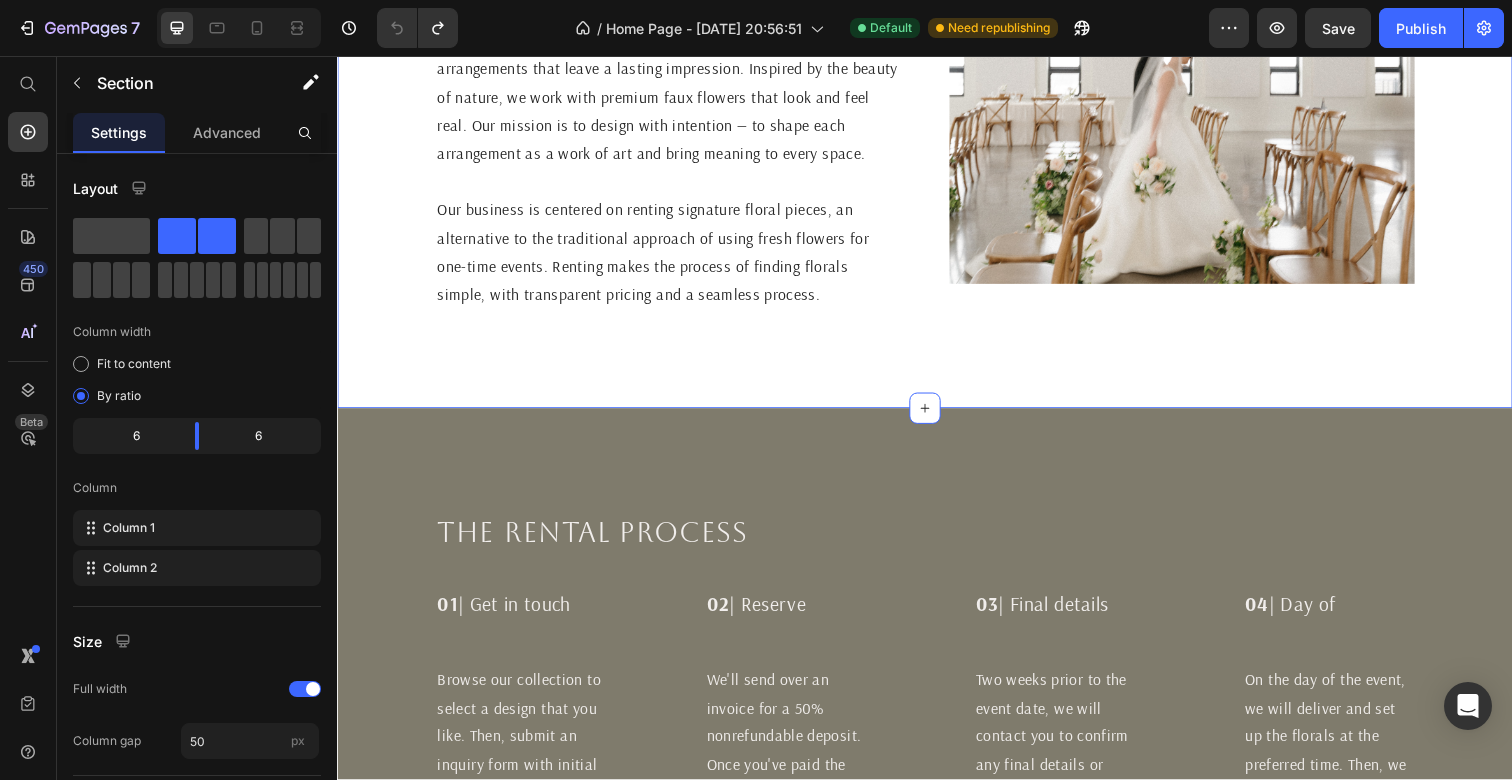 scroll, scrollTop: 1421, scrollLeft: 0, axis: vertical 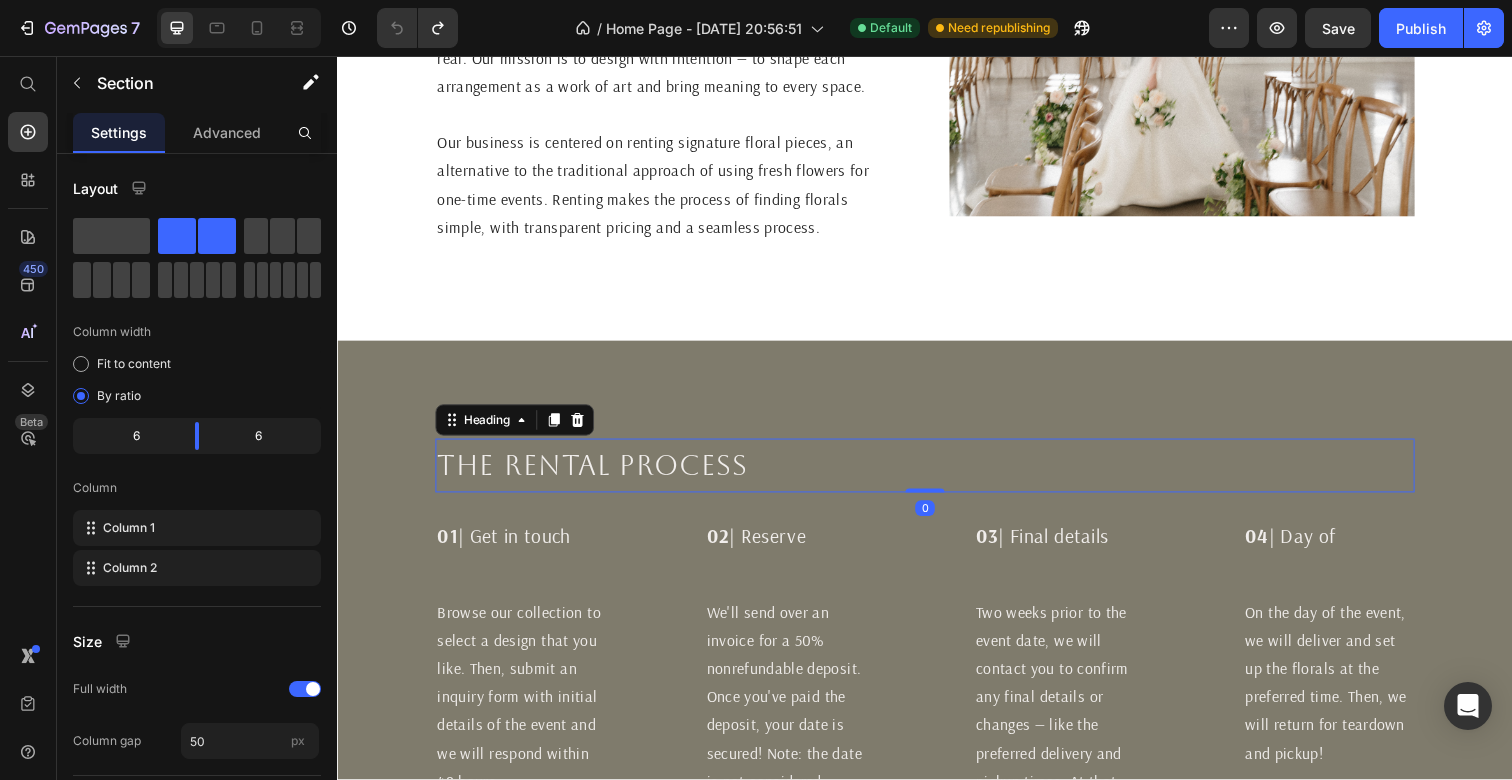 click on "The rental process" at bounding box center [937, 474] 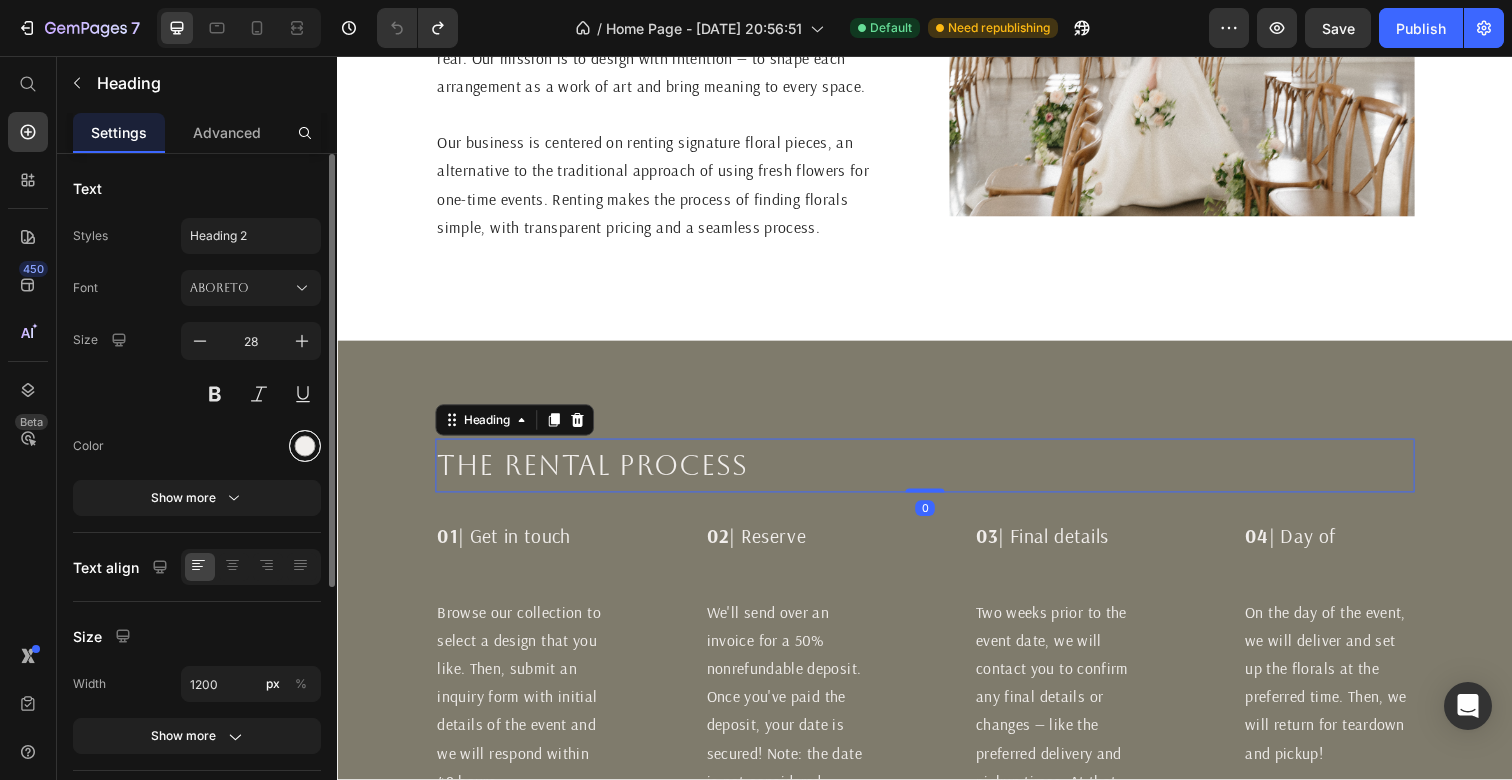 click at bounding box center (305, 446) 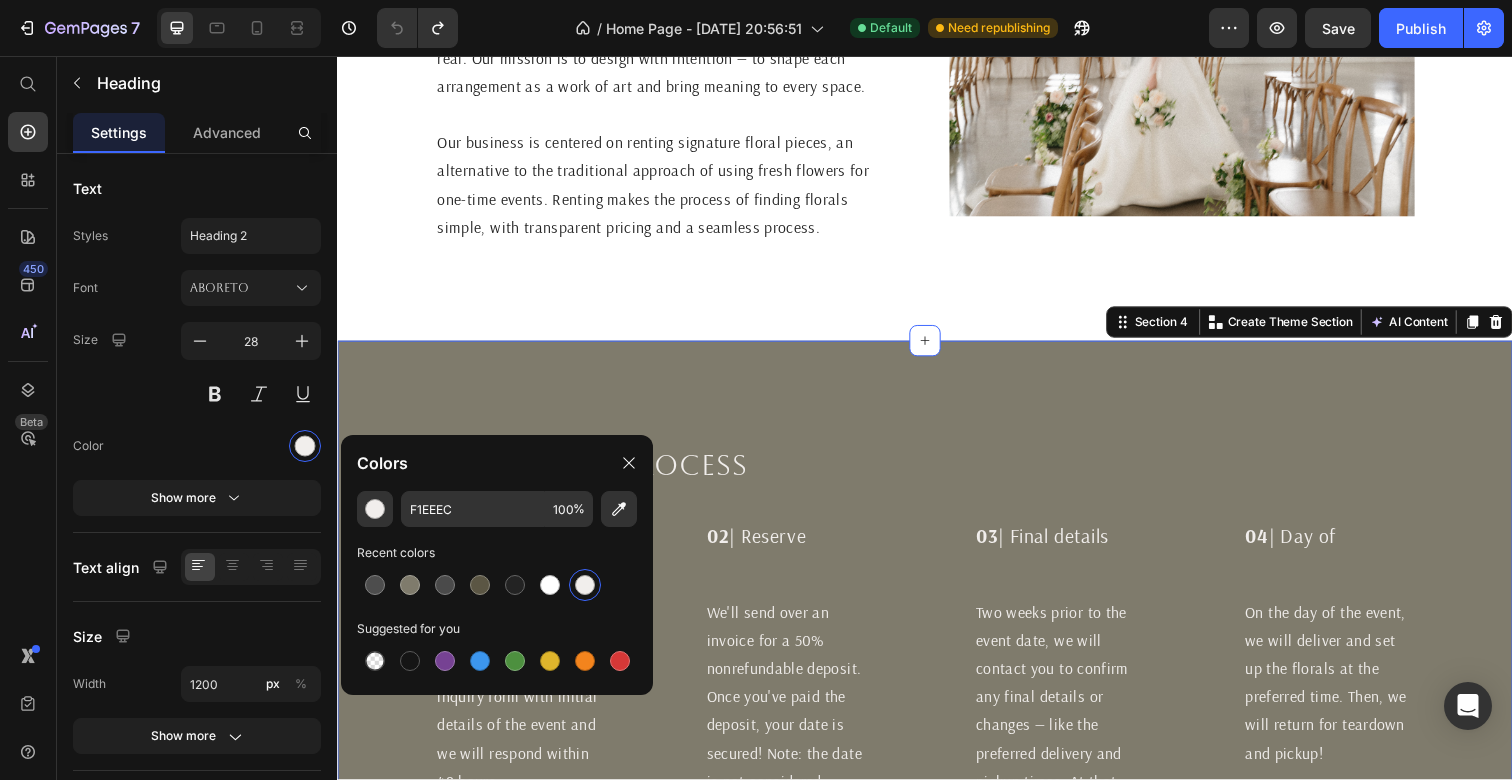 click on "The rental process Heading 01  | Get in touch Text Block 02  | Reserve Text Block 03  | Final details Text Block 04  | Day of    Text Block Row Browse our collection to select a design that you like. Then, submit an inquiry form with initial details of the event and we will respond within 48 hours. Text Block We'll send over an invoice for a 50% nonrefundable deposit. Once you've paid the deposit, your date is secured! Note: the date is not considered secured until the 50% nonrefundable deposit is received. Text Block Two weeks prior to the event date, we will contact you to confirm any final details or changes — like the preferred delivery and pickup times. At that point, the remaining balance and any  additional fees  will be due. Text Block On the day of the event, we will deliver and set up the florals at the preferred time. Then, we will return for teardown and pickup! Text Block Row Row Section 4   You can create reusable sections Create Theme Section AI Content Write with GemAI Tone and Voice" at bounding box center [937, 687] 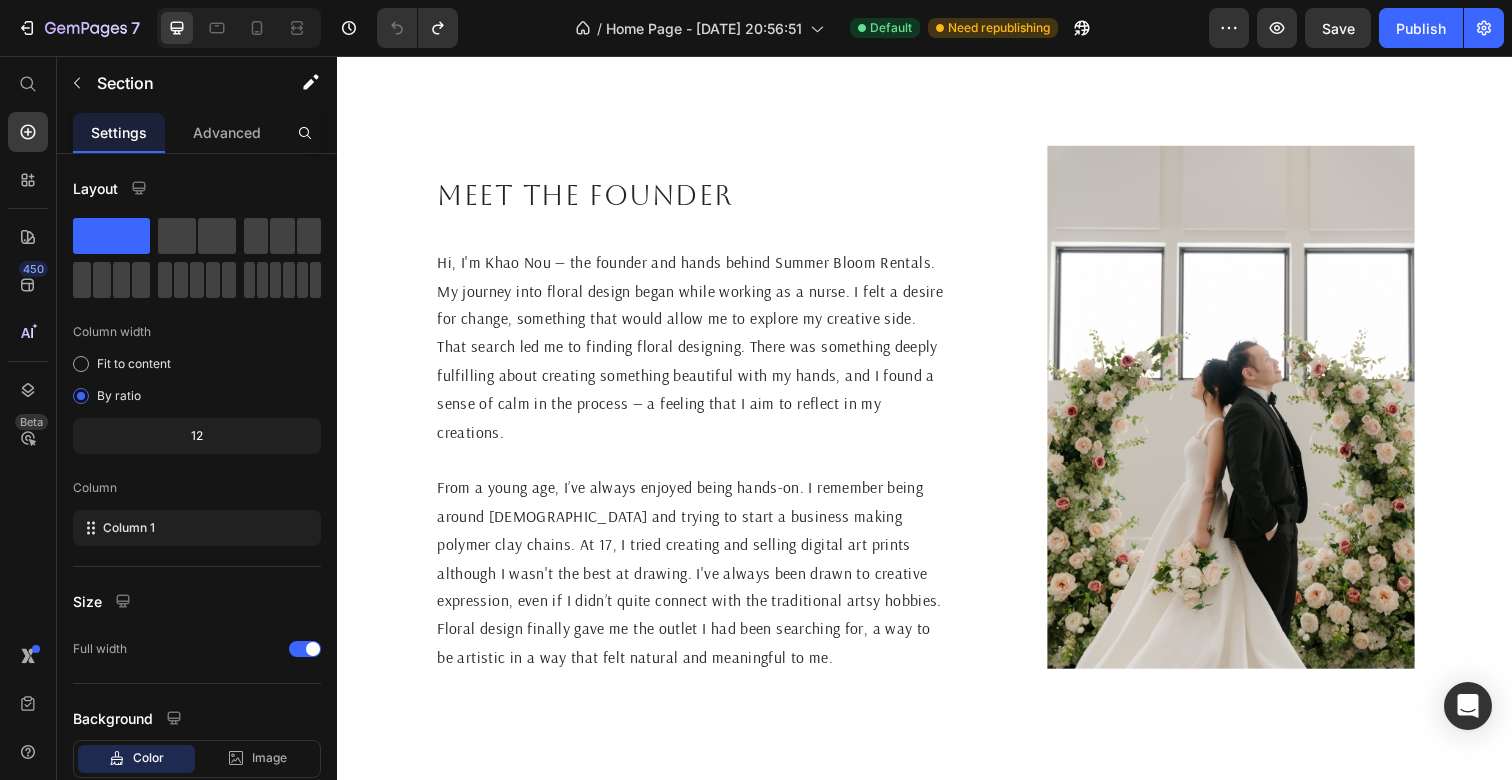 scroll, scrollTop: 2920, scrollLeft: 0, axis: vertical 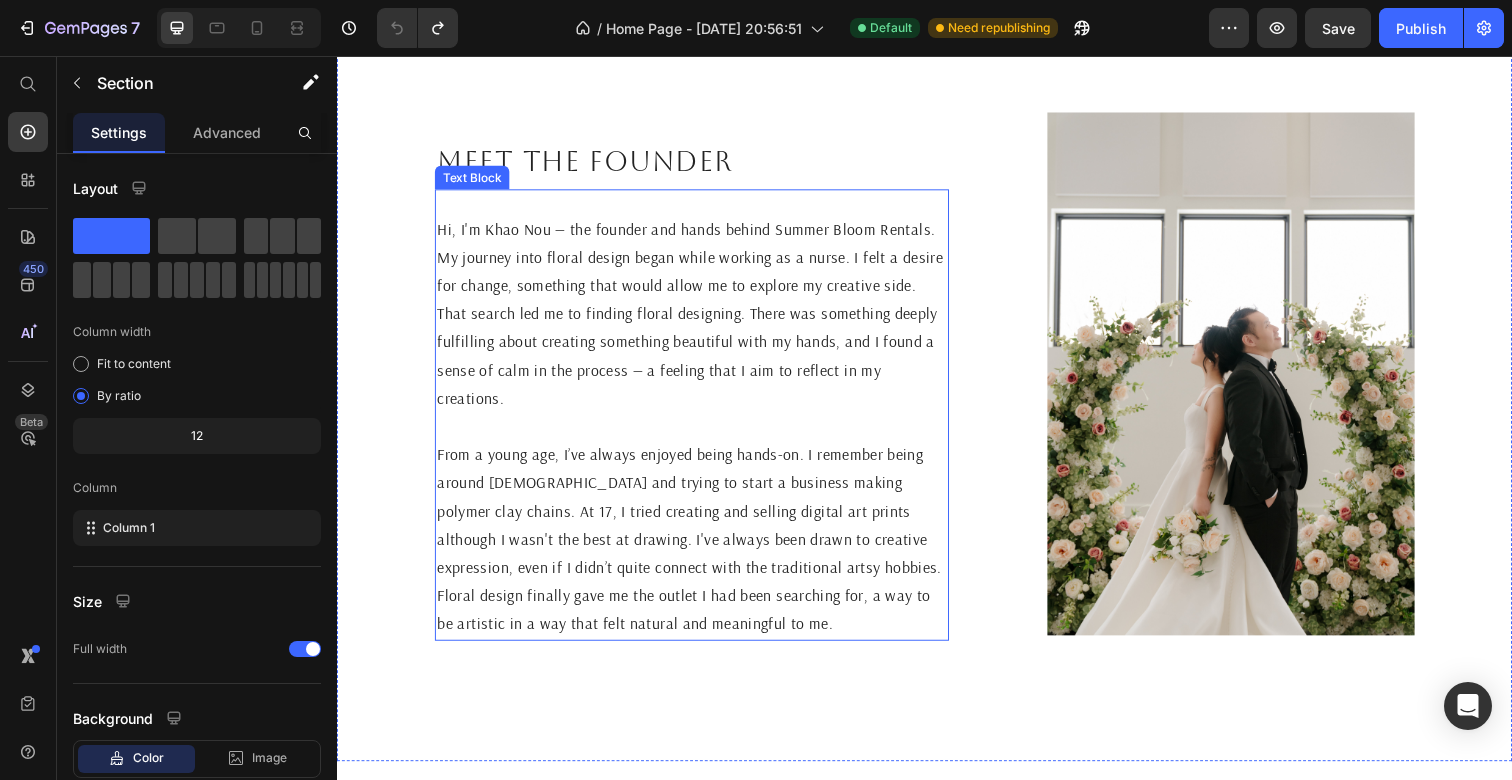 click on "Hi, I'm Khao Nou — the founder and hands behind Summer Bloom Rentals. My journey into floral design began while working as a nurse. I felt a desire for change, something that would allow me to explore my creative side. That search led me to finding floral designing. There was something deeply fulfilling about creating something beautiful with my hands, and I found a sense of calm in the process — a feeling that I aim to reflect in my creations." at bounding box center (699, 320) 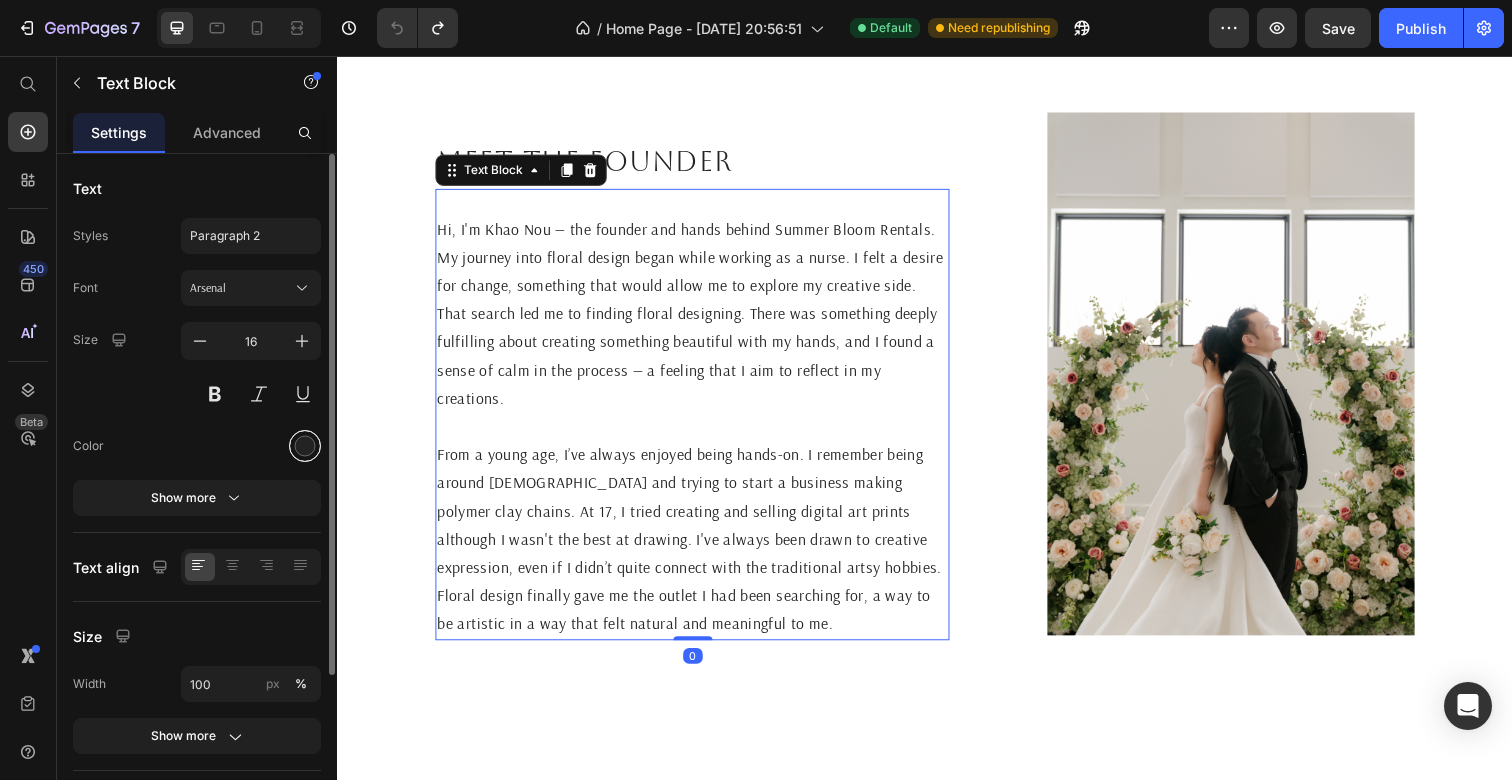 click at bounding box center (305, 446) 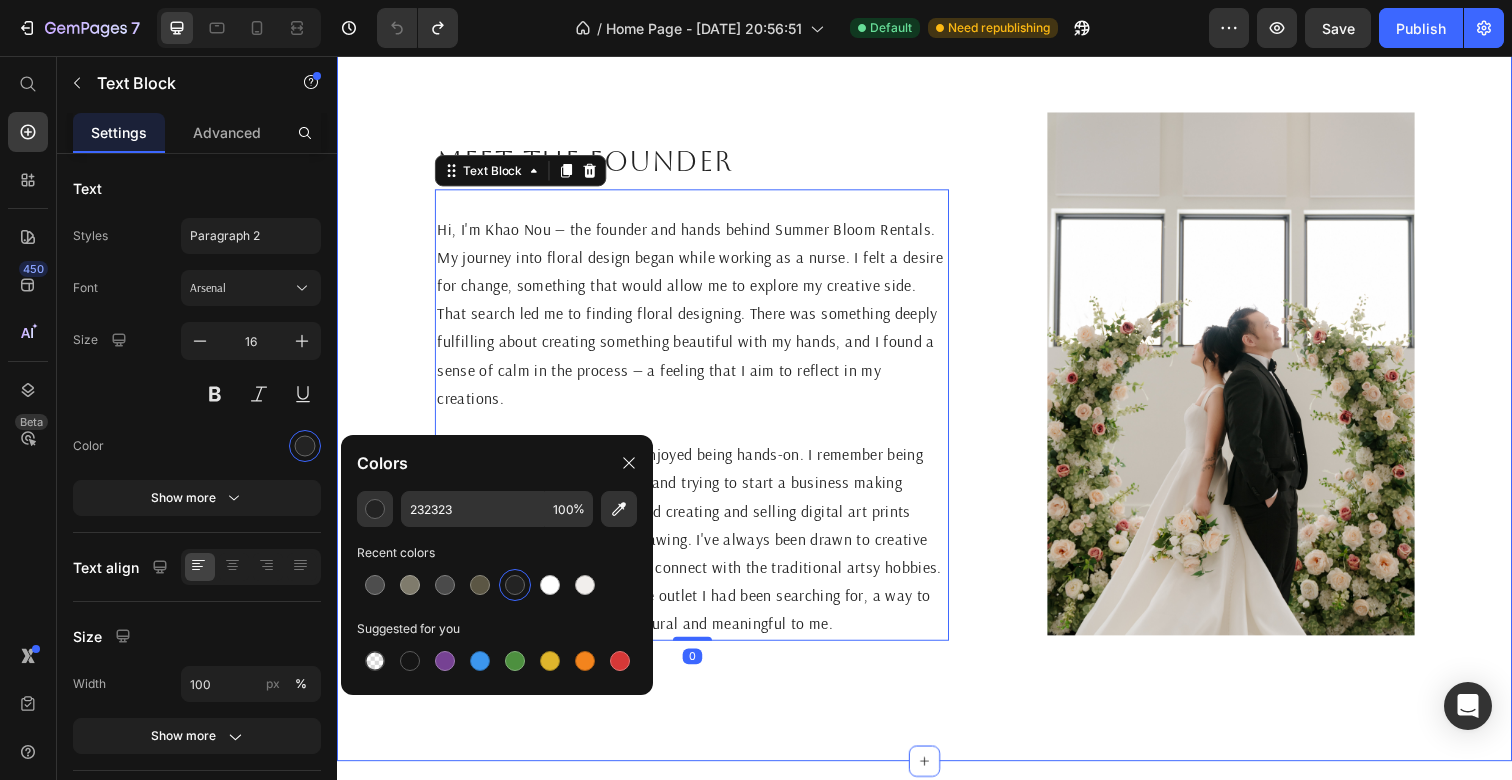 click on "Meet the founder Heading Hi, I'm Khao Nou — the founder and hands behind Summer Bloom Rentals. My journey into floral design began while working as a nurse. I felt a desire for change, something that would allow me to explore my creative side. That search led me to finding floral designing. There was something deeply fulfilling about creating something beautiful with my hands, and I found a sense of calm in the process — a feeling that I aim to reflect in my creations.   From a young age, I’ve always enjoyed being hands-on. I remember being around [DEMOGRAPHIC_DATA] and trying to start a business making polymer clay chains. At 17, I tried creating and selling digital art prints although I wasn't the best at drawing. I've always been drawn to creative expression, even if I didn’t quite connect with the traditional artsy hobbies. Floral design finally gave me the outlet I had been searching for, a way to be artistic in a way that felt natural and meaningful to me. Text Block   0 Image Section 6" at bounding box center [937, 395] 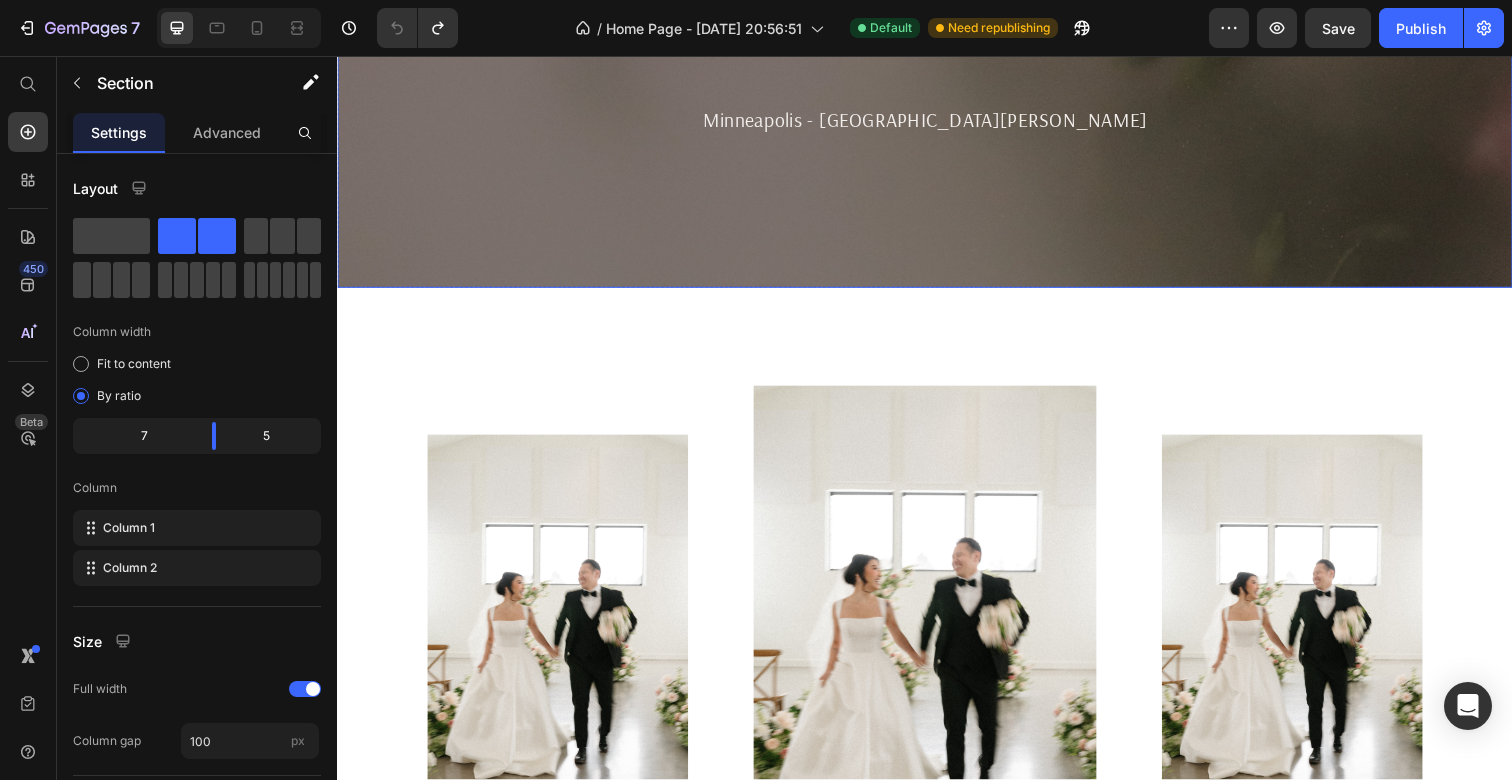 scroll, scrollTop: 0, scrollLeft: 0, axis: both 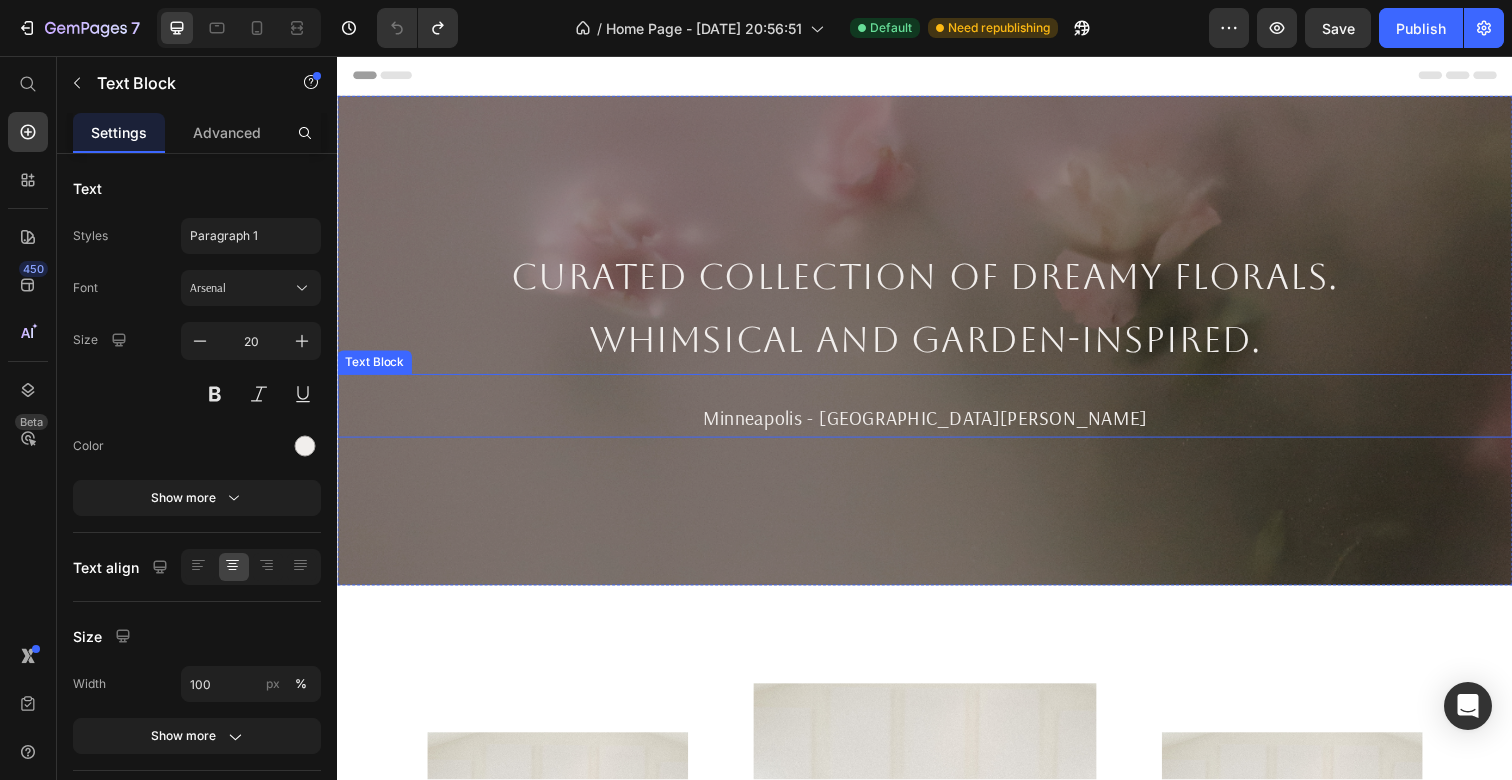 click on "Minneapolis - [GEOGRAPHIC_DATA][PERSON_NAME]" at bounding box center [937, 426] 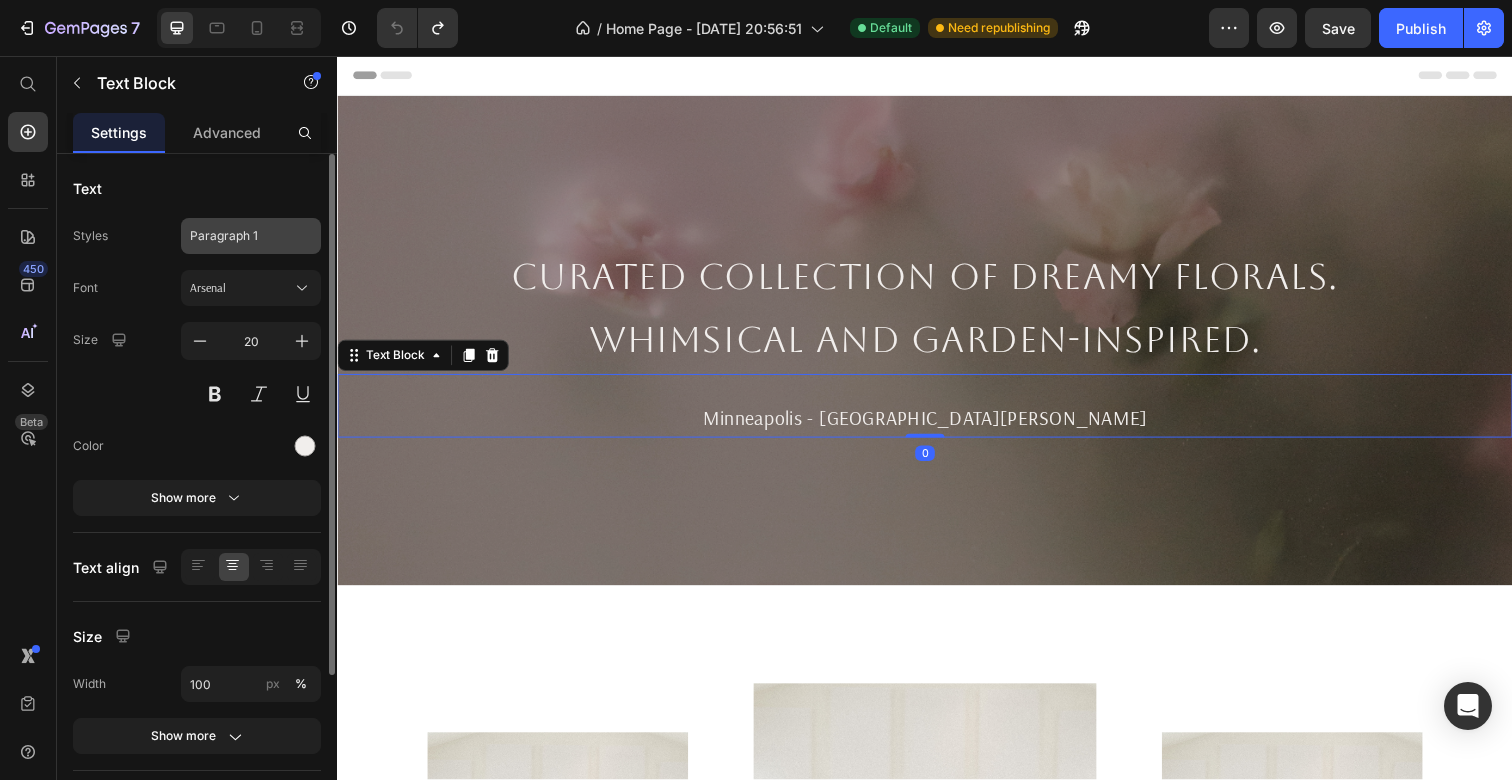 click on "Paragraph 1" at bounding box center (239, 236) 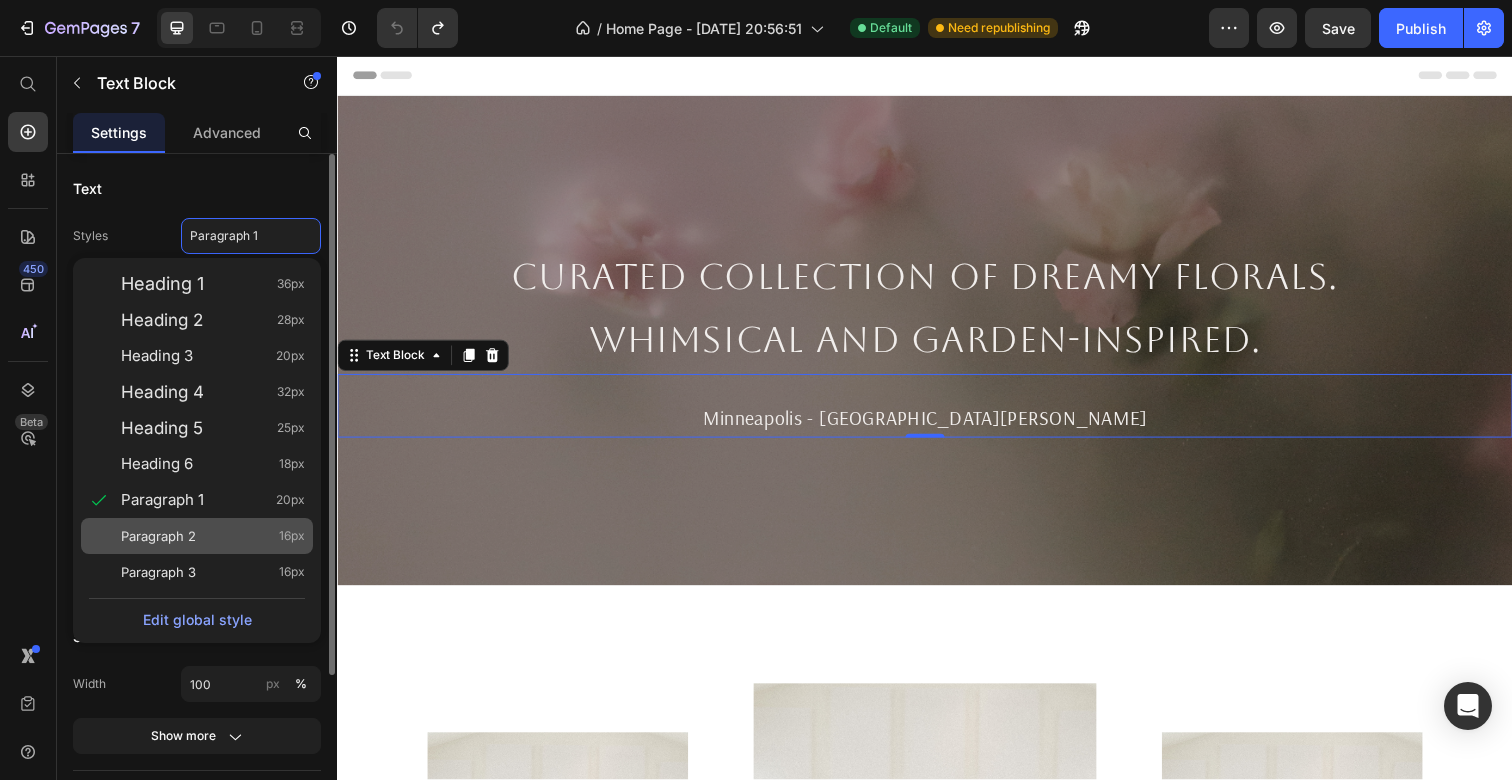 click on "Paragraph 2 16px" at bounding box center (213, 536) 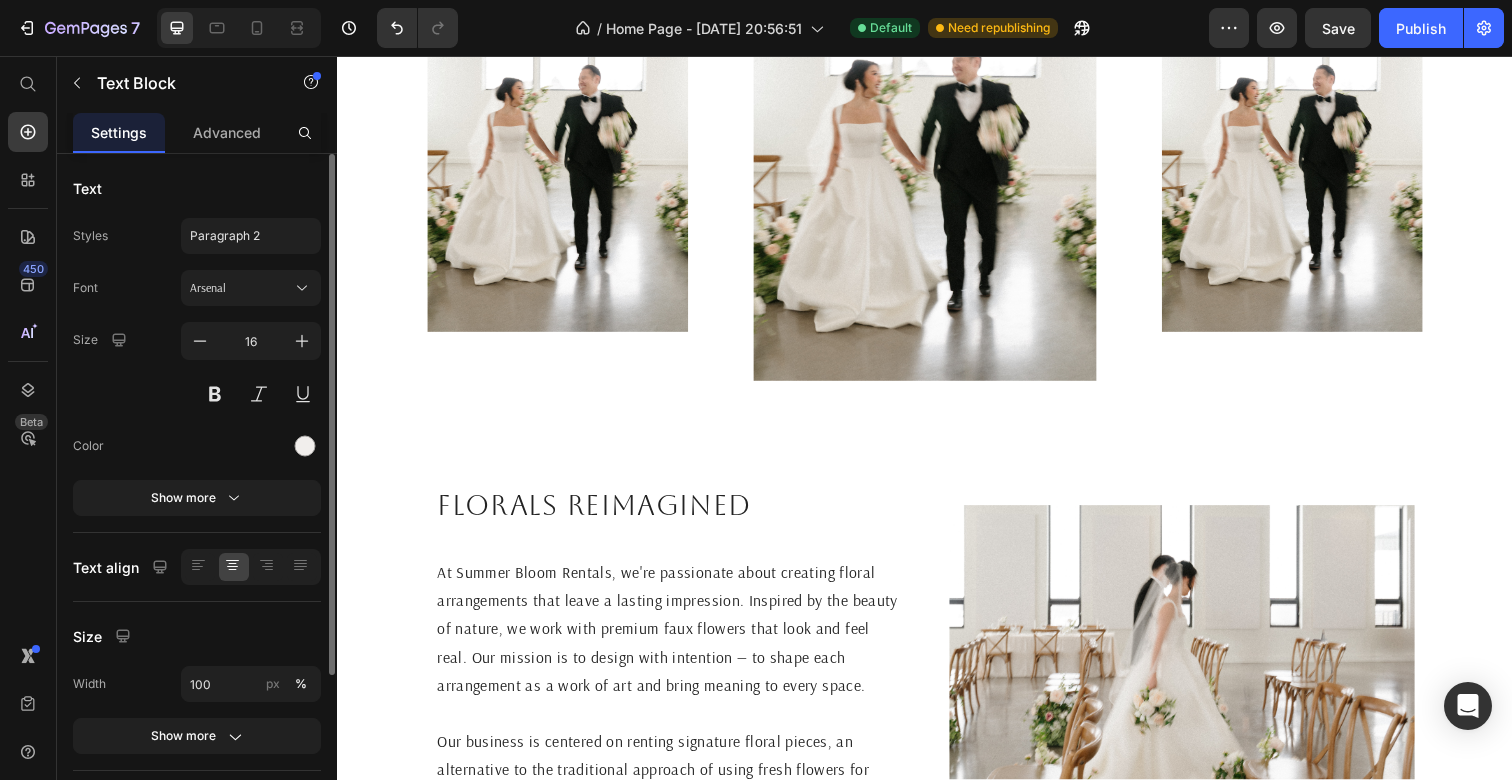 scroll, scrollTop: 847, scrollLeft: 0, axis: vertical 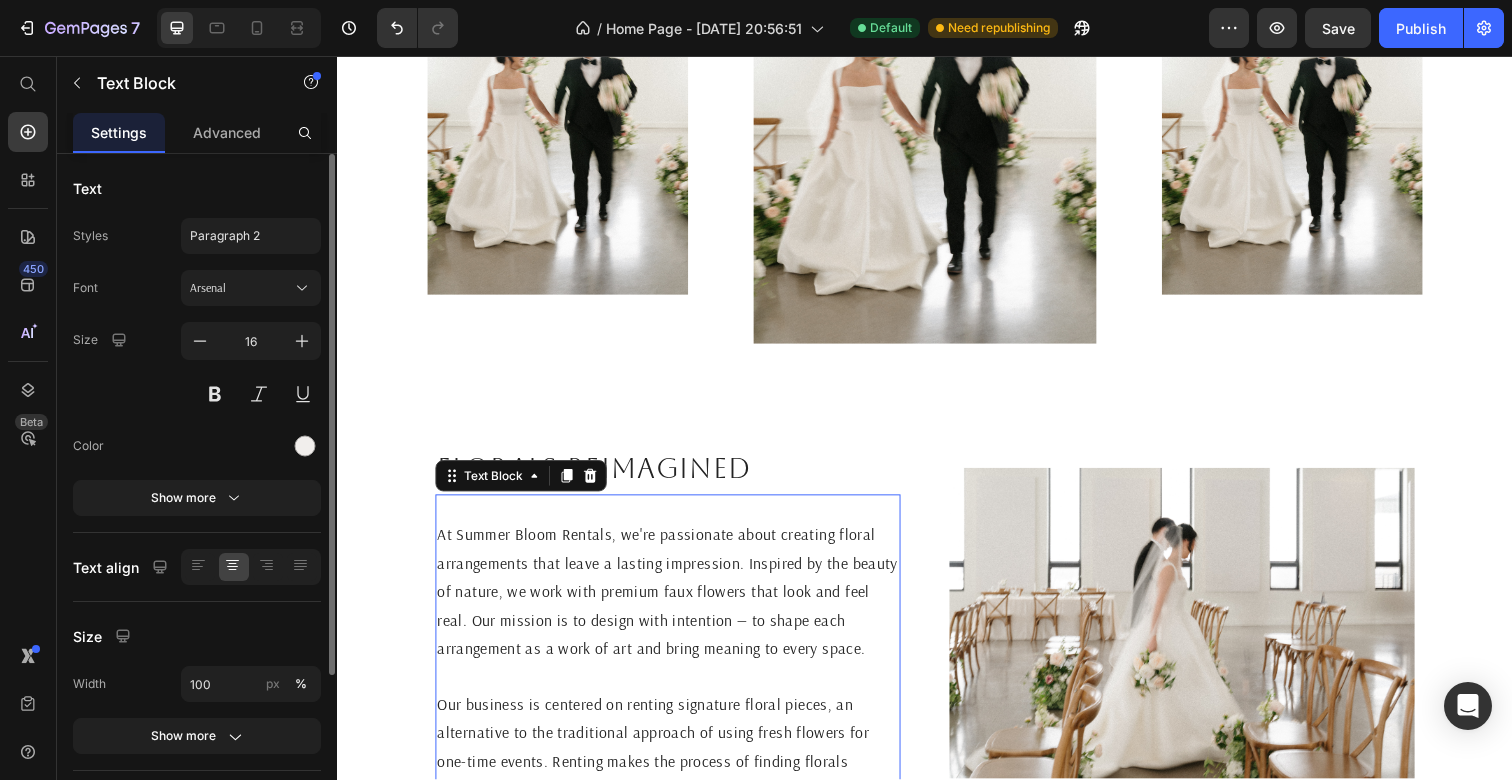 click on "At Summer Bloom Rentals, we're passionate about creating floral arrangements that leave a lasting impression. Inspired by the beauty of nature, we work with premium faux flowers that look and feel real. Our mission is to design with intention — to shape each arrangement as a work of art and bring meaning to every space." at bounding box center (674, 603) 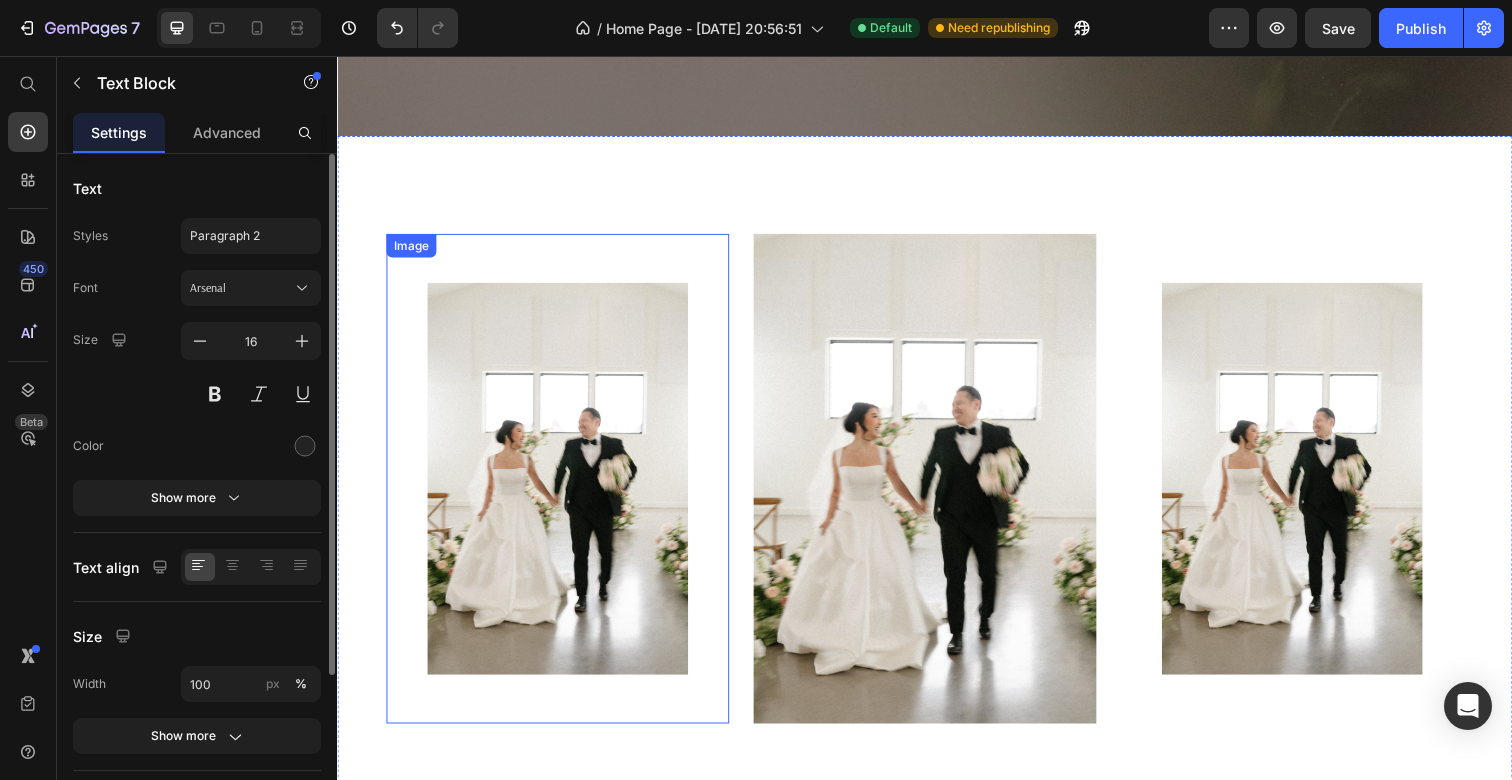 scroll, scrollTop: 0, scrollLeft: 0, axis: both 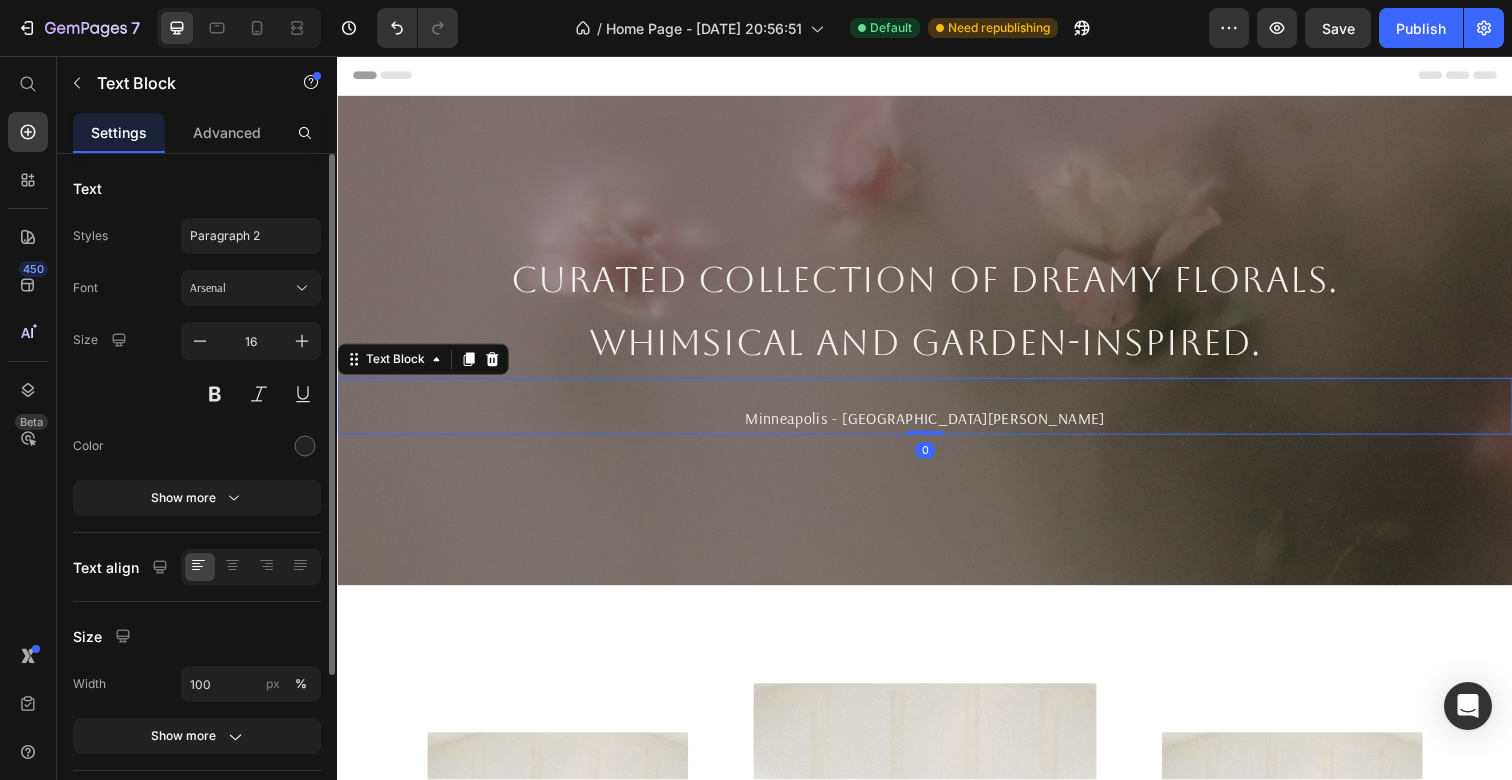 click on "Minneapolis - [GEOGRAPHIC_DATA][PERSON_NAME]" at bounding box center [937, 426] 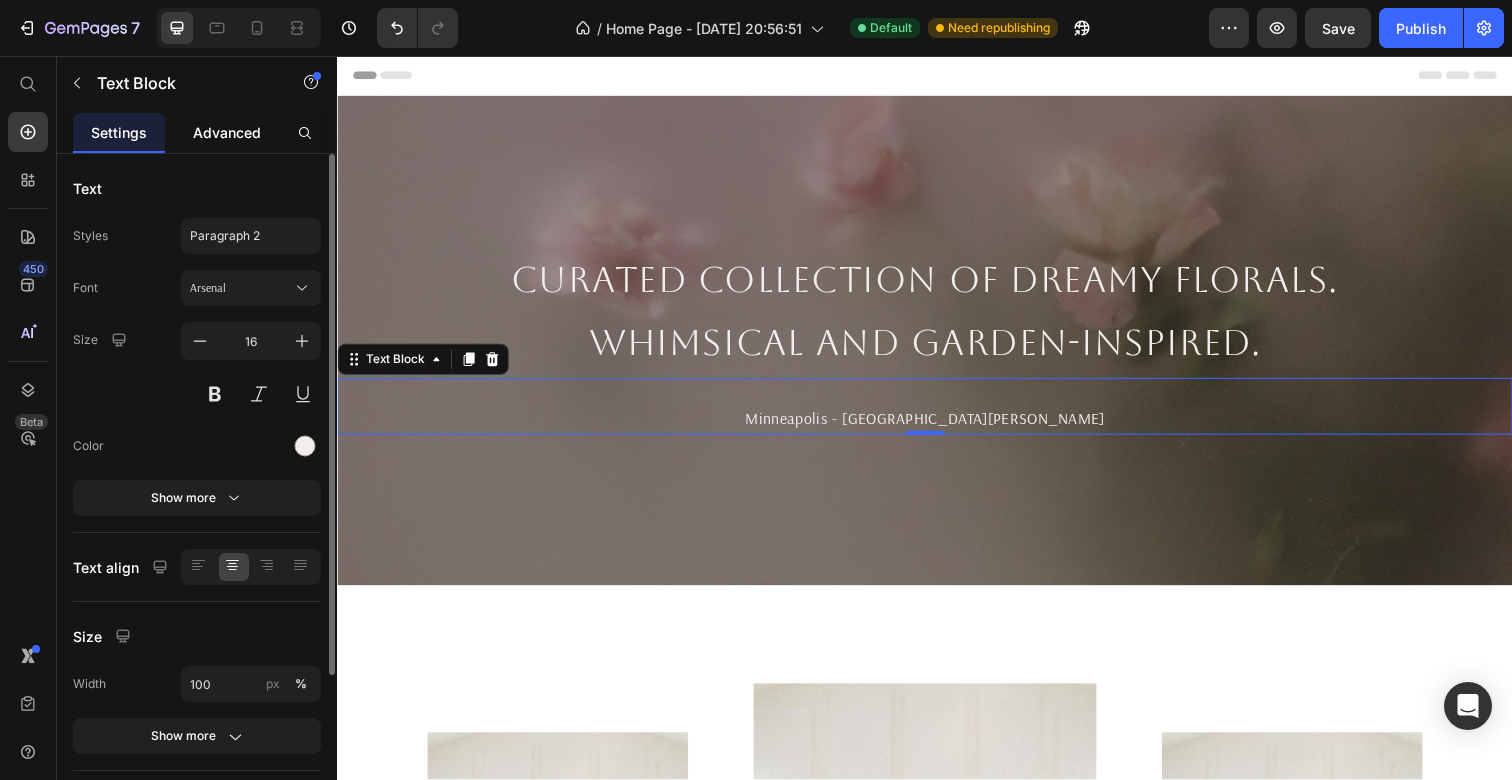 click on "Advanced" at bounding box center [227, 132] 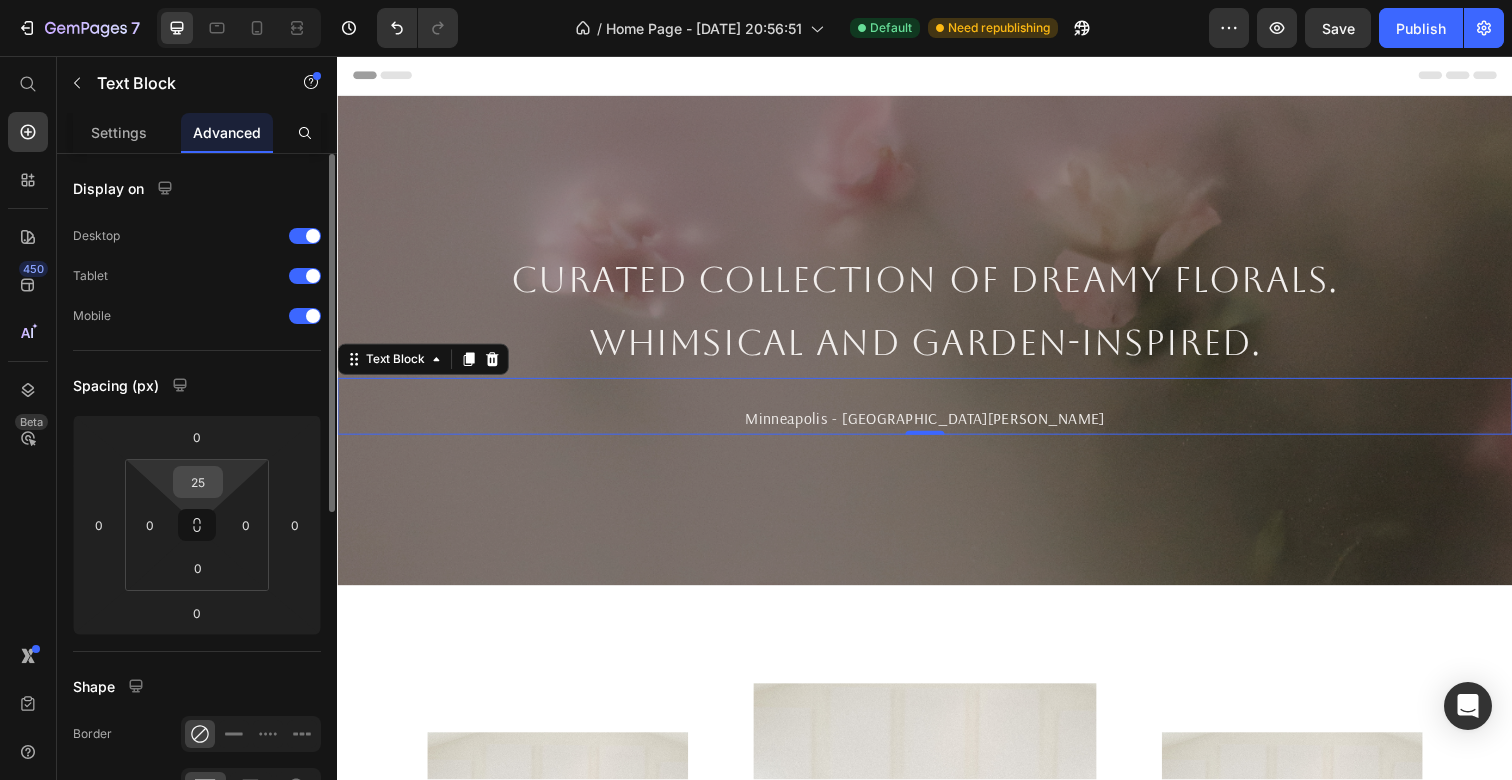 click on "25" at bounding box center (198, 482) 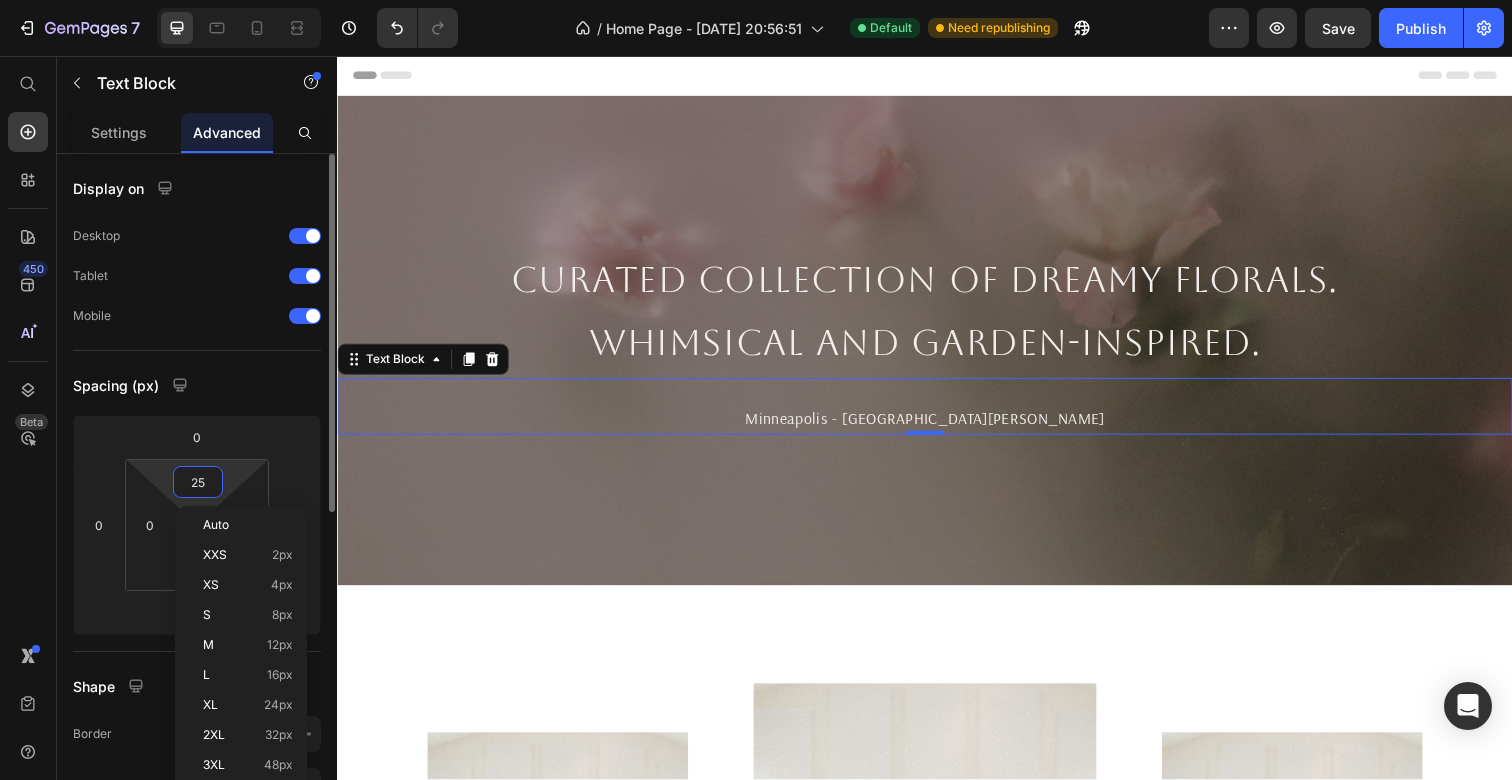 type on "0" 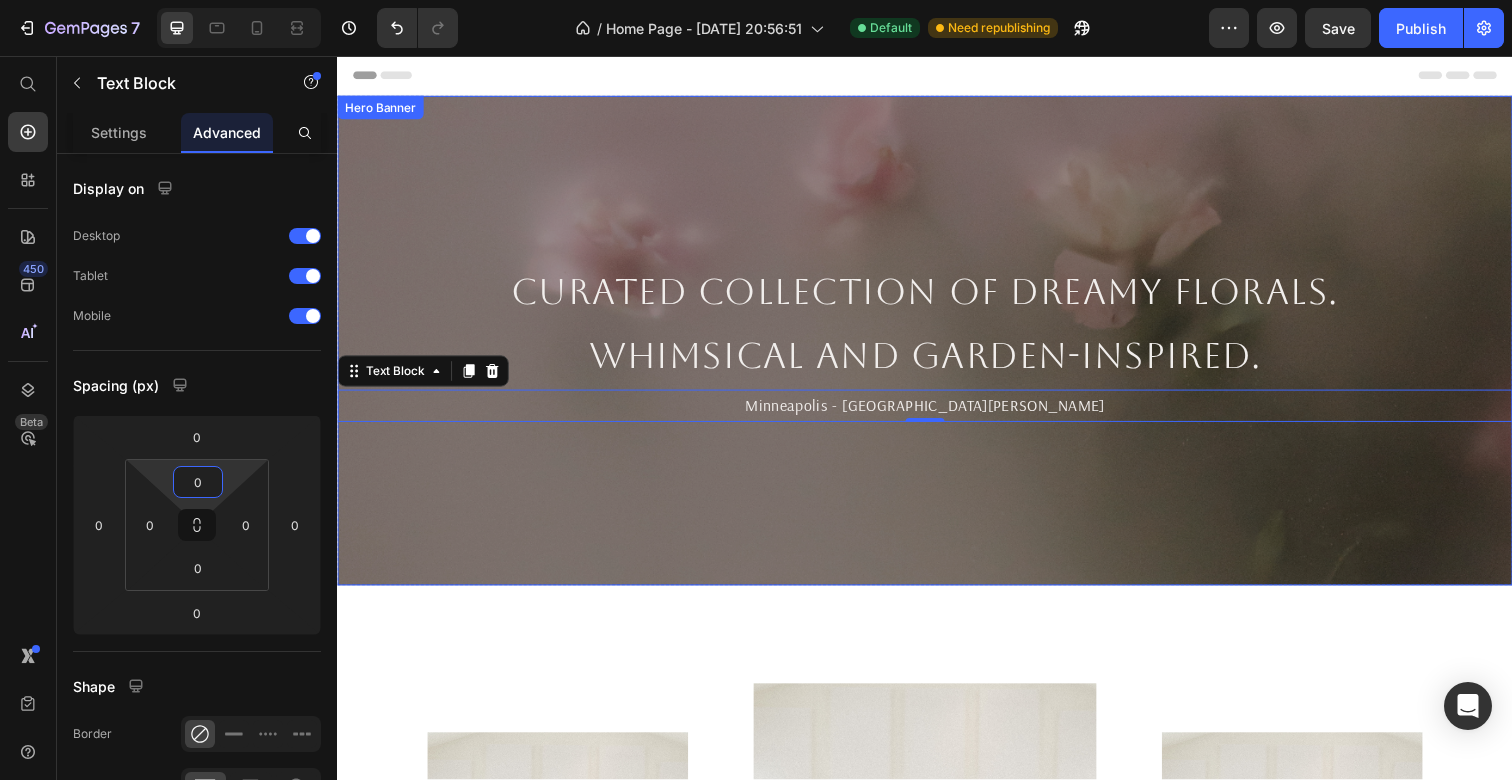 click at bounding box center [937, 347] 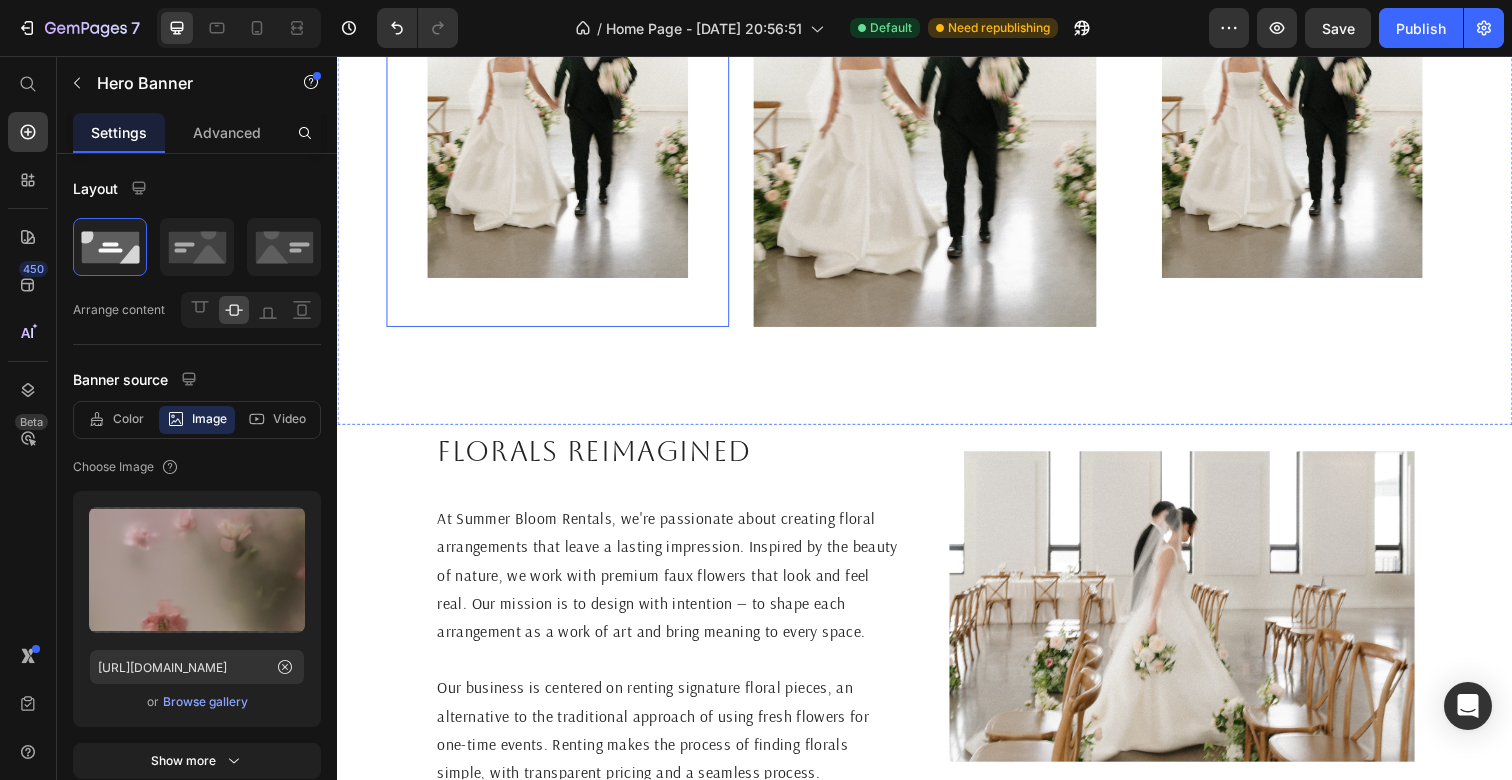 scroll, scrollTop: 925, scrollLeft: 0, axis: vertical 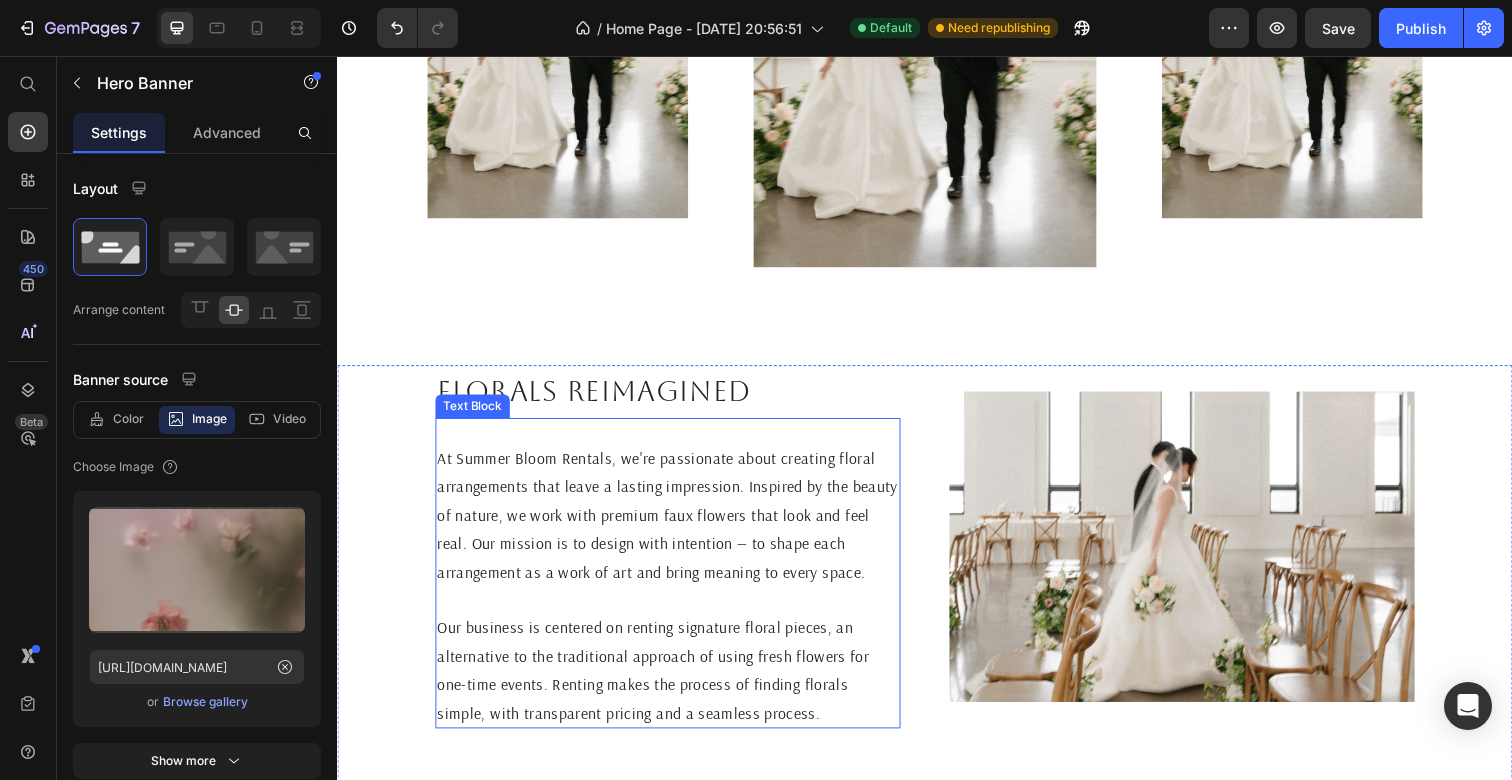 click on "At Summer Bloom Rentals, we're passionate about creating floral arrangements that leave a lasting impression. Inspired by the beauty of nature, we work with premium faux flowers that look and feel real. Our mission is to design with intention — to shape each arrangement as a work of art and bring meaning to every space." at bounding box center [674, 525] 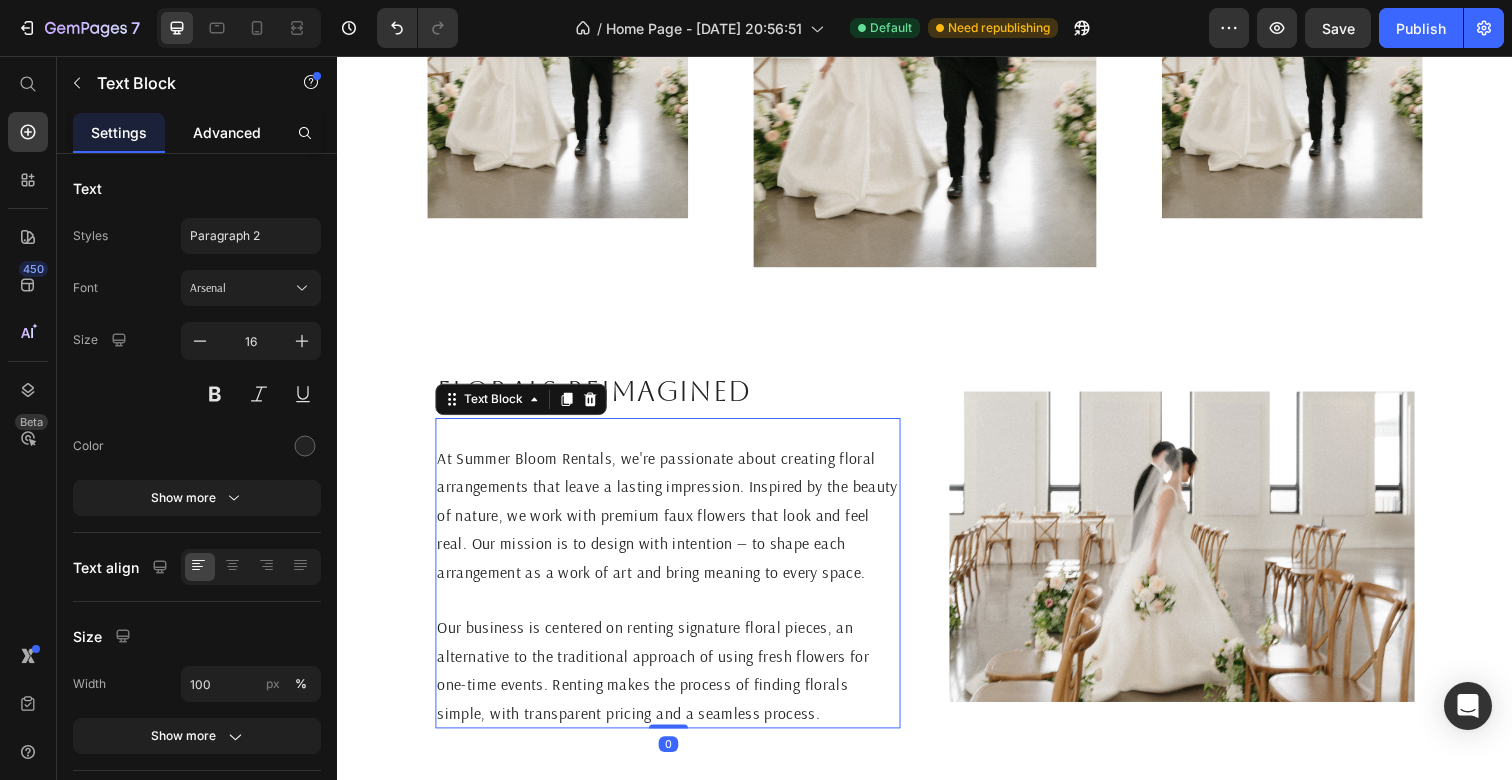 click on "Advanced" at bounding box center [227, 132] 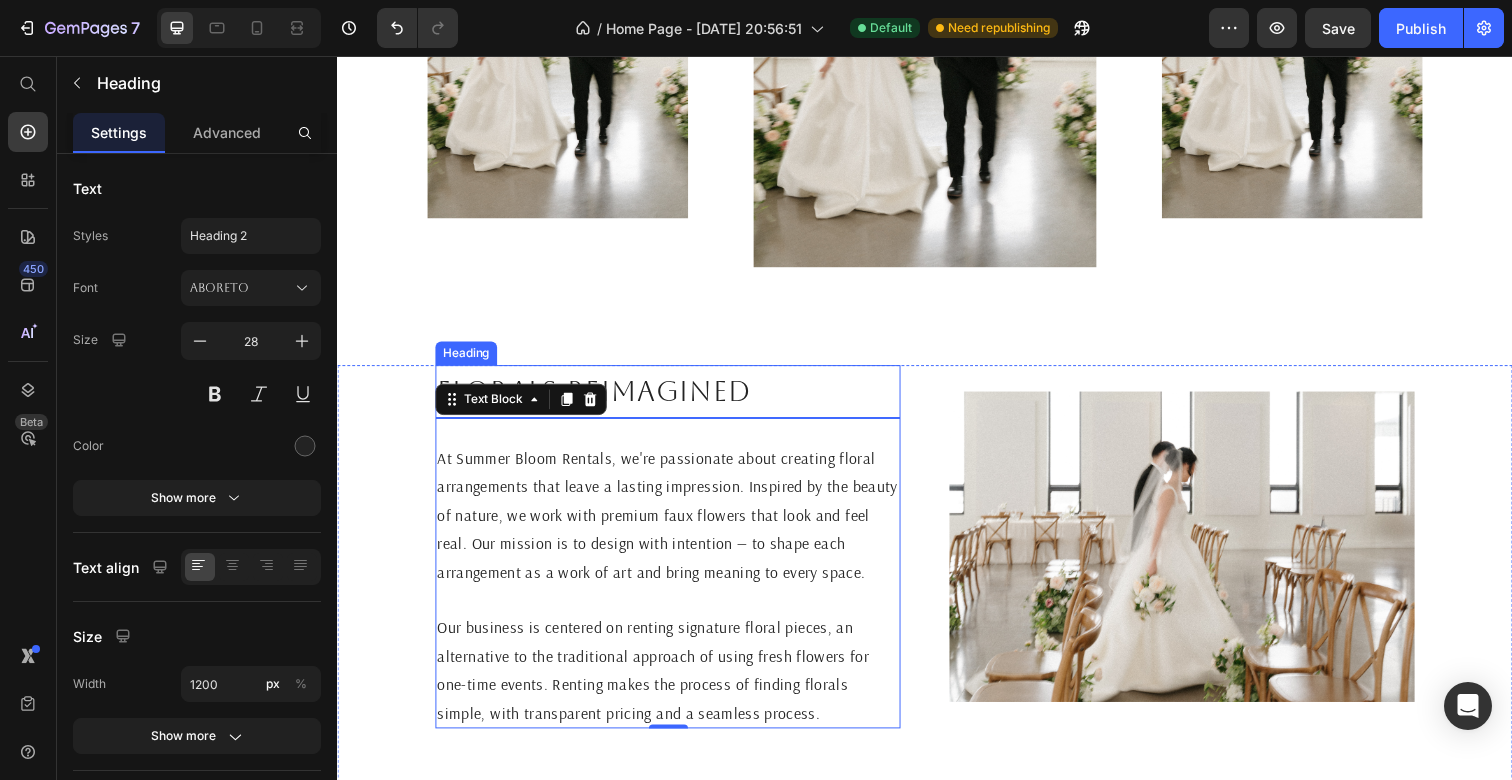click on "Florals reimagined" at bounding box center [674, 399] 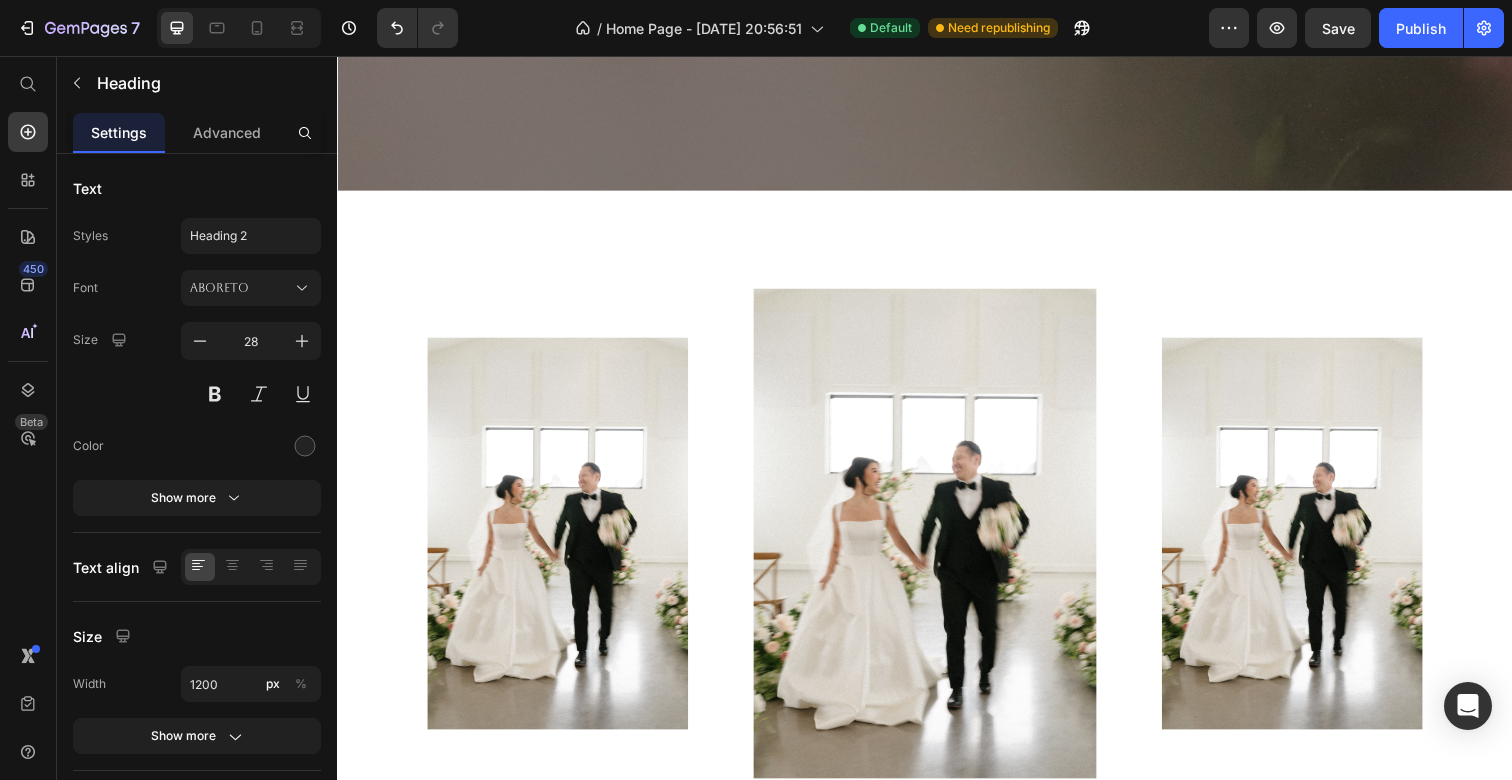 scroll, scrollTop: 0, scrollLeft: 0, axis: both 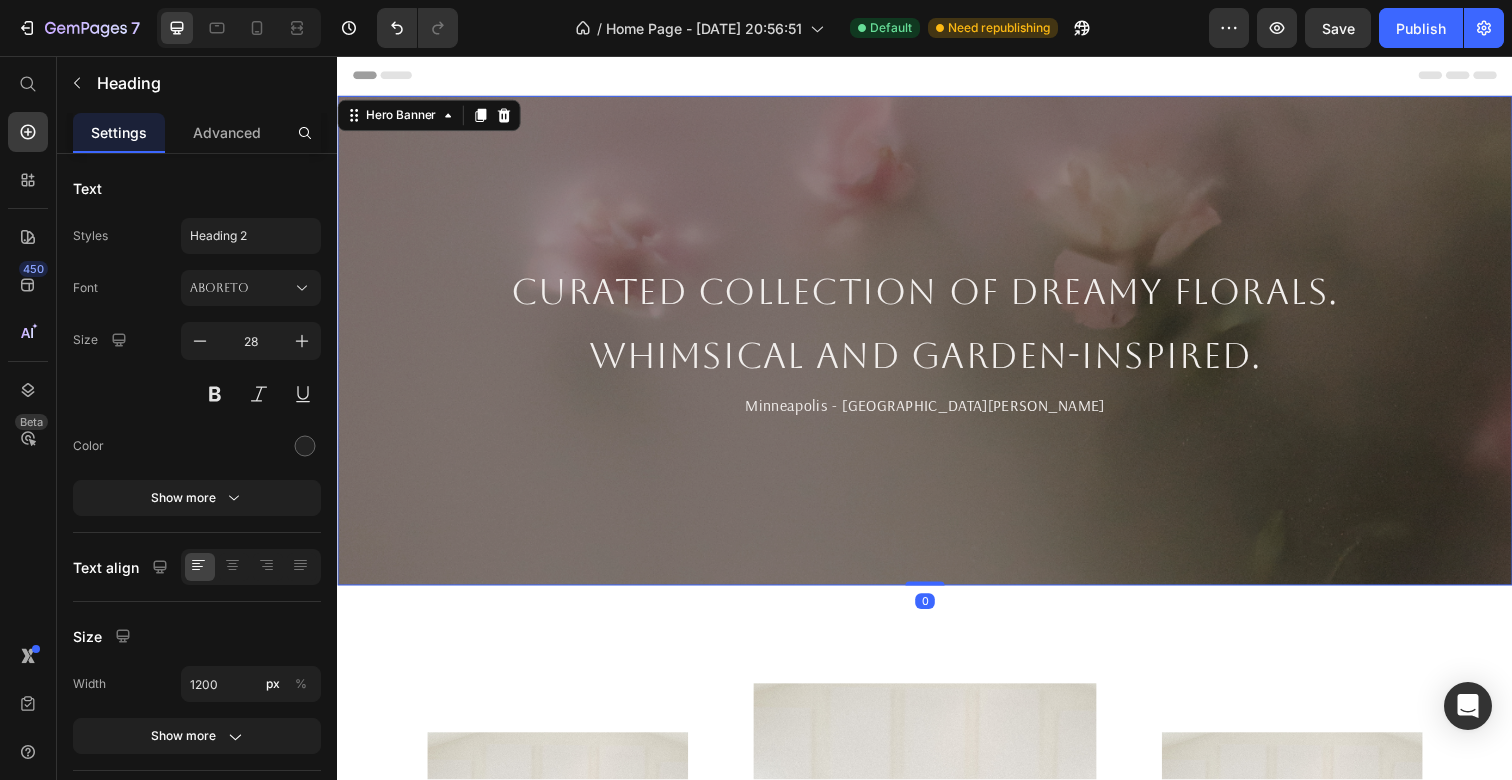 click on "Curated collection of dreamy florals. Whimsical and garden-inspired. Heading [GEOGRAPHIC_DATA] - [GEOGRAPHIC_DATA][PERSON_NAME]" at bounding box center (937, 347) 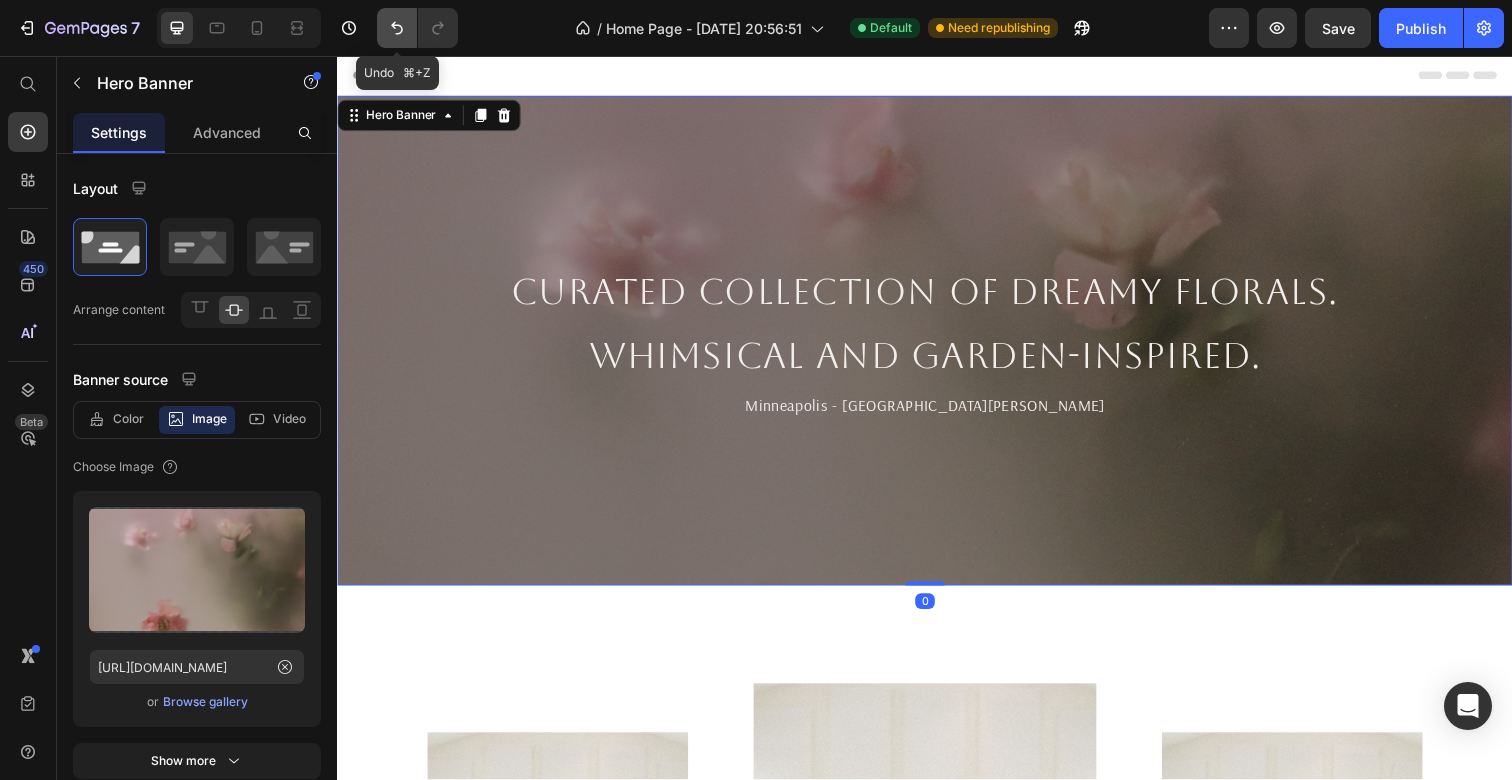click 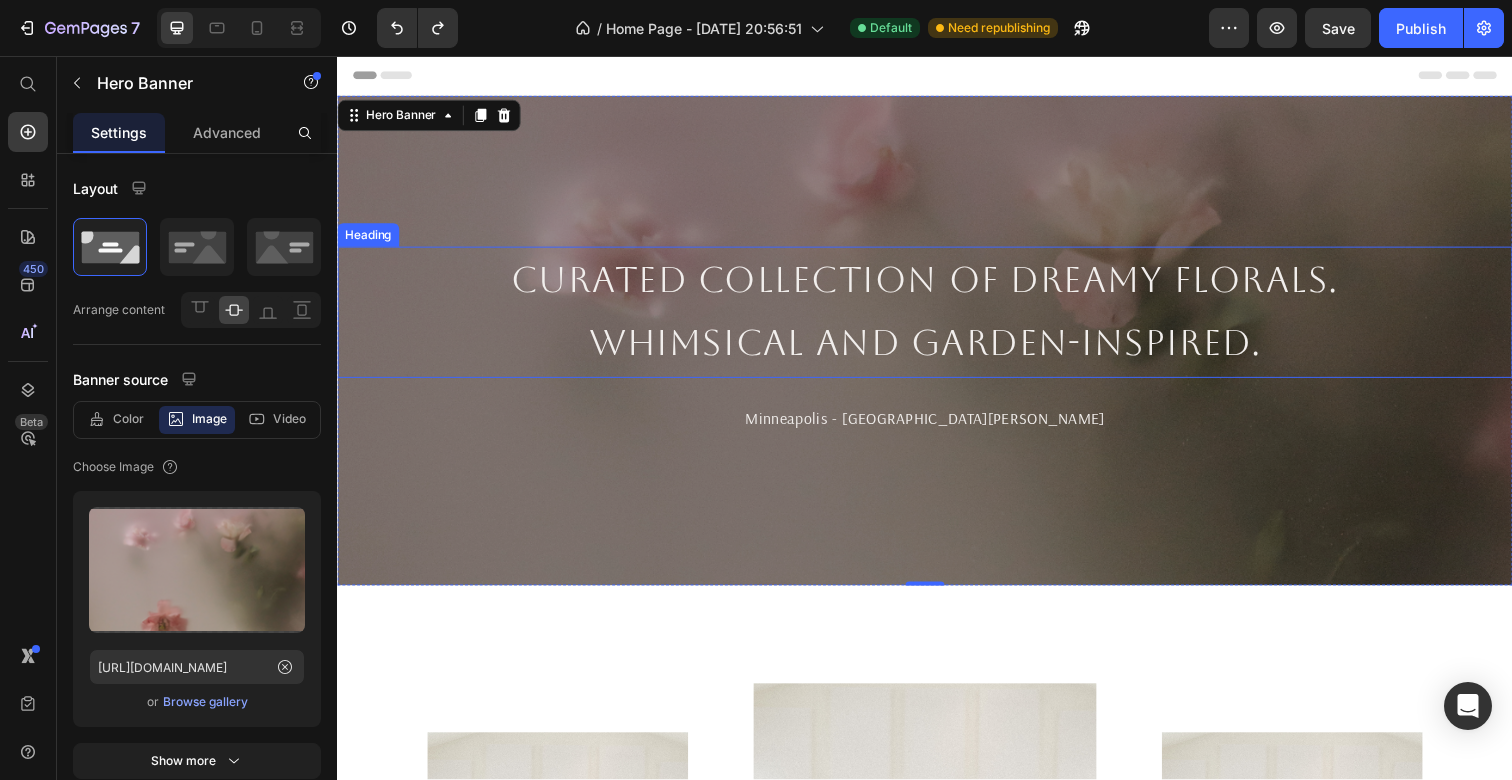 click on "Curated collection of dreamy florals. Whimsical and garden-inspired." at bounding box center [937, 318] 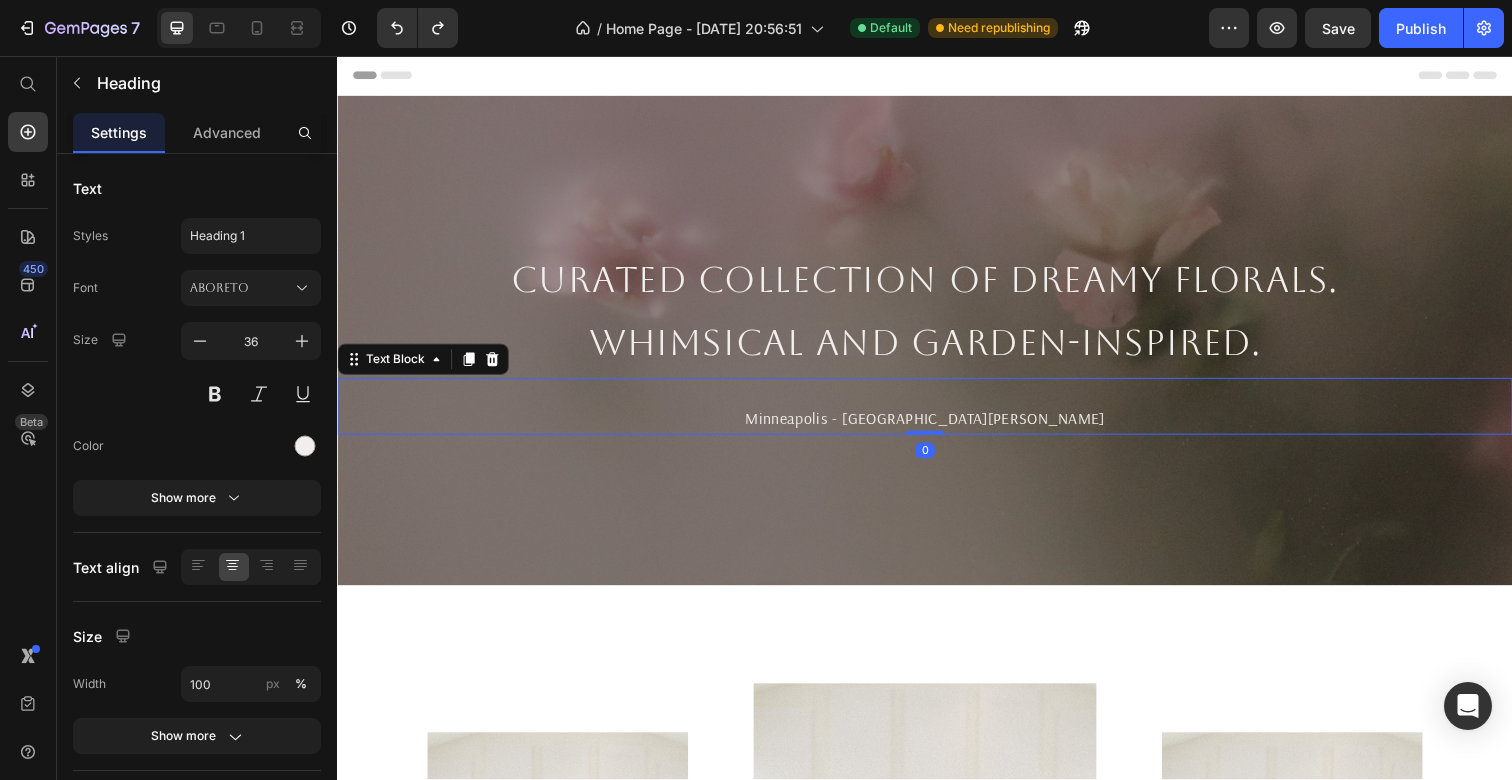 click on "Minneapolis - [GEOGRAPHIC_DATA][PERSON_NAME]" at bounding box center (937, 426) 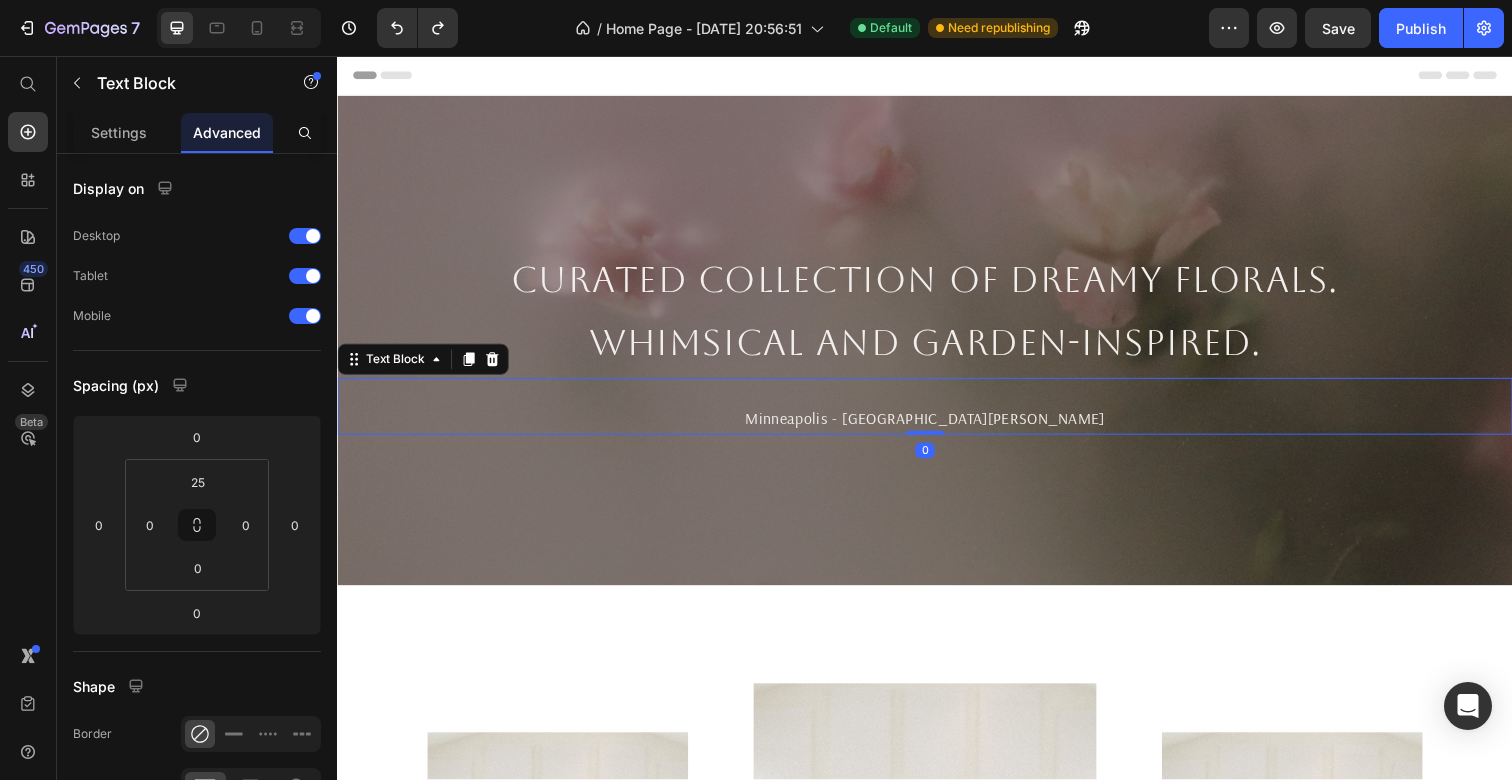 click on "Minneapolis - [GEOGRAPHIC_DATA][PERSON_NAME]" at bounding box center (937, 426) 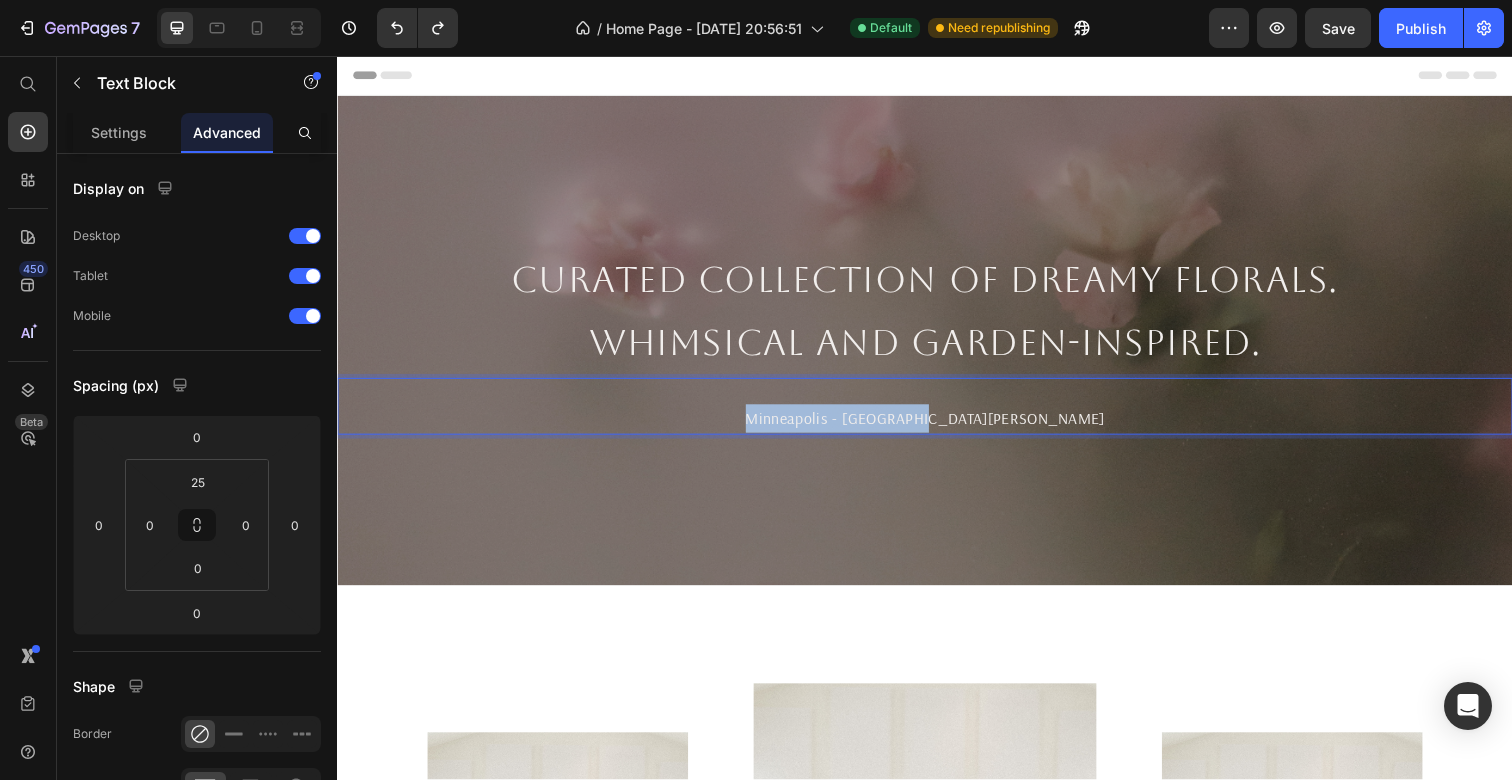 click on "Minneapolis - [GEOGRAPHIC_DATA][PERSON_NAME]" at bounding box center [937, 426] 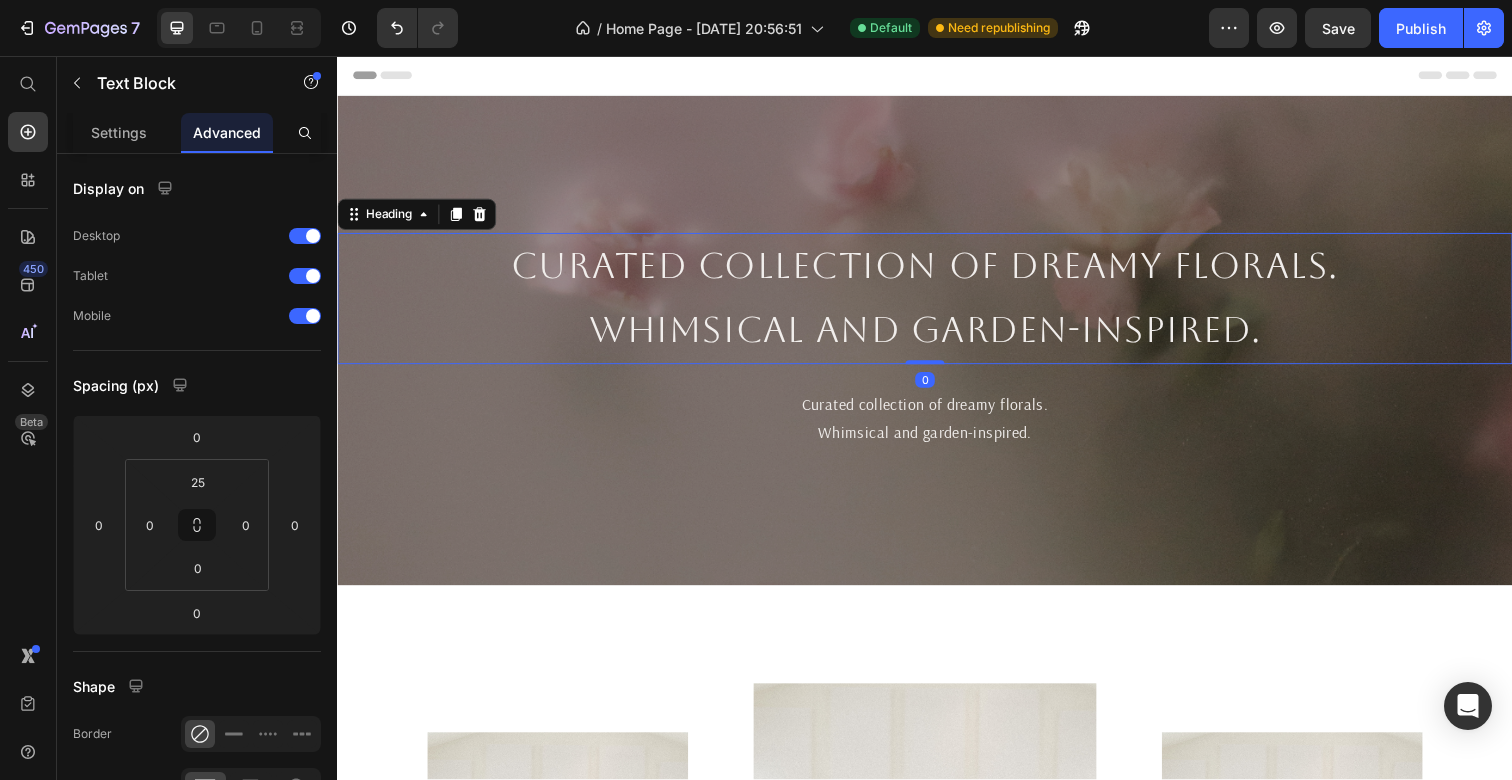 click on "Curated collection of dreamy florals. Whimsical and garden-inspired." at bounding box center (937, 304) 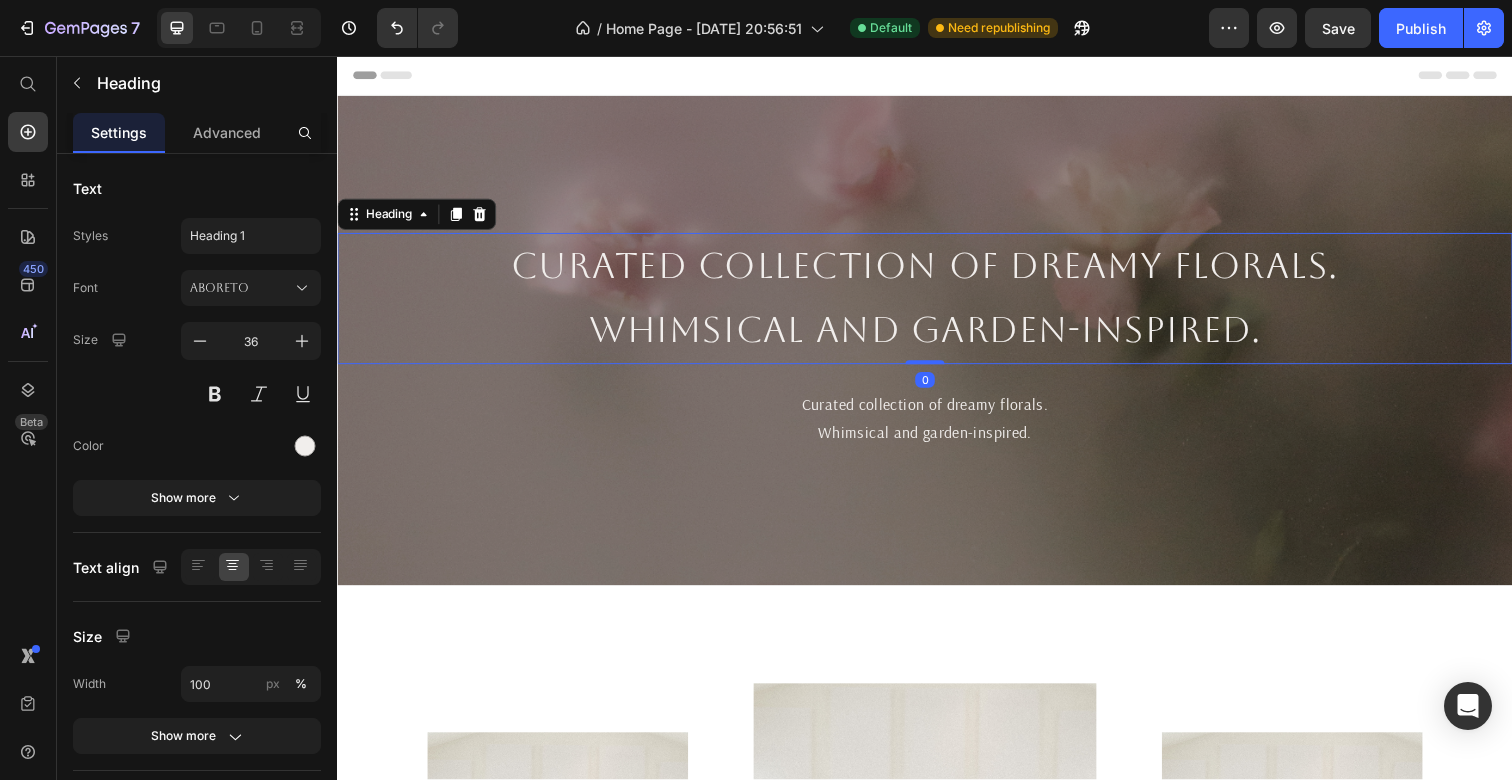 click on "Curated collection of dreamy florals. Whimsical and garden-inspired." at bounding box center (937, 304) 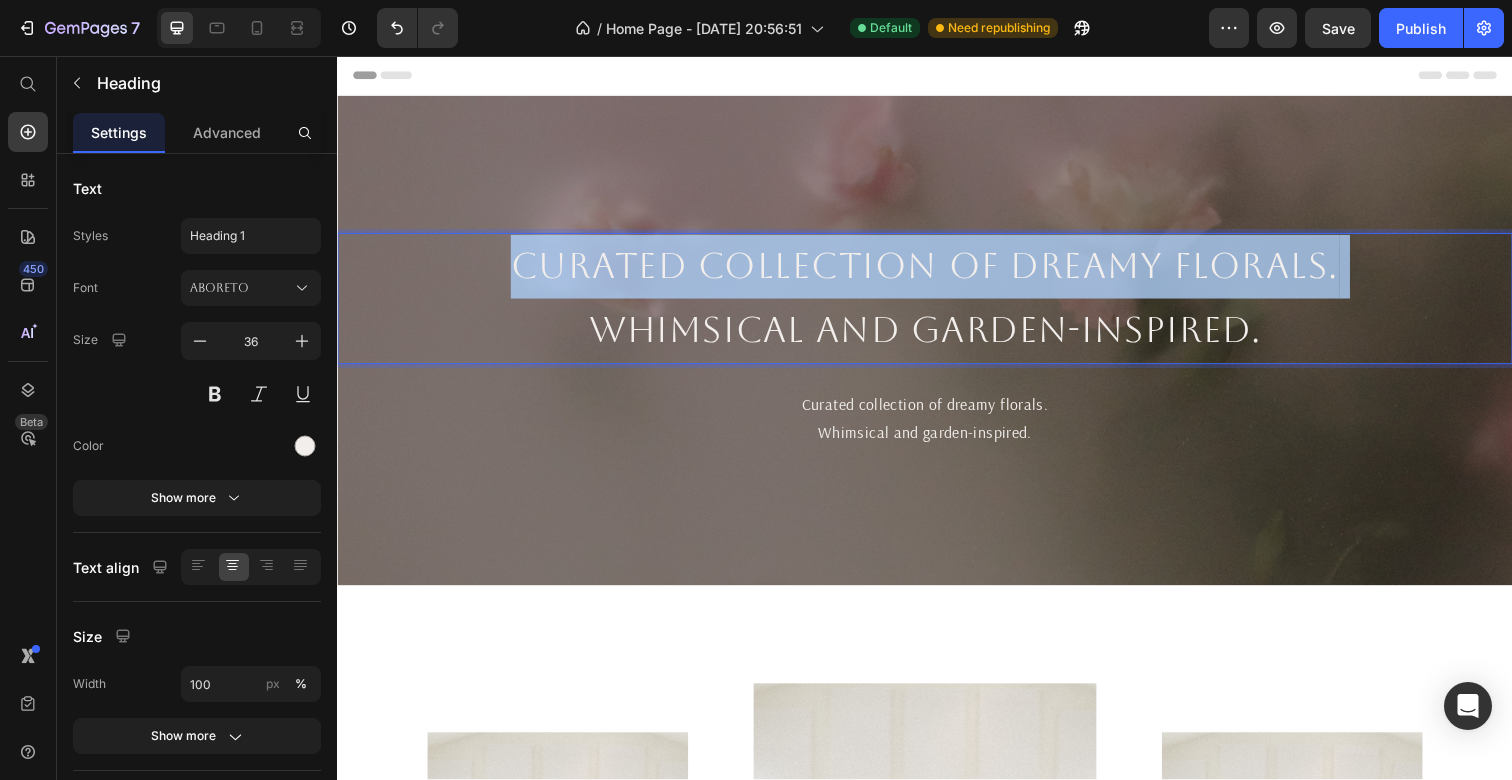 click on "Curated collection of dreamy florals. Whimsical and garden-inspired." at bounding box center (937, 304) 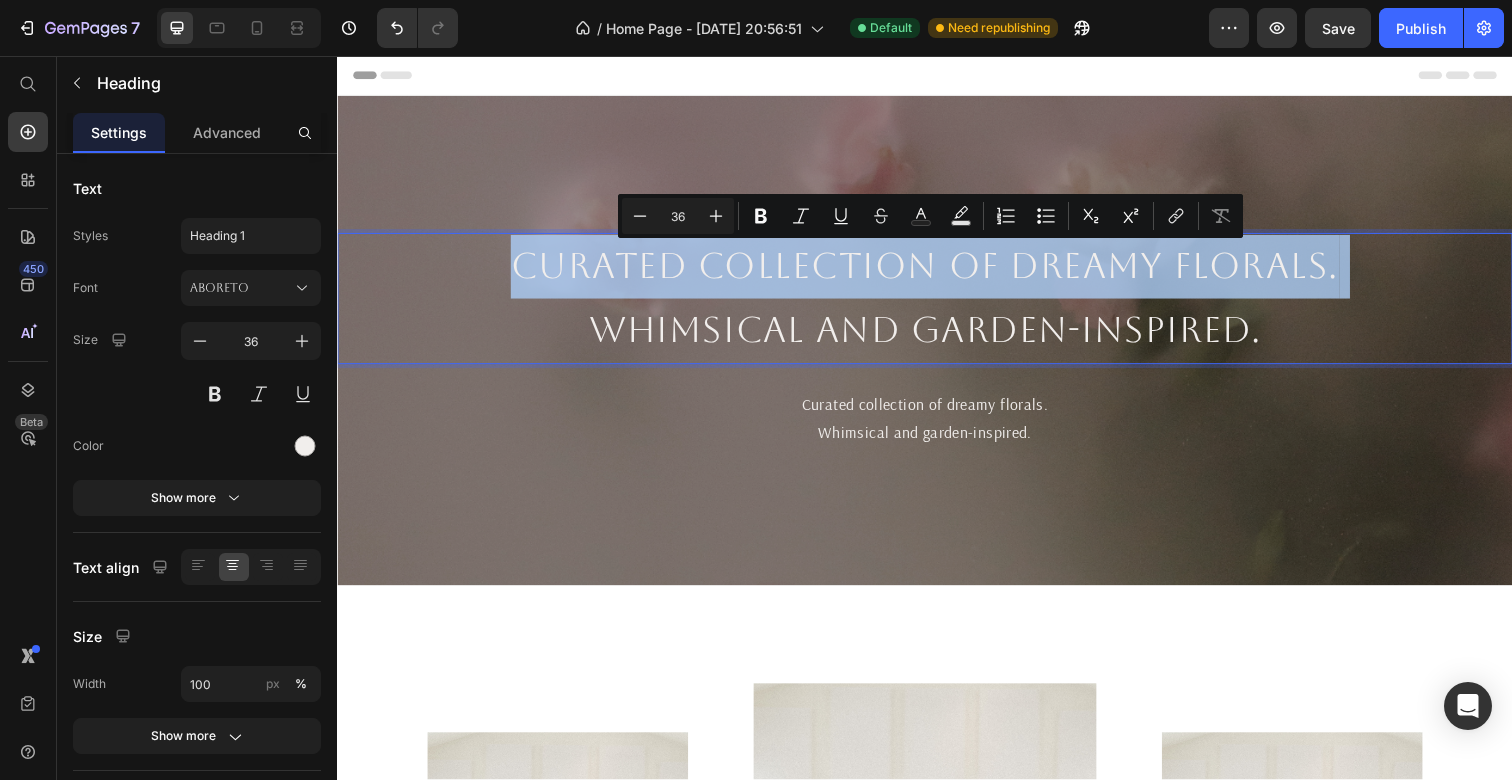 click on "Curated collection of dreamy florals. Whimsical and garden-inspired." at bounding box center [937, 304] 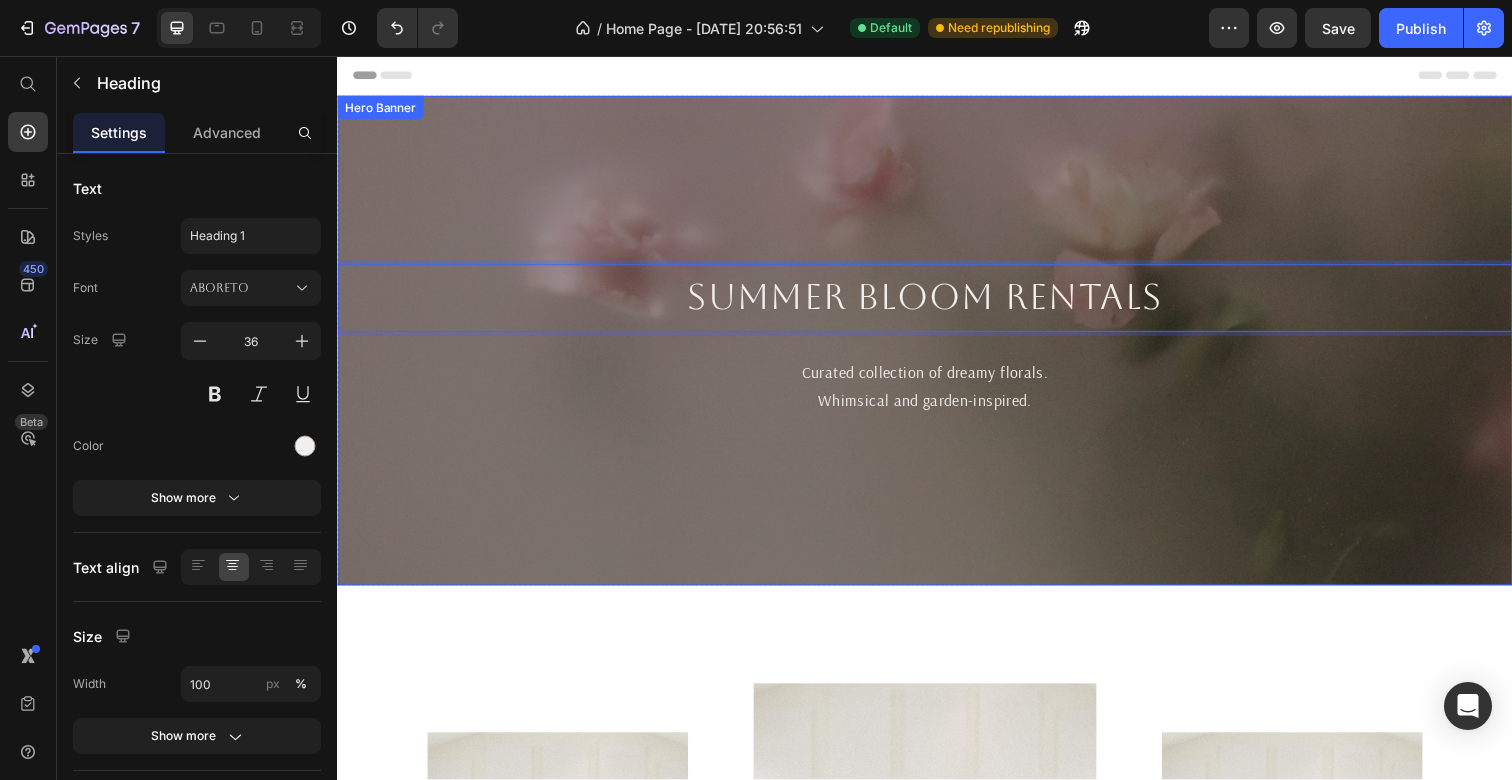 click on "Summer Bloom Rentals Heading   0 Curated collection of dreamy florals. Whimsical and garden-inspired. Text Block" at bounding box center (937, 346) 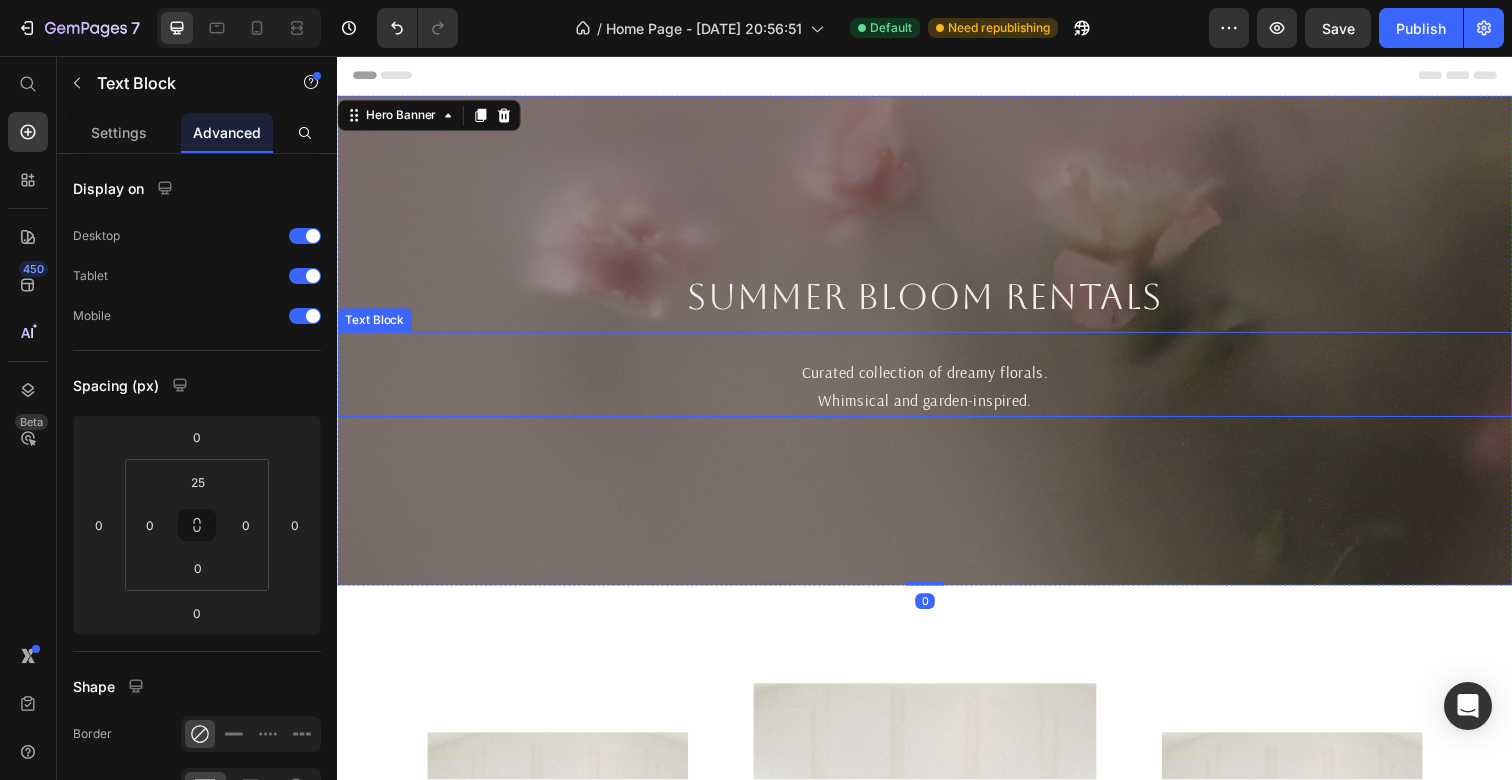 click on "Curated collection of dreamy florals." at bounding box center (937, 379) 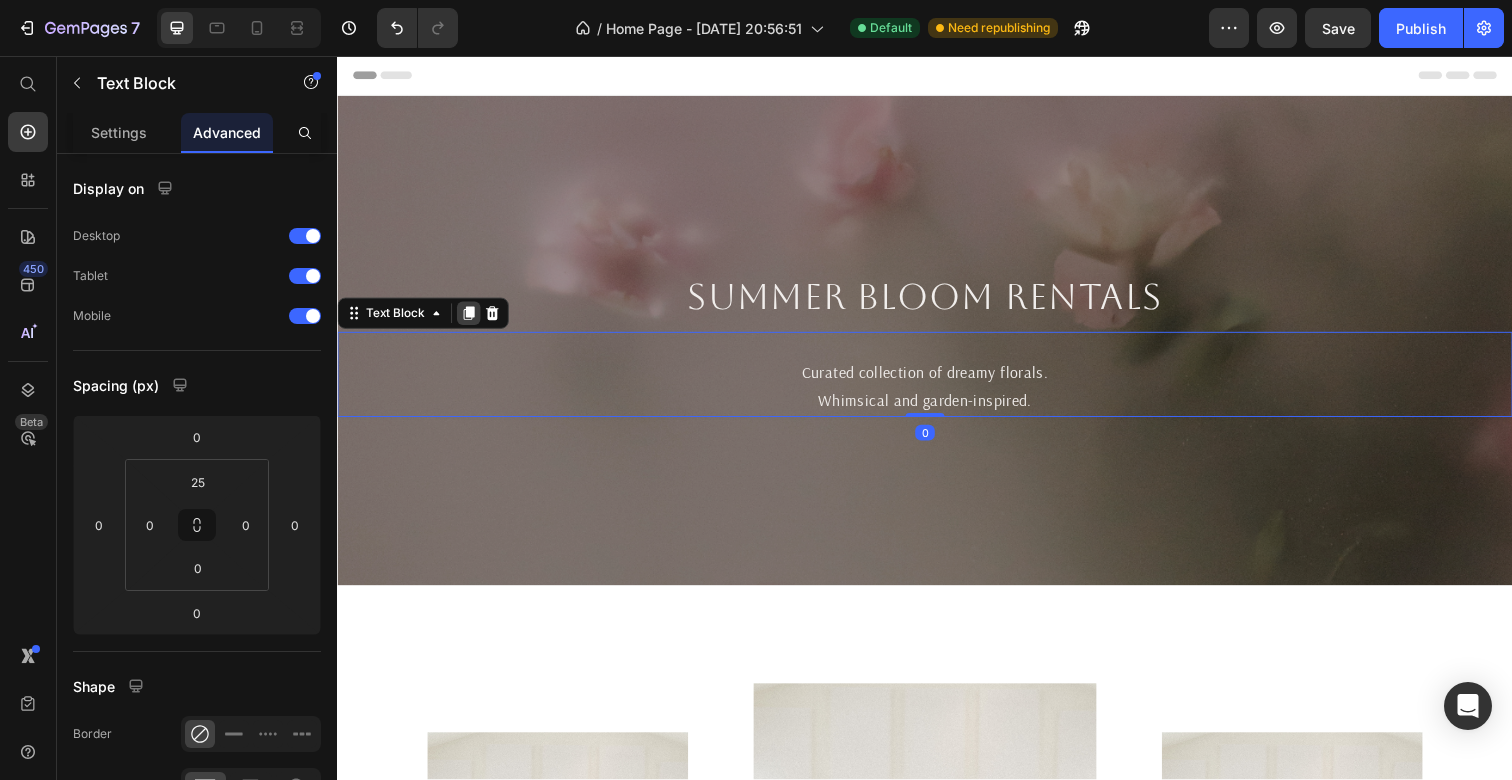 click 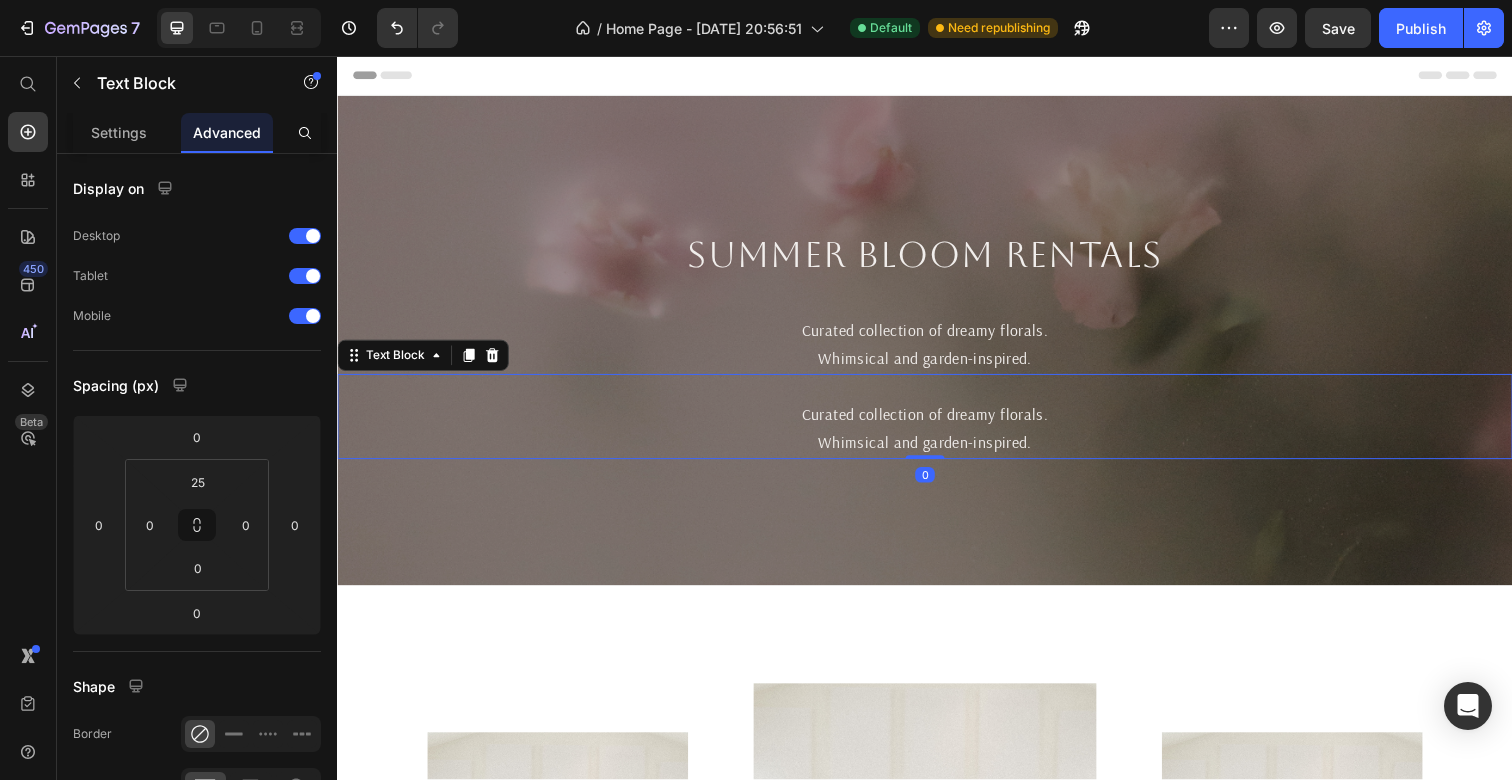 click on "Whimsical and garden-inspired." at bounding box center [937, 451] 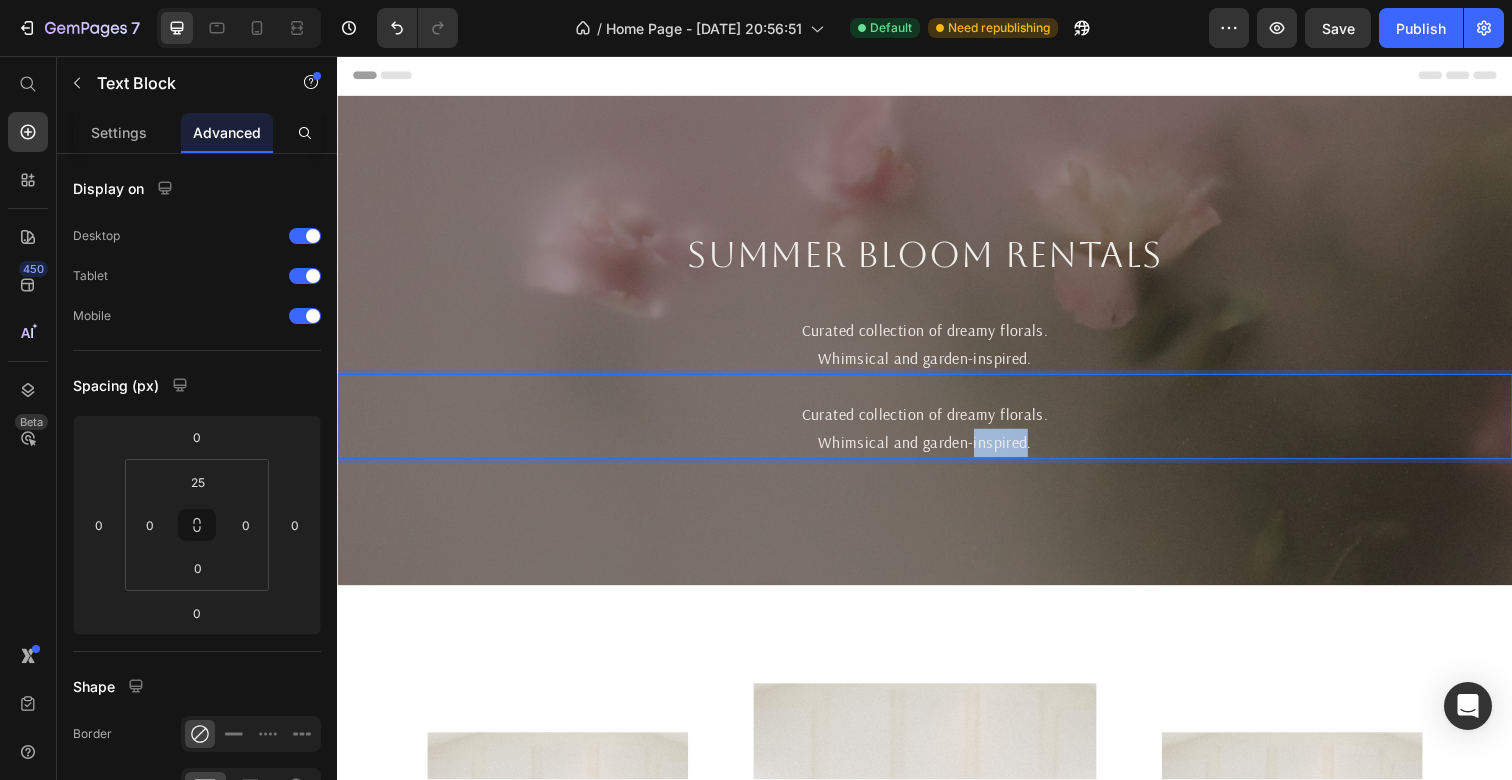 click on "Whimsical and garden-inspired." at bounding box center (937, 451) 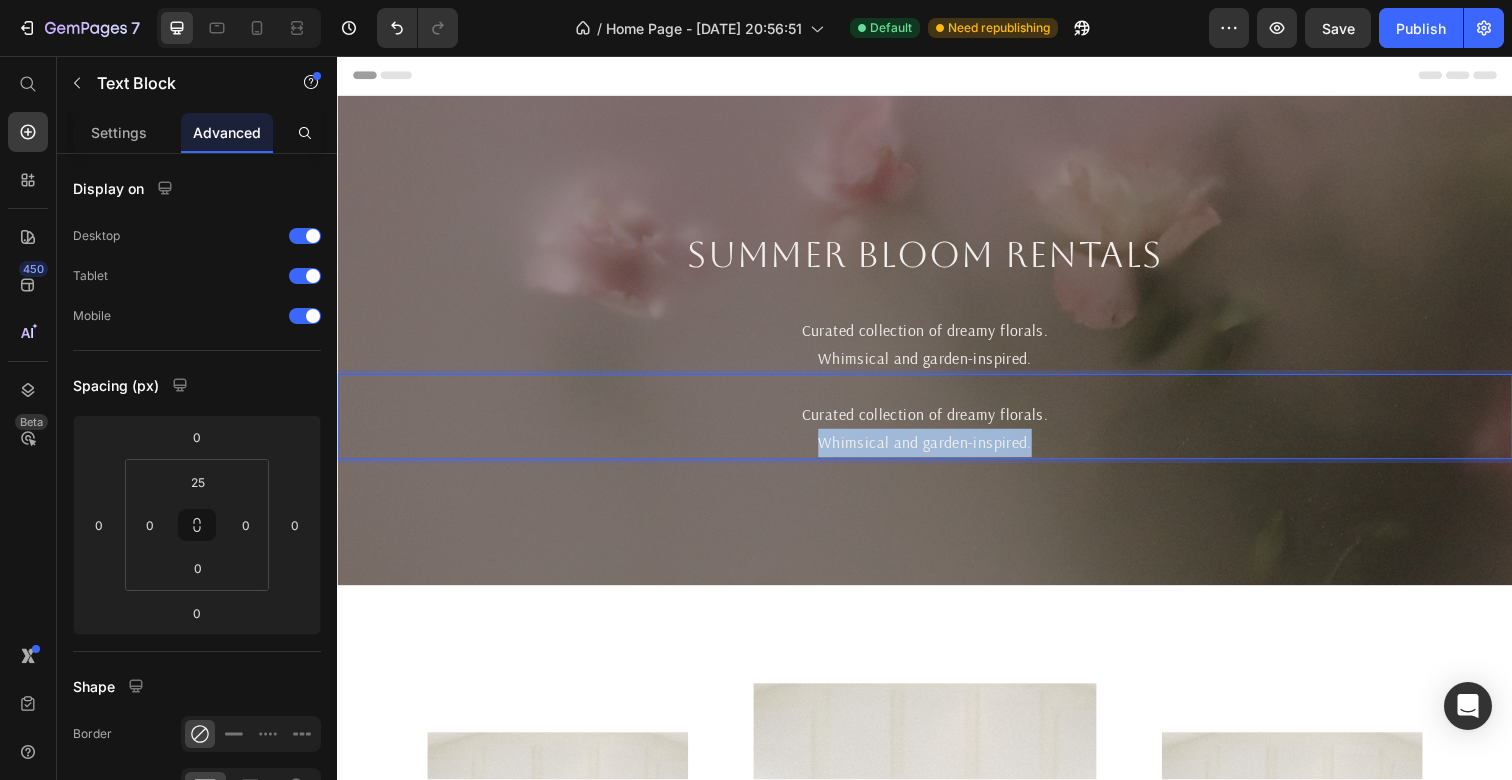click on "Whimsical and garden-inspired." at bounding box center (937, 451) 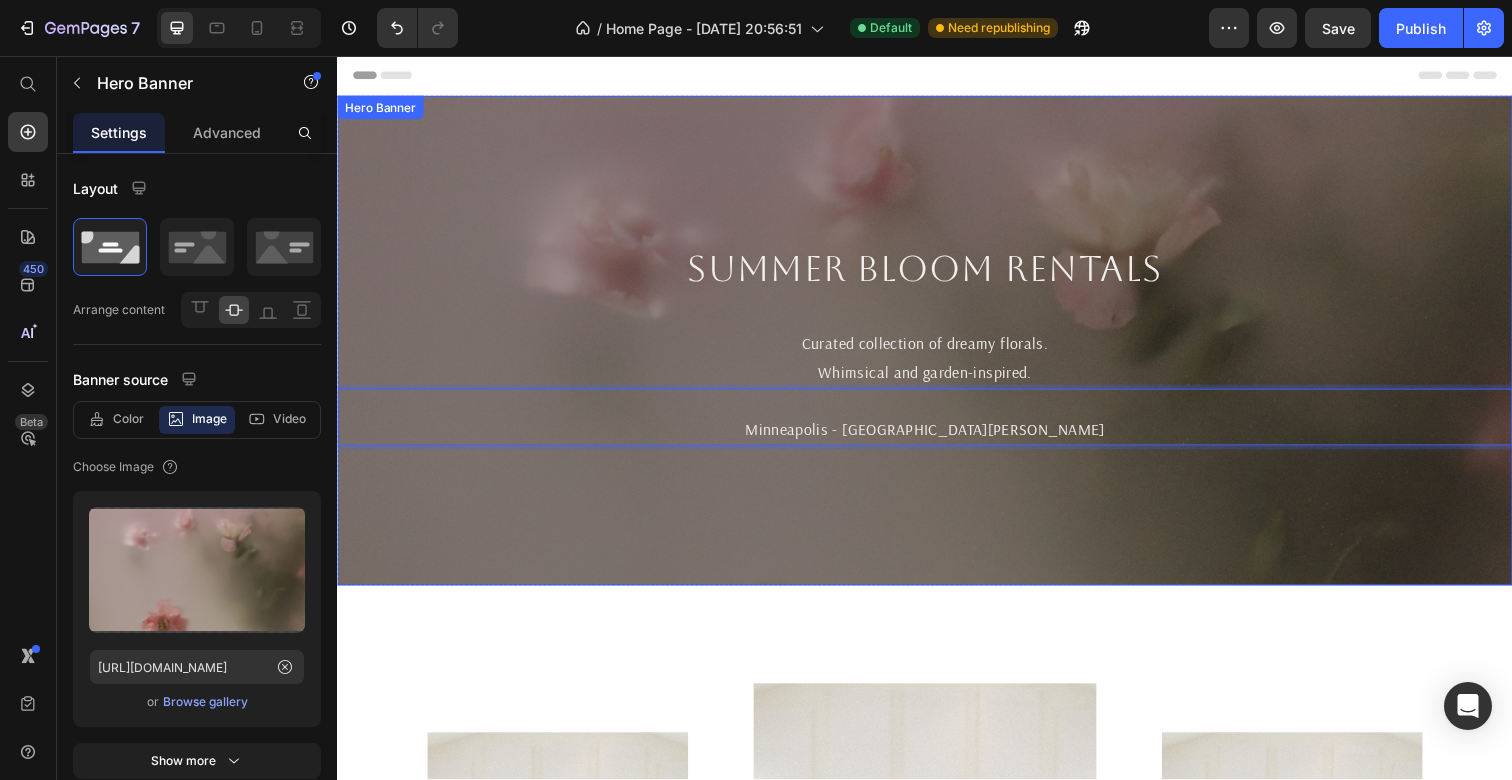 click at bounding box center (937, 347) 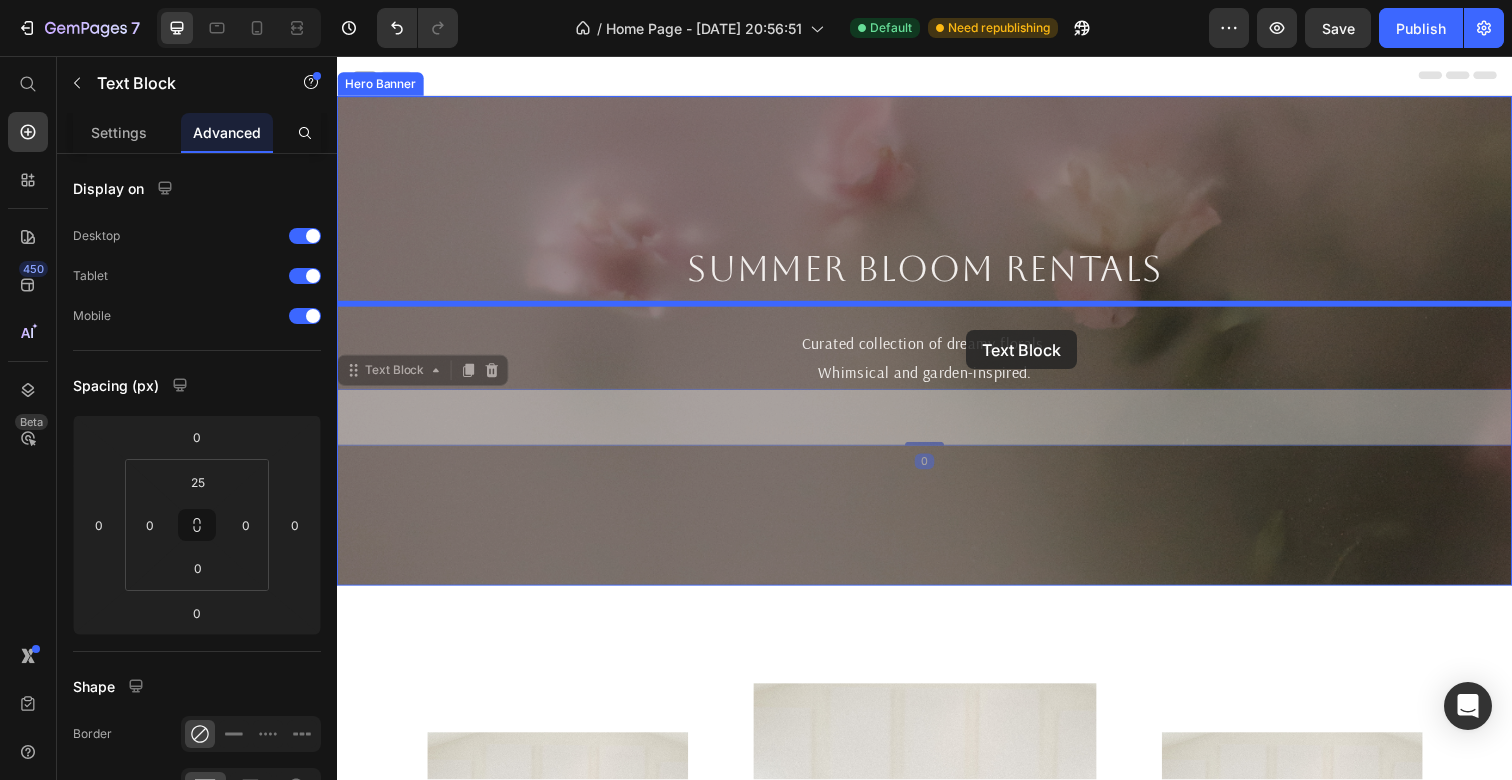 drag, startPoint x: 972, startPoint y: 436, endPoint x: 979, endPoint y: 336, distance: 100.2447 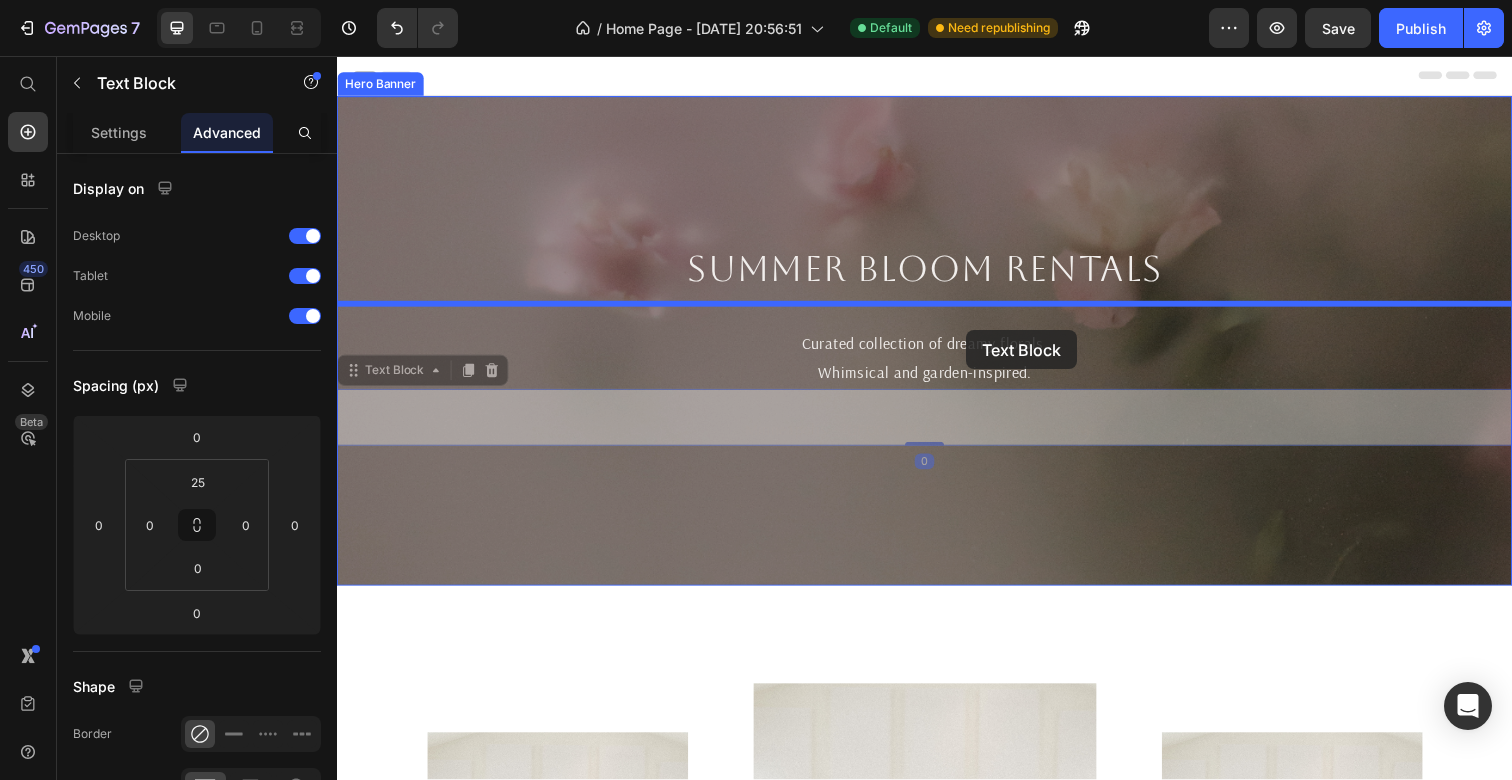 click on "Header Summer Bloom Rentals Heading Curated collection of dreamy florals. Whimsical and garden-inspired. Text Block Minneapolis - Saint [PERSON_NAME] Text Block   0 Minneapolis - Saint [PERSON_NAME] Text Block   0 Hero Banner Section 1 Image Image Image Section 2 Root Start with Sections from sidebar Add sections Add elements Start with Generating from URL or image Add section Choose templates inspired by CRO experts Generate layout from URL or image Add blank section then drag & drop elements Footer" at bounding box center [937, 1996] 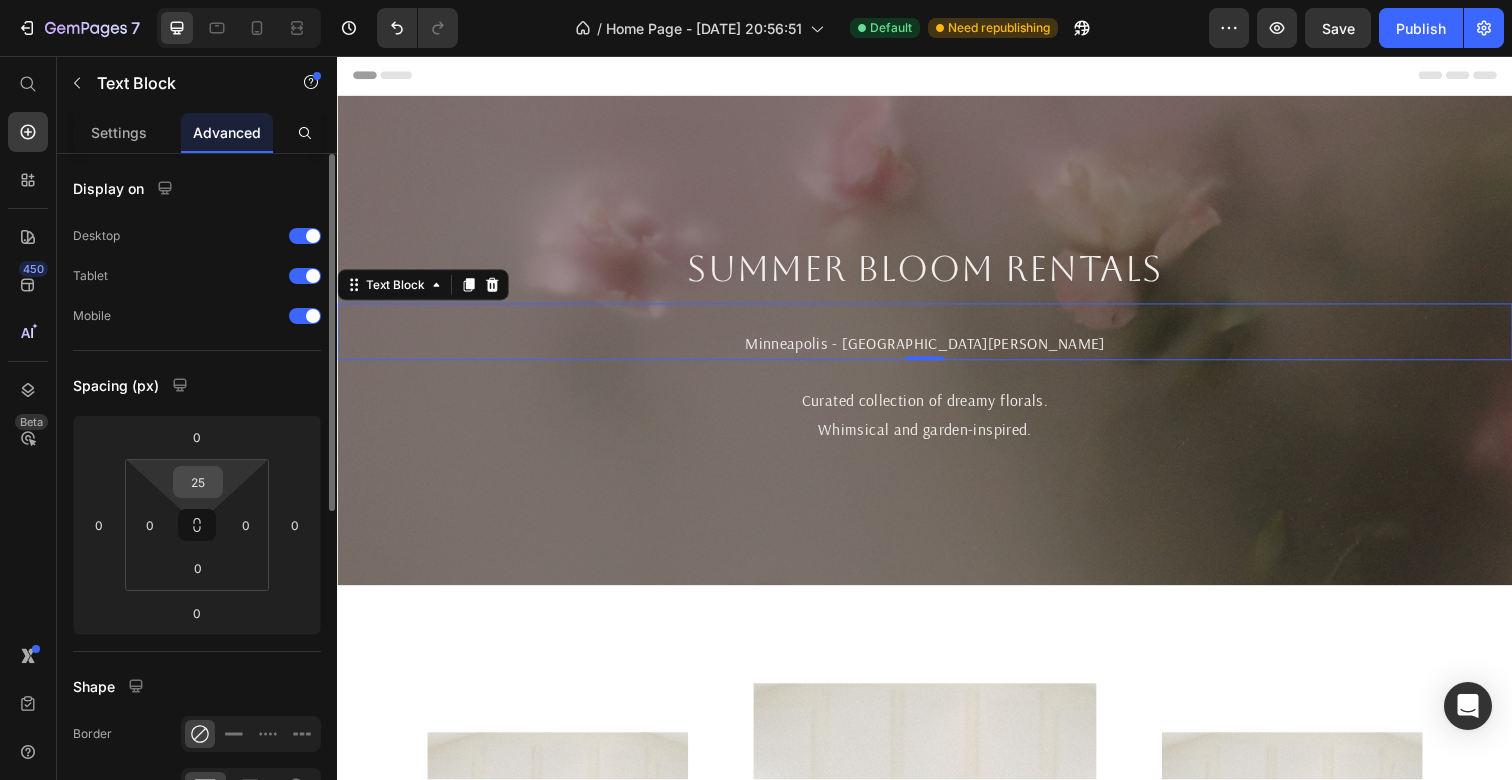 click on "25" at bounding box center (198, 482) 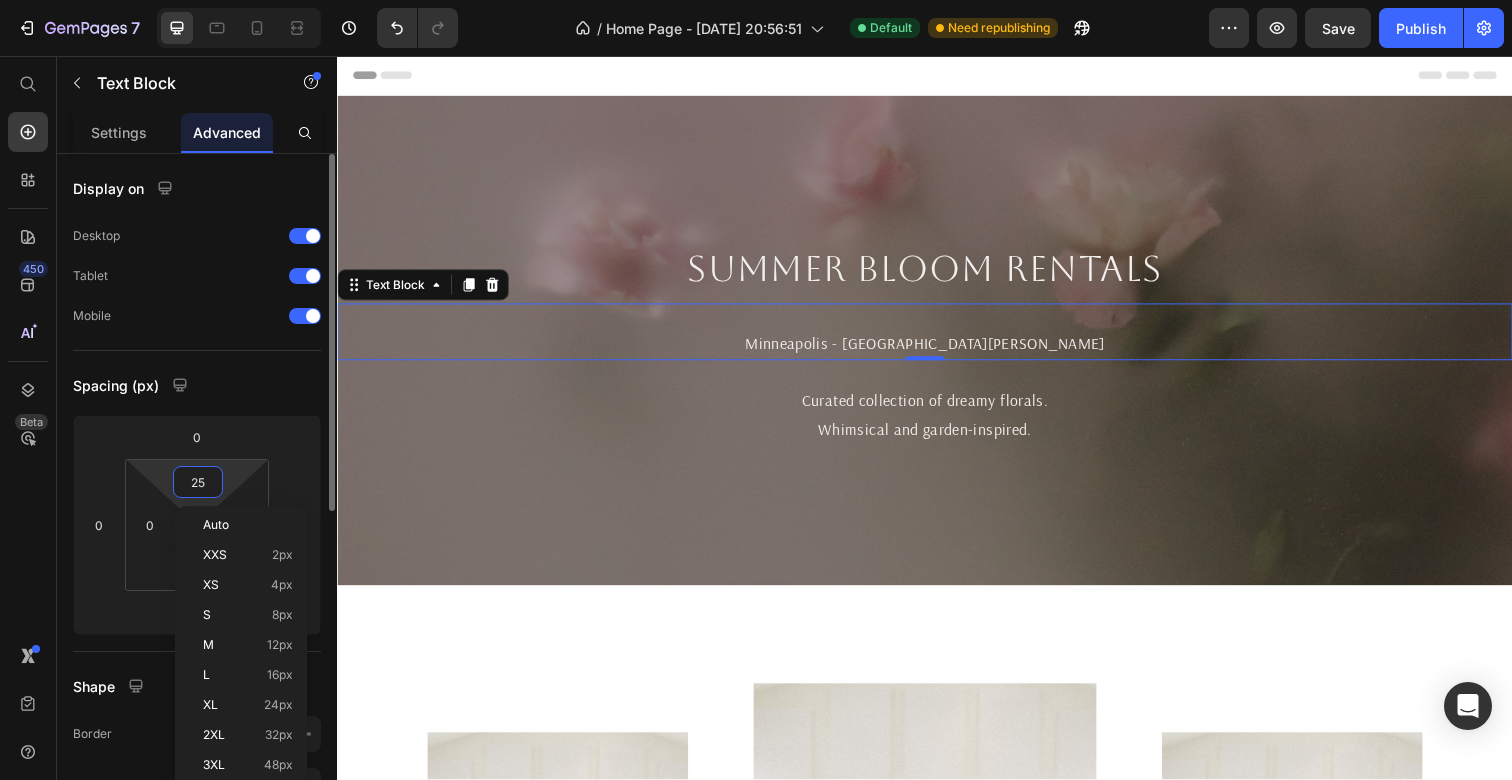type on "0" 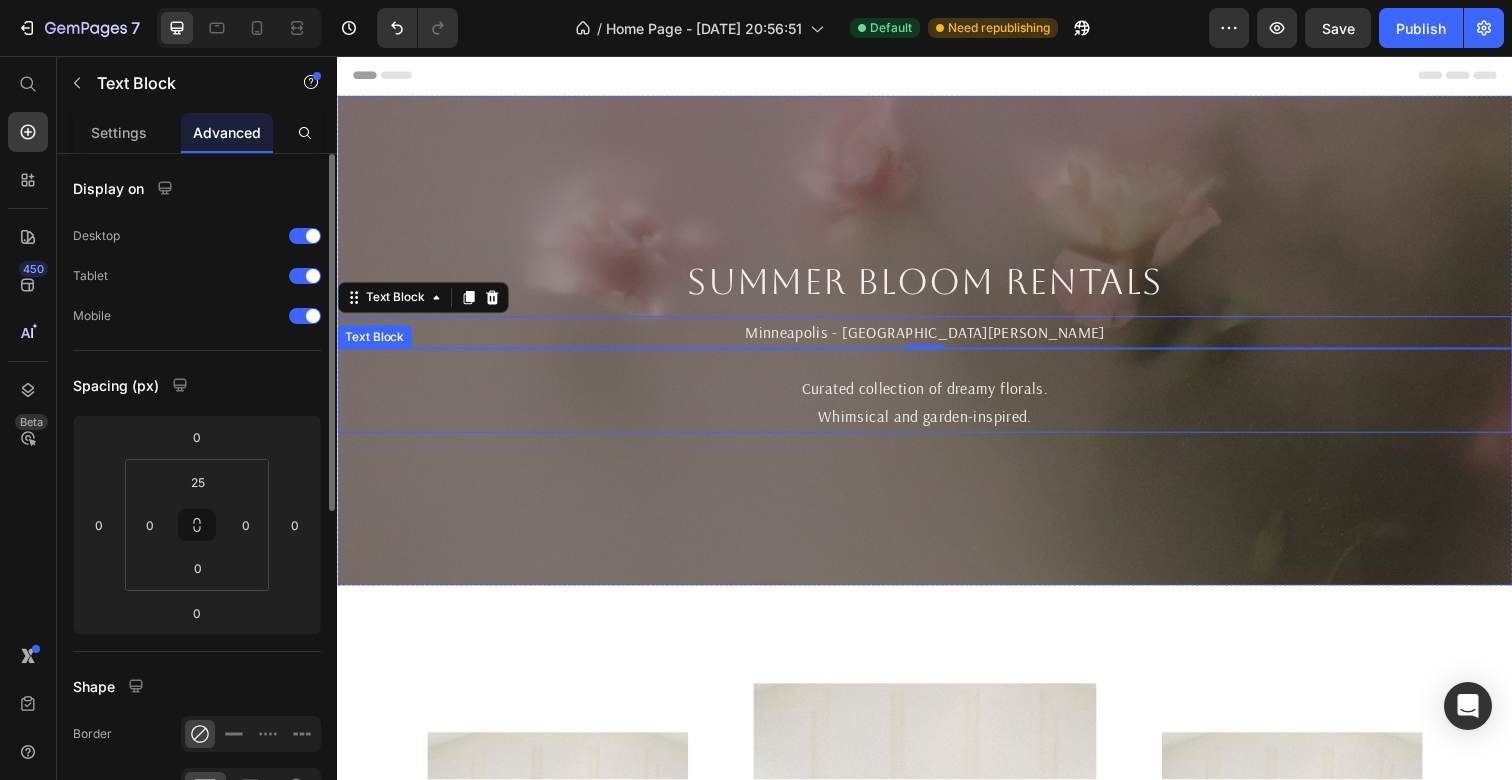click on "Whimsical and garden-inspired." at bounding box center [937, 424] 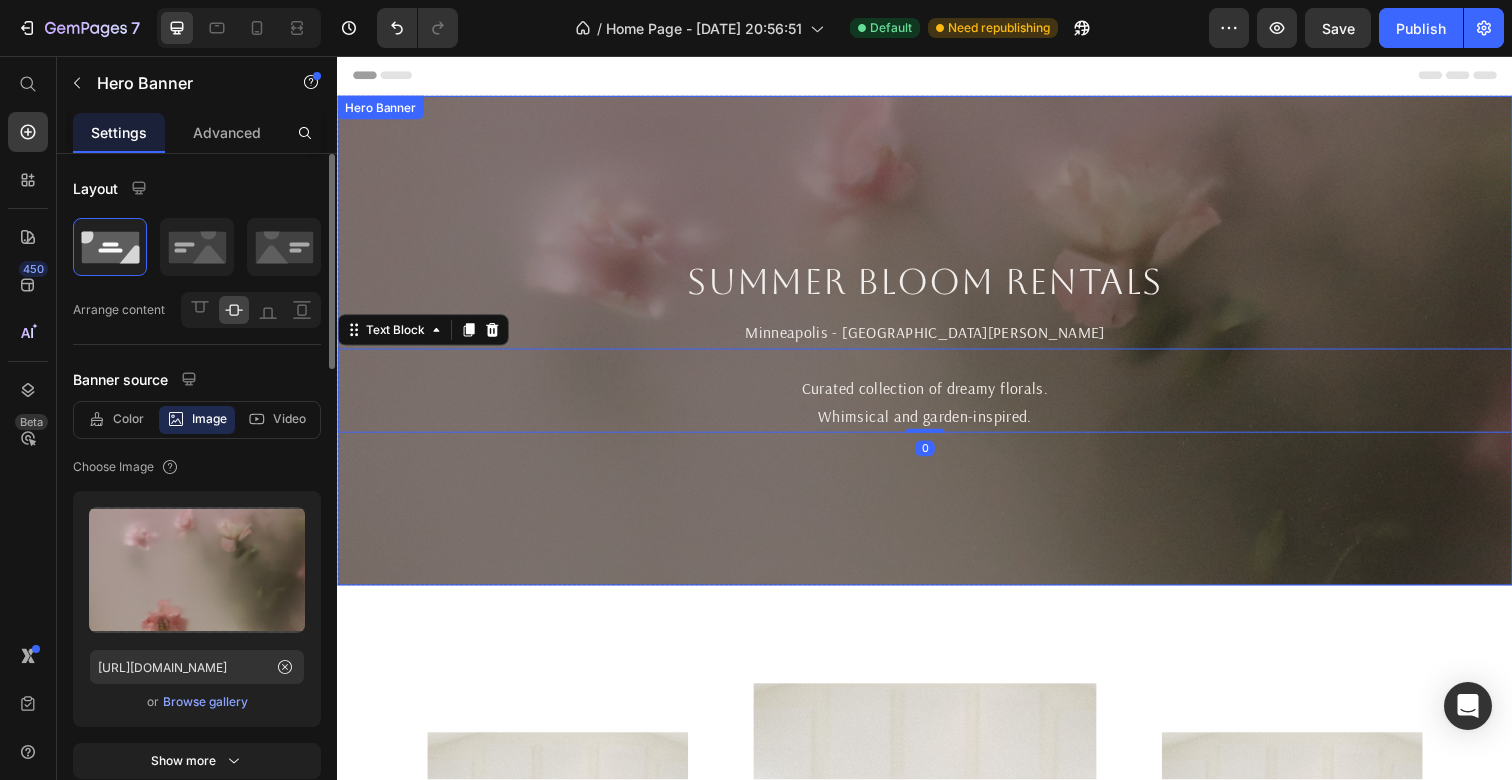 click on "Summer Bloom Rentals Heading [GEOGRAPHIC_DATA] - [GEOGRAPHIC_DATA][PERSON_NAME] Text Block Curated collection of dreamy florals. Whimsical and garden-inspired. Text Block   0" at bounding box center [937, 347] 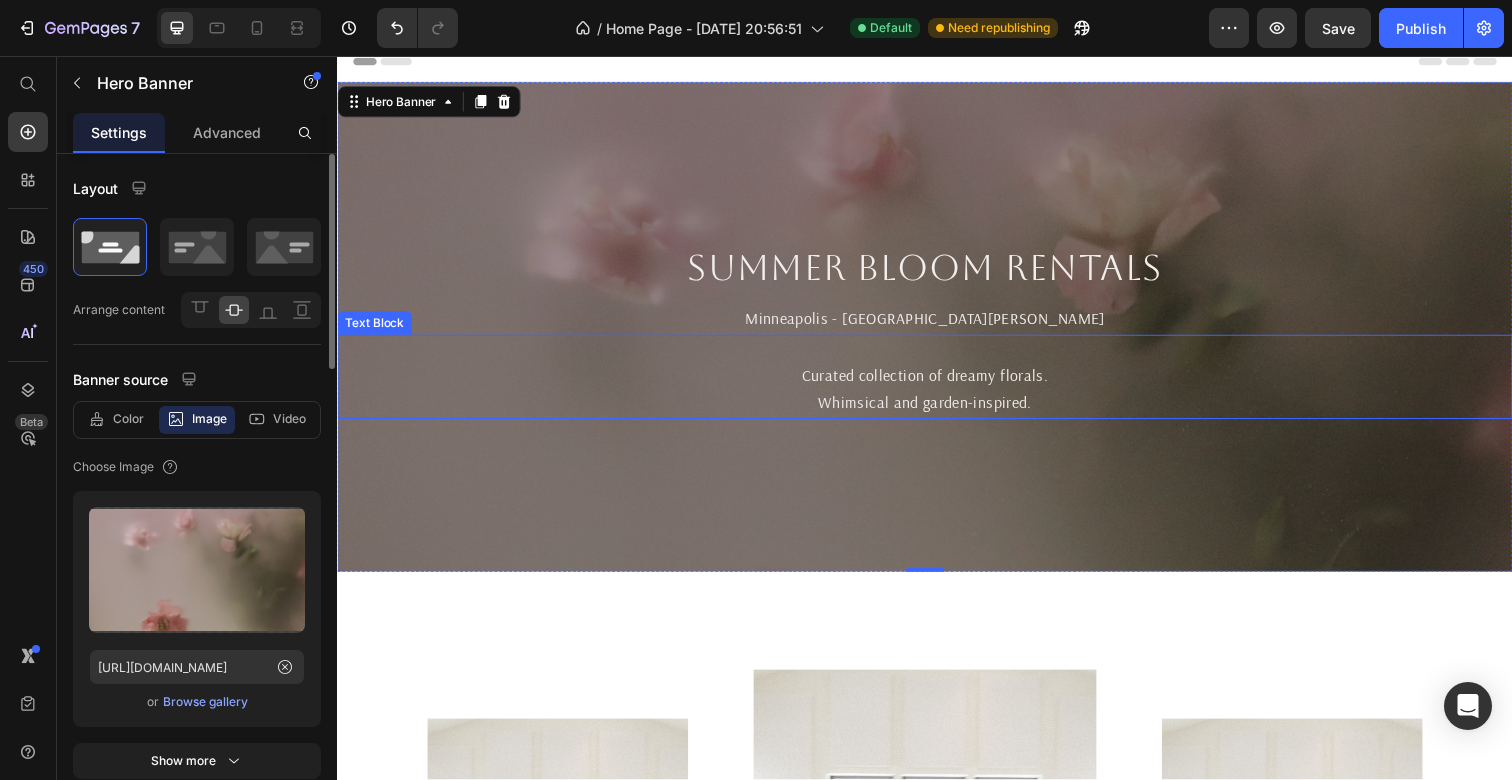 scroll, scrollTop: 0, scrollLeft: 0, axis: both 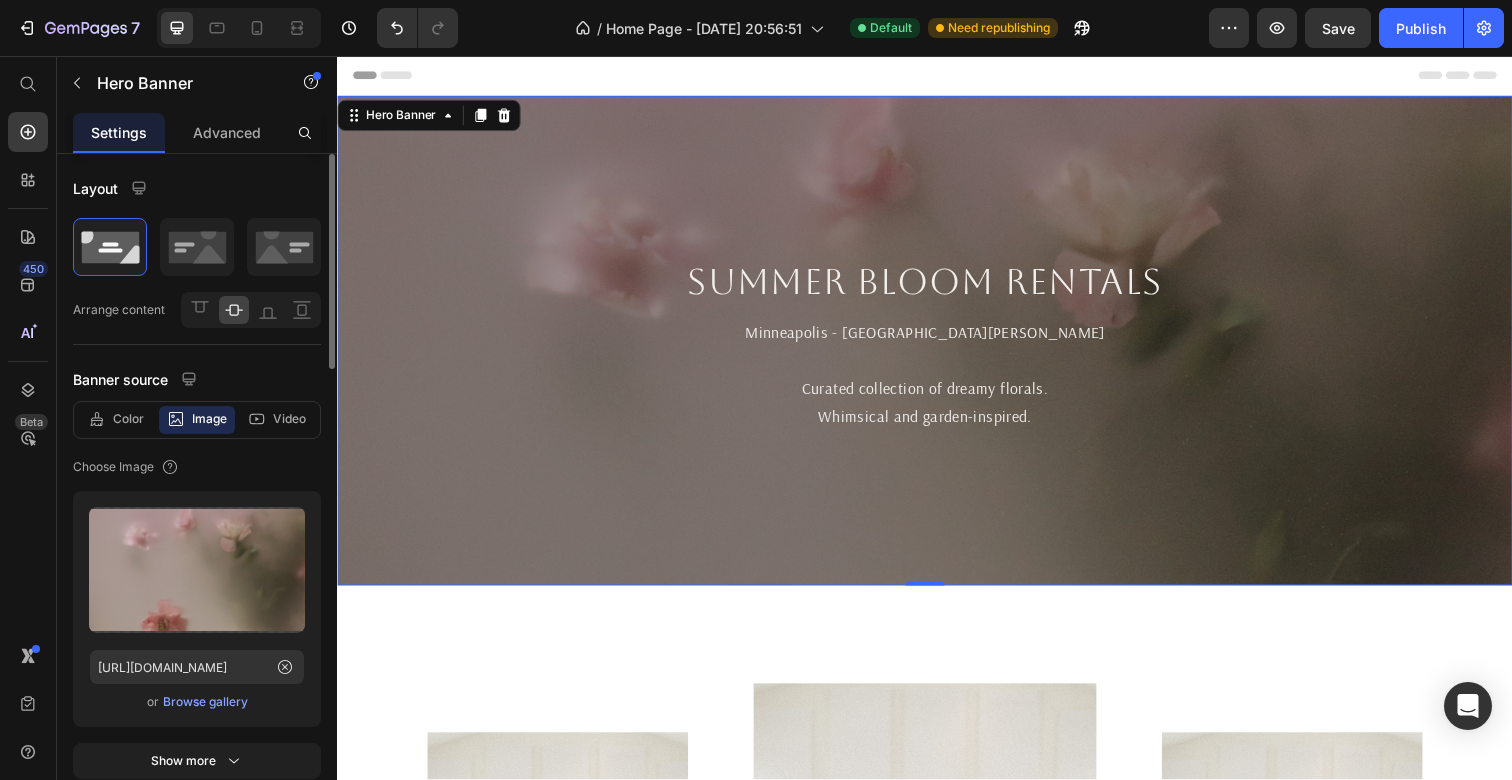 click at bounding box center [937, 347] 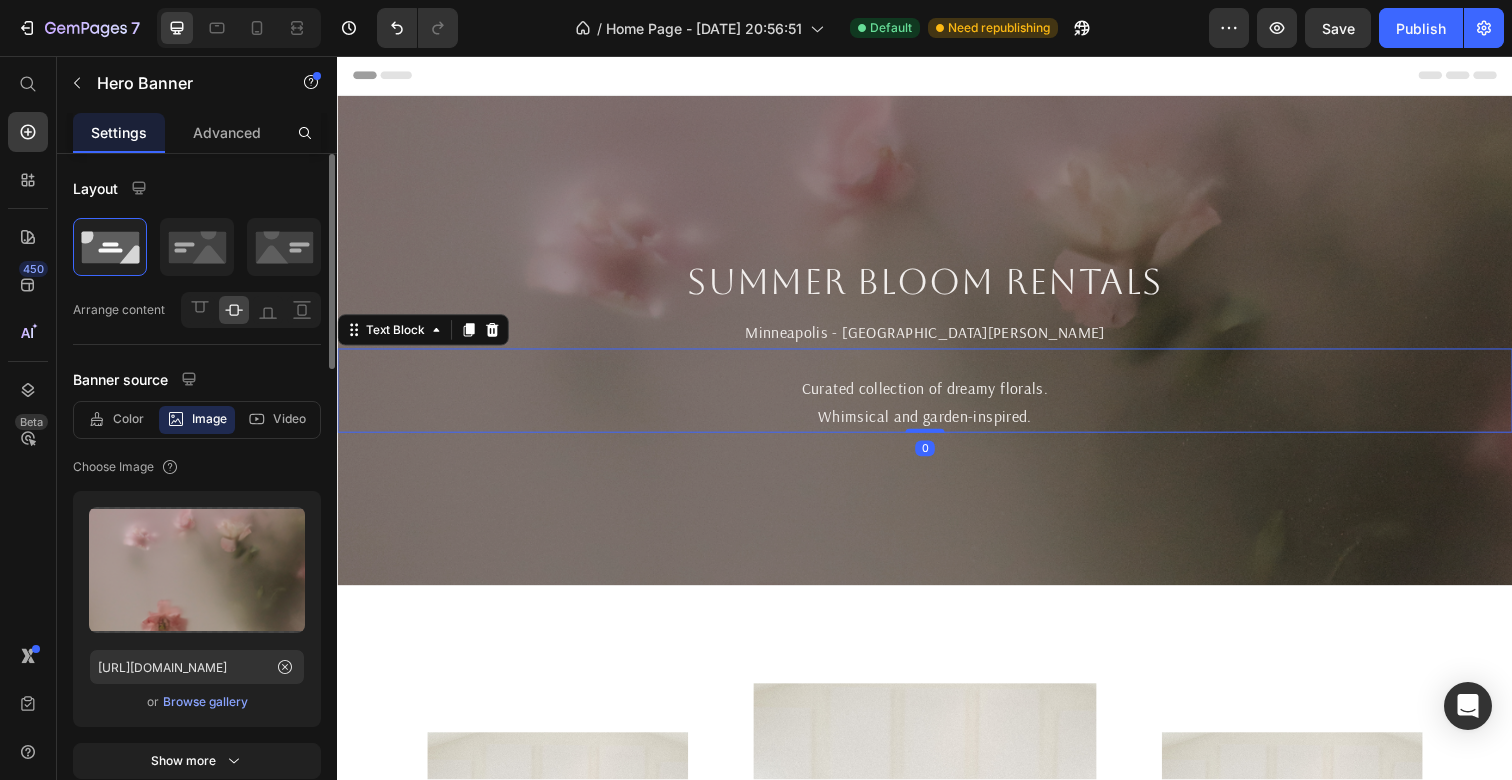 click on "Curated collection of dreamy florals." at bounding box center (937, 396) 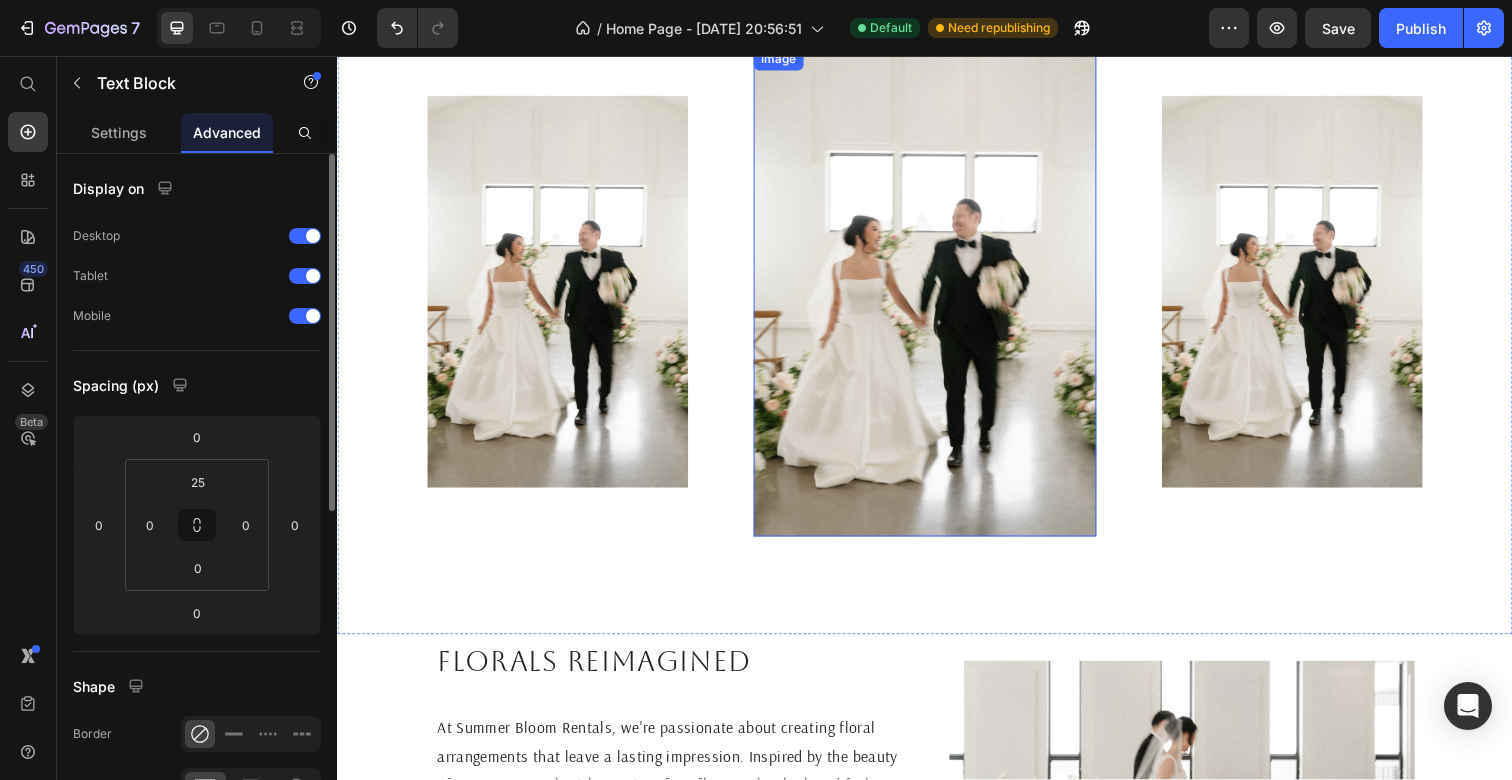 scroll, scrollTop: 862, scrollLeft: 0, axis: vertical 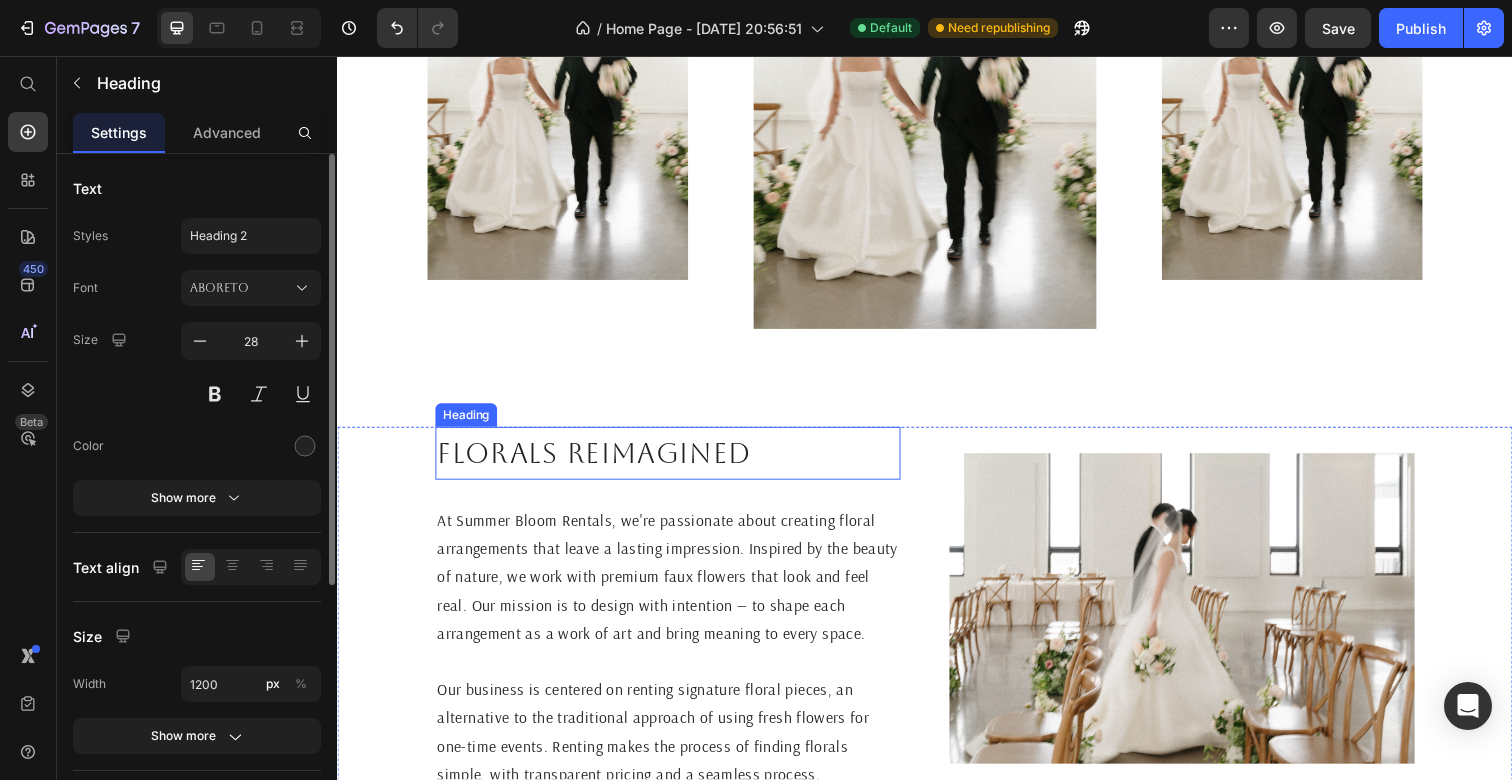 click on "Florals reimagined" at bounding box center [674, 462] 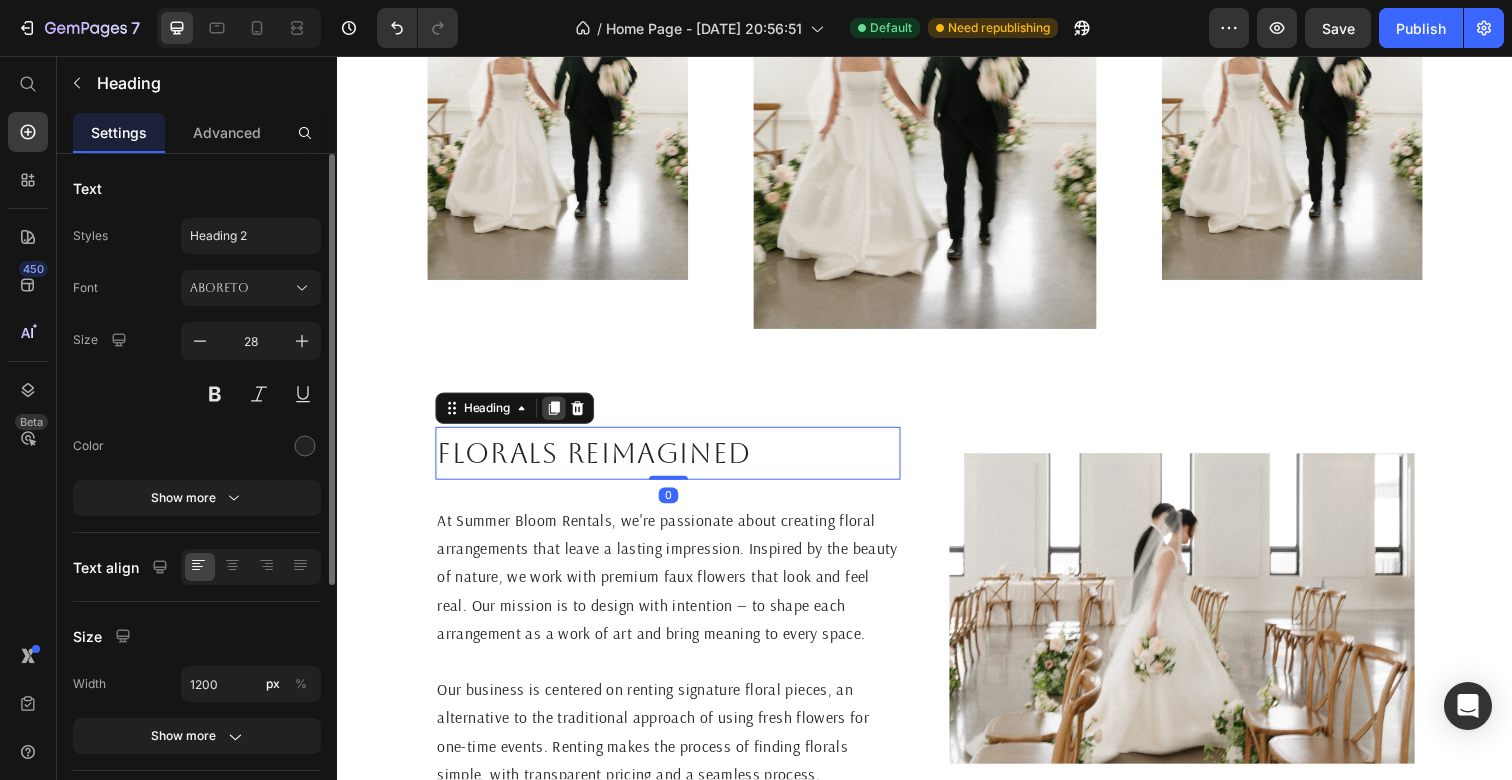 click 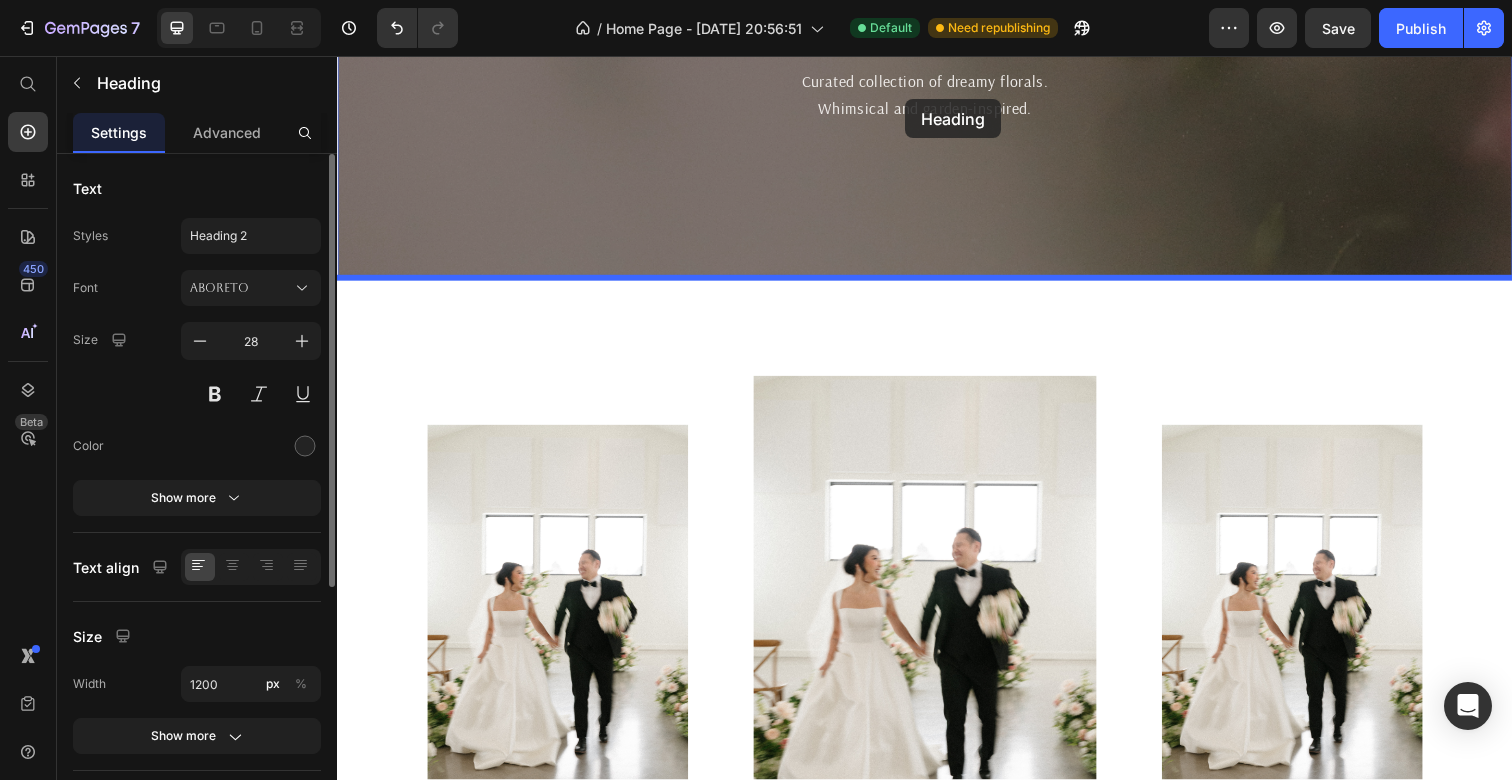 scroll, scrollTop: 307, scrollLeft: 0, axis: vertical 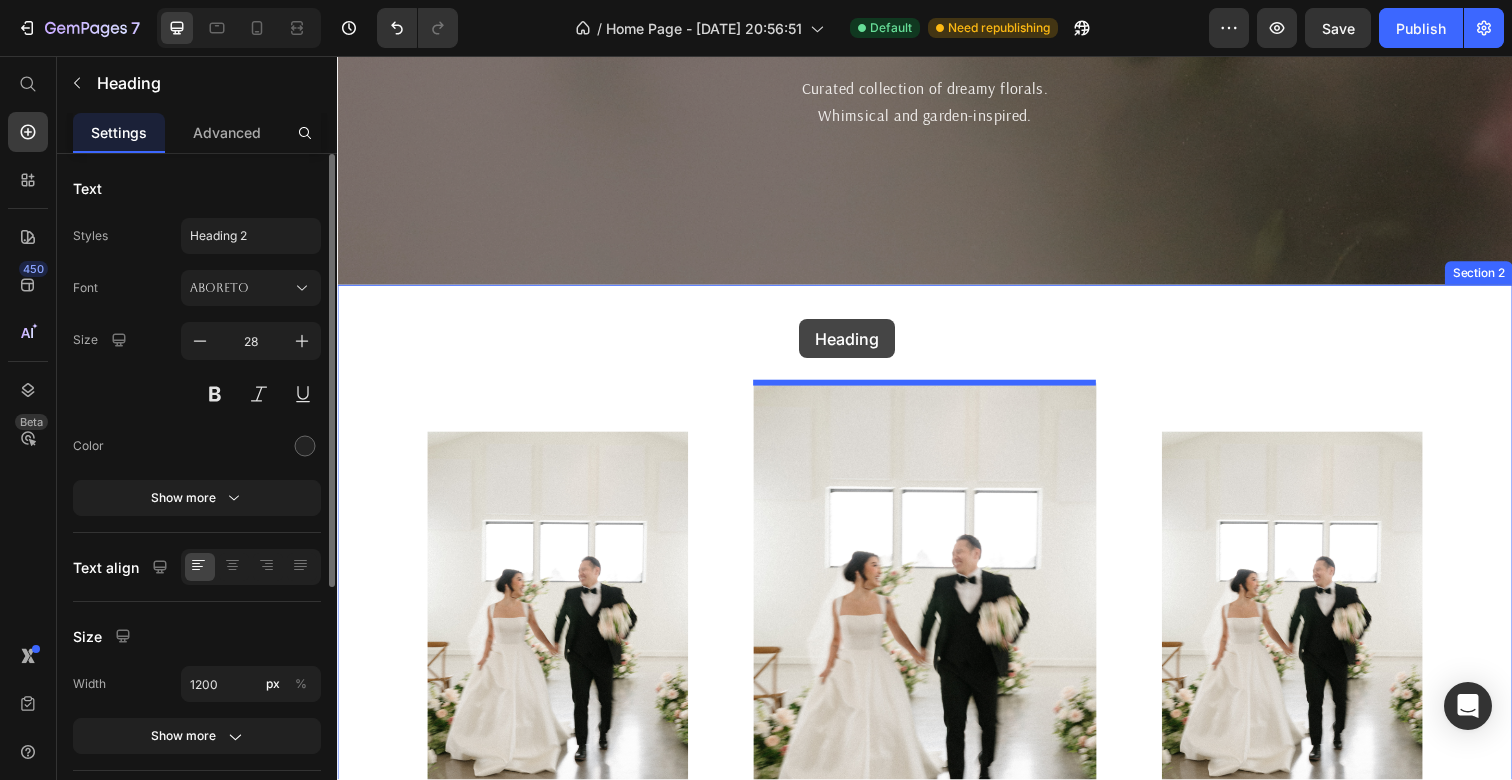 drag, startPoint x: 600, startPoint y: 512, endPoint x: 809, endPoint y: 325, distance: 280.44608 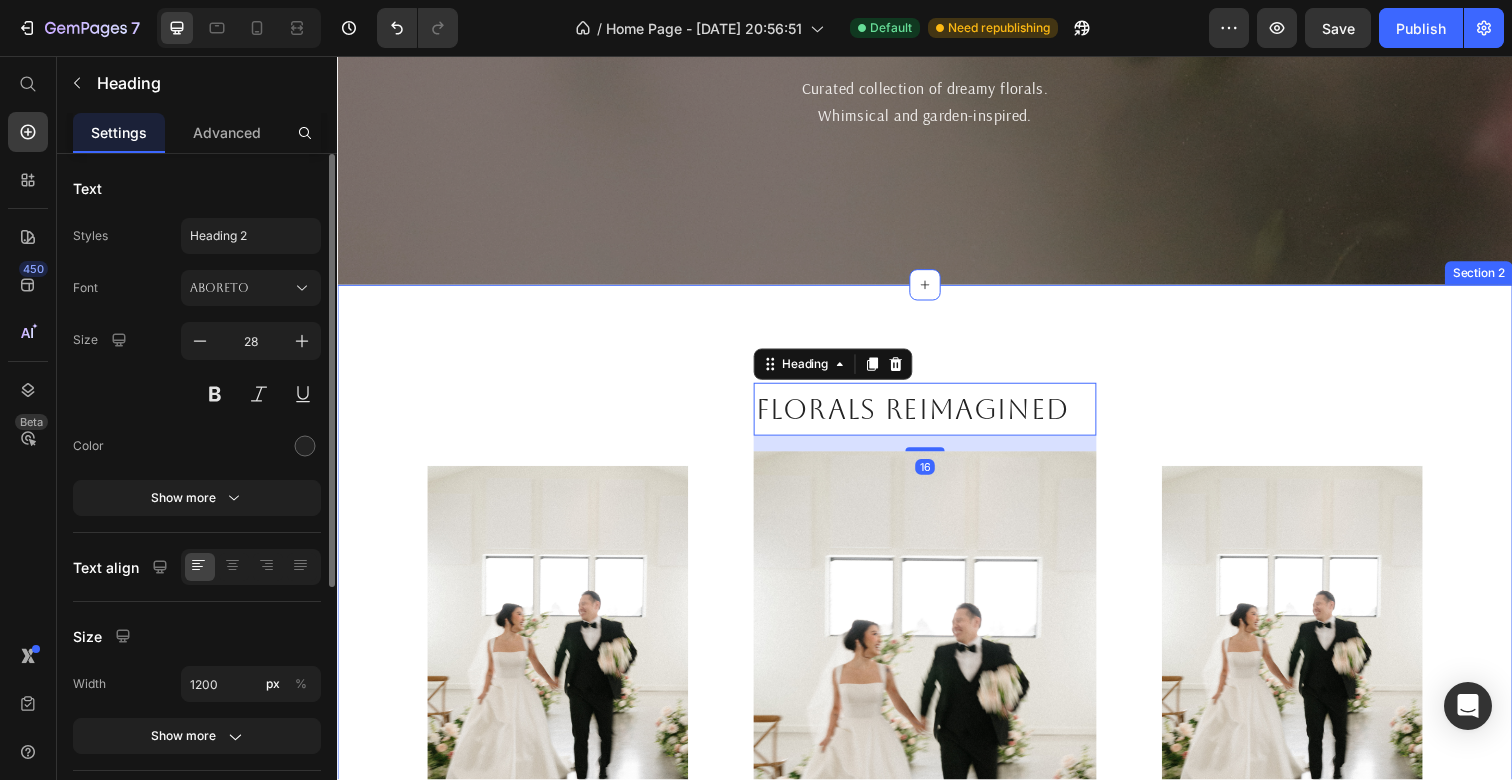click on "Image Florals reimagined Heading   16 Image Image Section 2" at bounding box center (937, 675) 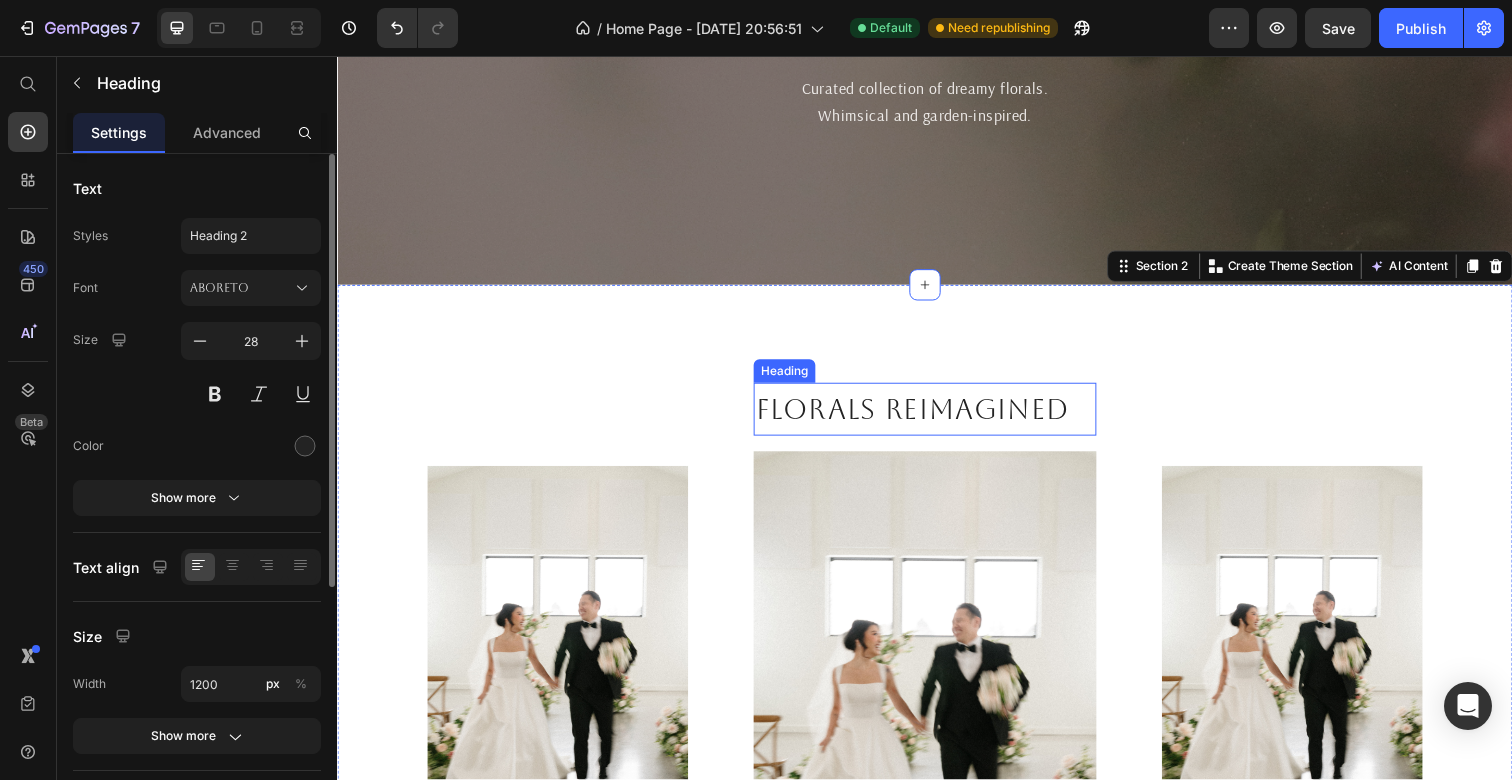 click on "Florals reimagined" at bounding box center (937, 417) 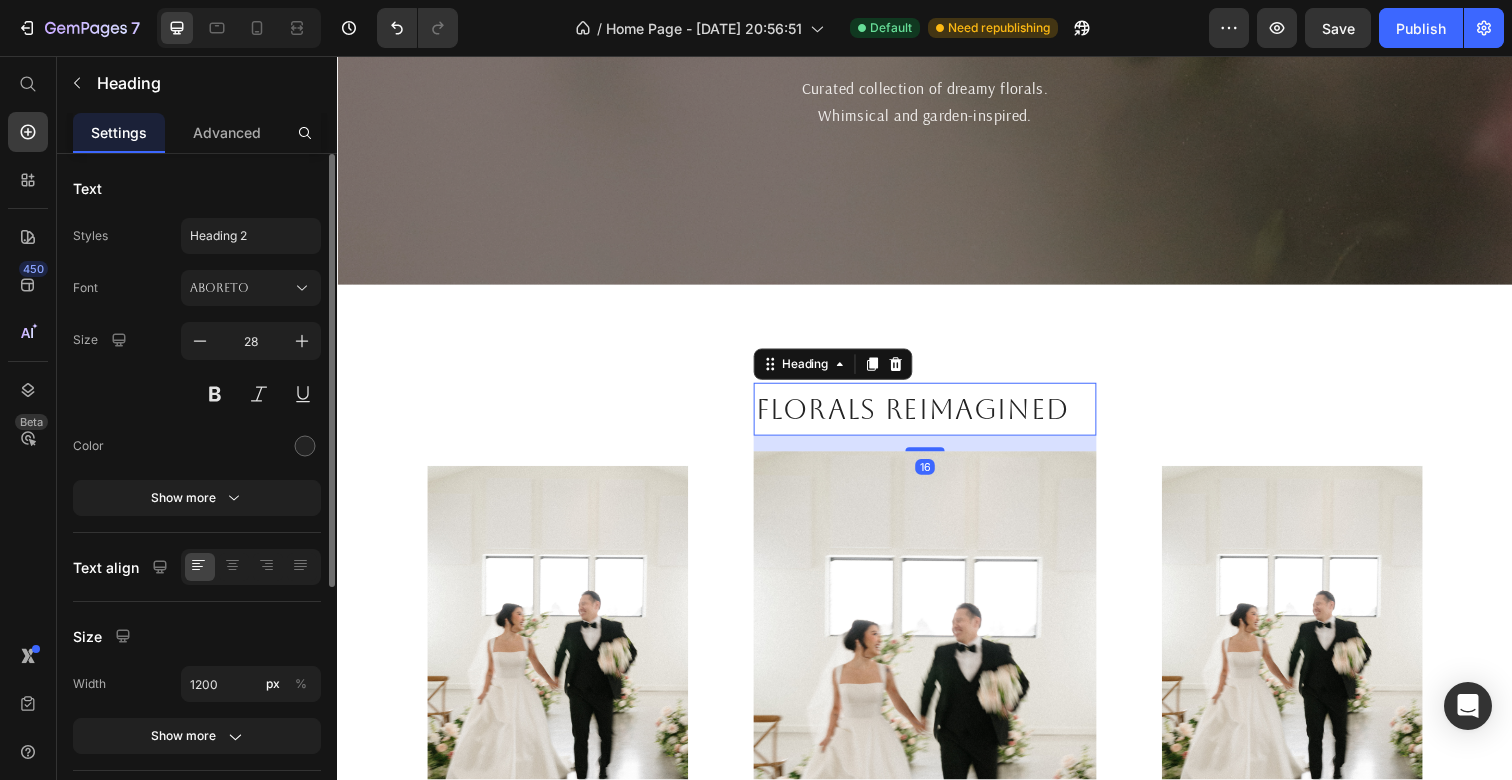 click on "Florals reimagined" at bounding box center [937, 417] 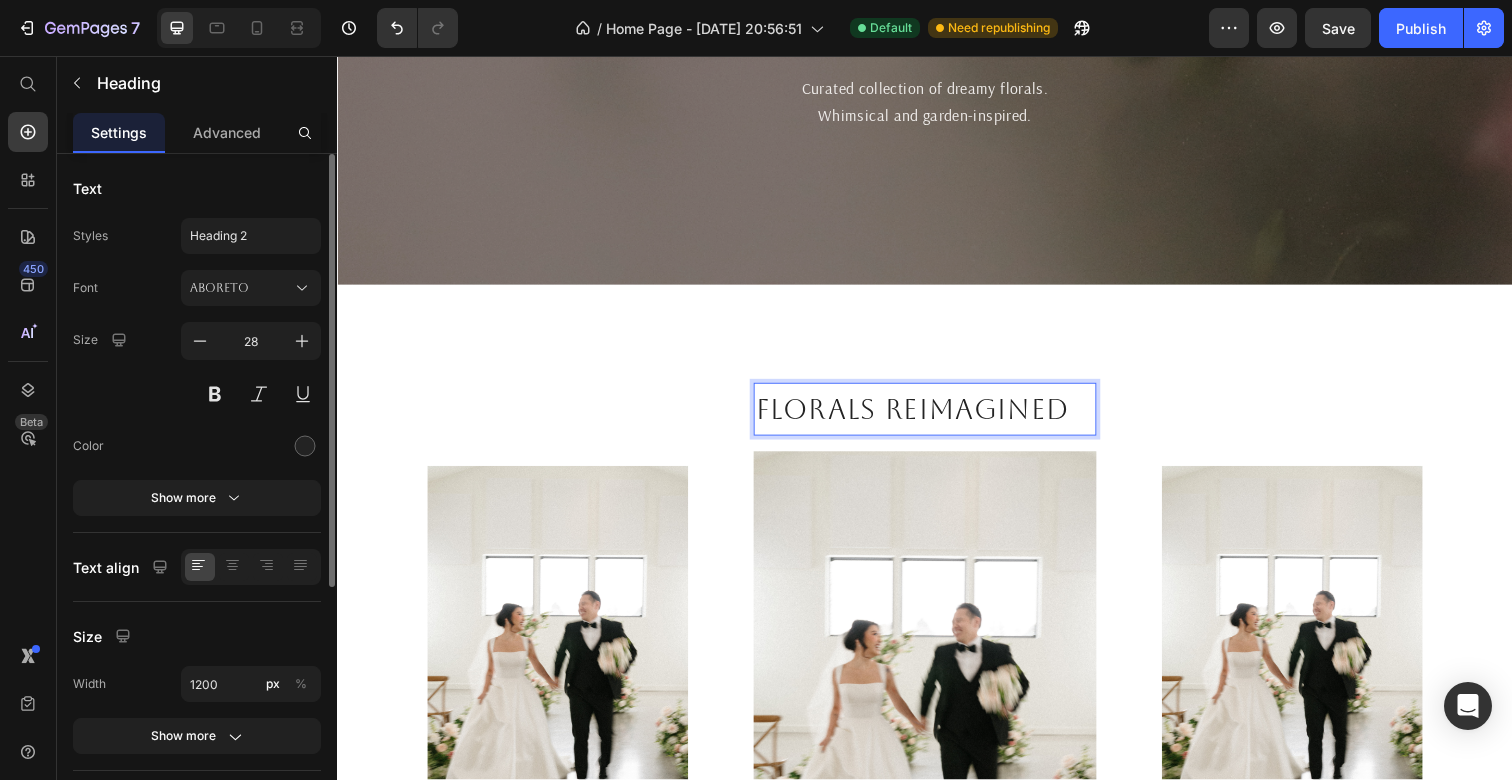 click on "Florals reimagined" at bounding box center (937, 417) 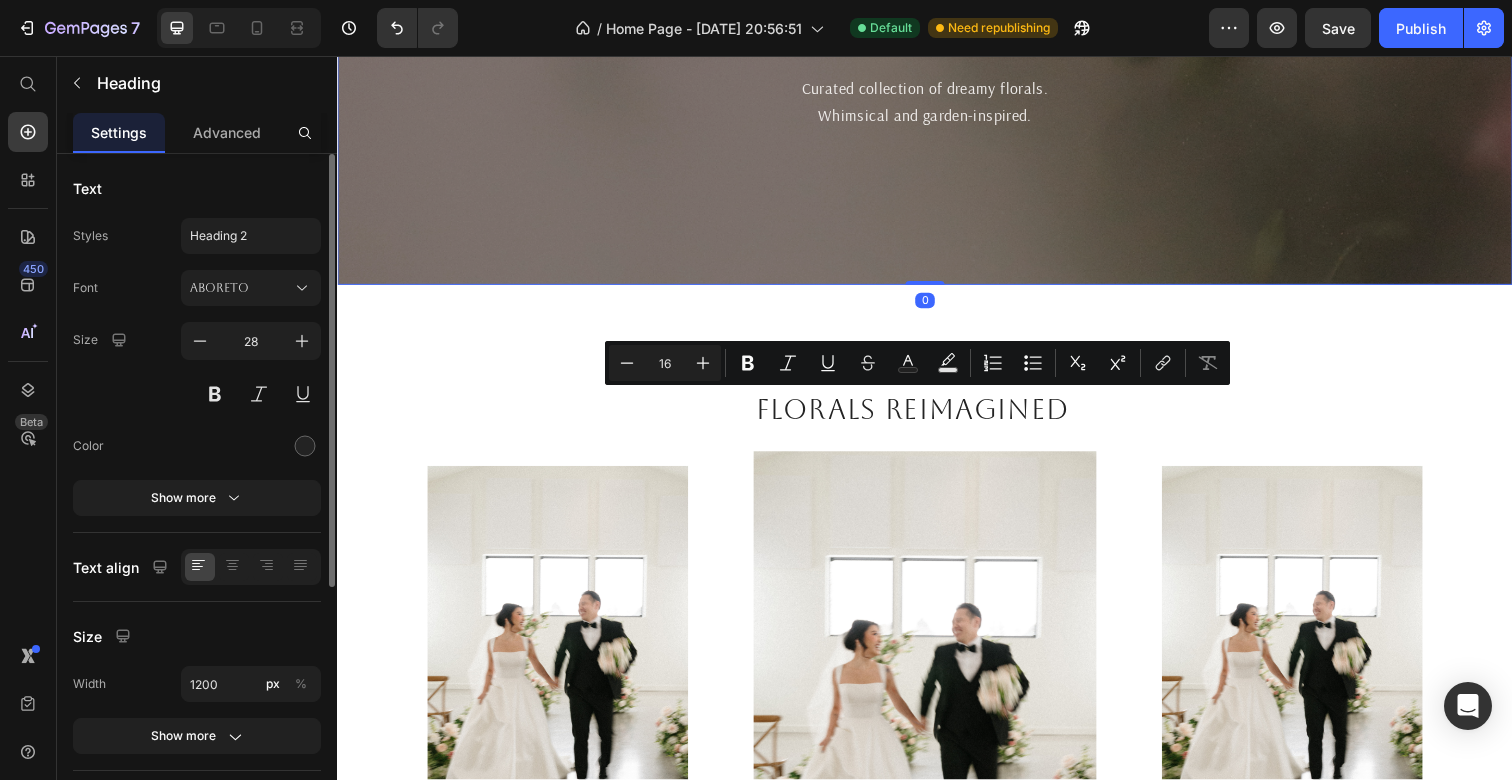 click at bounding box center (937, 40) 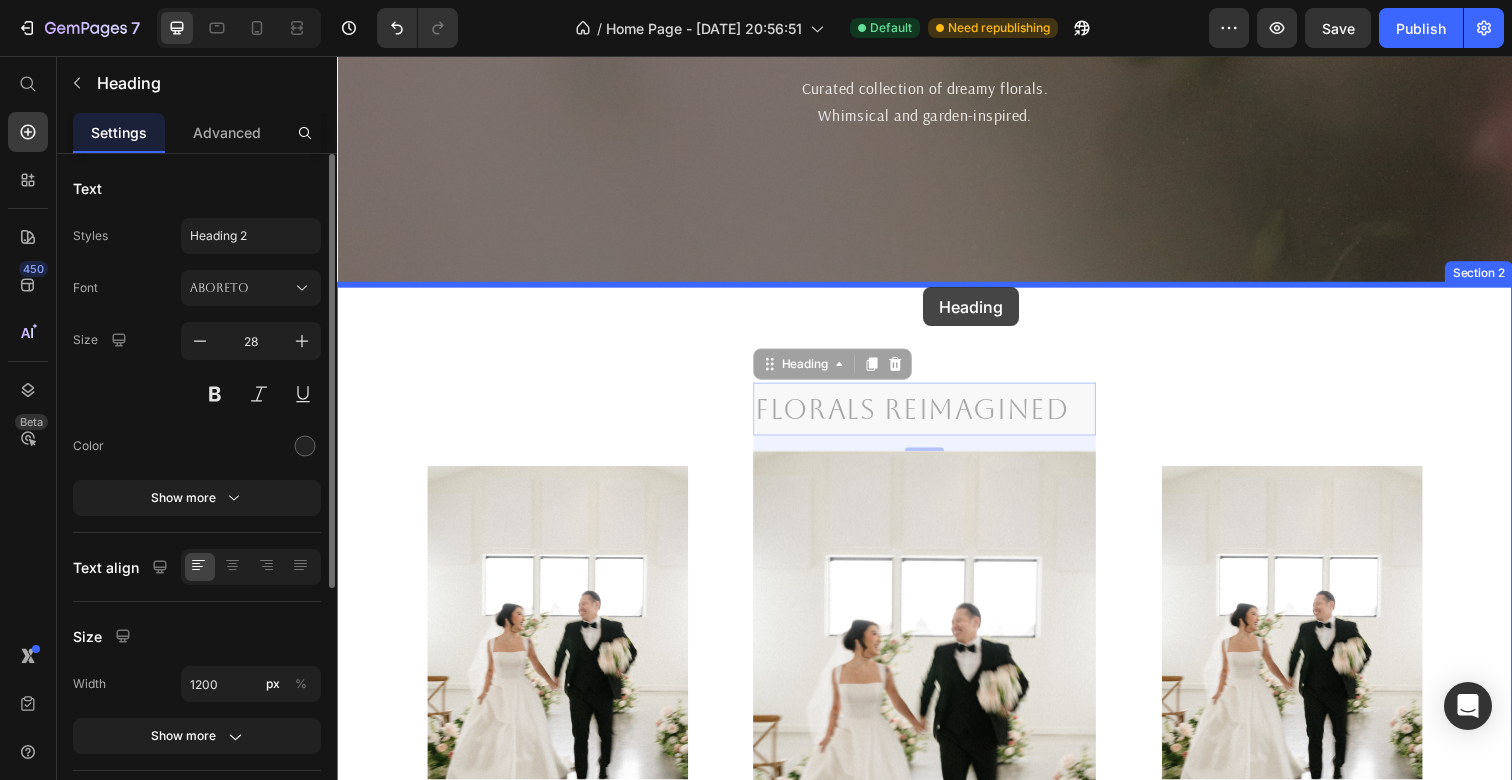 drag, startPoint x: 1032, startPoint y: 420, endPoint x: 935, endPoint y: 292, distance: 160.60199 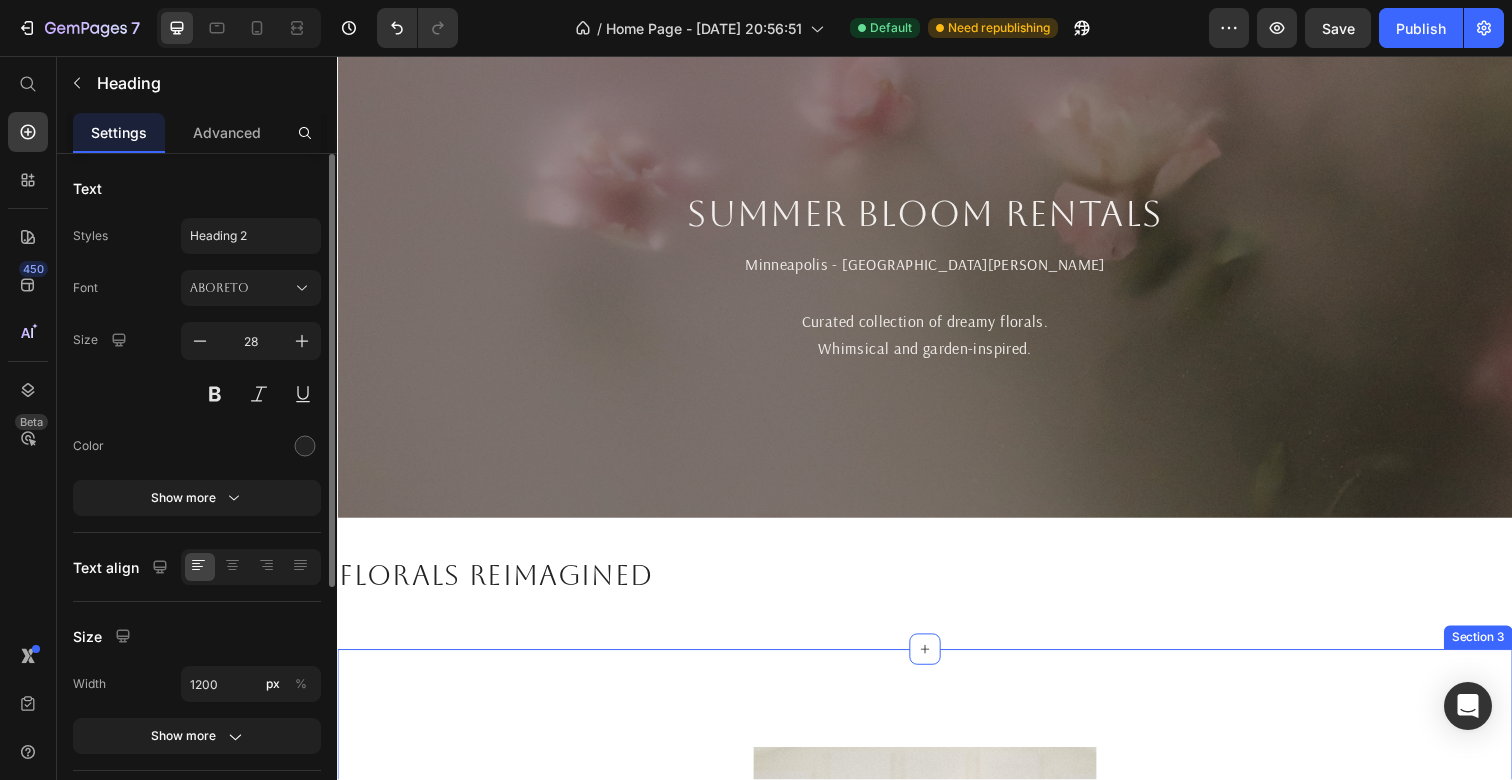 scroll, scrollTop: 0, scrollLeft: 0, axis: both 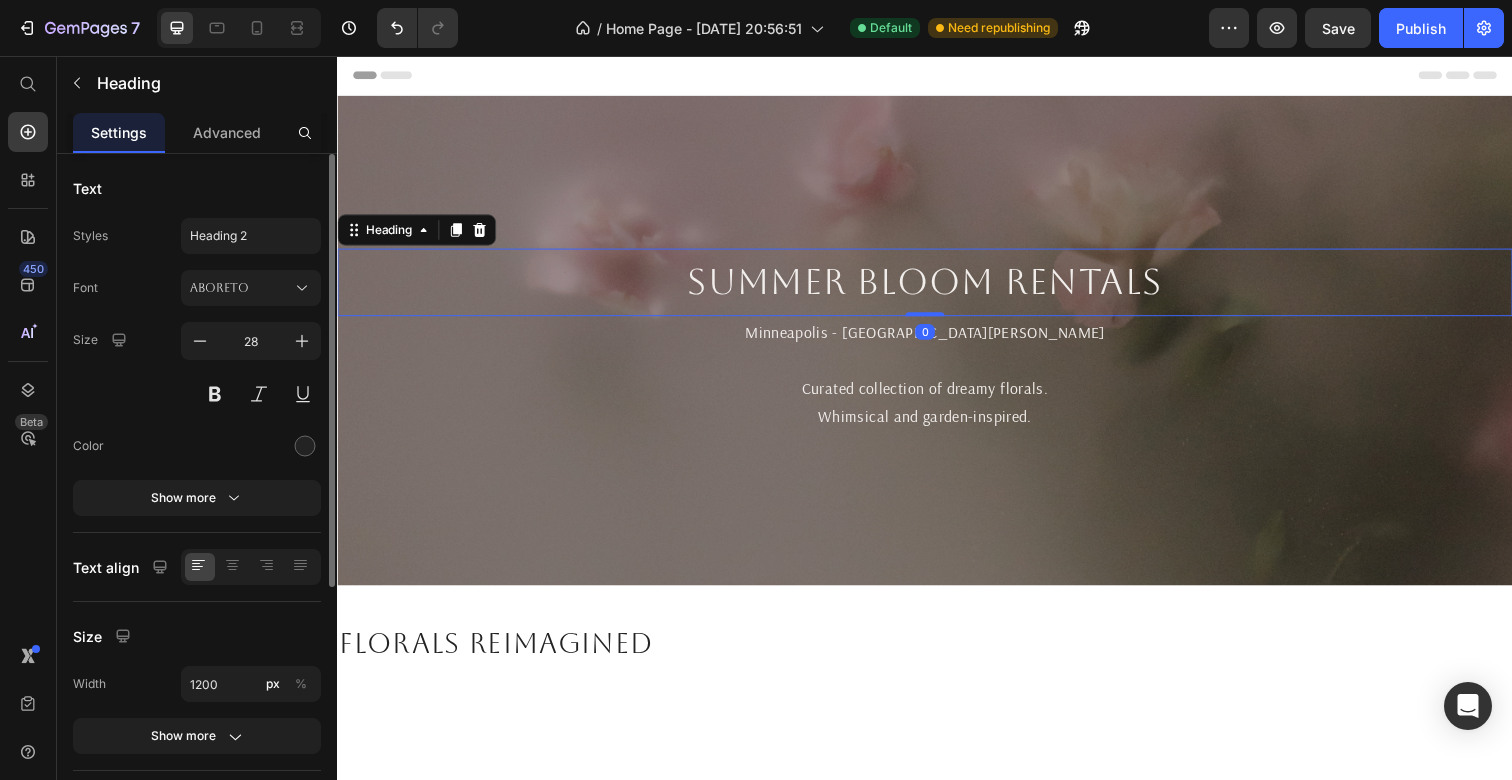 click on "Summer Bloom Rentals" at bounding box center (937, 287) 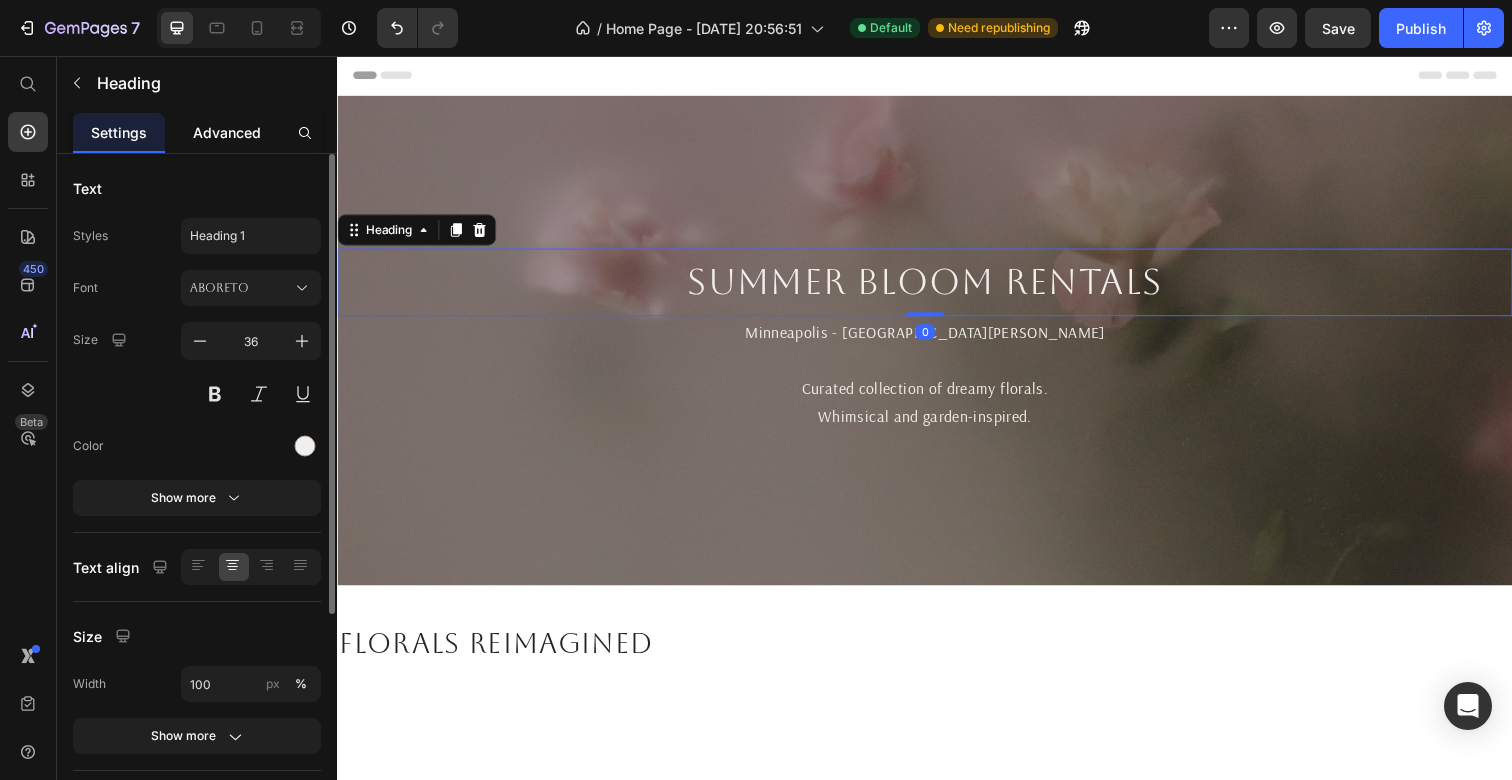 click on "Advanced" at bounding box center [227, 132] 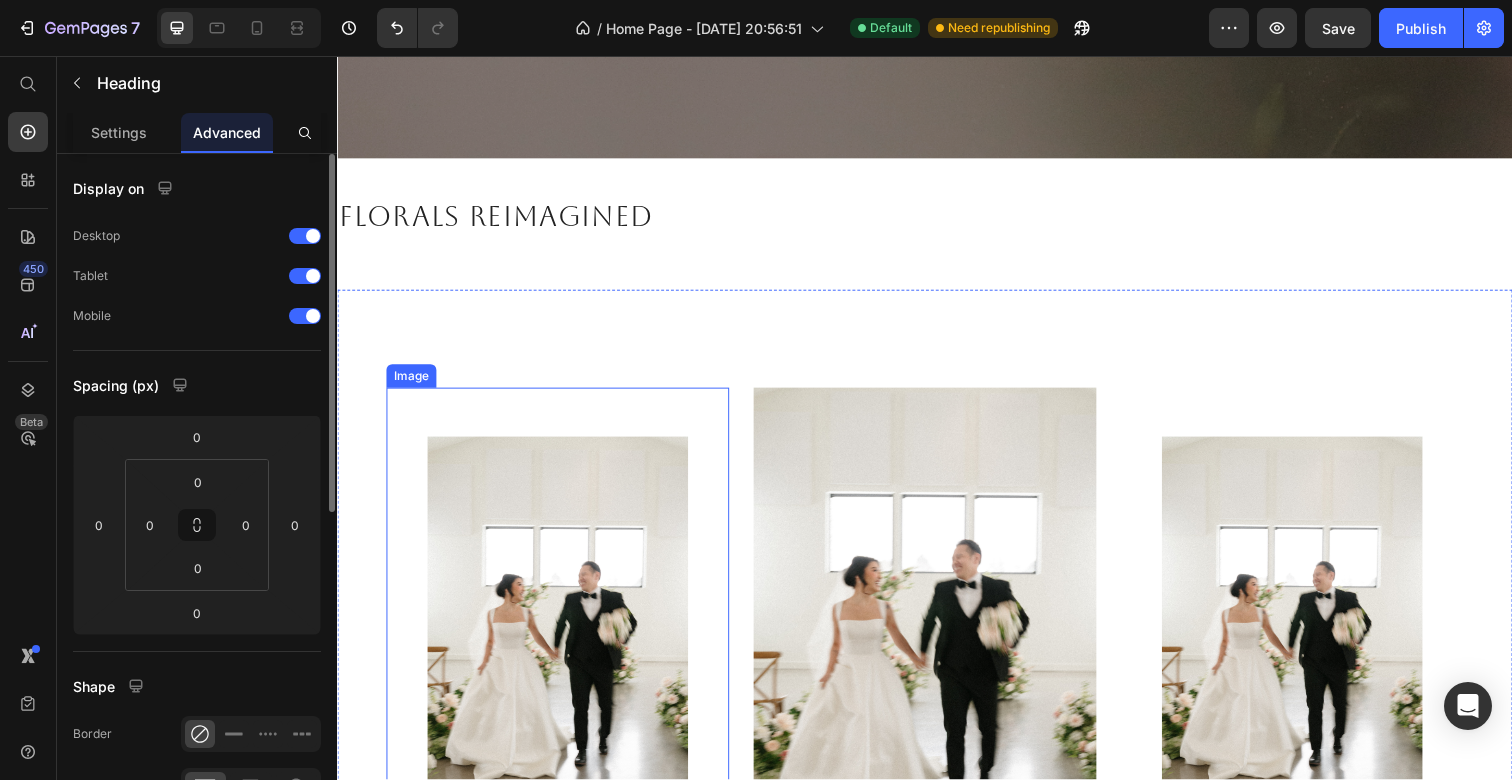 scroll, scrollTop: 336, scrollLeft: 0, axis: vertical 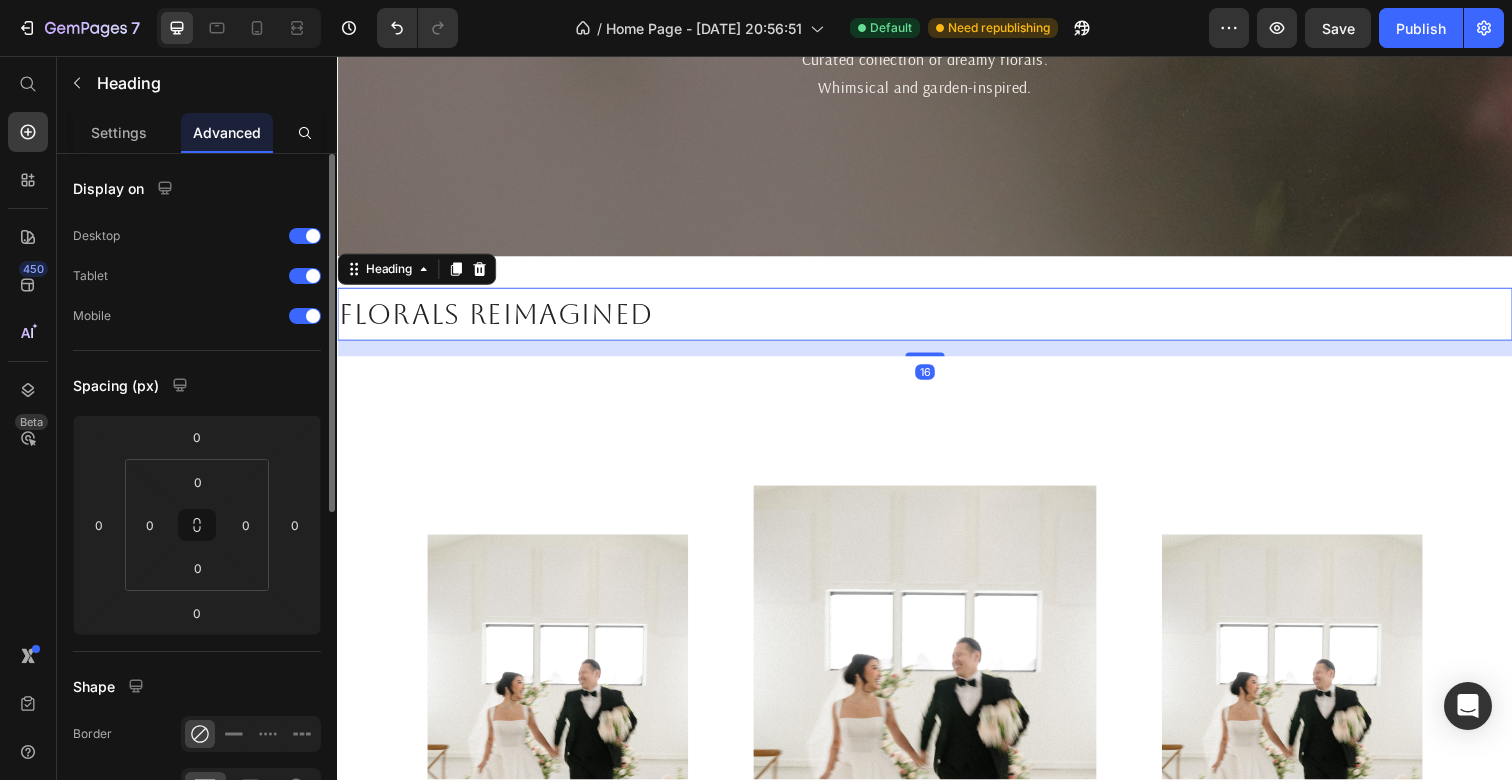 click on "Florals reimagined" at bounding box center (937, 320) 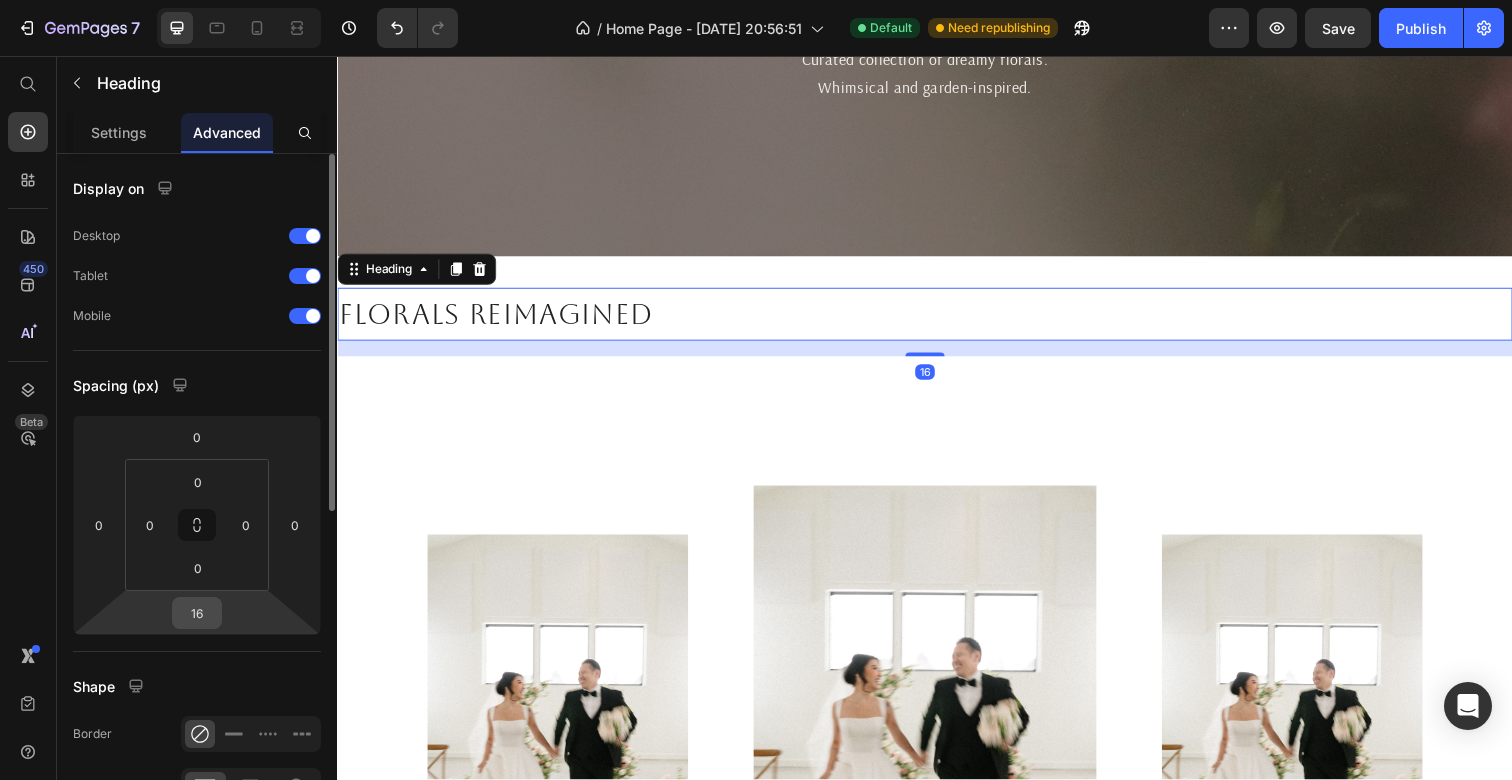 click on "16" at bounding box center [197, 613] 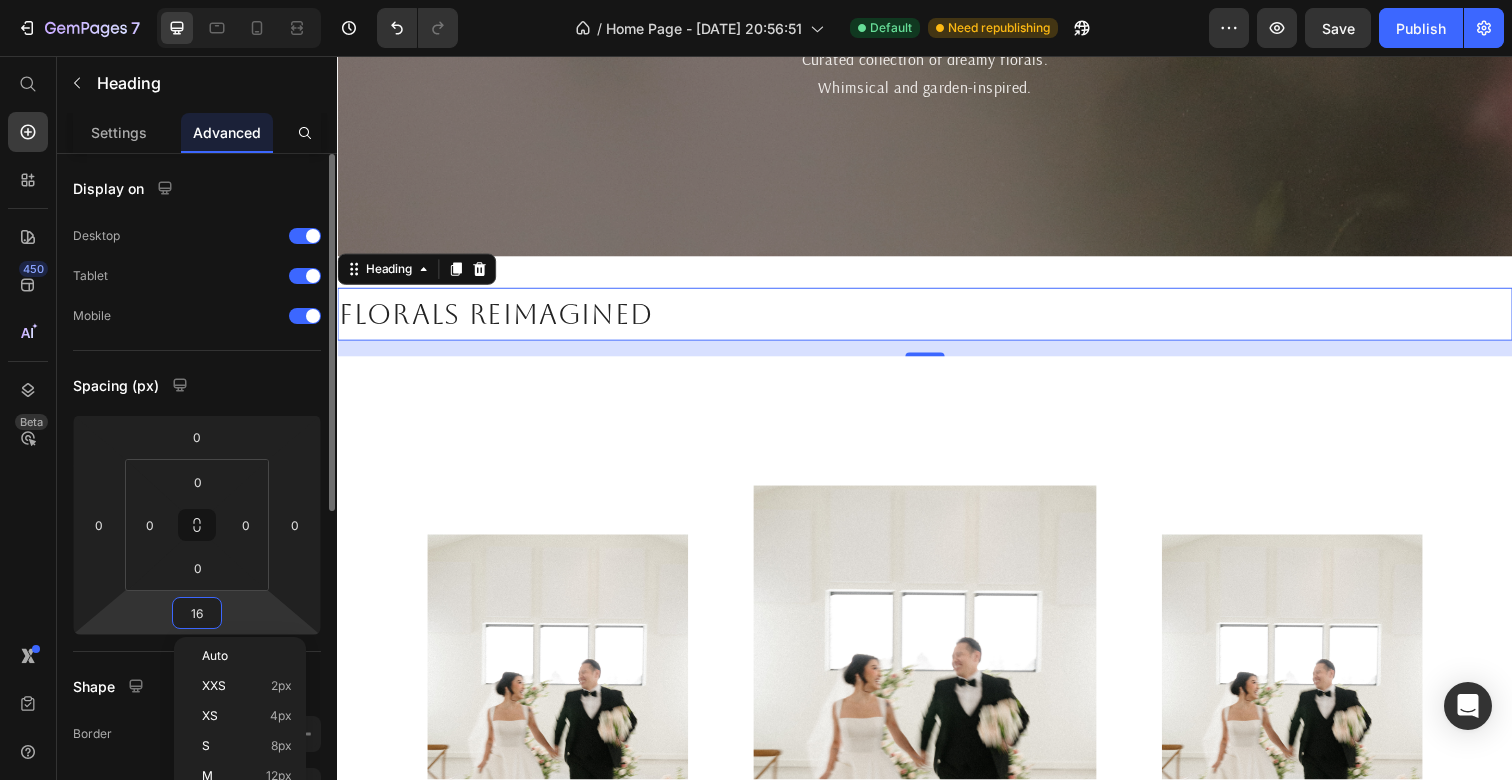 type on "0" 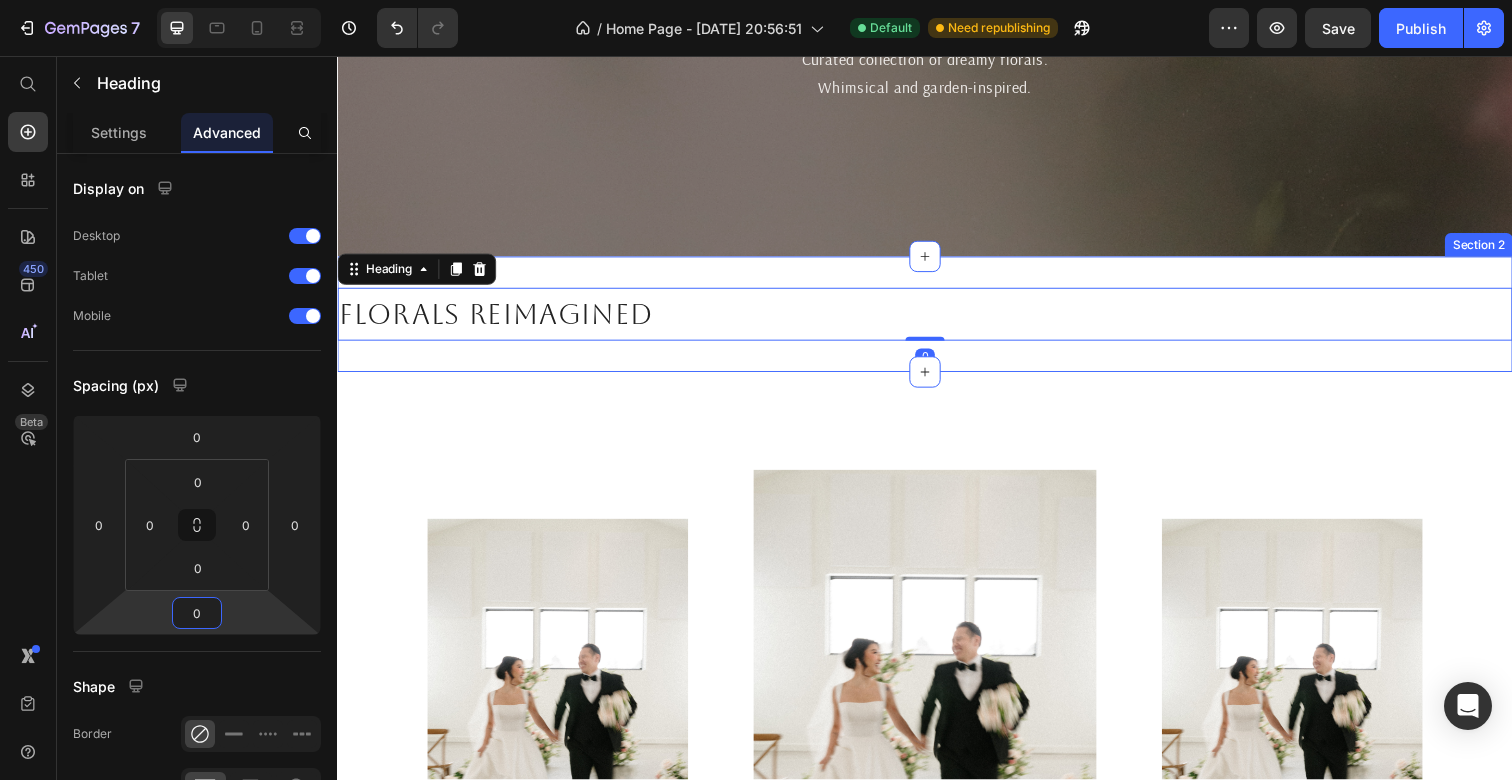 click on "Florals reimagined Heading   0 Section 2" at bounding box center (937, 320) 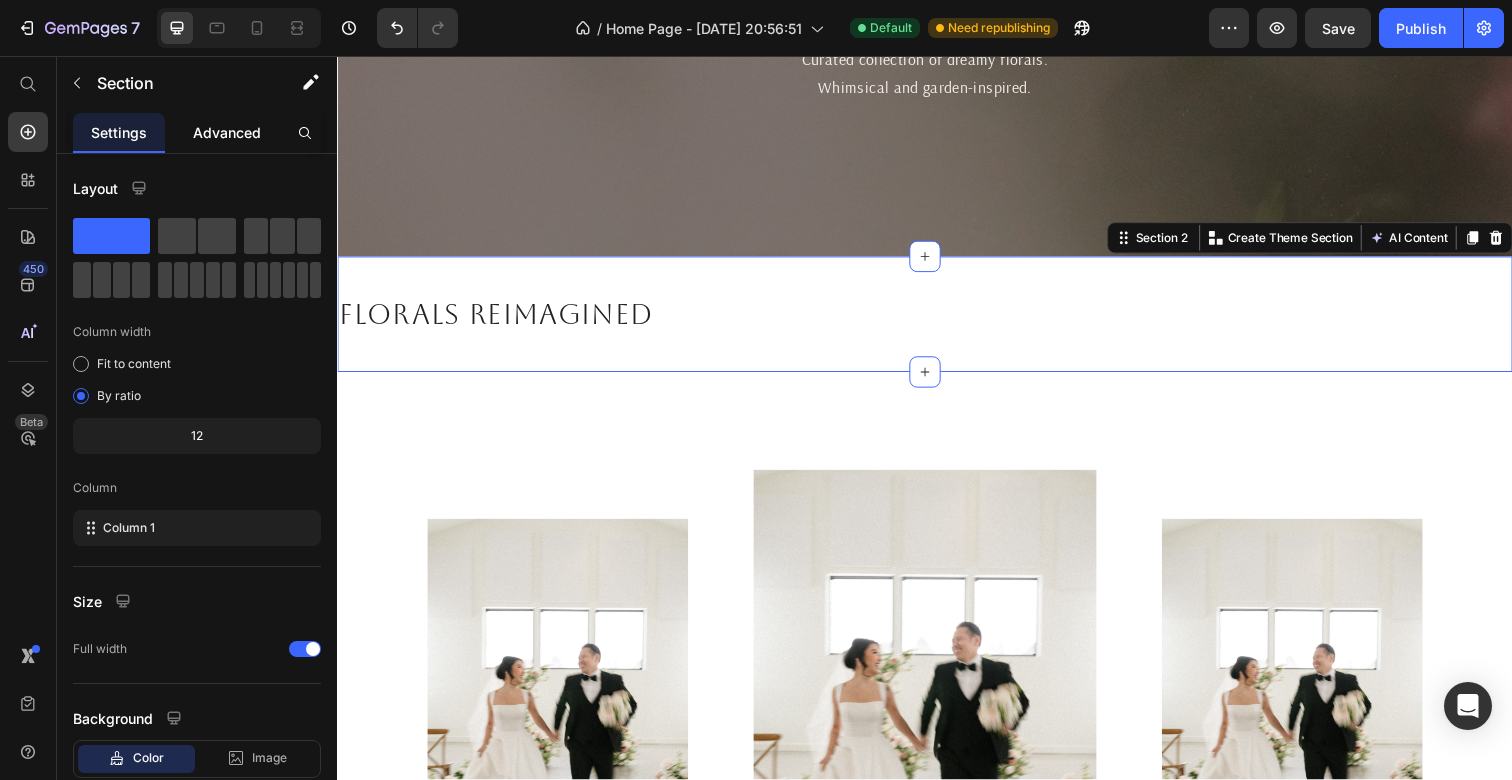 click on "Advanced" at bounding box center (227, 132) 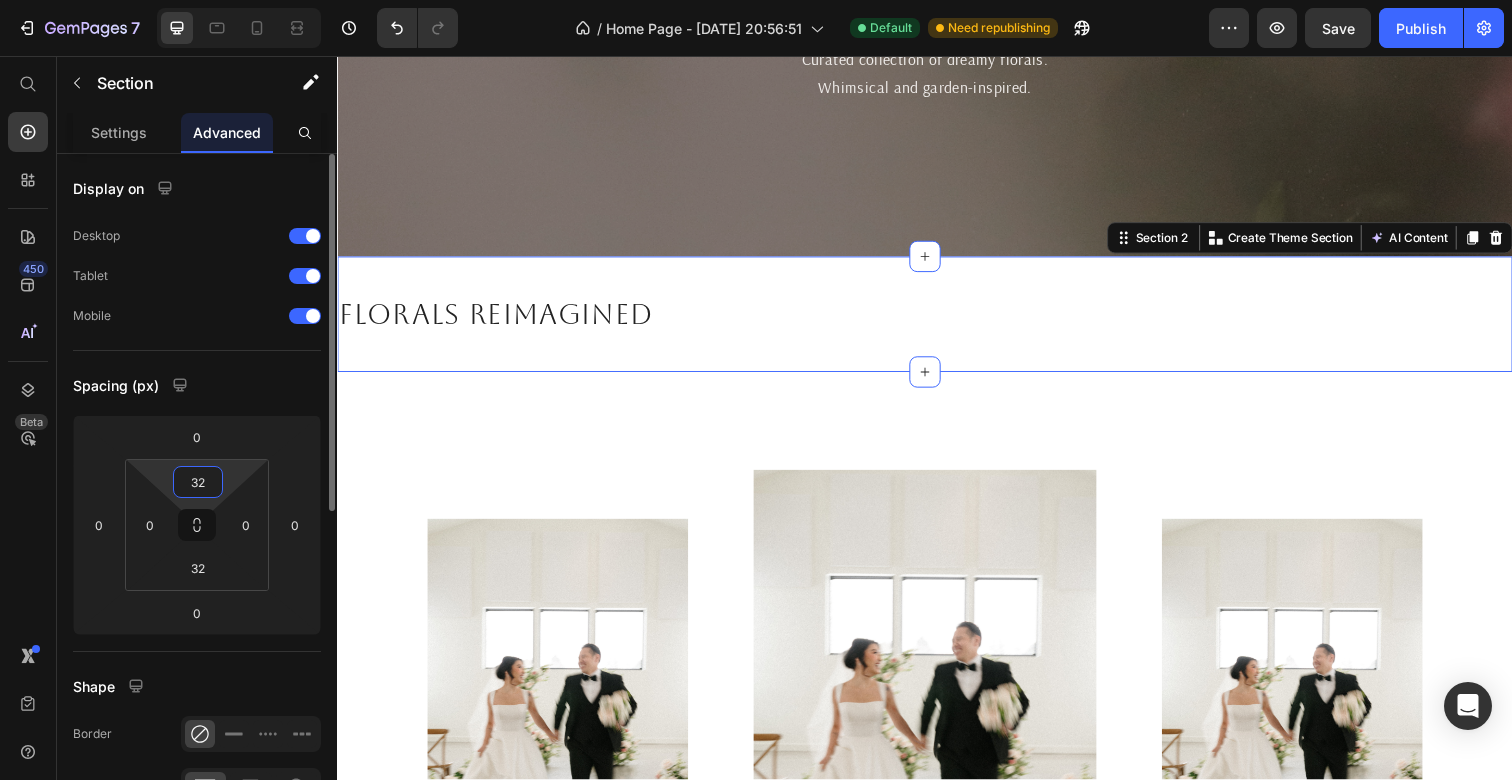 click on "32" at bounding box center (198, 482) 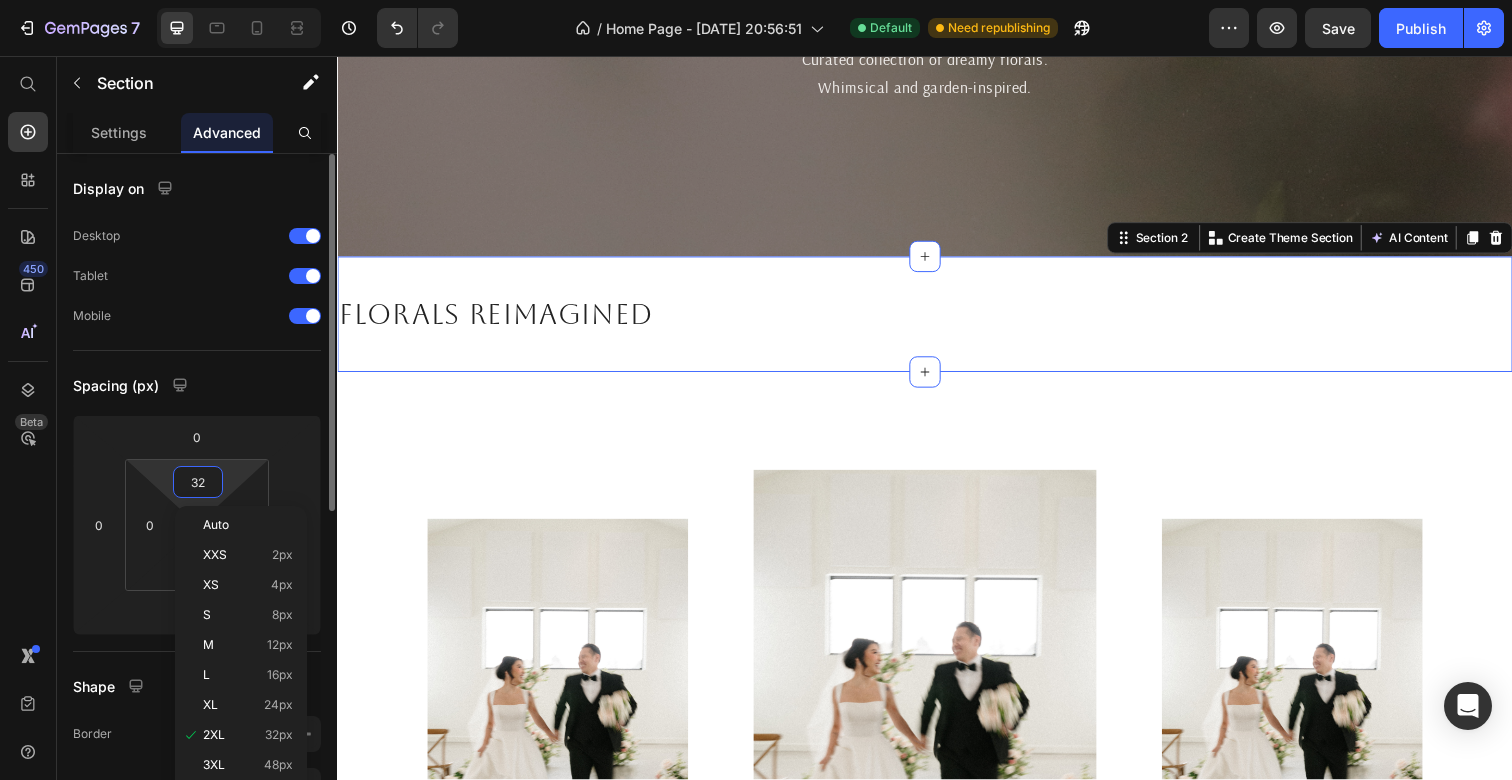type 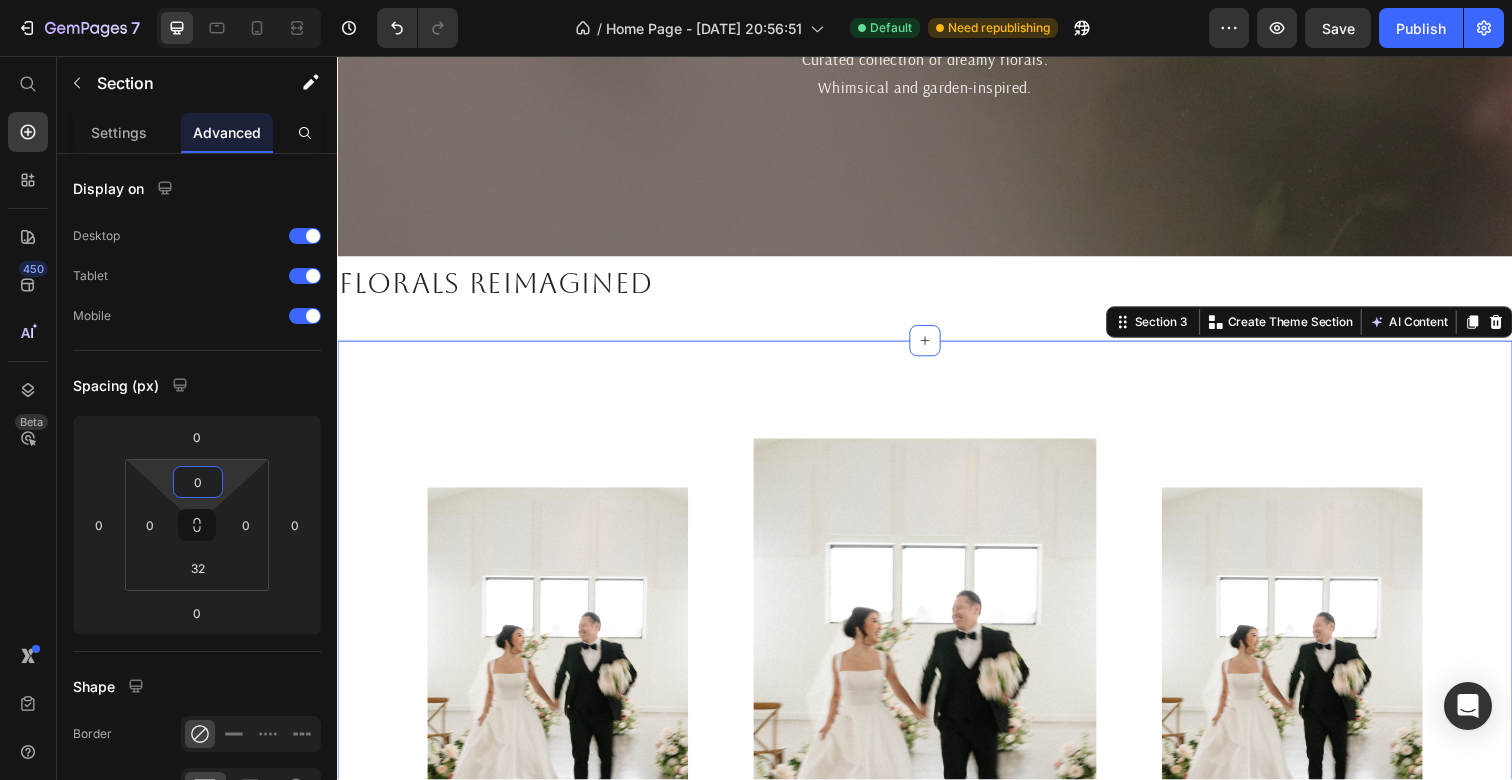 click on "Image Image Image Section 3   You can create reusable sections Create Theme Section AI Content Write with GemAI What would you like to describe here? Tone and Voice Persuasive Product The ____ Aisle Flowers Show more Generate" at bounding box center [937, 697] 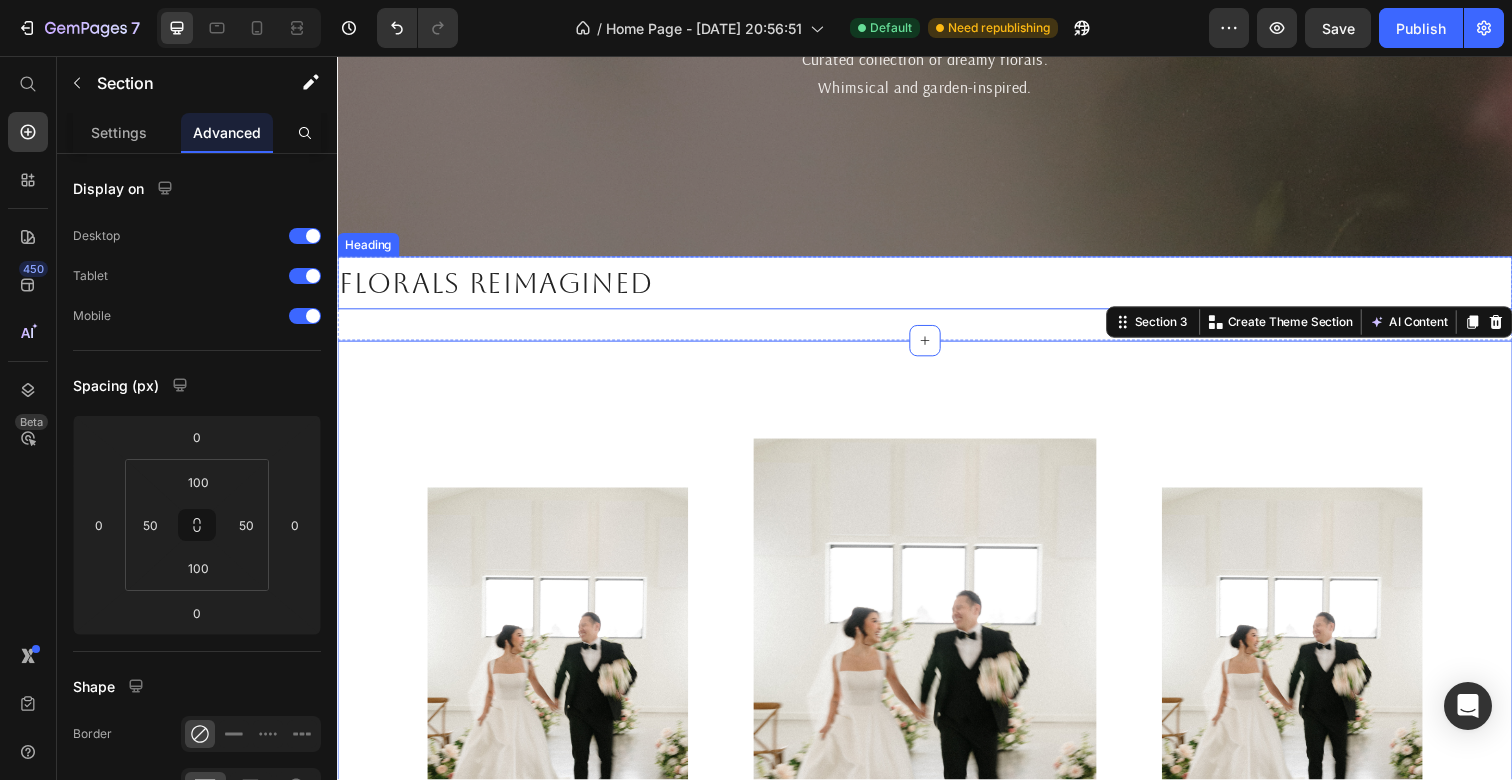 click on "Florals reimagined" at bounding box center [937, 288] 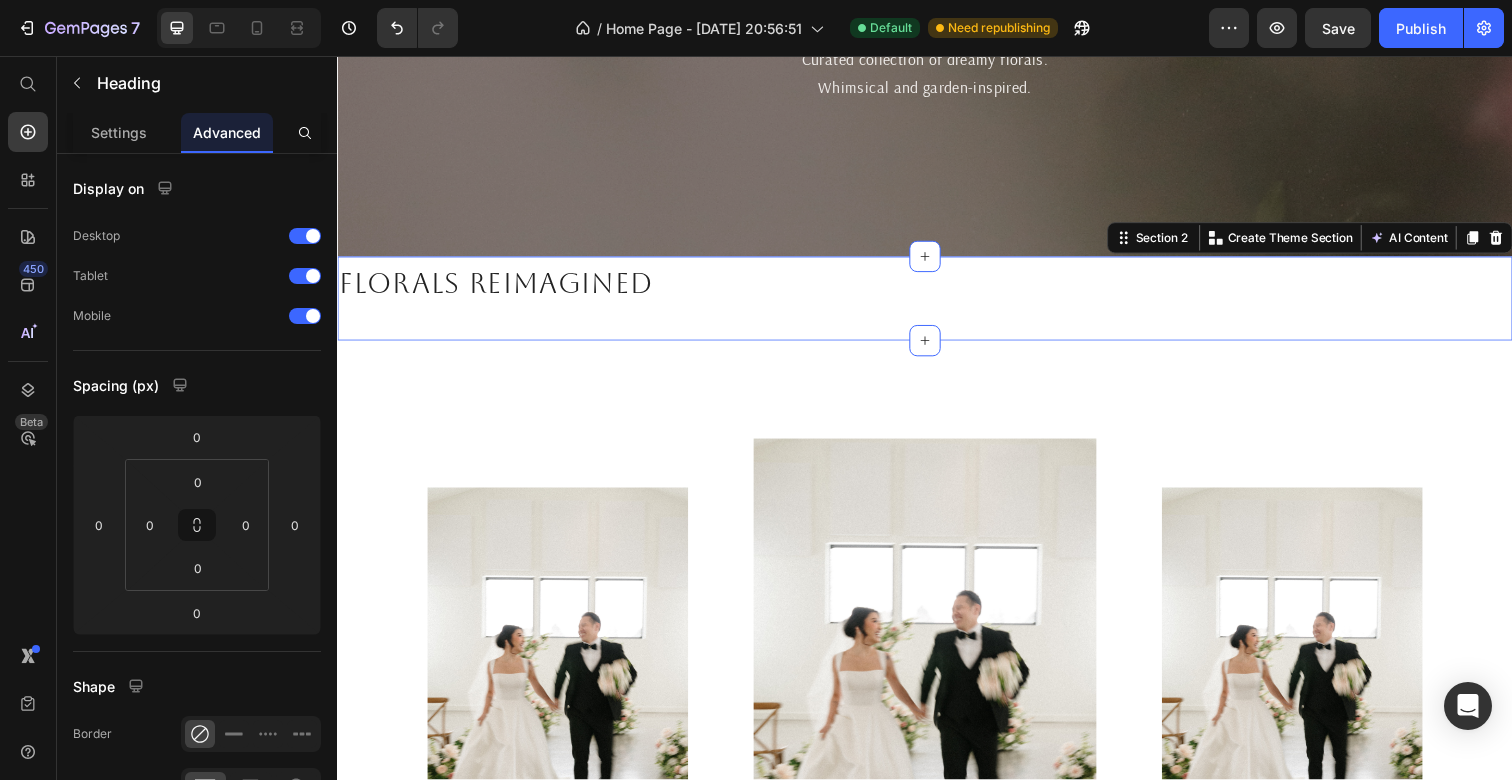click on "Florals reimagined Heading Section 2   You can create reusable sections Create Theme Section AI Content Write with GemAI What would you like to describe here? Tone and Voice Persuasive Product The ____ Aisle Flowers Show more Generate" at bounding box center (937, 304) 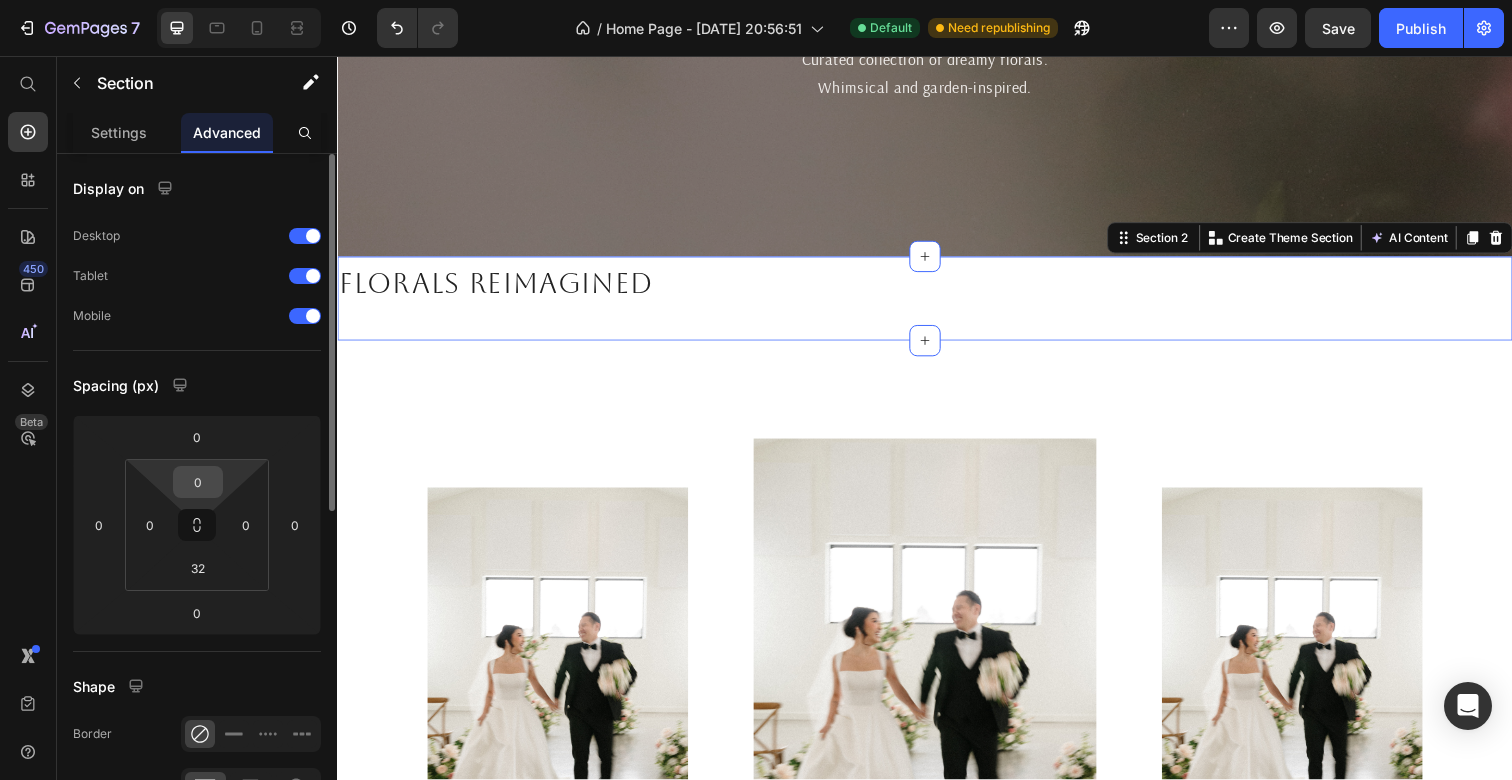 click on "0" at bounding box center (198, 482) 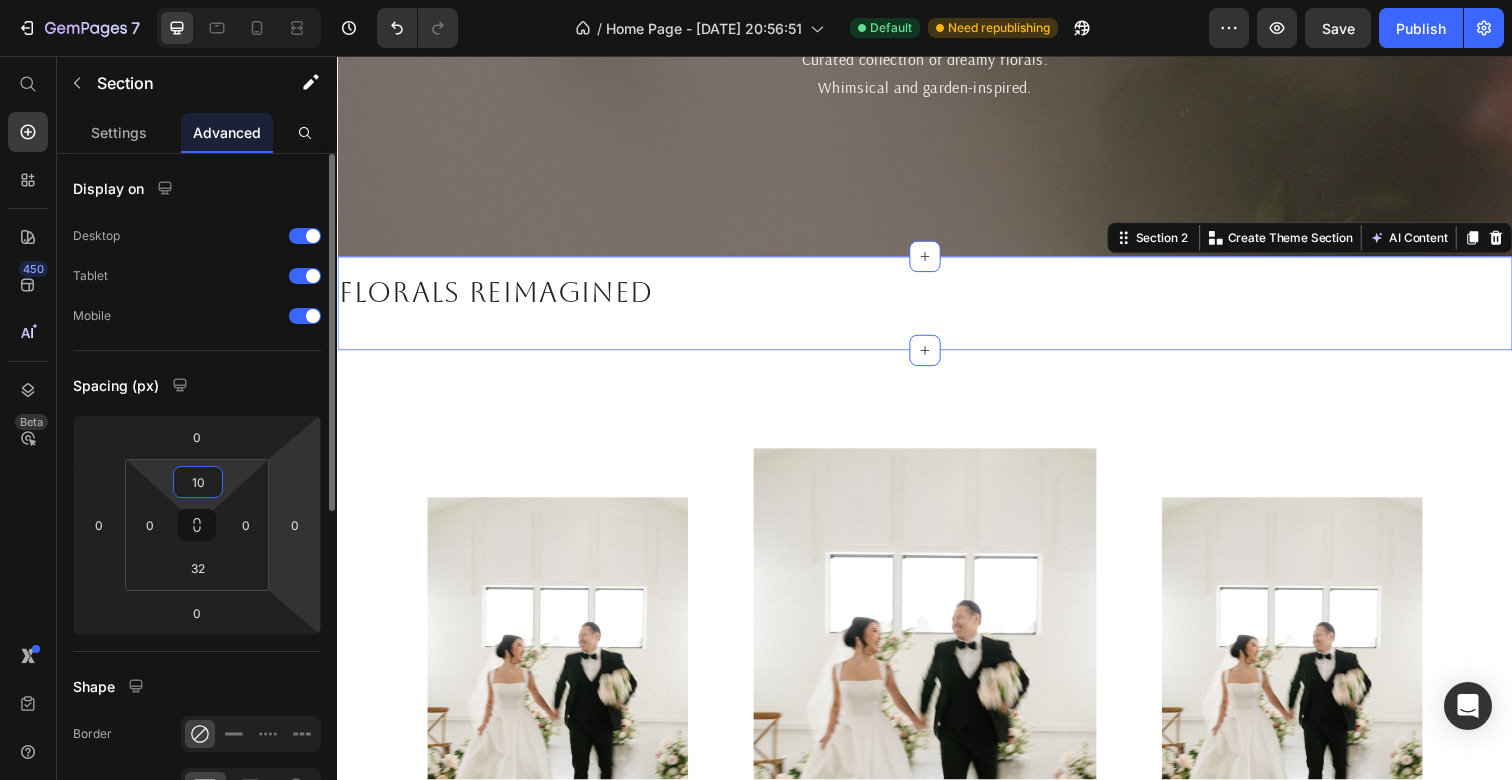 type on "1" 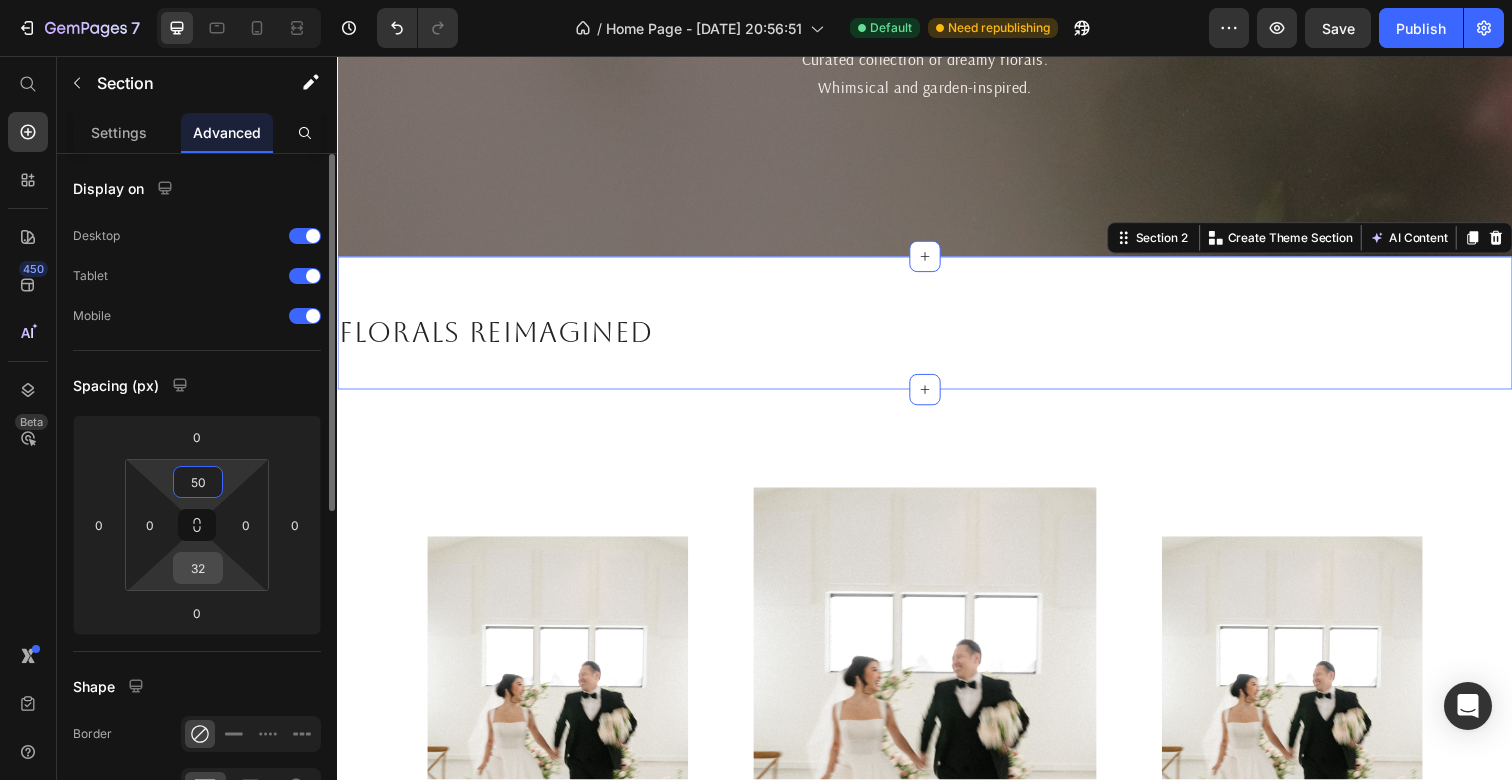 type on "50" 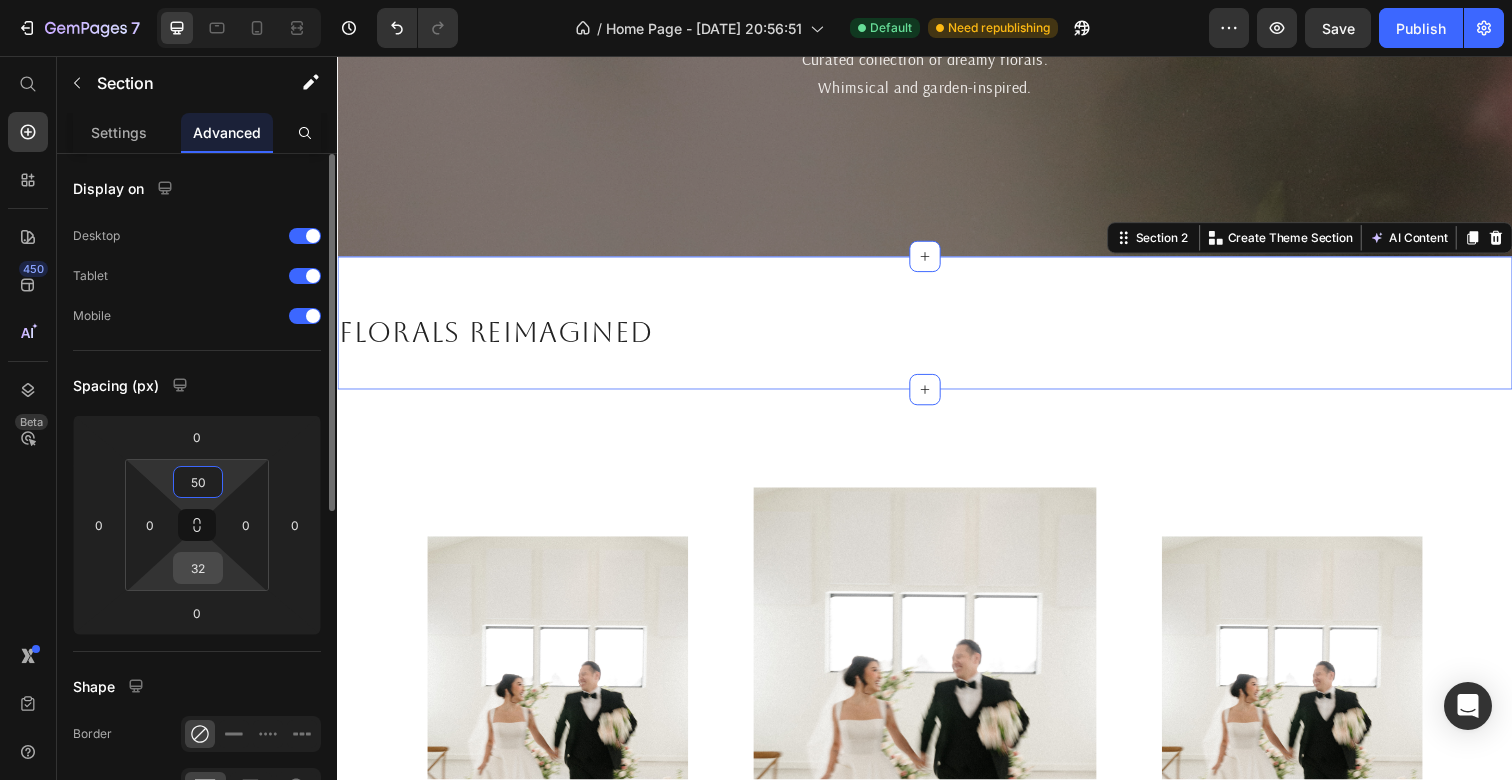 click on "32" at bounding box center (198, 568) 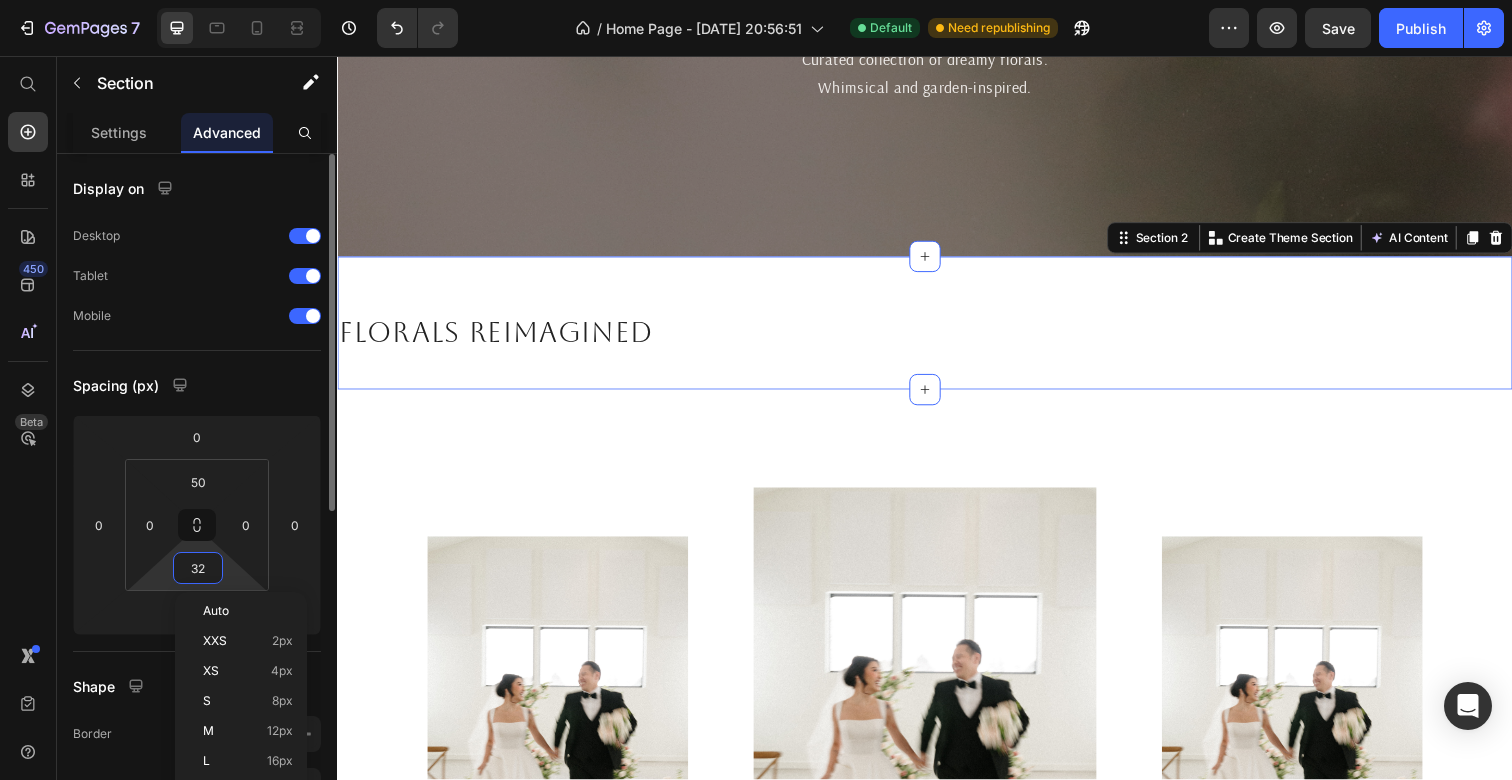 type 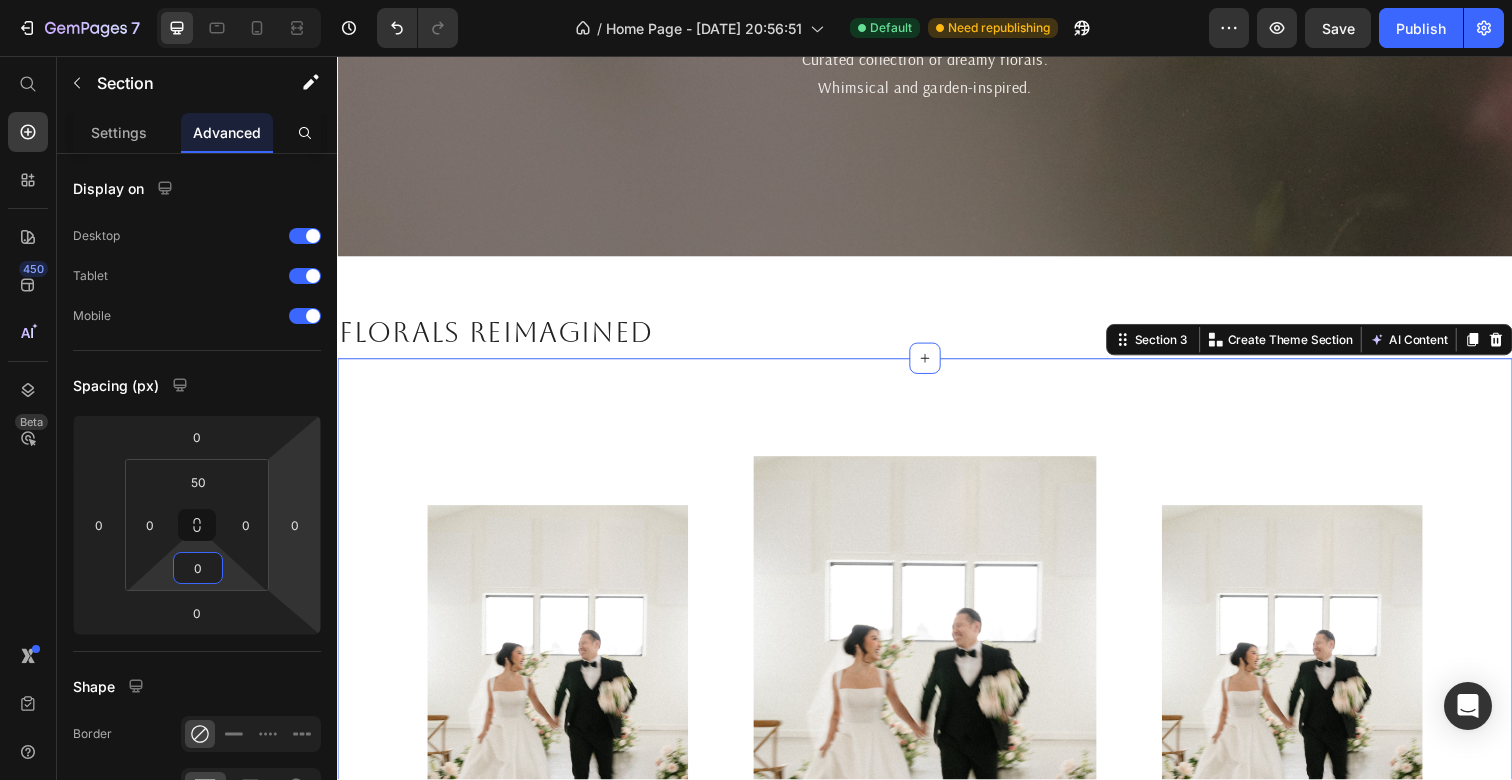 click on "Image Image Image Section 3   You can create reusable sections Create Theme Section AI Content Write with GemAI What would you like to describe here? Tone and Voice Persuasive Product The ____ Aisle Flowers Show more Generate" at bounding box center (937, 715) 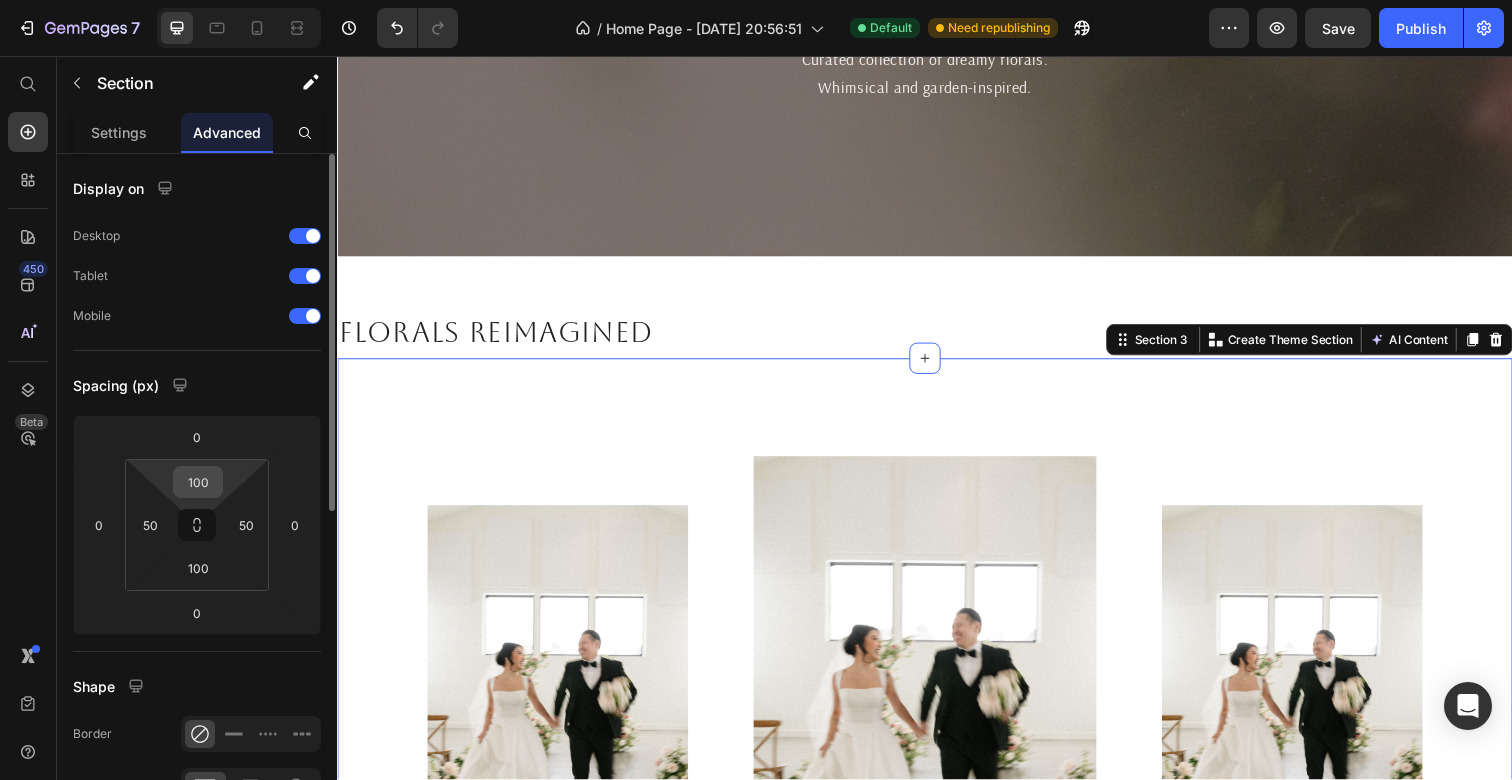 click on "100" at bounding box center (198, 482) 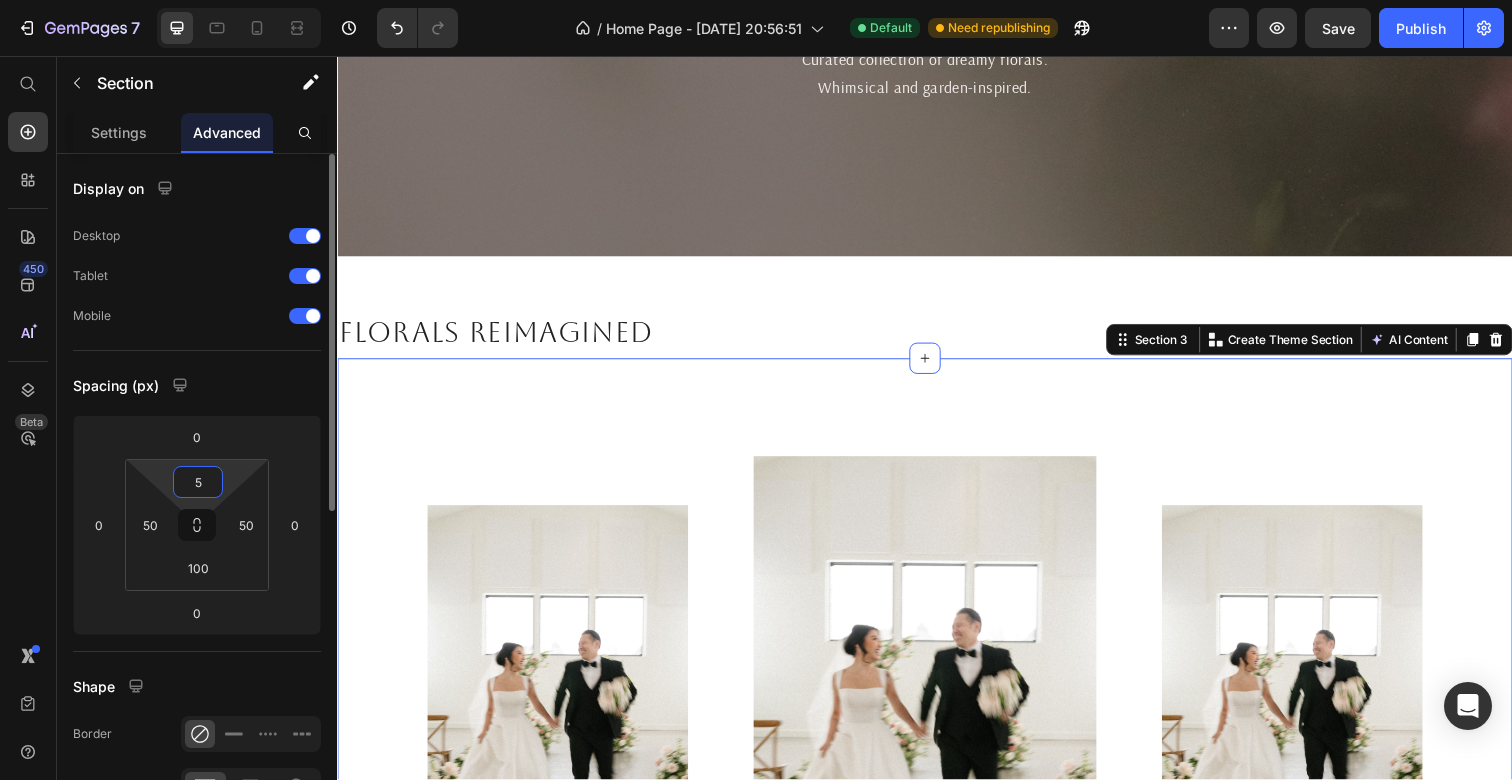 type on "50" 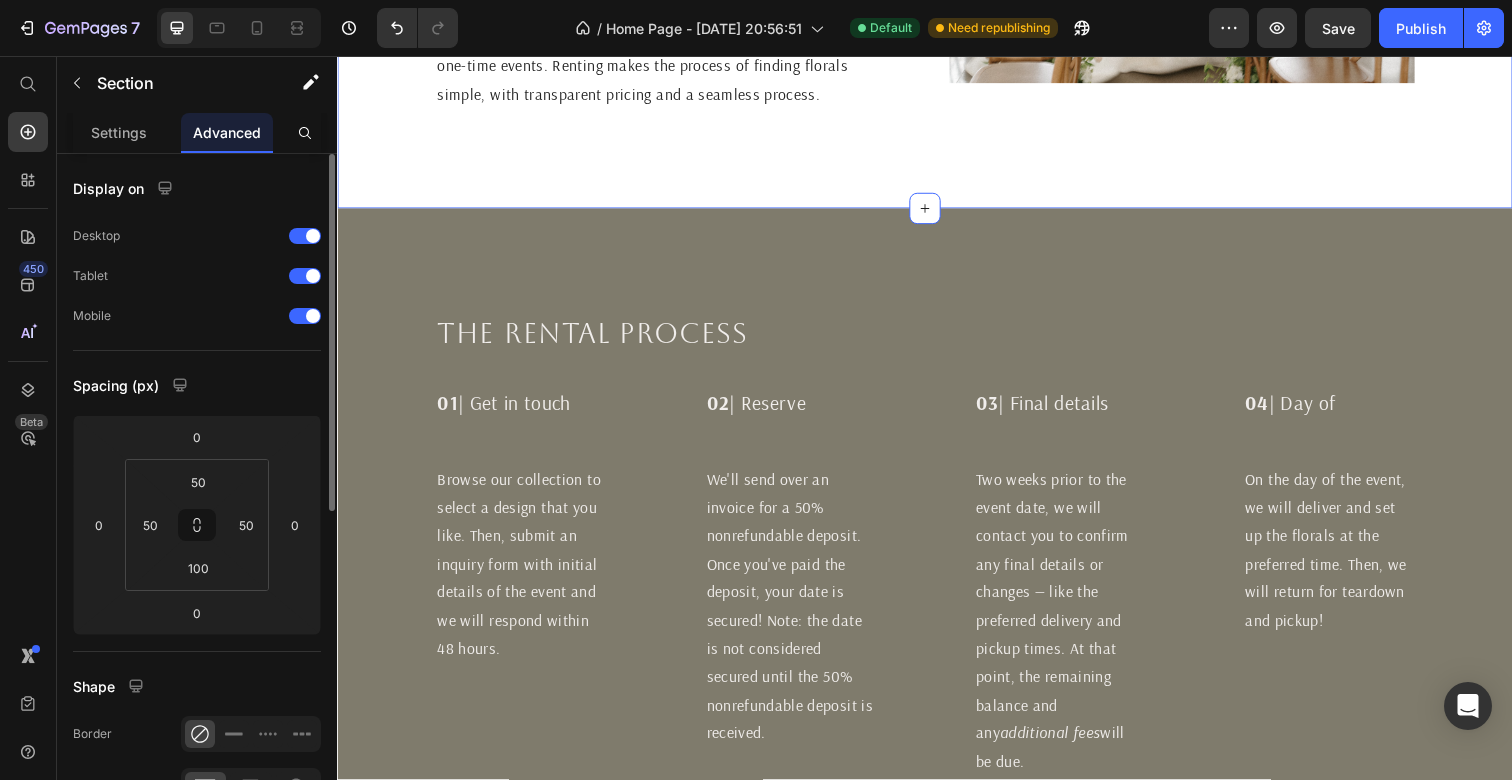 scroll, scrollTop: 1607, scrollLeft: 0, axis: vertical 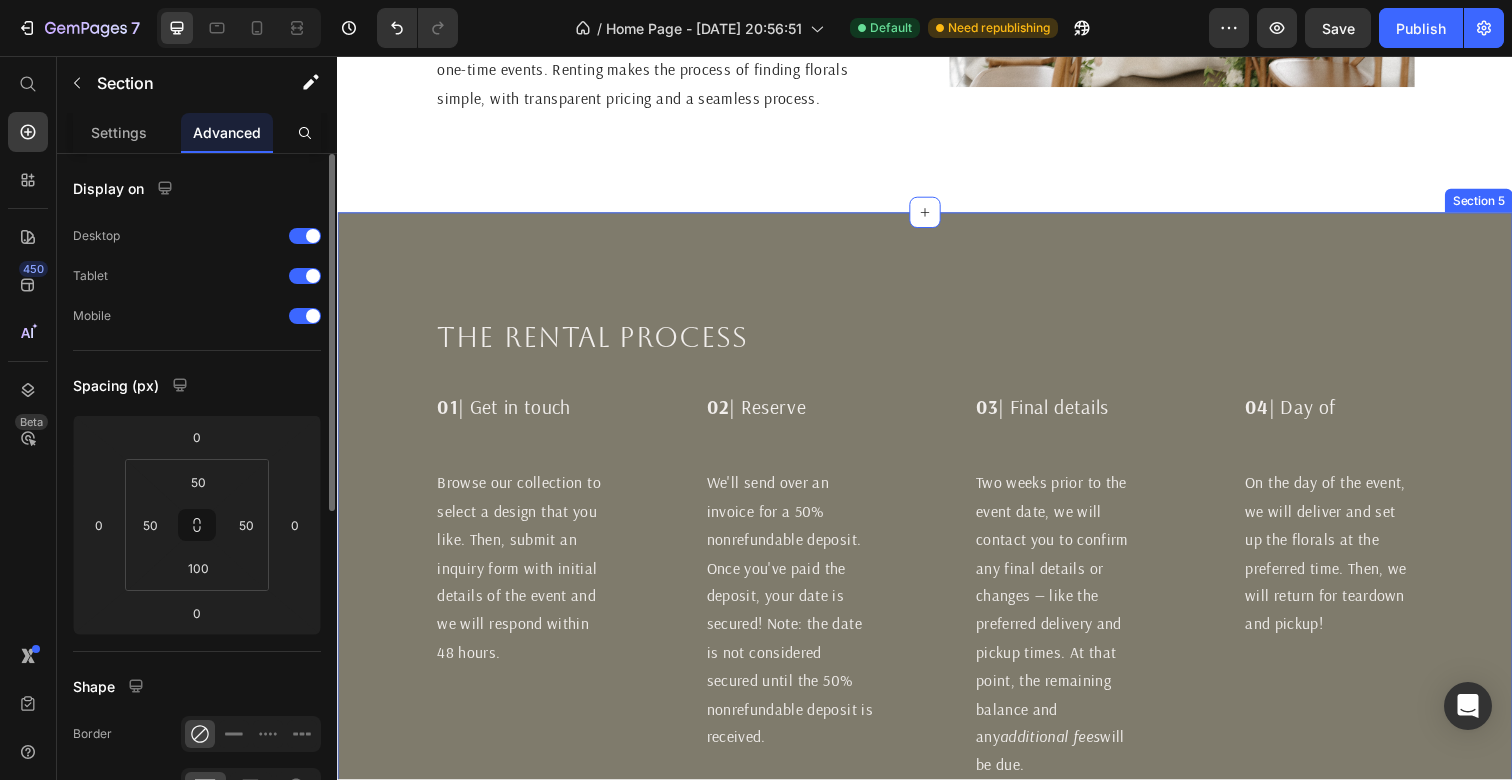 click on "The rental process Heading 01  | Get in touch Text Block 02  | Reserve Text Block 03  | Final details Text Block 04  | Day of    Text Block Row Browse our collection to select a design that you like. Then, submit an inquiry form with initial details of the event and we will respond within 48 hours. Text Block We'll send over an invoice for a 50% nonrefundable deposit. Once you've paid the deposit, your date is secured! Note: the date is not considered secured until the 50% nonrefundable deposit is received. Text Block Two weeks prior to the event date, we will contact you to confirm any final details or changes — like the preferred delivery and pickup times. At that point, the remaining balance and any  additional fees  will be due. Text Block On the day of the event, we will deliver and set up the florals at the preferred time. Then, we will return for teardown and pickup! Text Block Row Row Section 5" at bounding box center (937, 556) 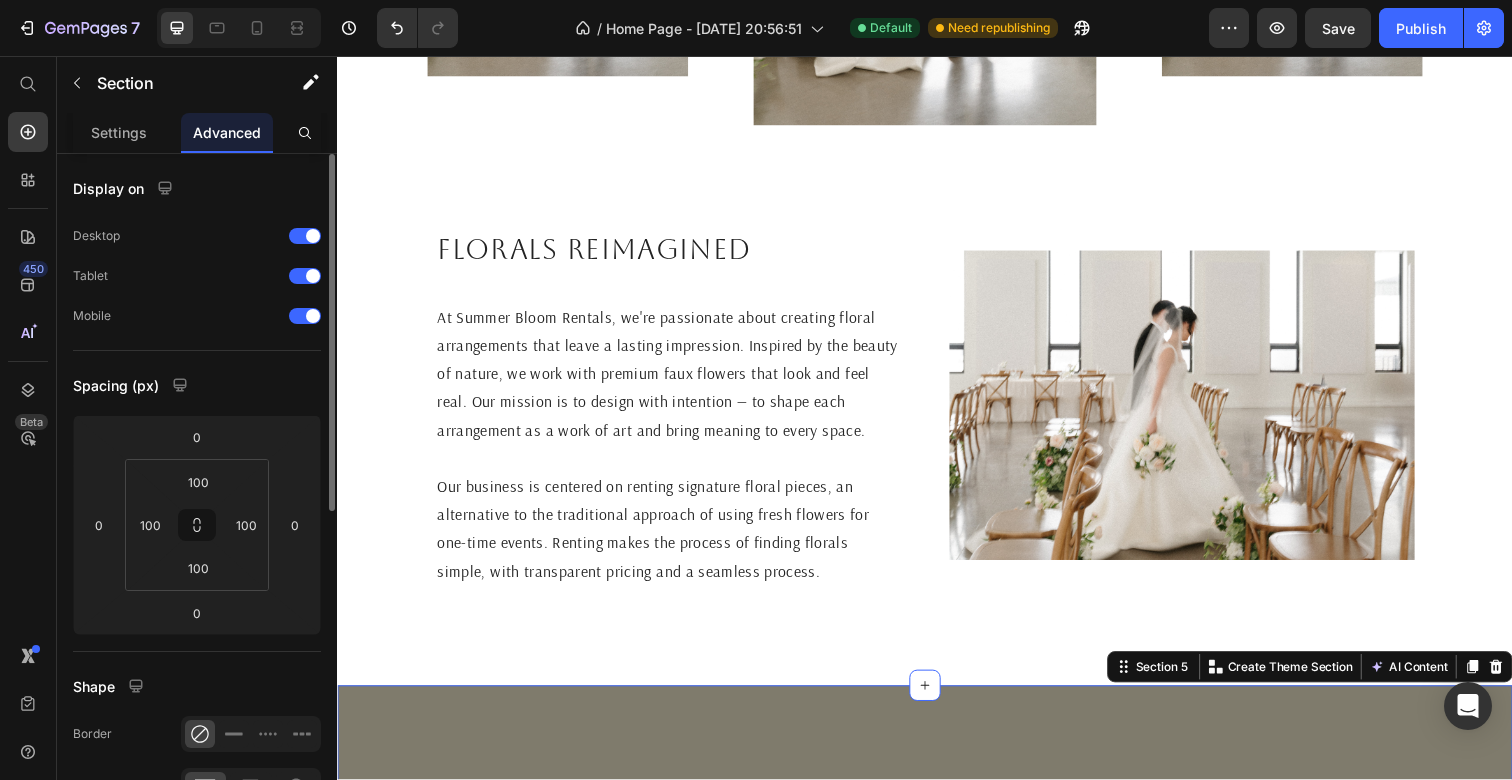 scroll, scrollTop: 1092, scrollLeft: 0, axis: vertical 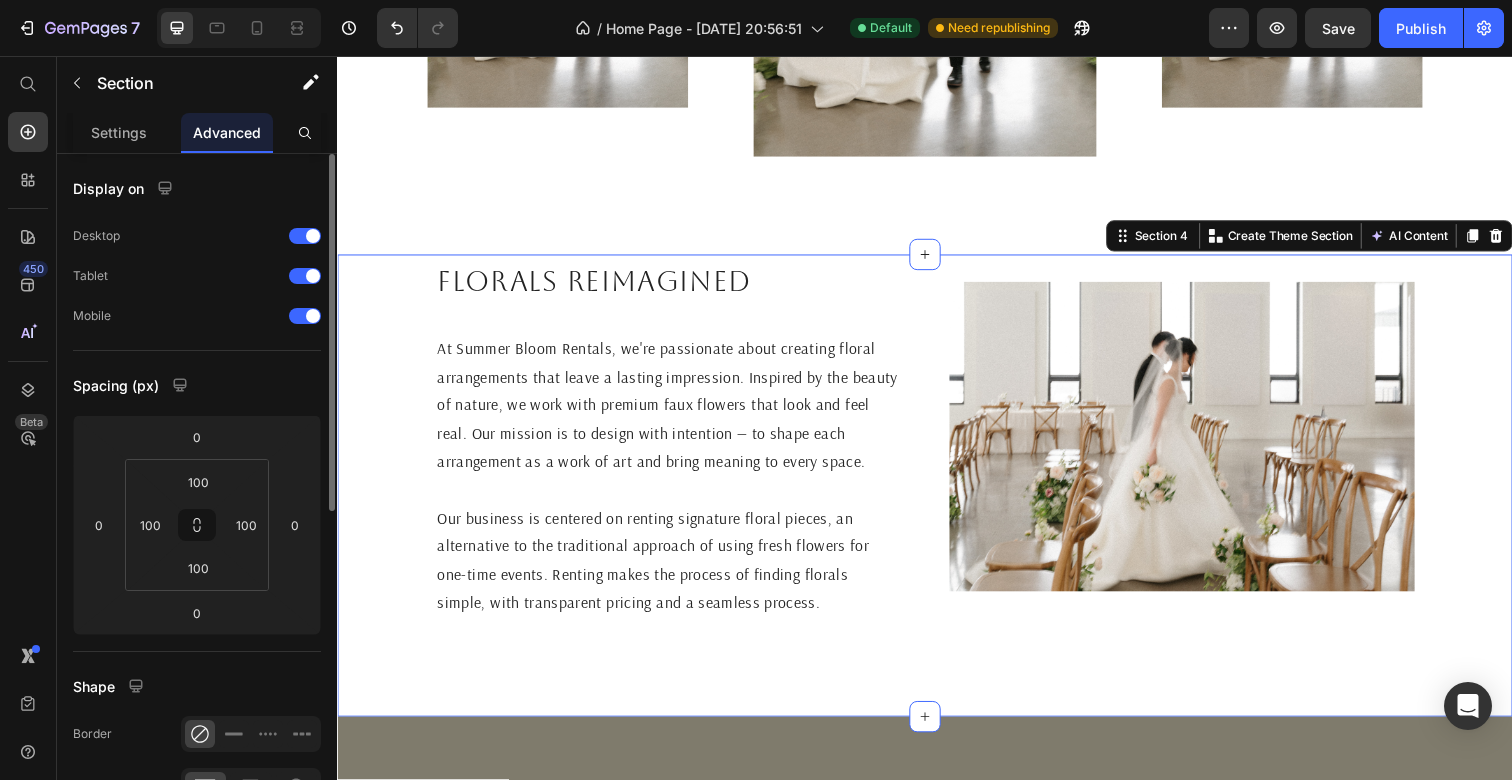 click on "Florals reimagined Heading At Summer Bloom Rentals, we're passionate about creating floral arrangements that leave a lasting impression. Inspired by the beauty of nature, we work with premium faux flowers that look and feel real. Our mission is to design with intention — to shape each arrangement as a work of art and bring meaning to every space.   Our business is centered on renting signature floral pieces, an alternative to the traditional approach of using fresh flowers for one-time events. Renting makes the process of finding florals simple, with transparent pricing and a seamless process. Text Block Image Section 4   You can create reusable sections Create Theme Section AI Content Write with GemAI What would you like to describe here? Tone and Voice Persuasive Product The ____ Aisle Flowers Show more Generate" at bounding box center [937, 494] 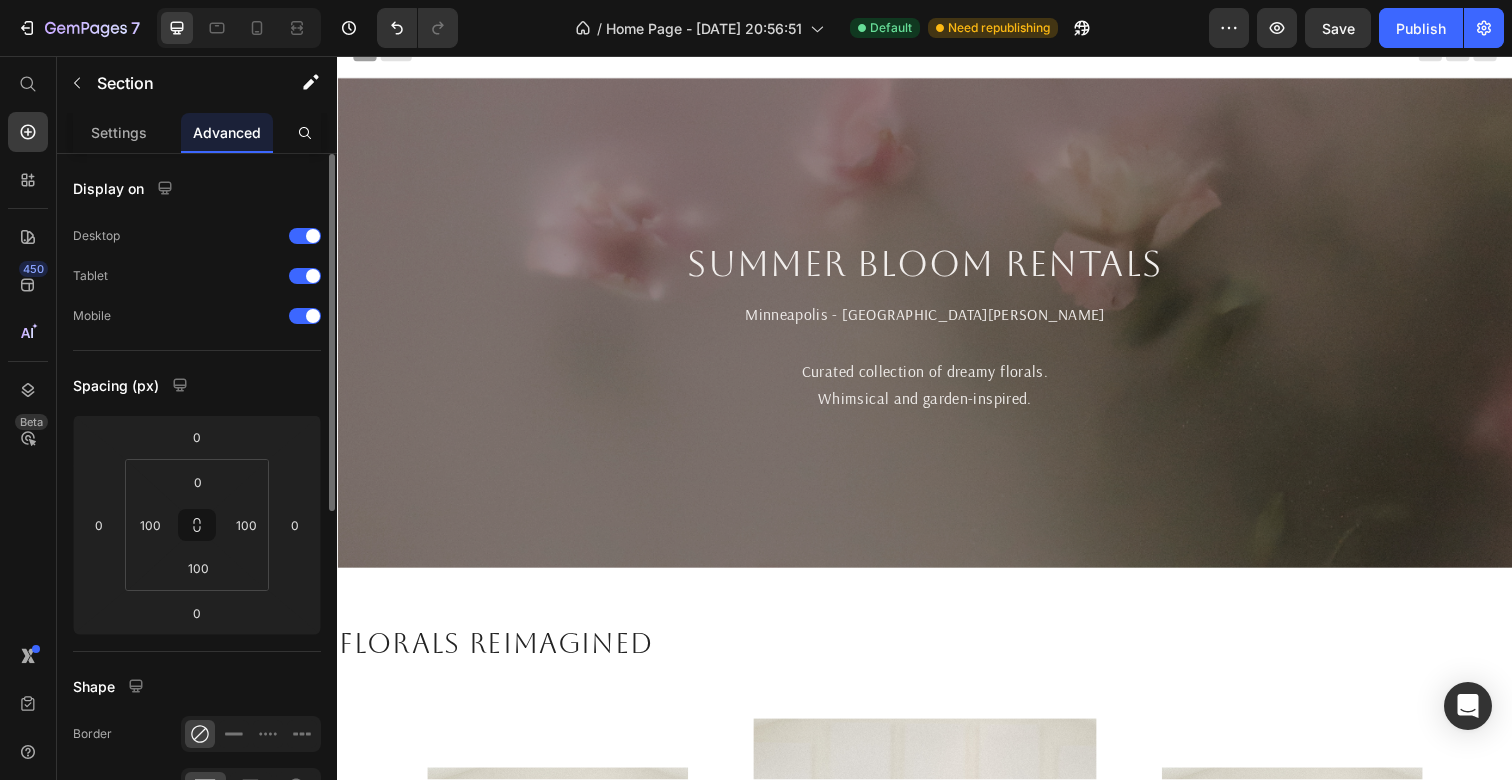 scroll, scrollTop: 219, scrollLeft: 0, axis: vertical 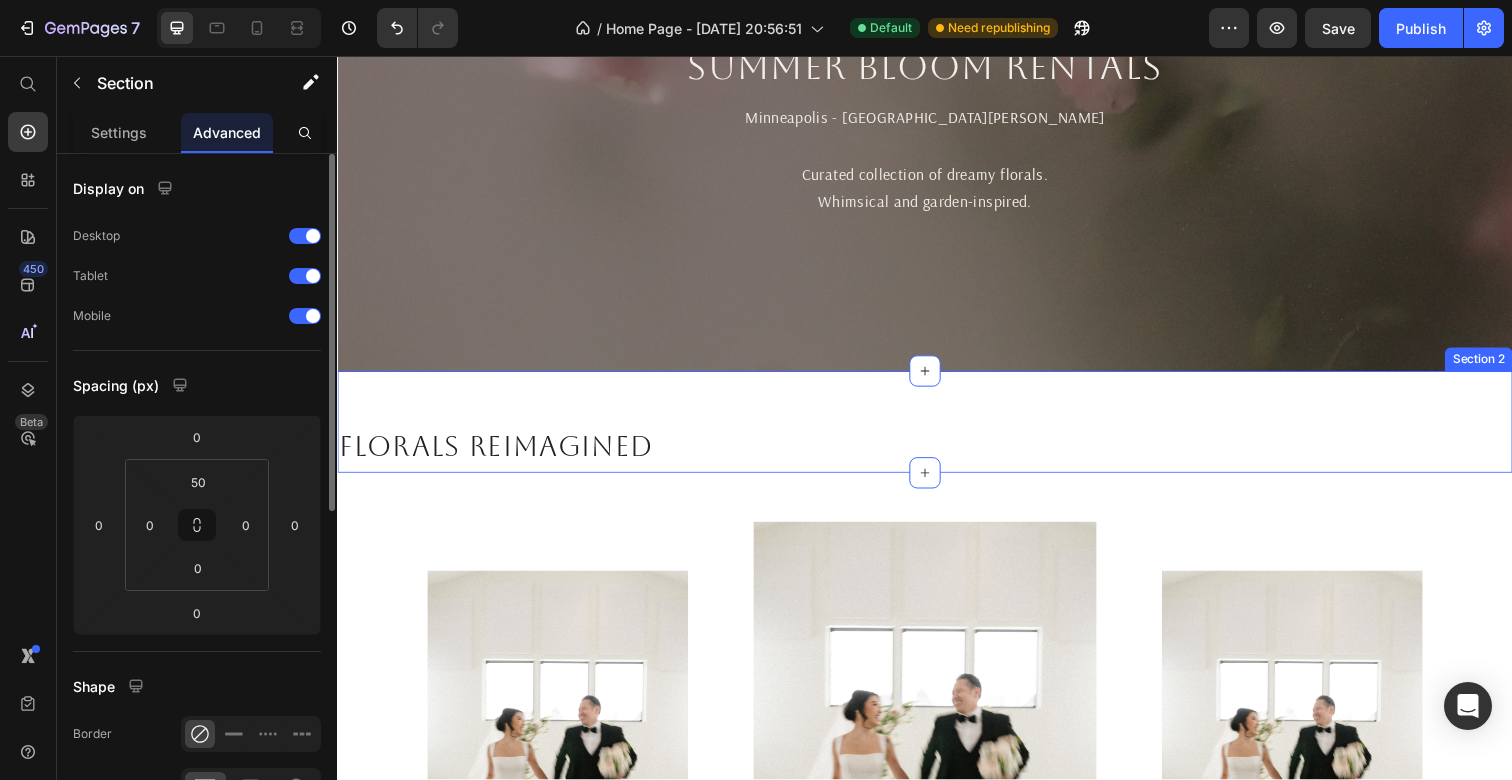 click on "Florals reimagined Heading Section 2" at bounding box center (937, 430) 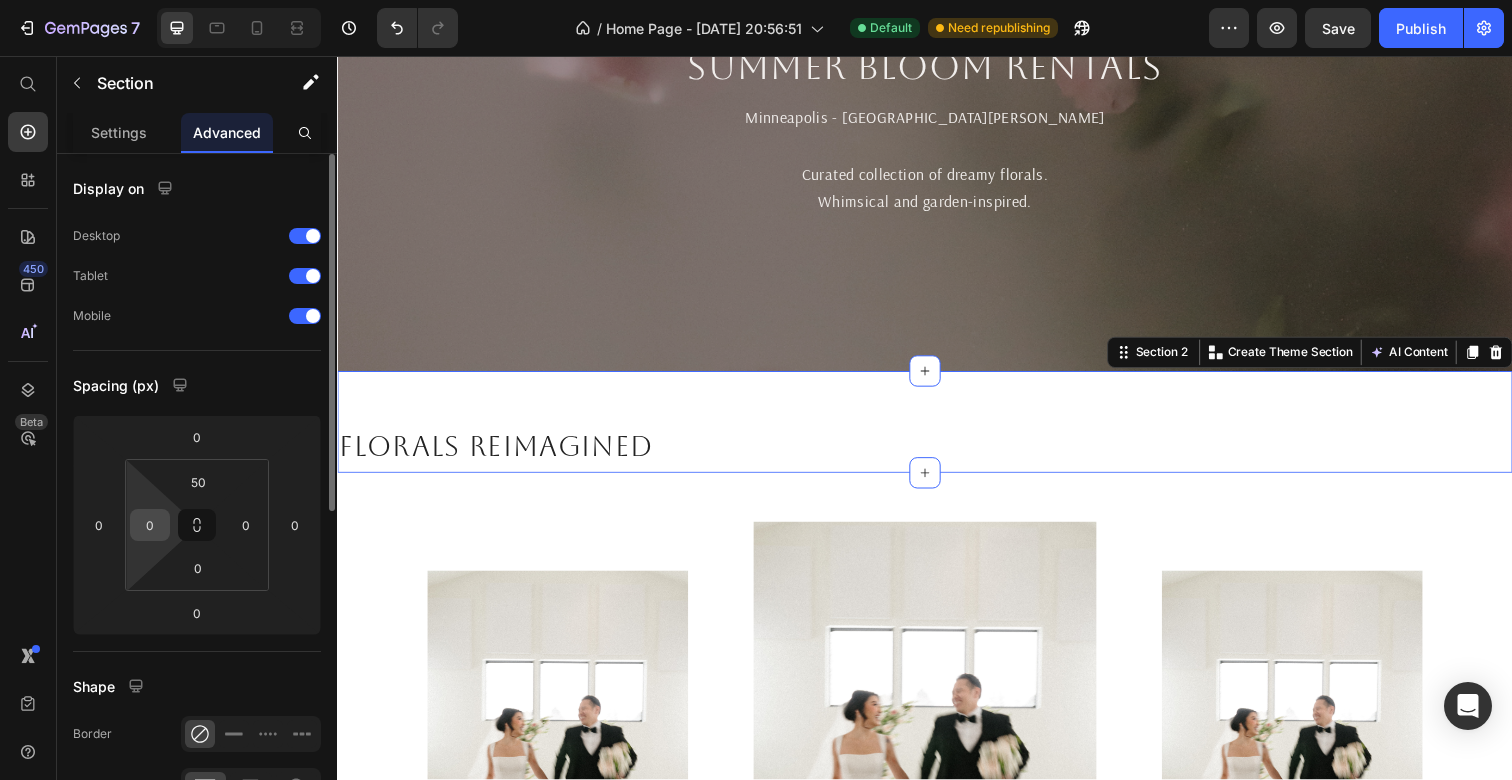 click on "0" at bounding box center (150, 525) 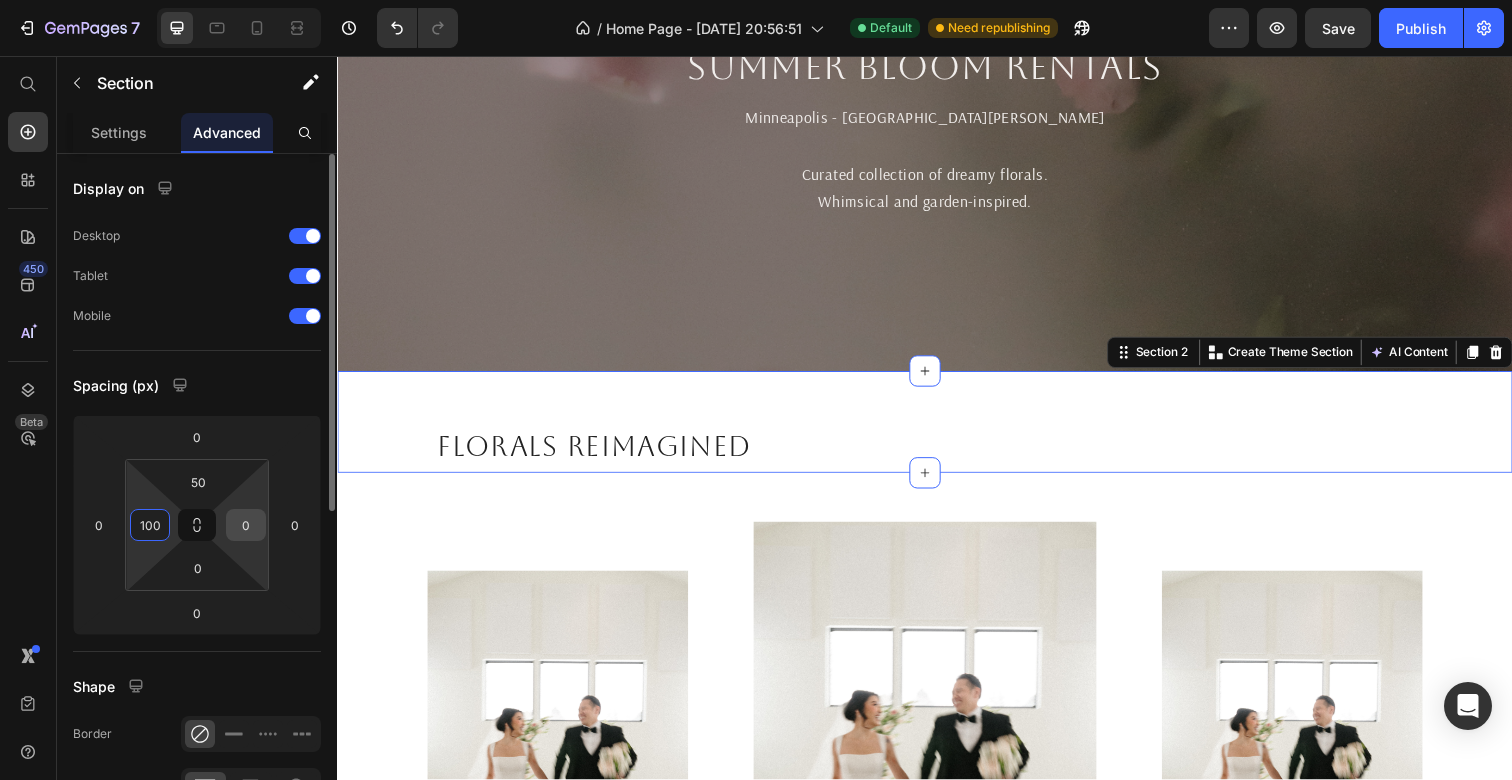 type on "100" 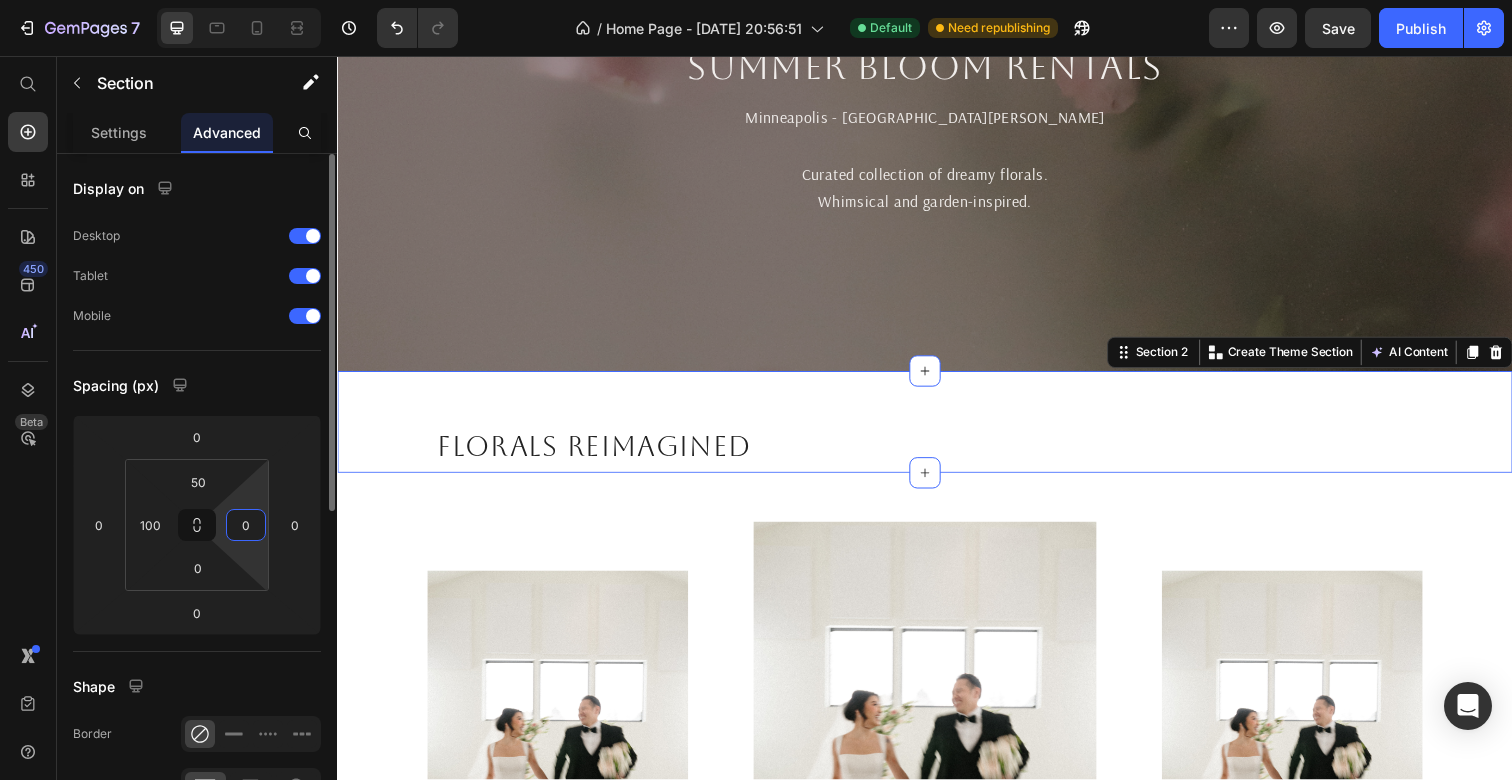 click on "0" at bounding box center [246, 525] 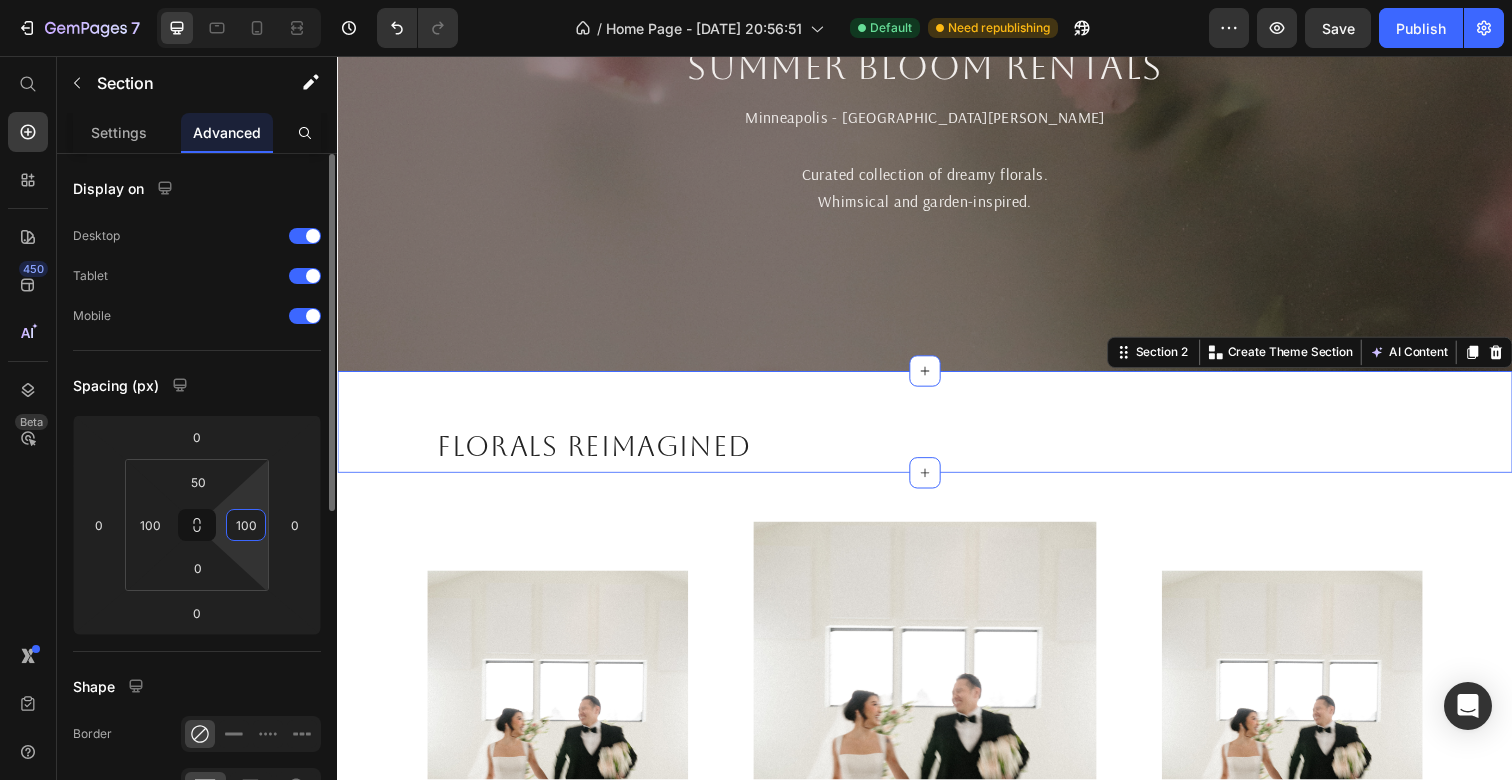 type on "100" 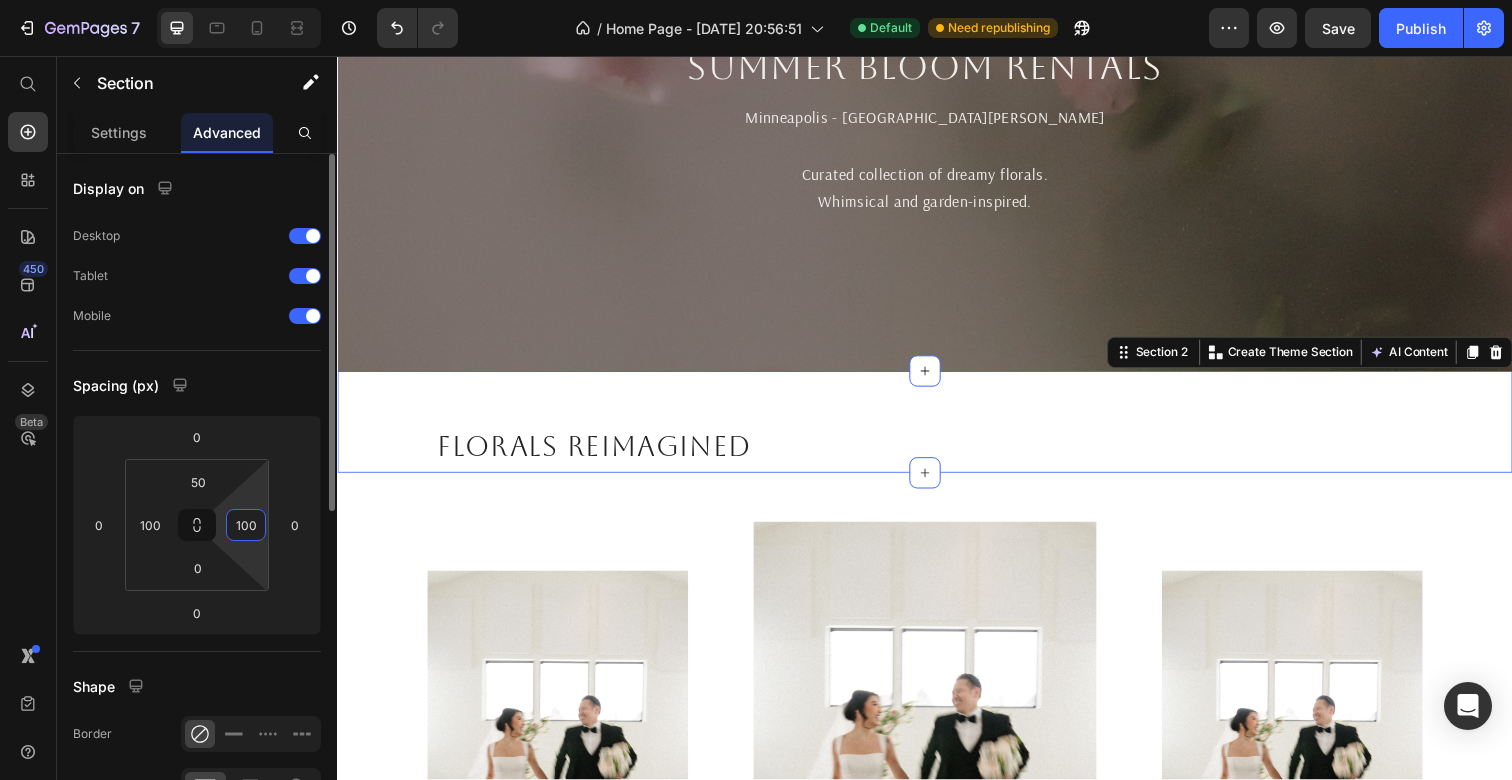 click on "Spacing (px)" at bounding box center (197, 385) 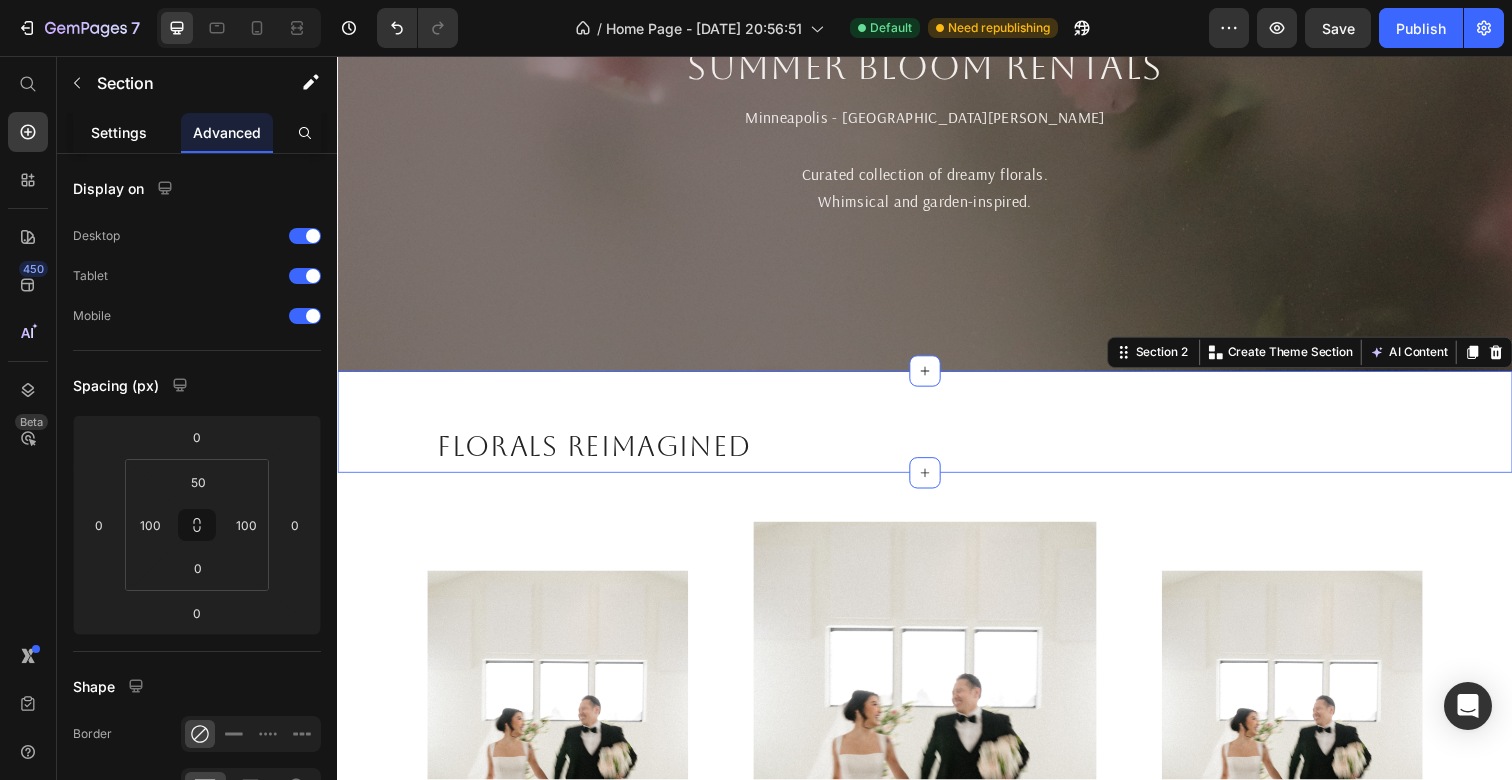 click on "Settings" 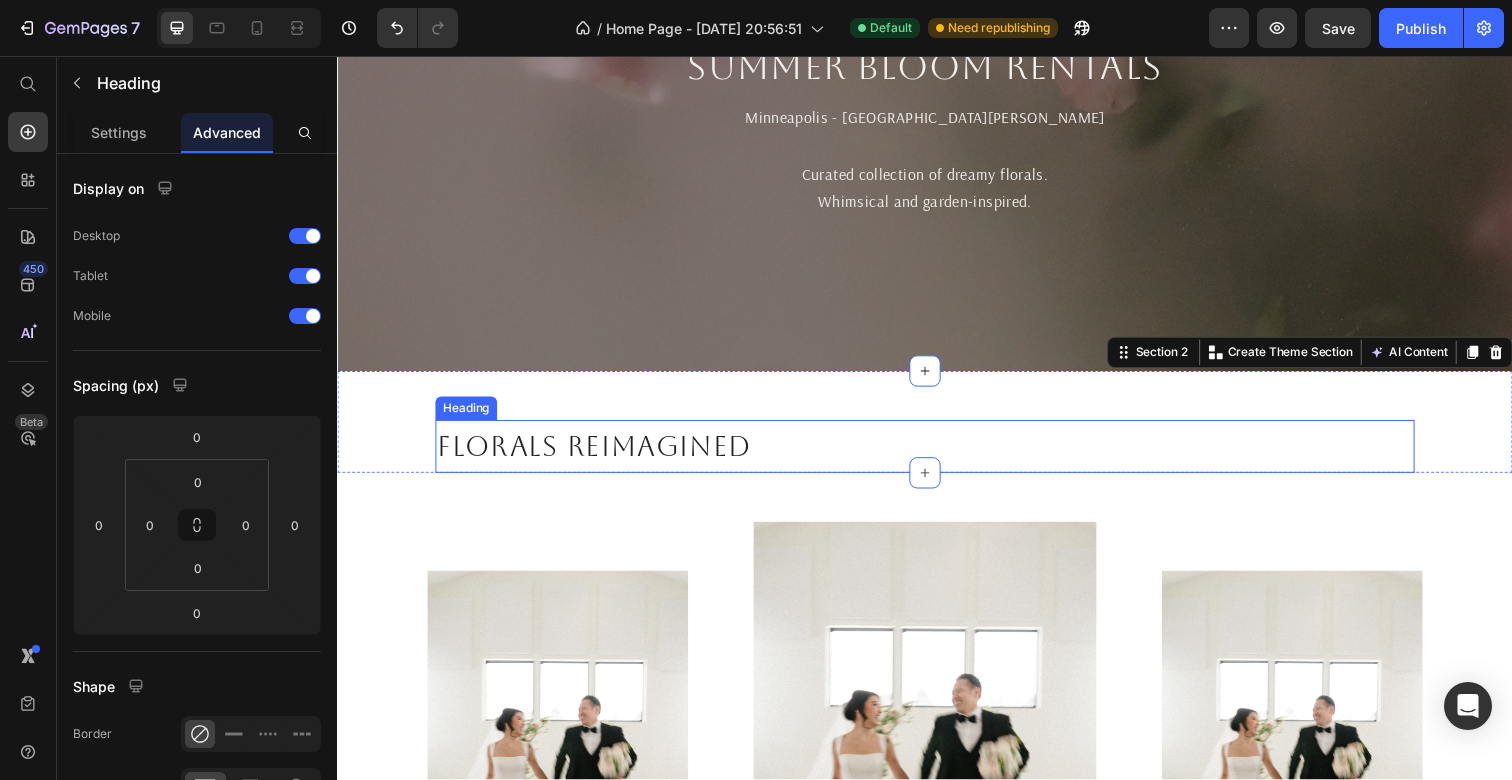 click on "Florals reimagined" at bounding box center [937, 455] 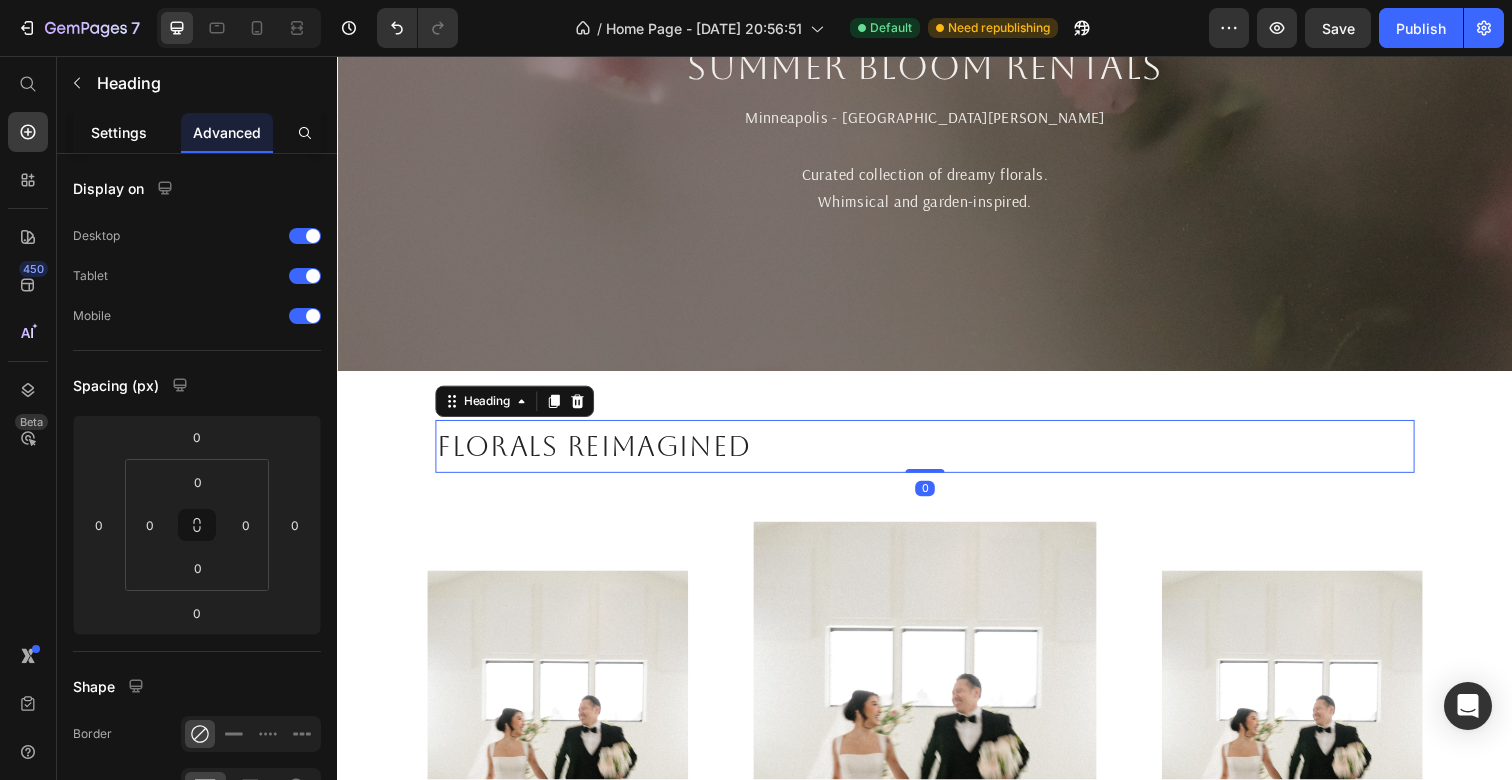 click on "Settings" at bounding box center (119, 132) 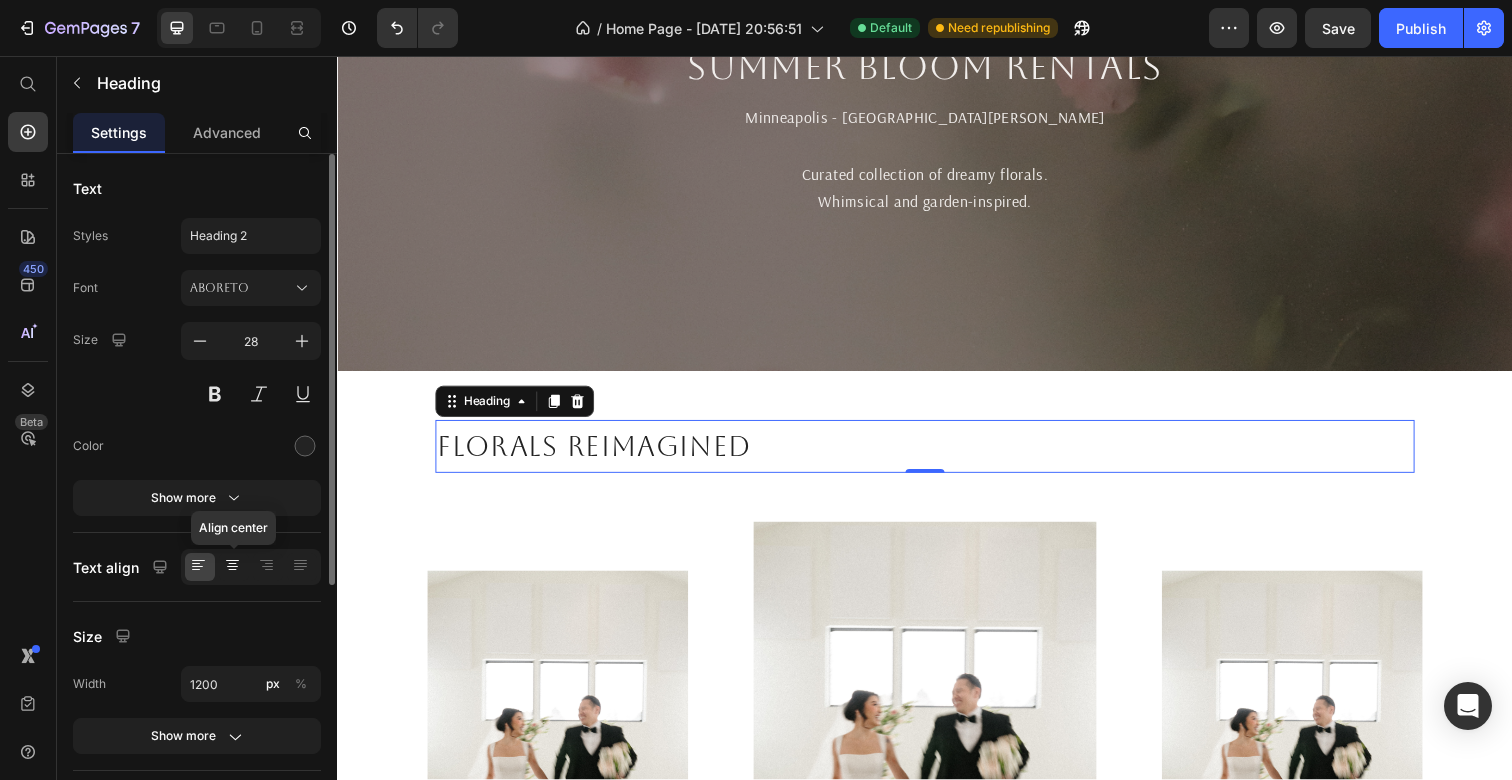 click 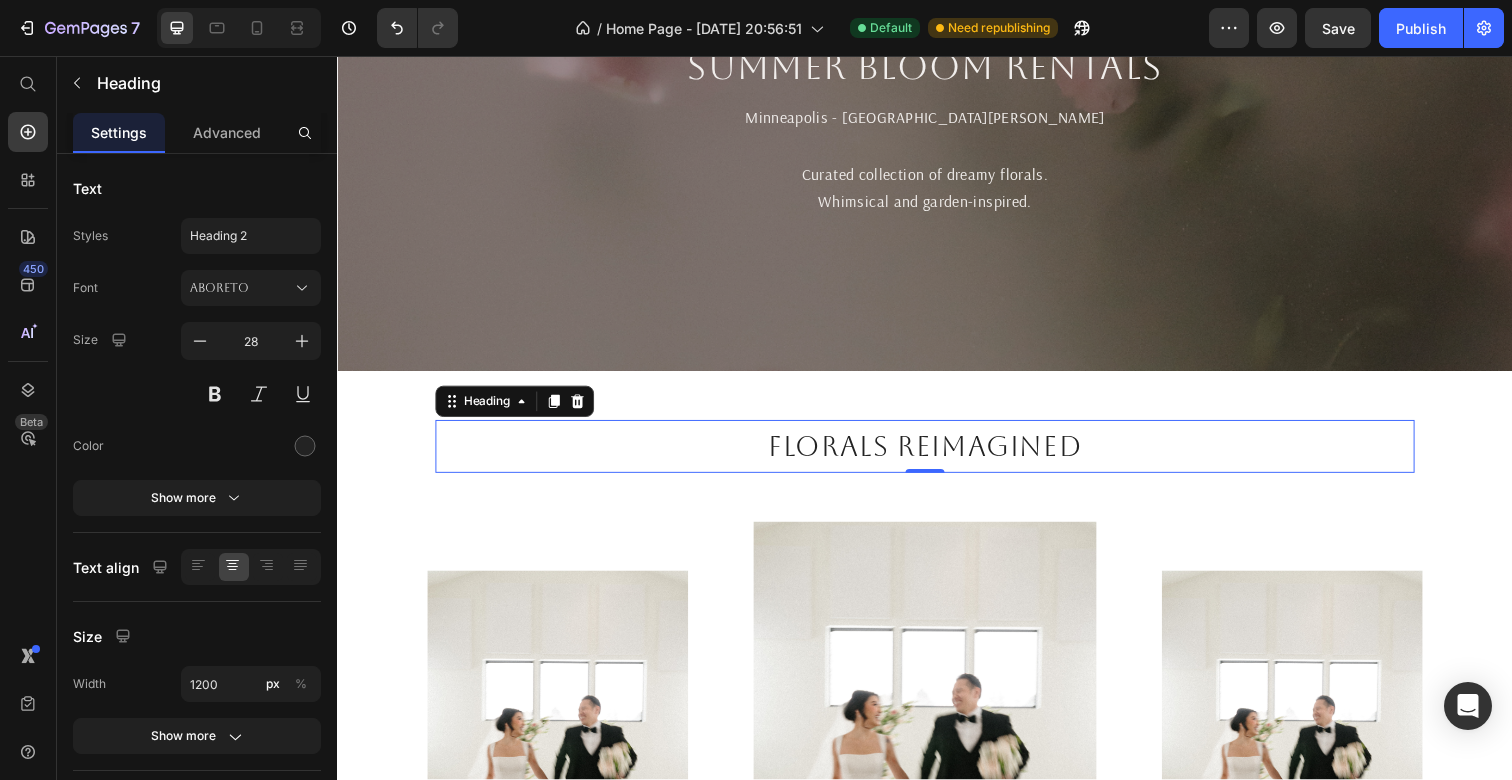 click on "Florals reimagined" at bounding box center [937, 455] 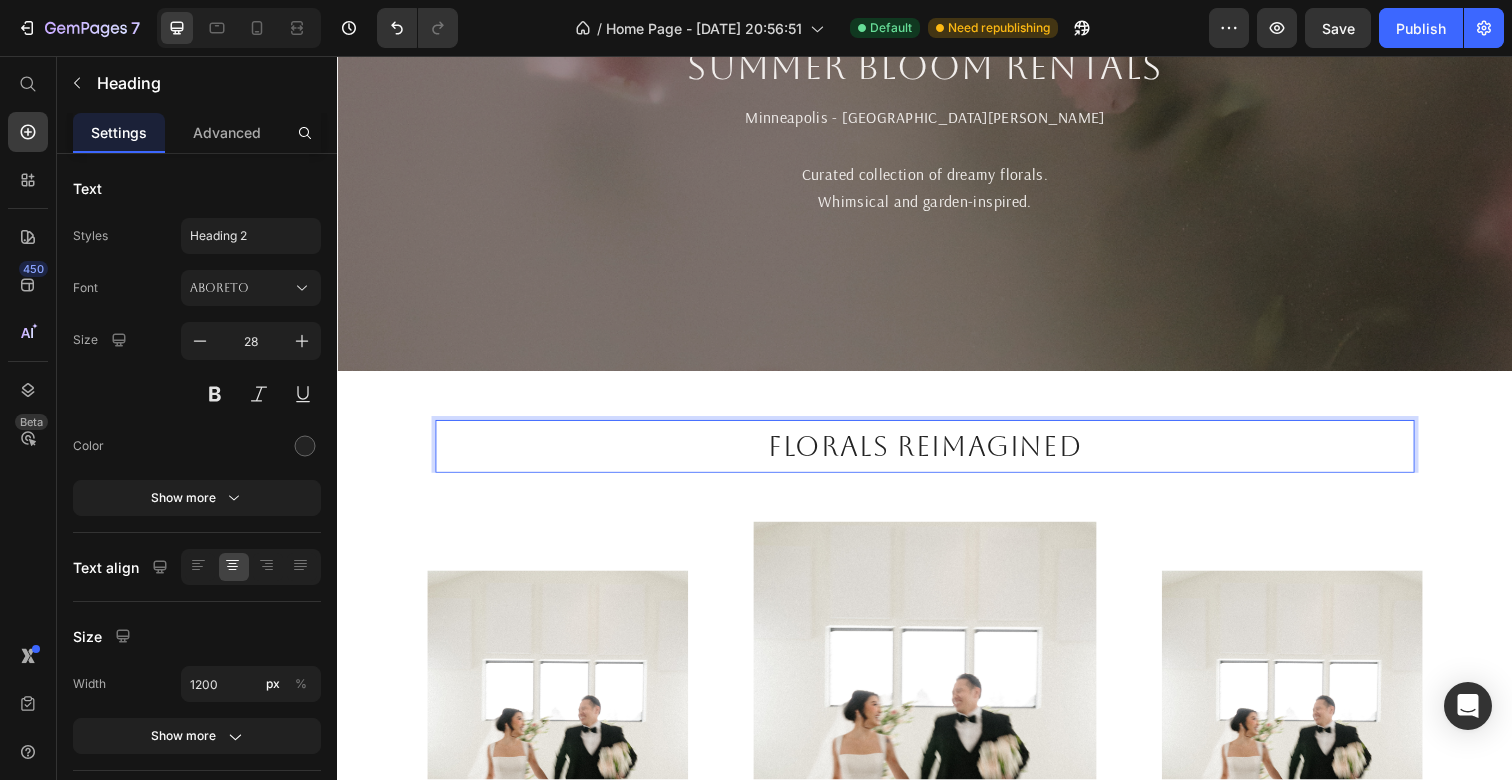 click on "Florals reimagined" at bounding box center (937, 455) 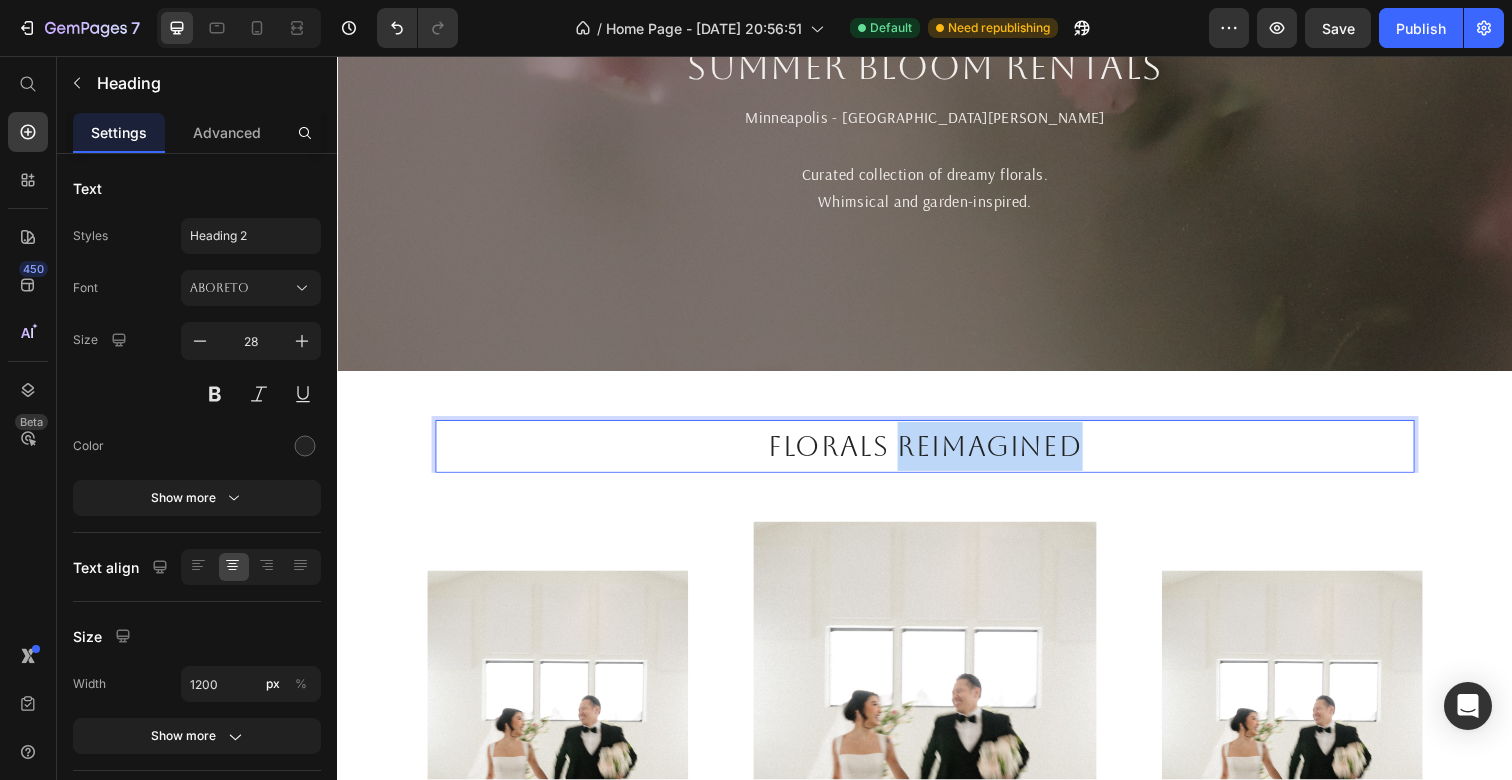 click on "Florals reimagined" at bounding box center [937, 455] 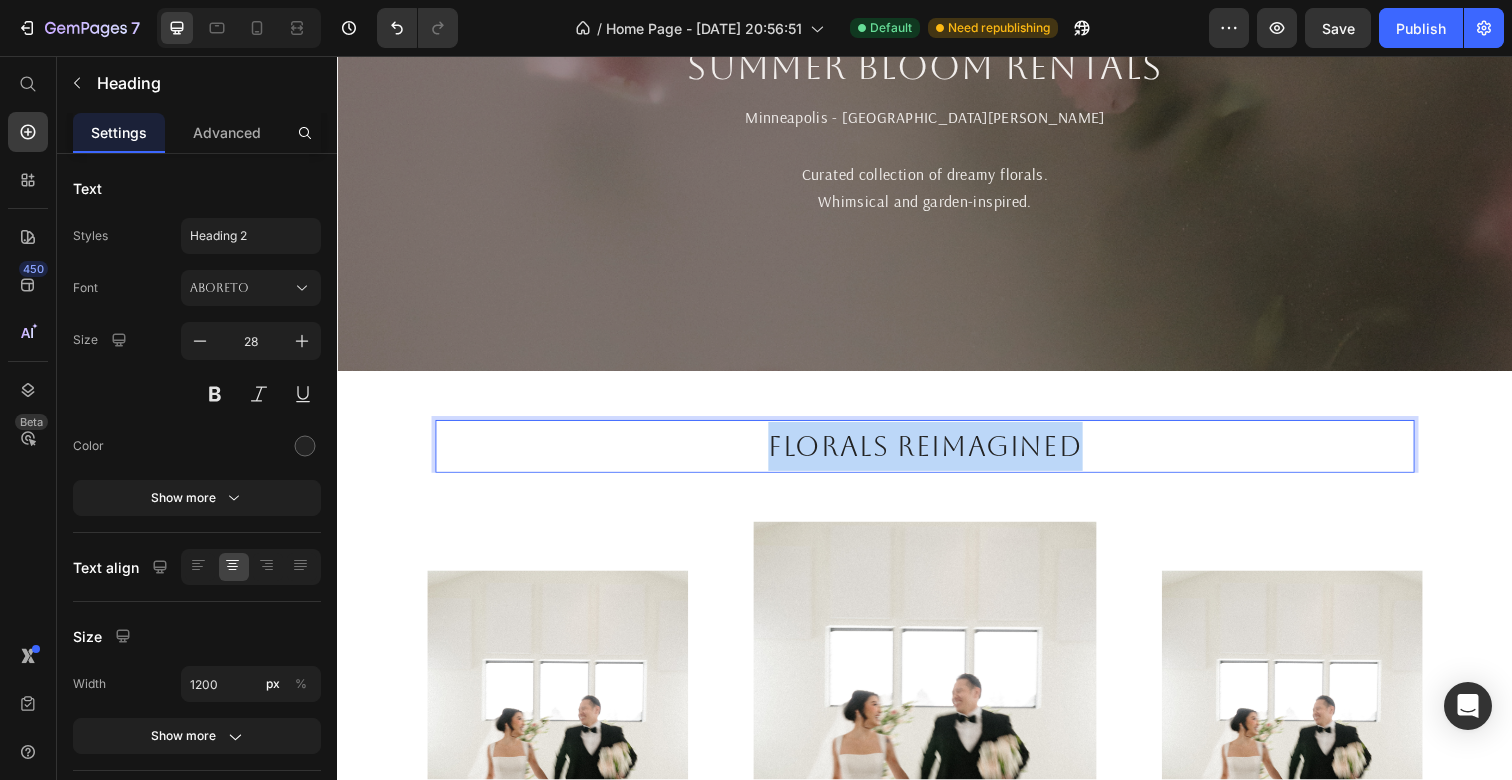 click on "Florals reimagined" at bounding box center [937, 455] 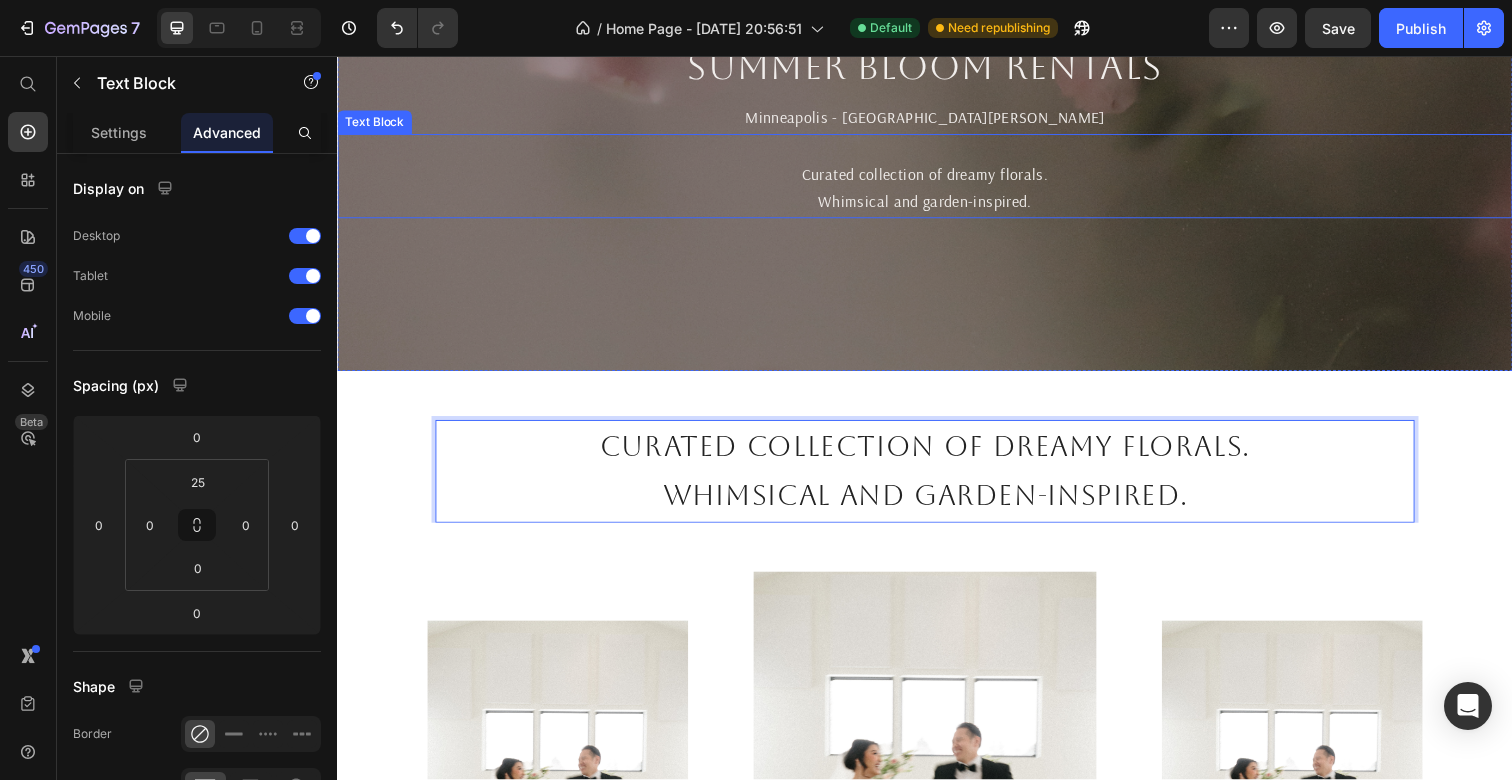 click on "Whimsical and garden-inspired." at bounding box center [937, 205] 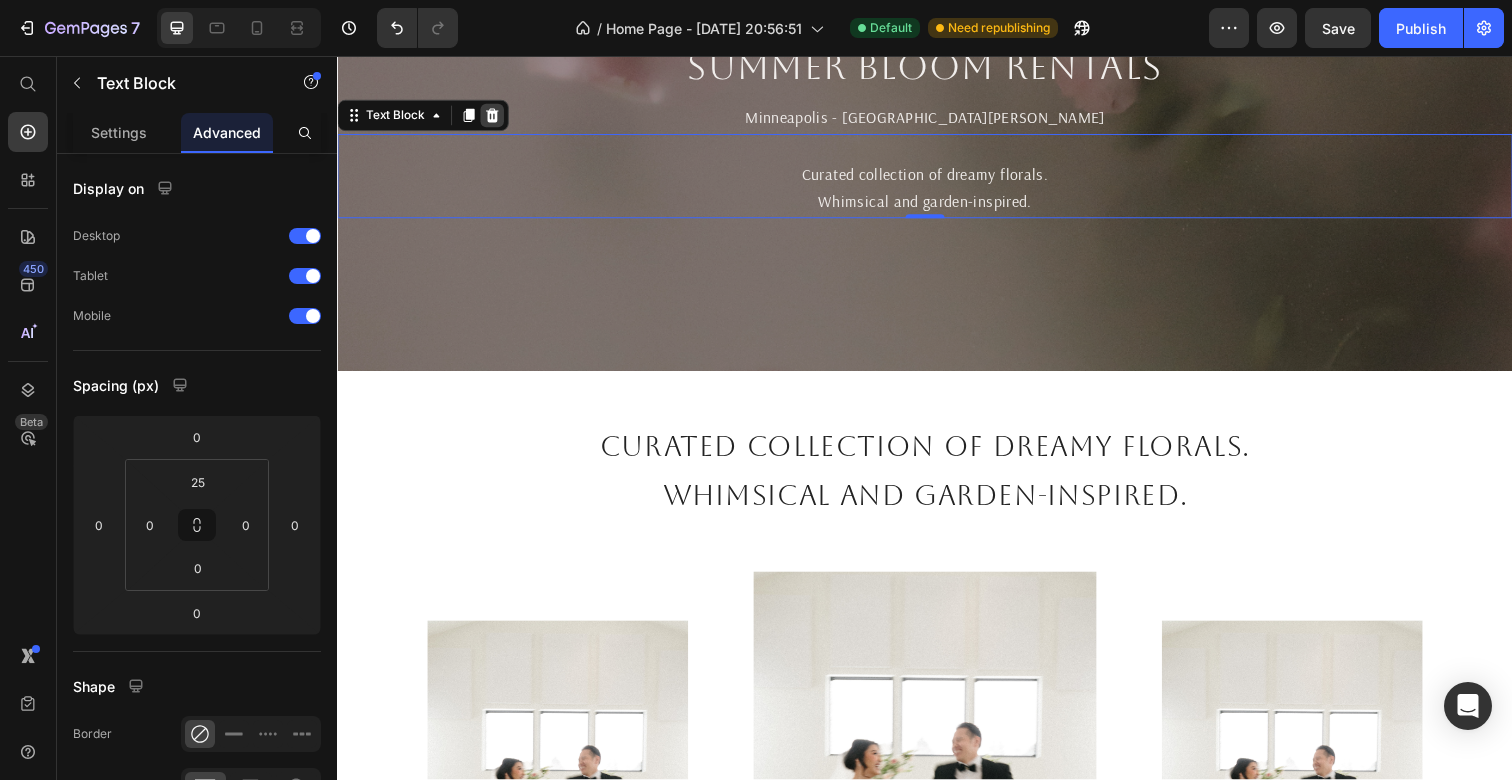 click 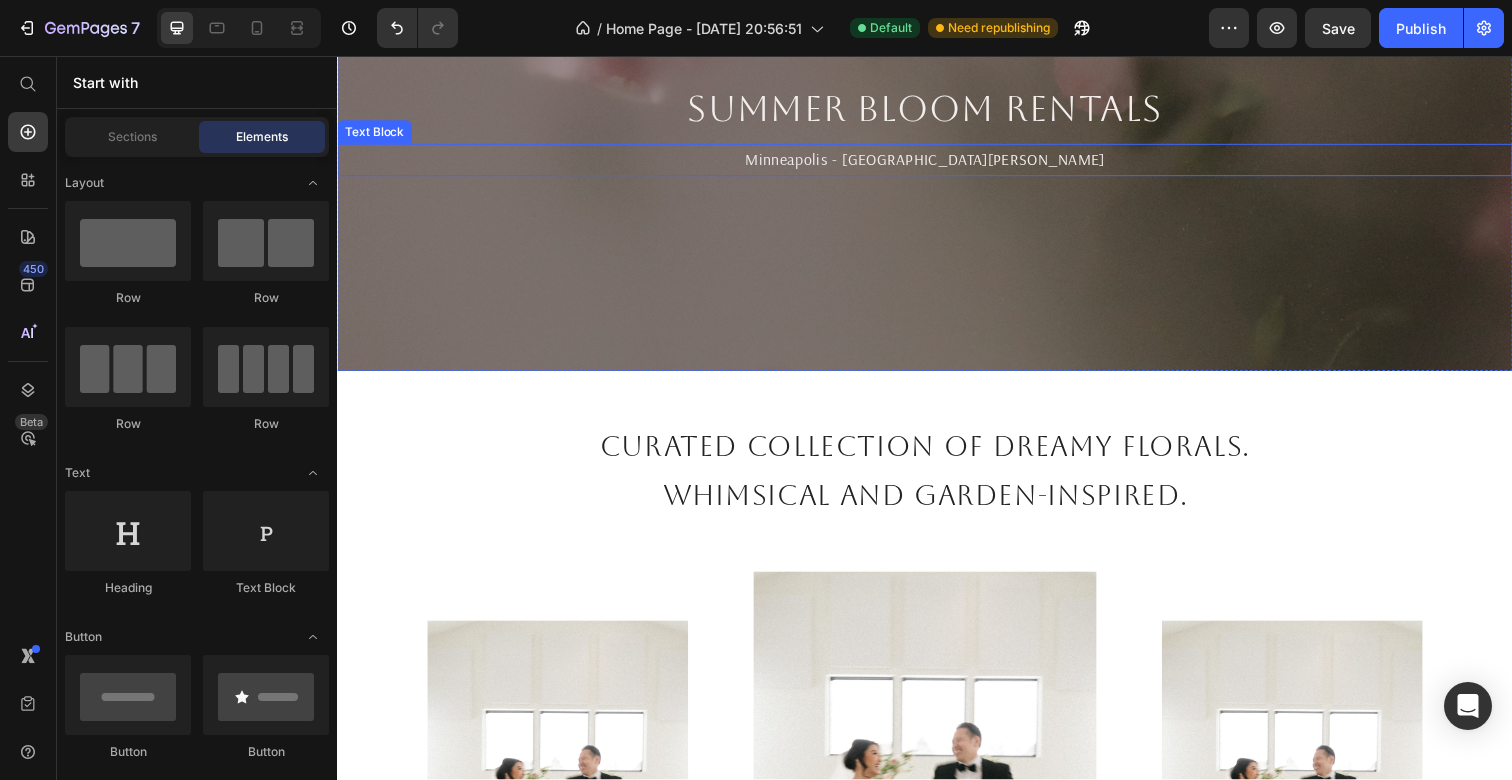click on "Minneapolis - [GEOGRAPHIC_DATA][PERSON_NAME]" at bounding box center [937, 162] 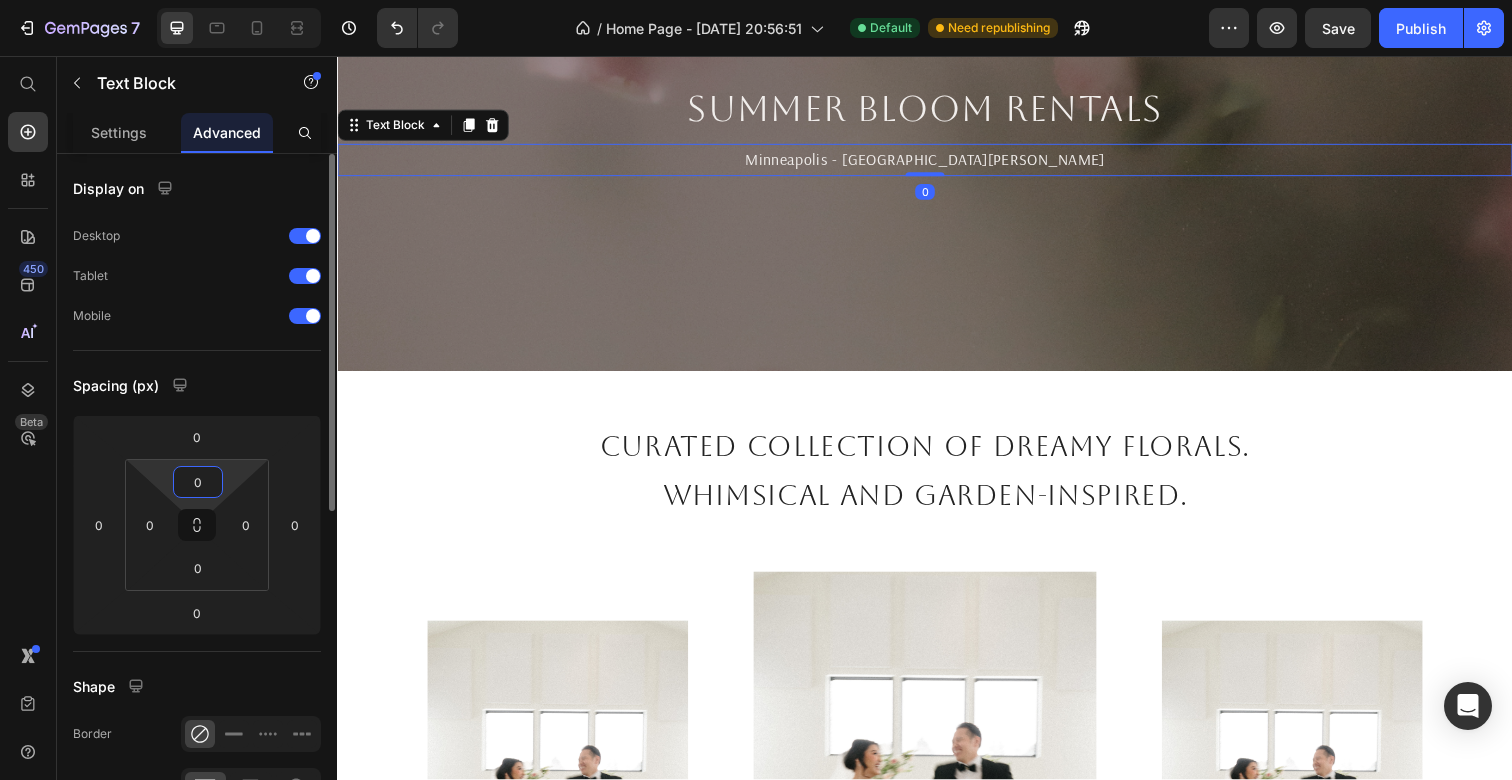 click on "0" at bounding box center (198, 482) 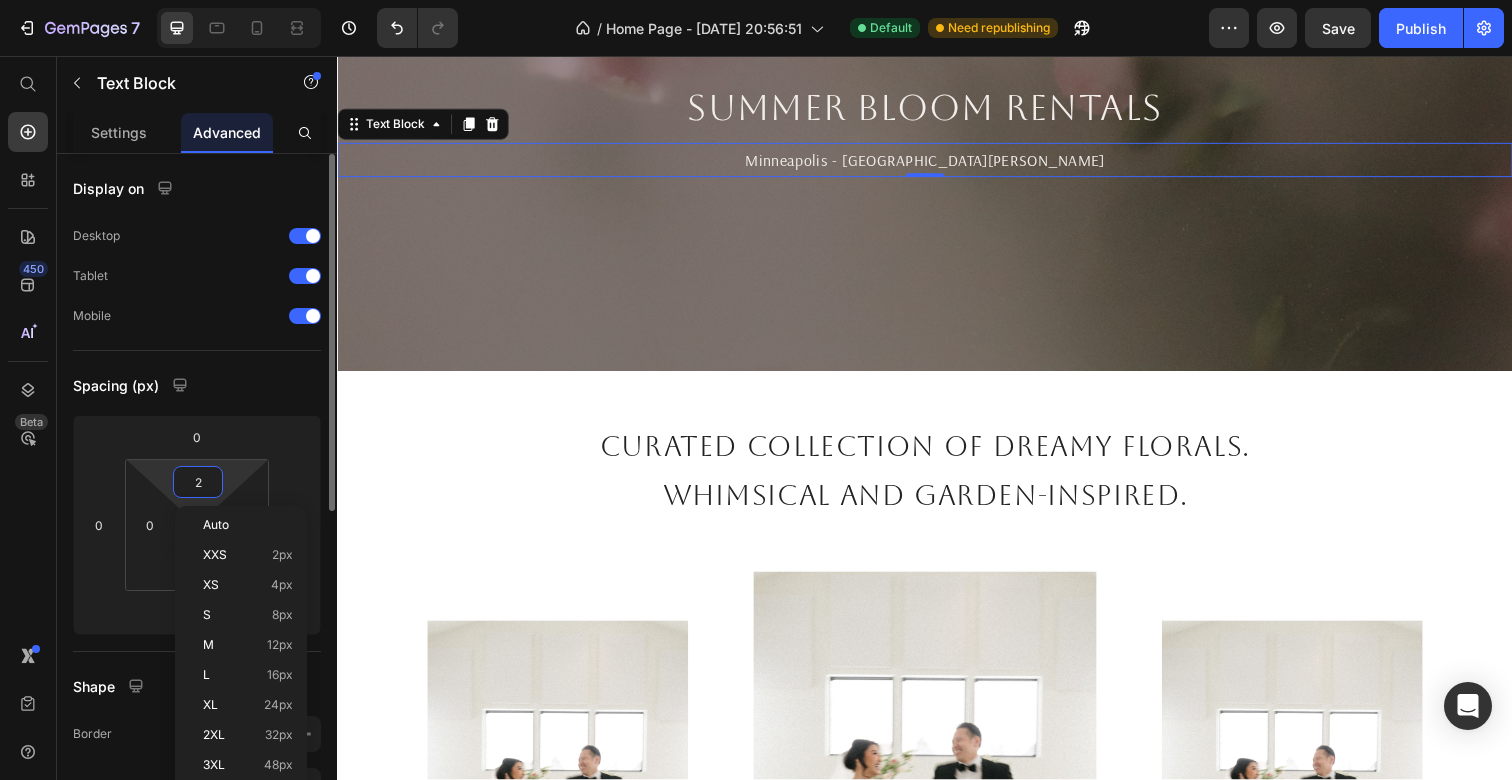 type on "25" 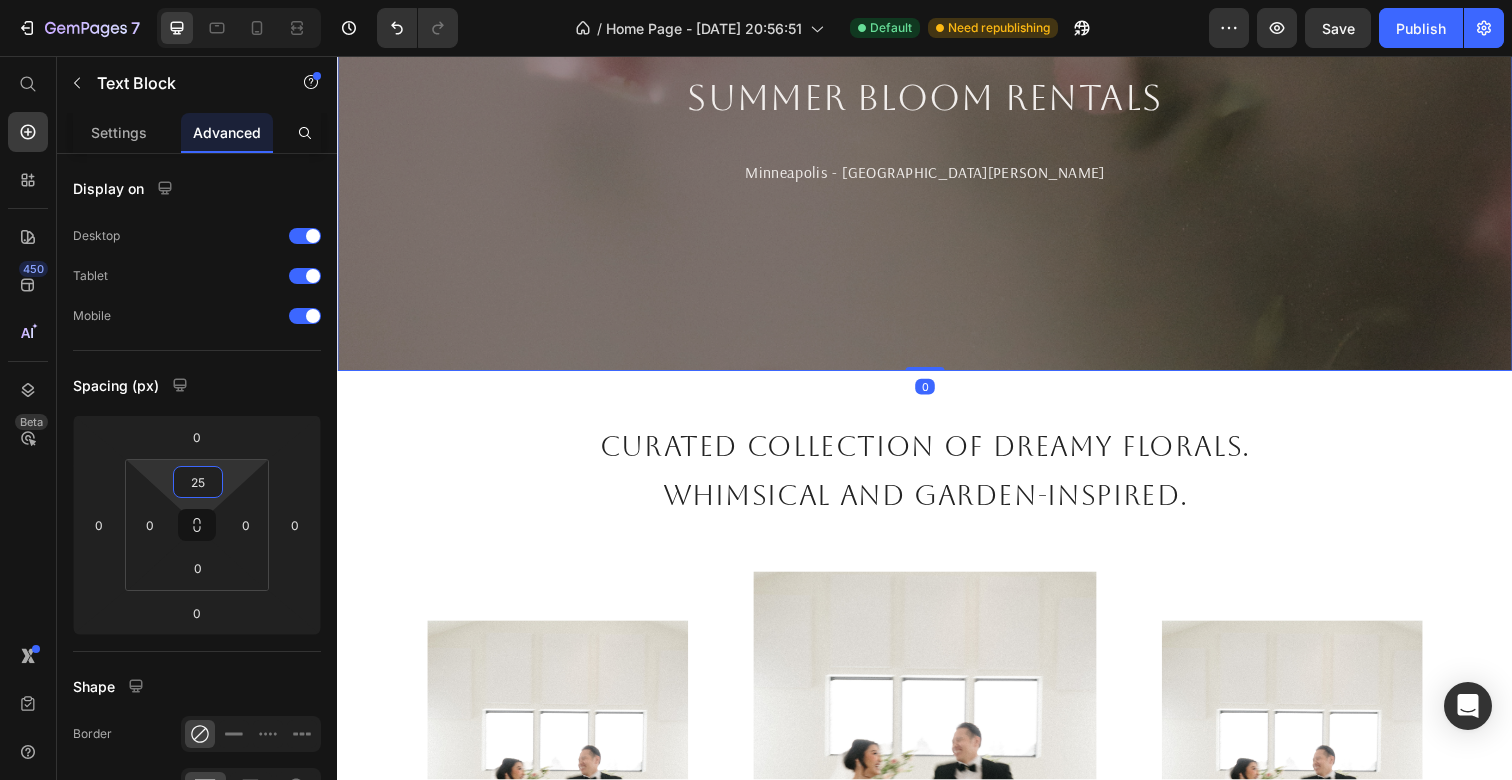 click at bounding box center [937, 128] 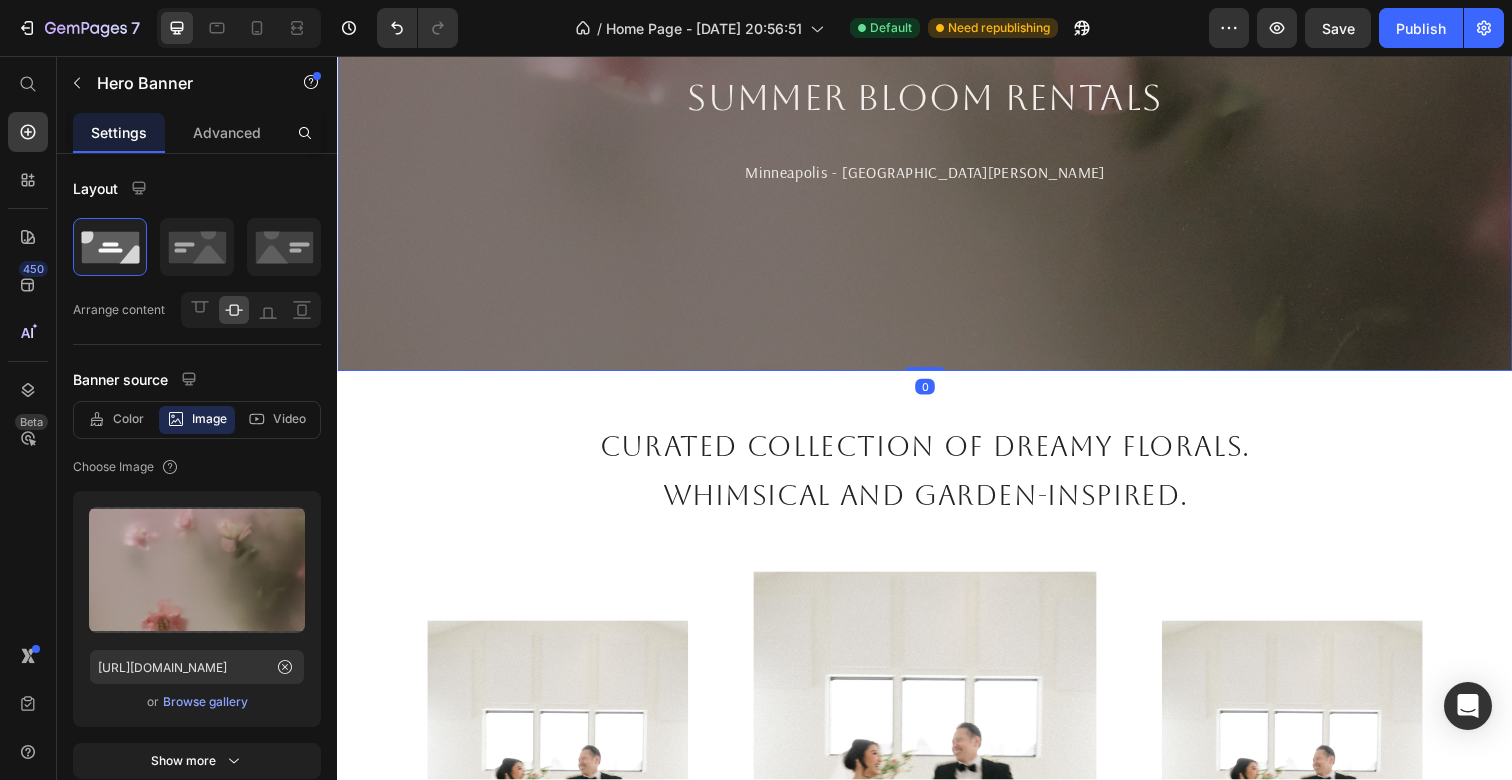 scroll, scrollTop: 0, scrollLeft: 0, axis: both 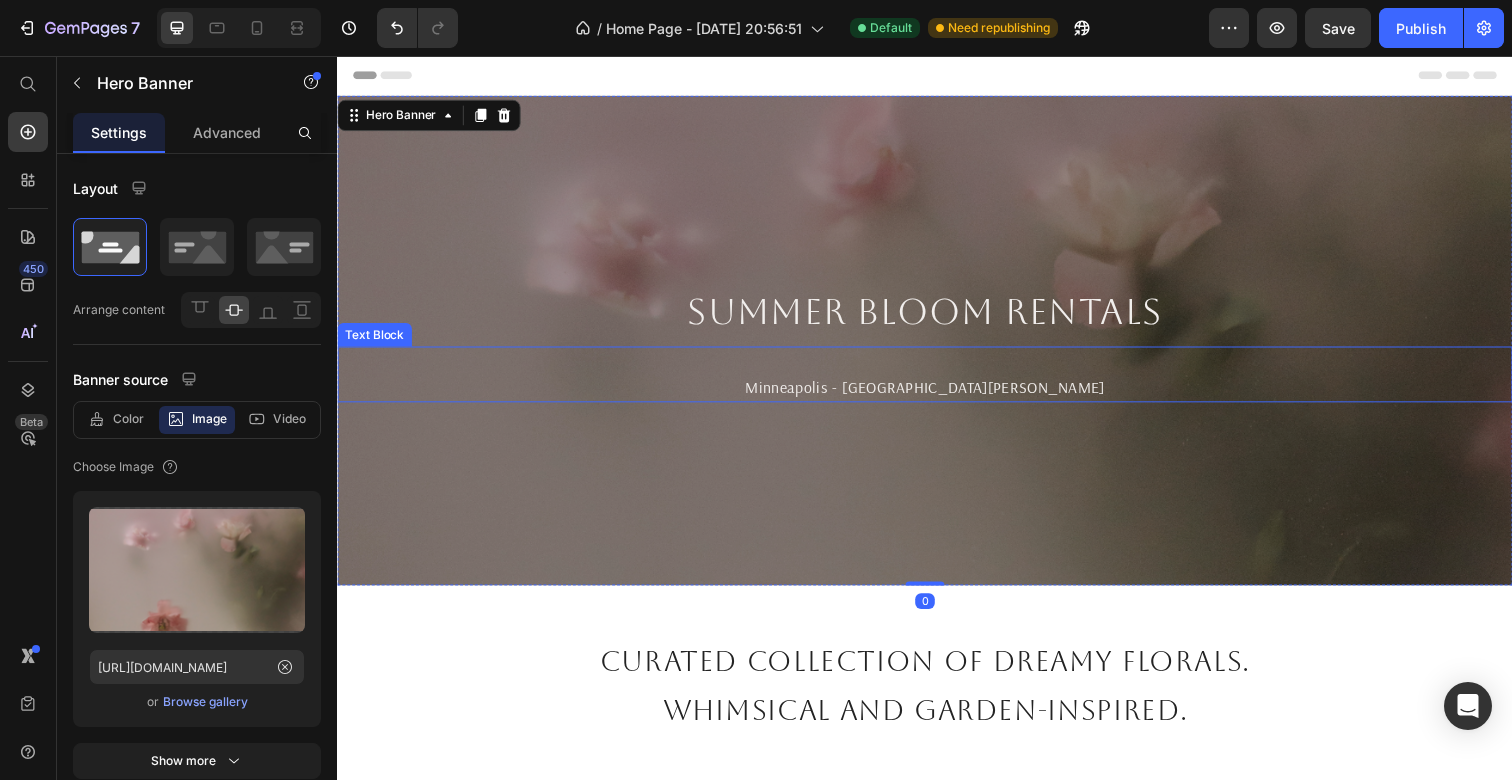 click on "Minneapolis - [GEOGRAPHIC_DATA][PERSON_NAME]" at bounding box center [937, 394] 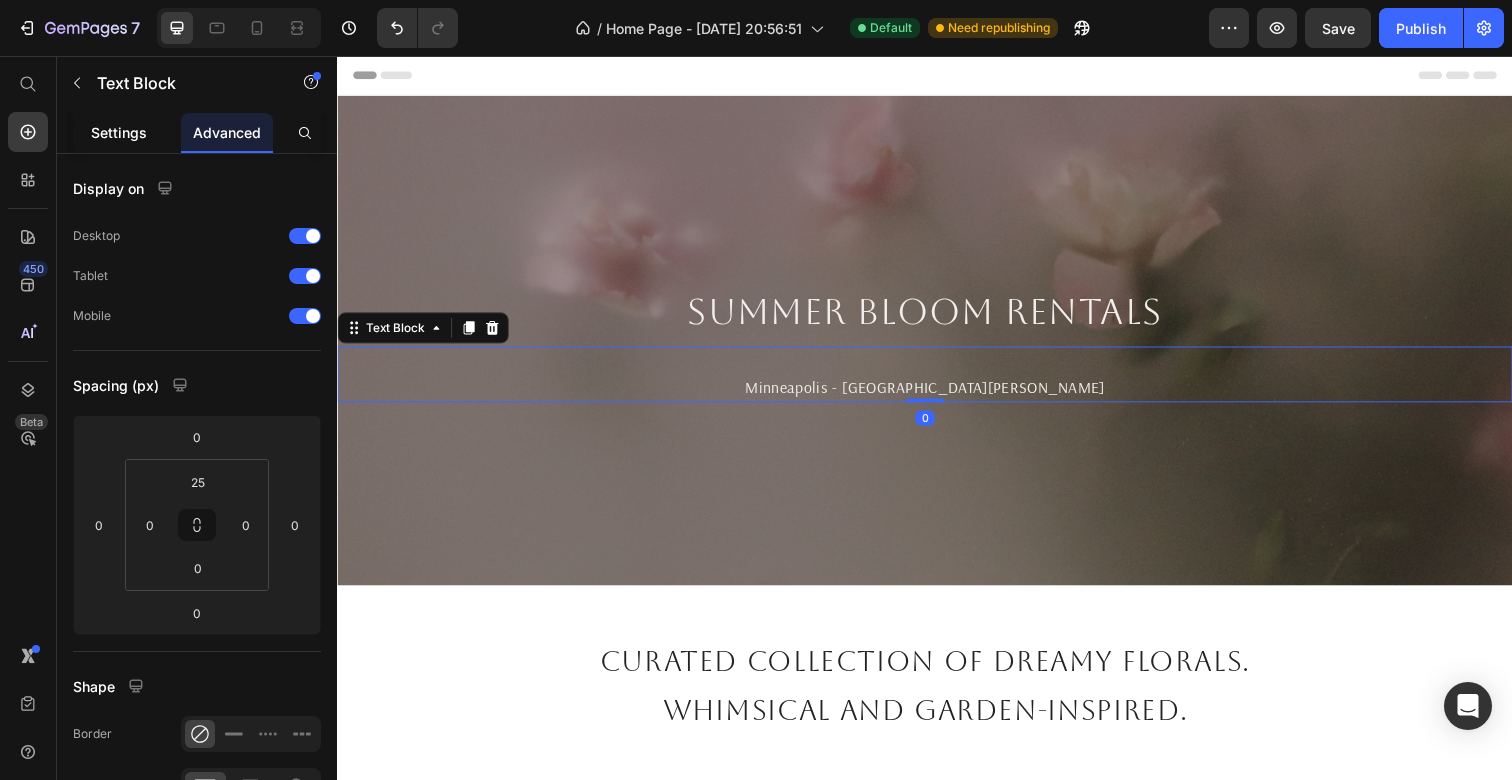 click on "Settings" at bounding box center [119, 132] 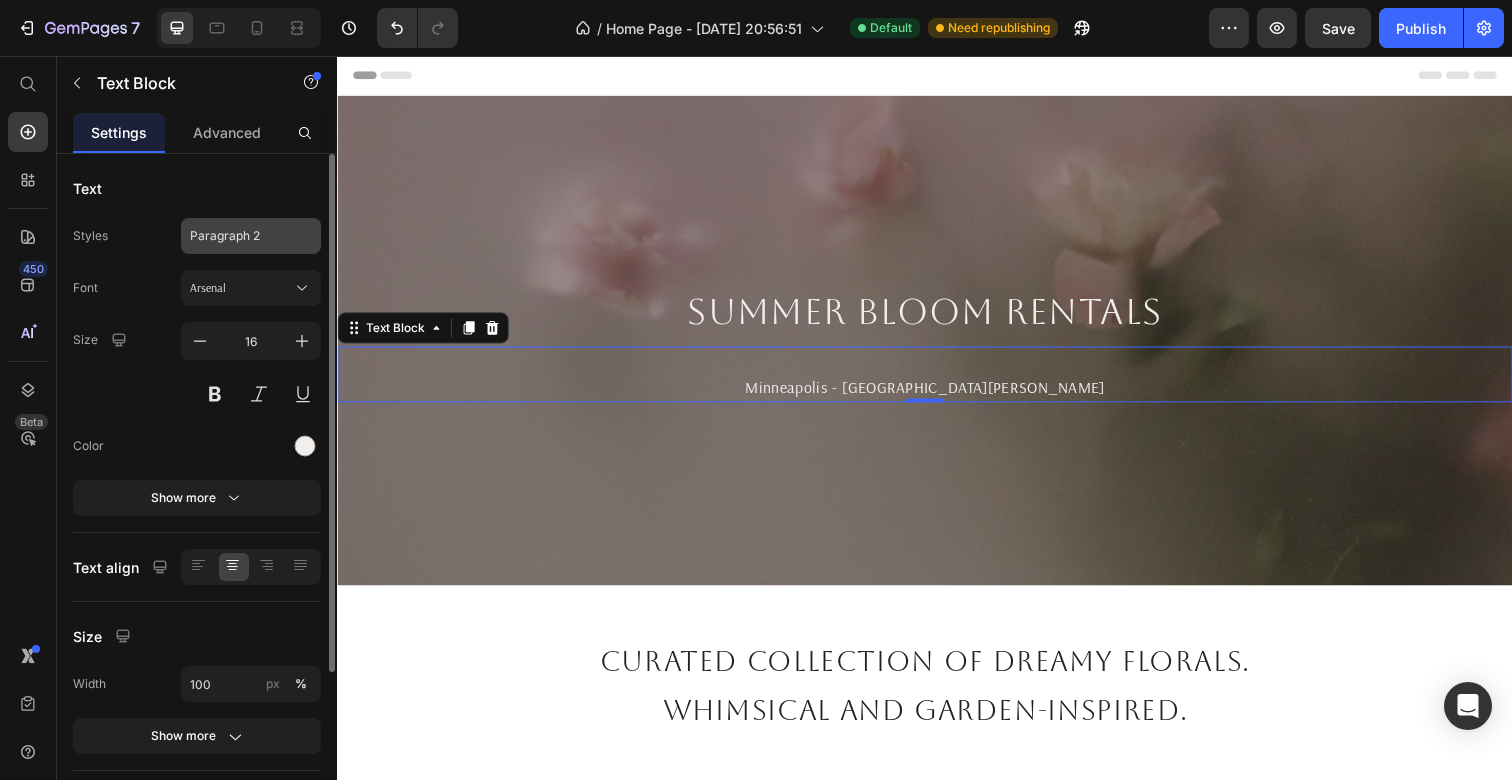 click on "Paragraph 2" 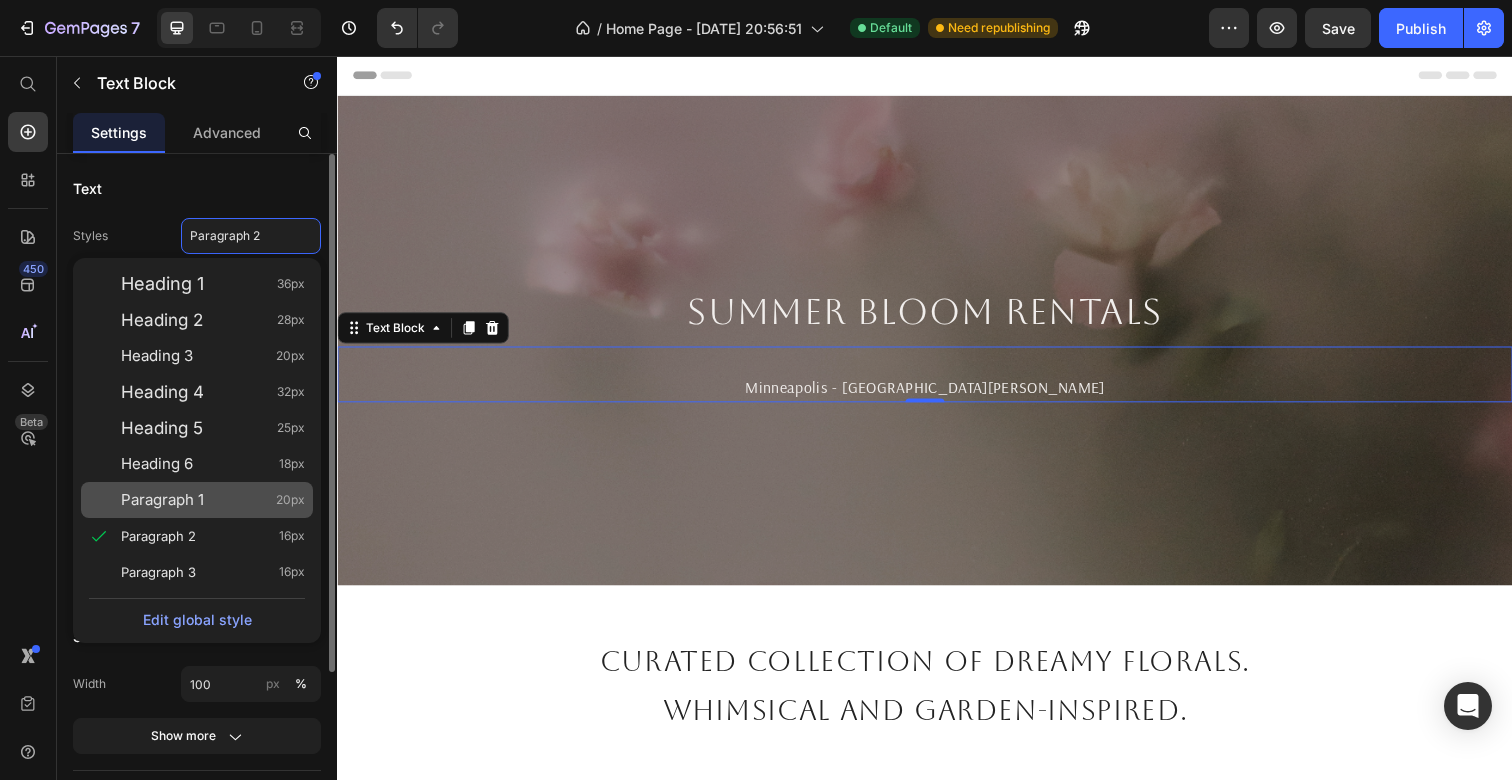 click on "Paragraph 1 20px" at bounding box center [213, 500] 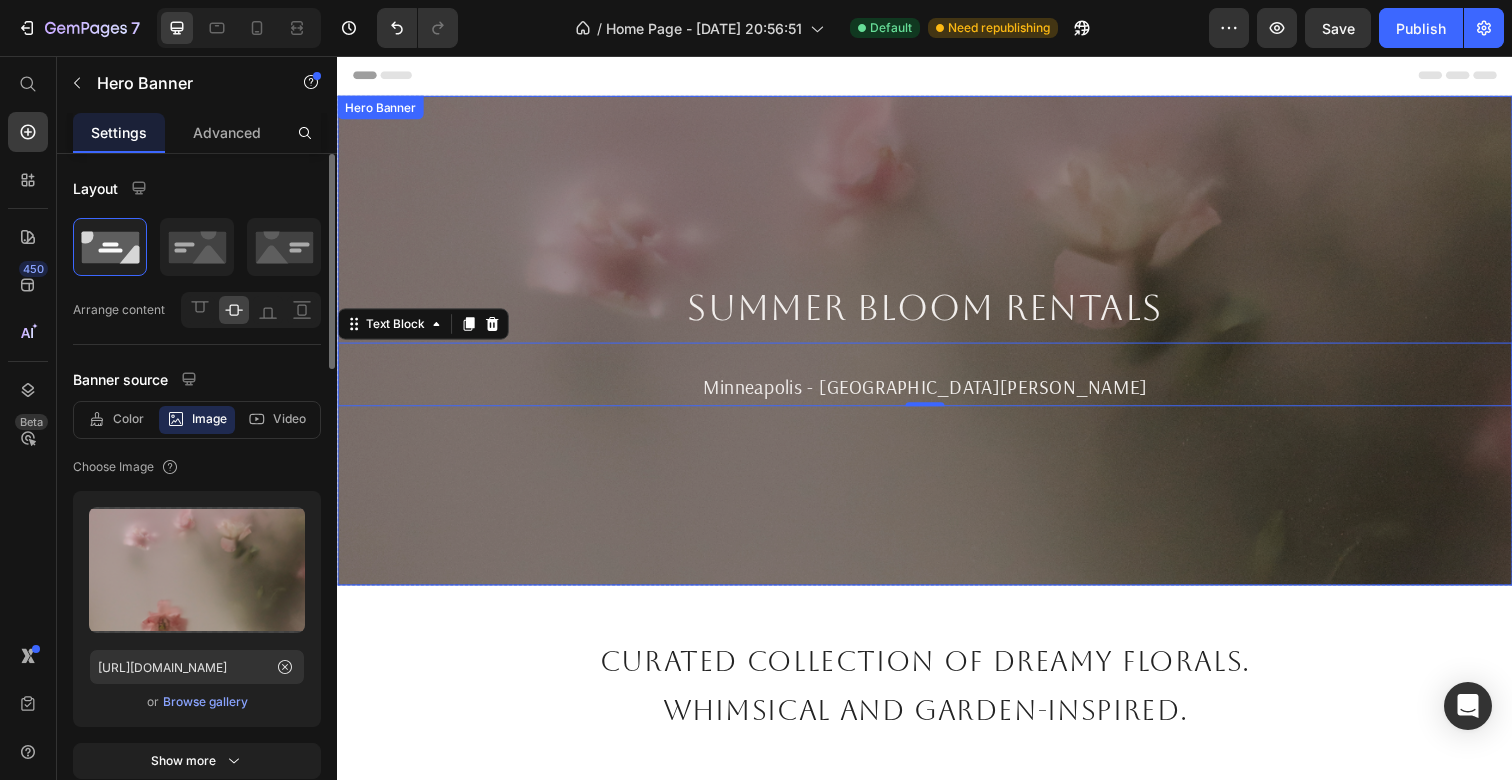 click at bounding box center [937, 347] 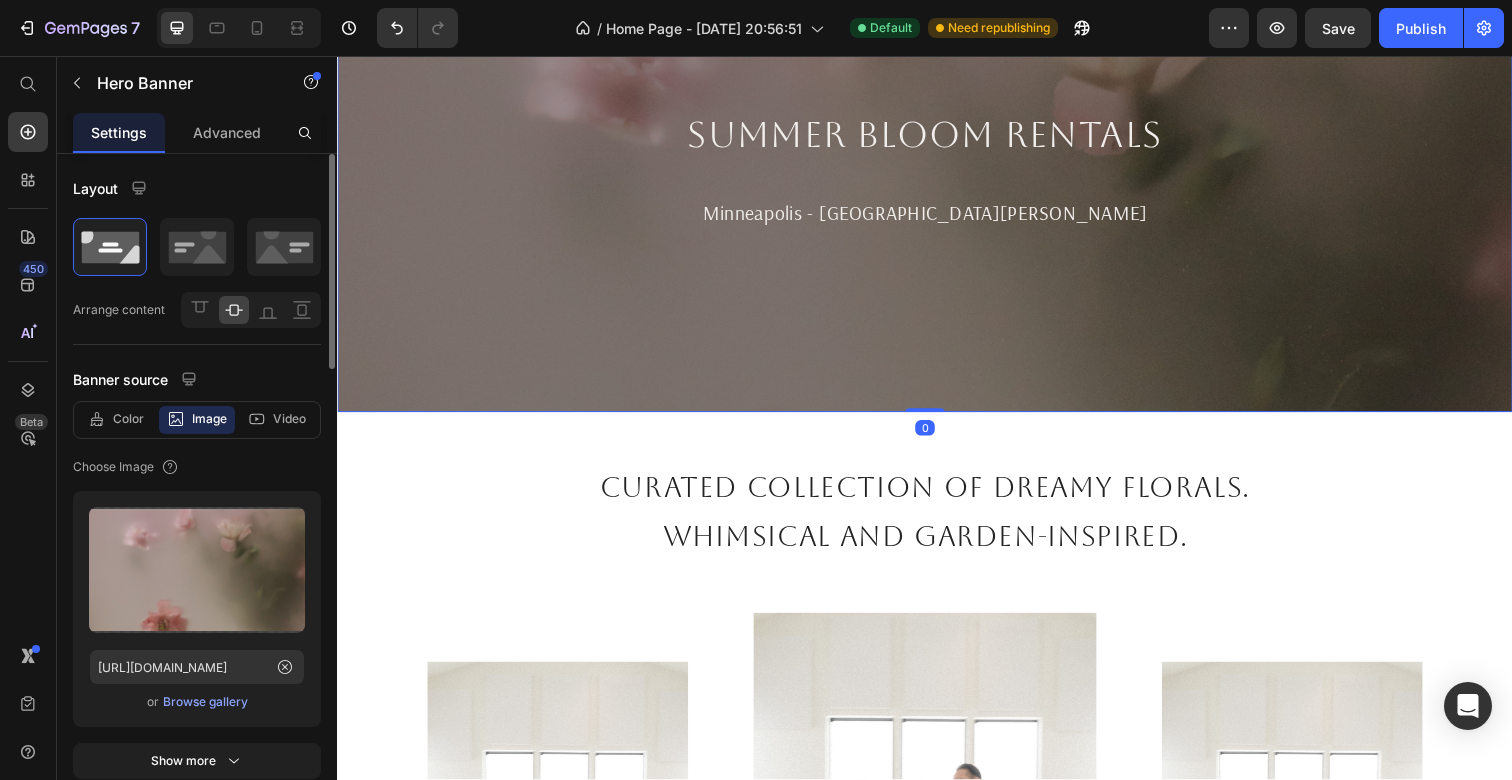 scroll, scrollTop: 203, scrollLeft: 0, axis: vertical 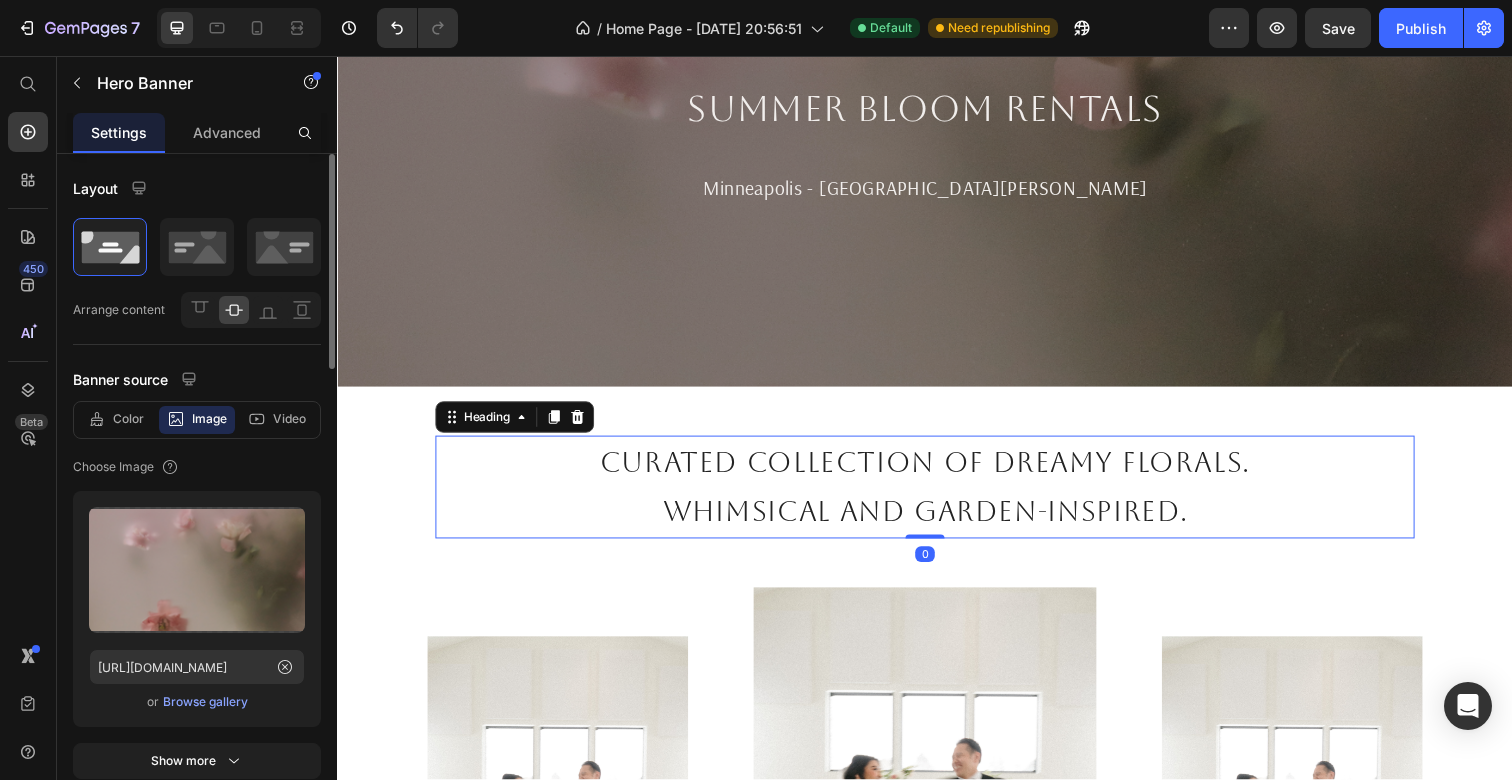 click on "Curated collection of dreamy florals. Whimsical and garden-inspired." at bounding box center [937, 496] 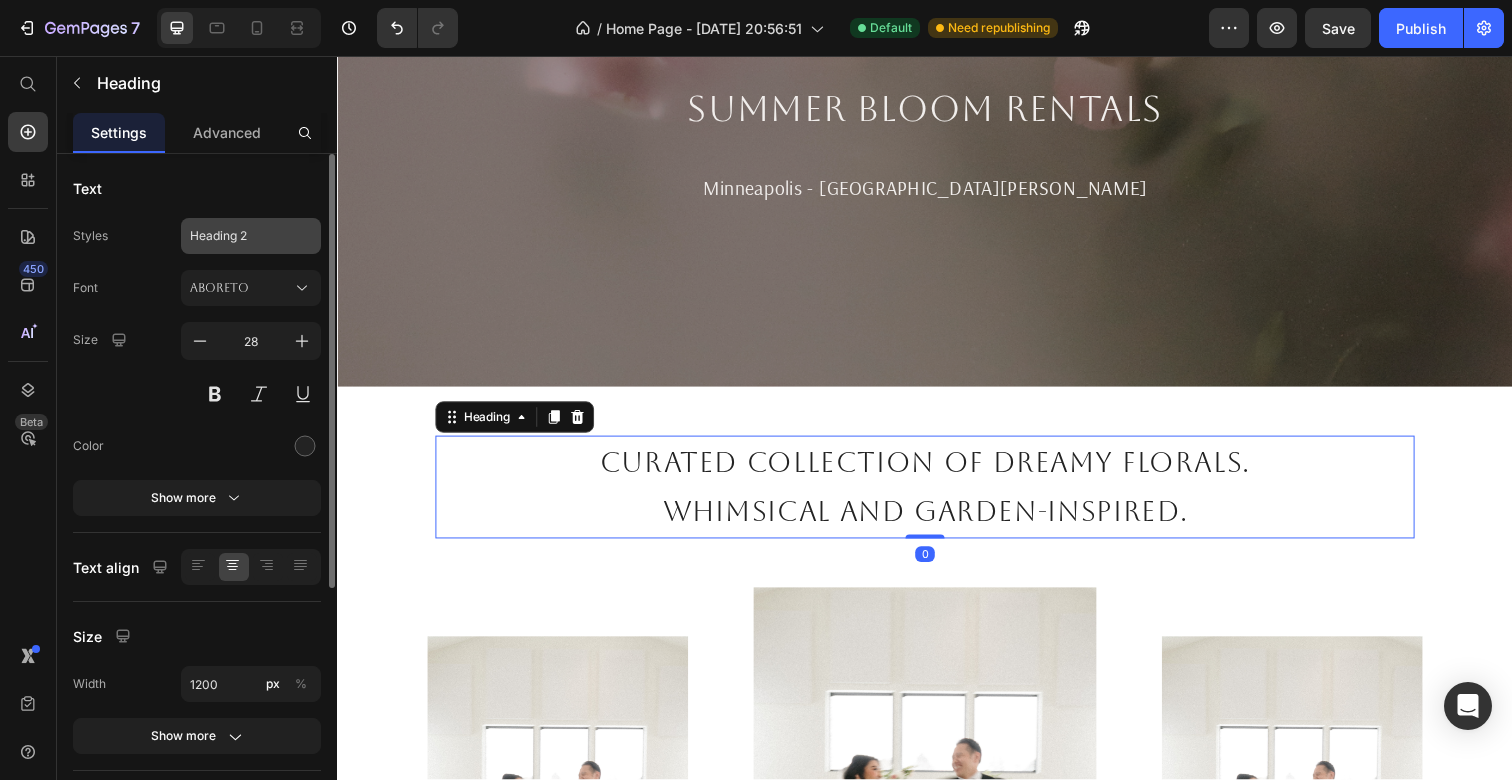 click on "Heading 2" at bounding box center [251, 236] 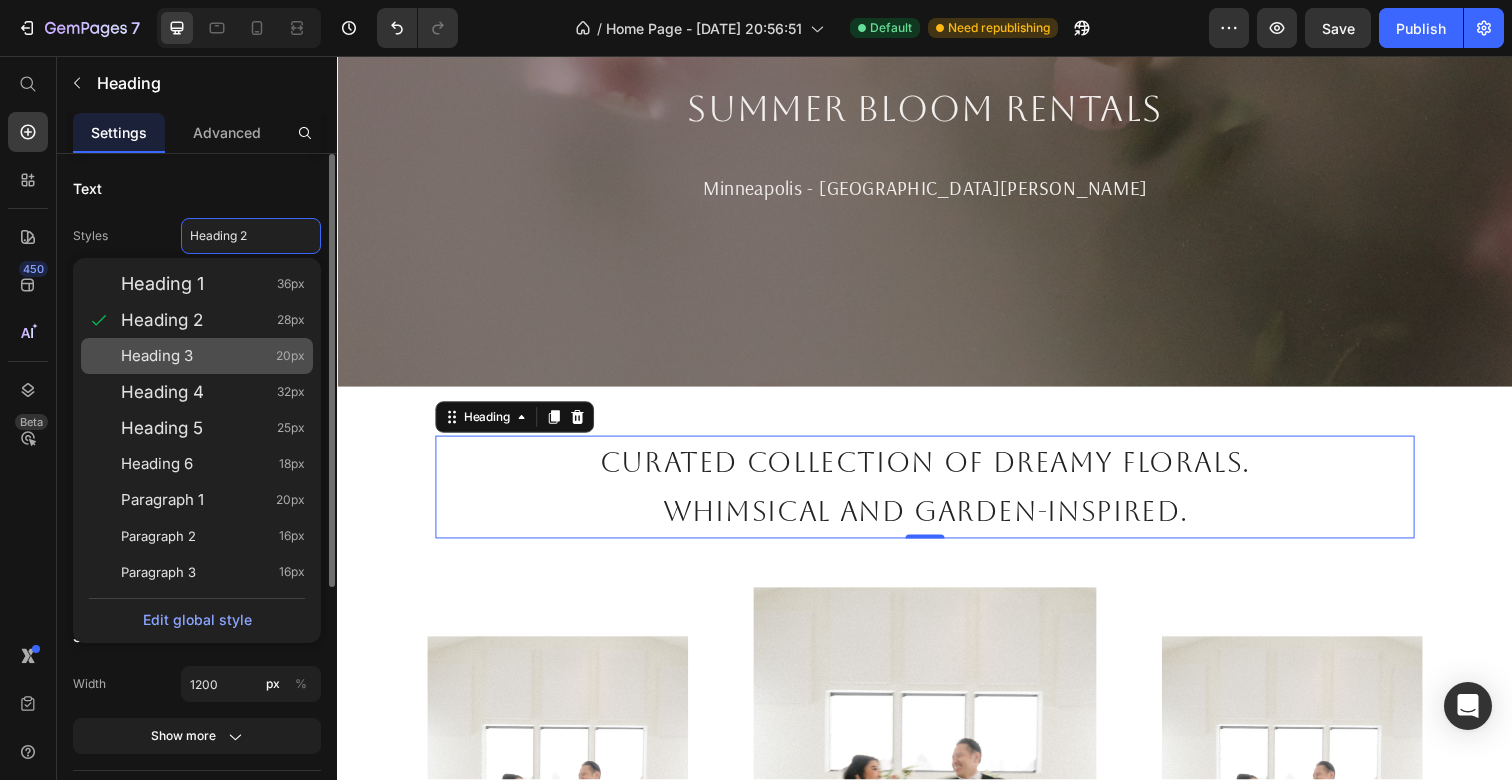 click on "Heading 3 20px" at bounding box center [213, 356] 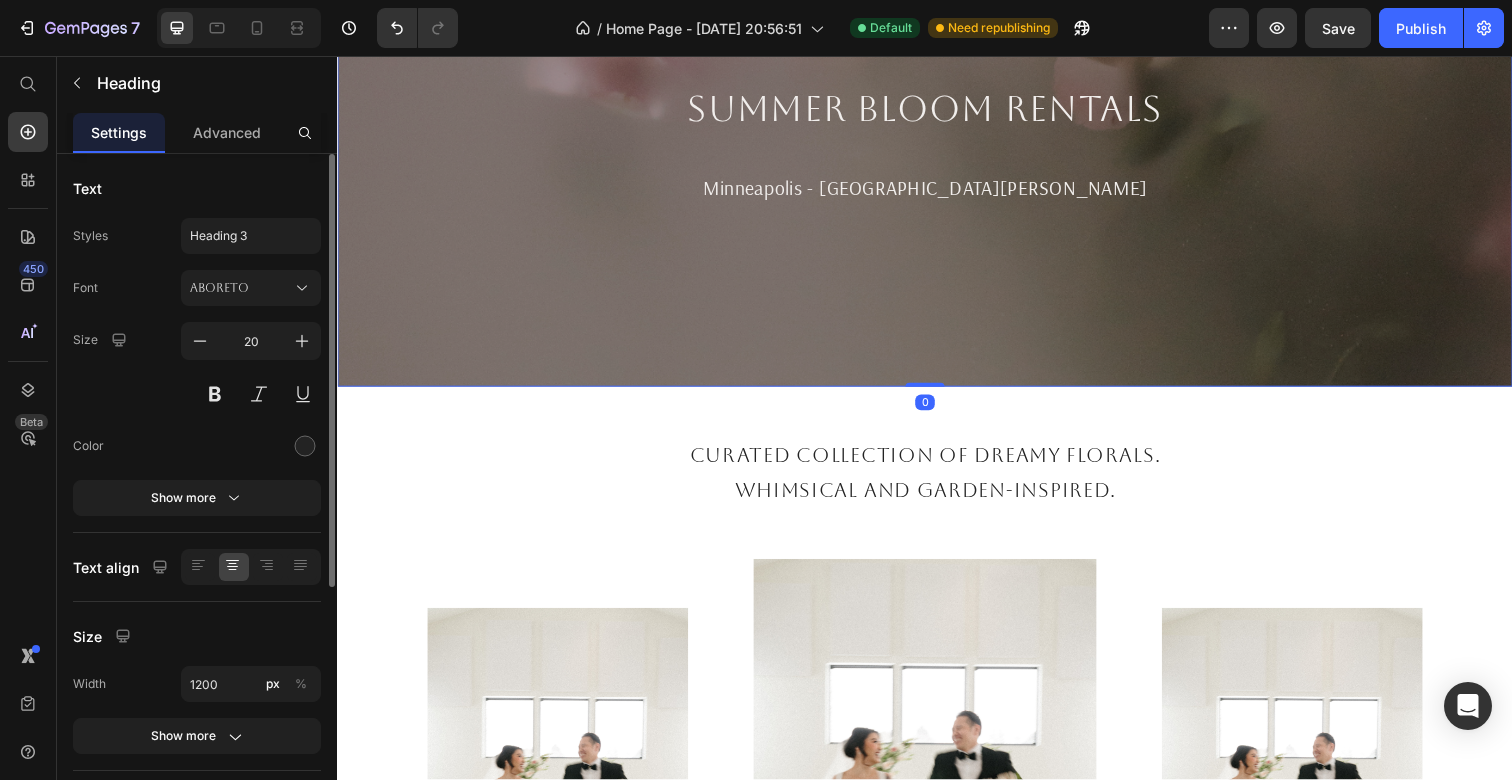 click on "Summer Bloom Rentals Heading [GEOGRAPHIC_DATA] - [GEOGRAPHIC_DATA][PERSON_NAME]" at bounding box center [937, 144] 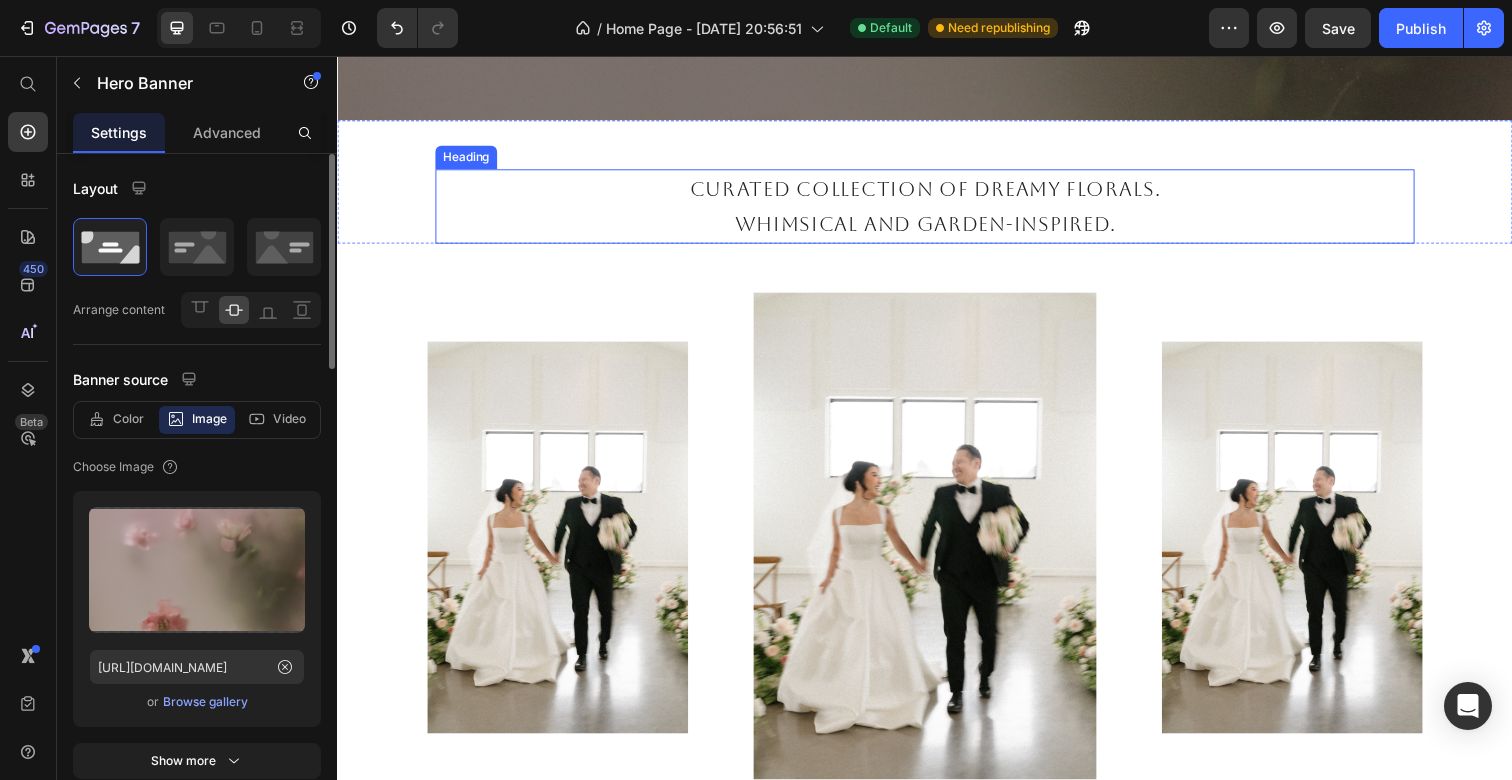 scroll, scrollTop: 469, scrollLeft: 0, axis: vertical 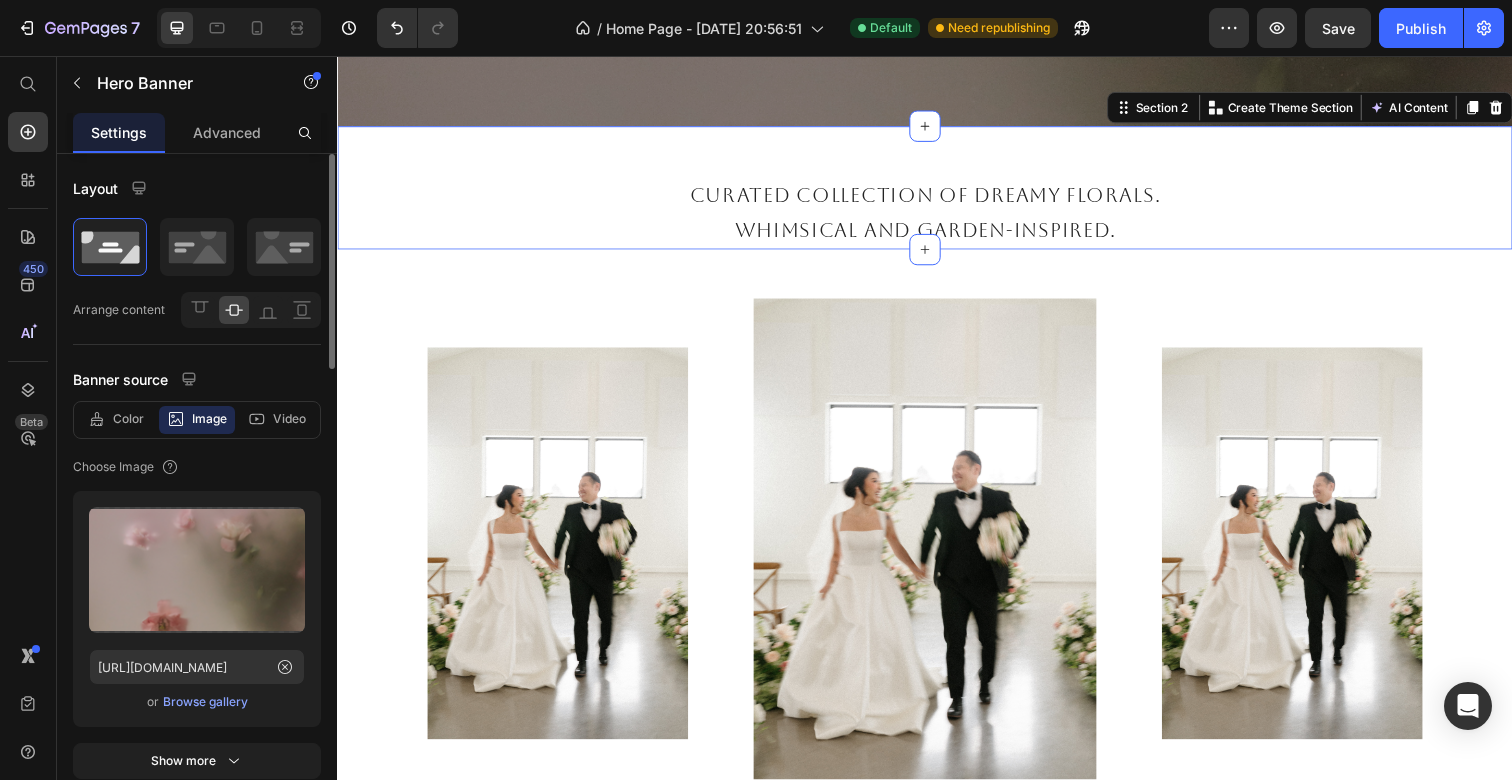 click on "Curated collection of dreamy florals. Whimsical and garden-inspired. Heading Section 2   You can create reusable sections Create Theme Section AI Content Write with GemAI What would you like to describe here? Tone and Voice Persuasive Product The ____ Aisle Flowers Show more Generate" at bounding box center (937, 191) 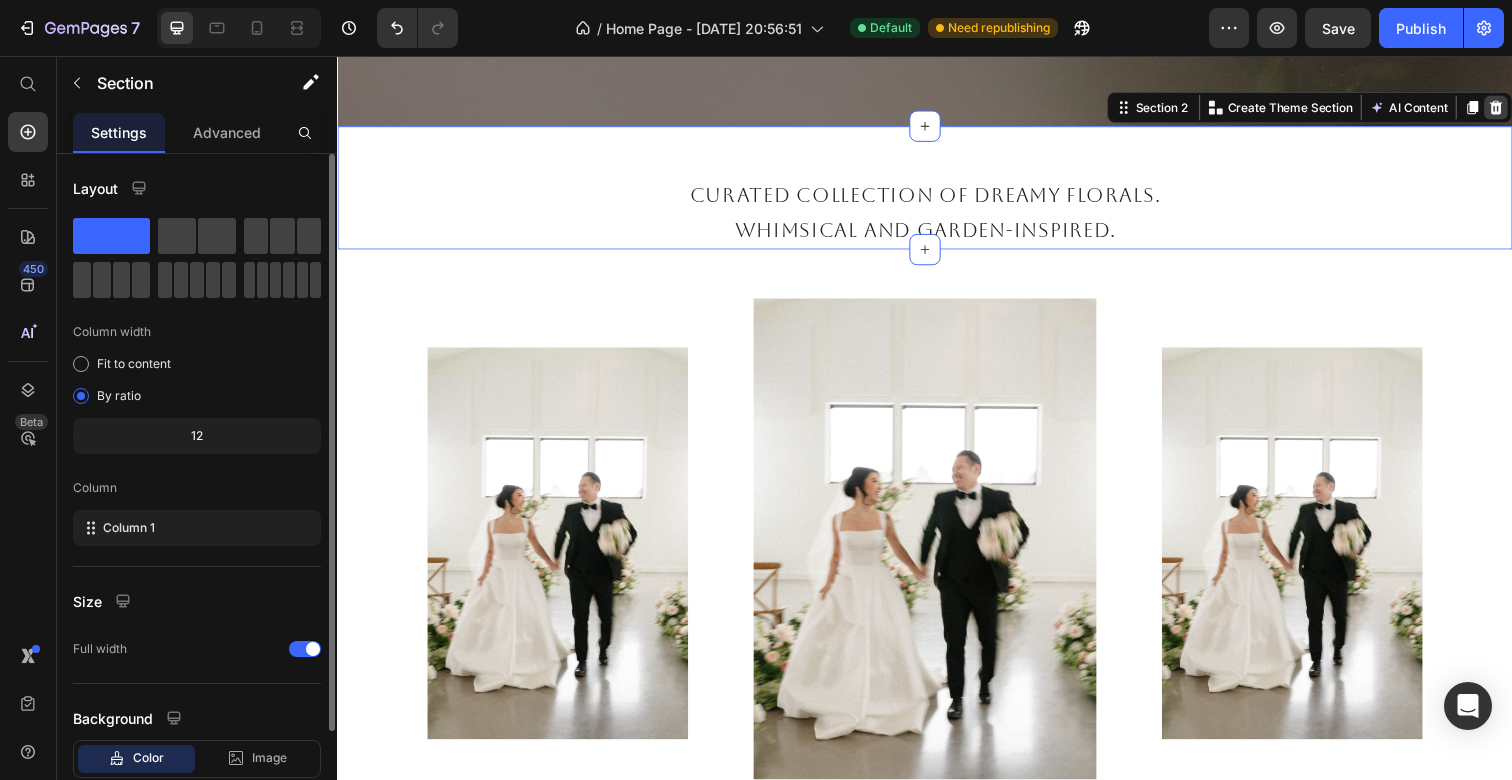 click at bounding box center (1520, 109) 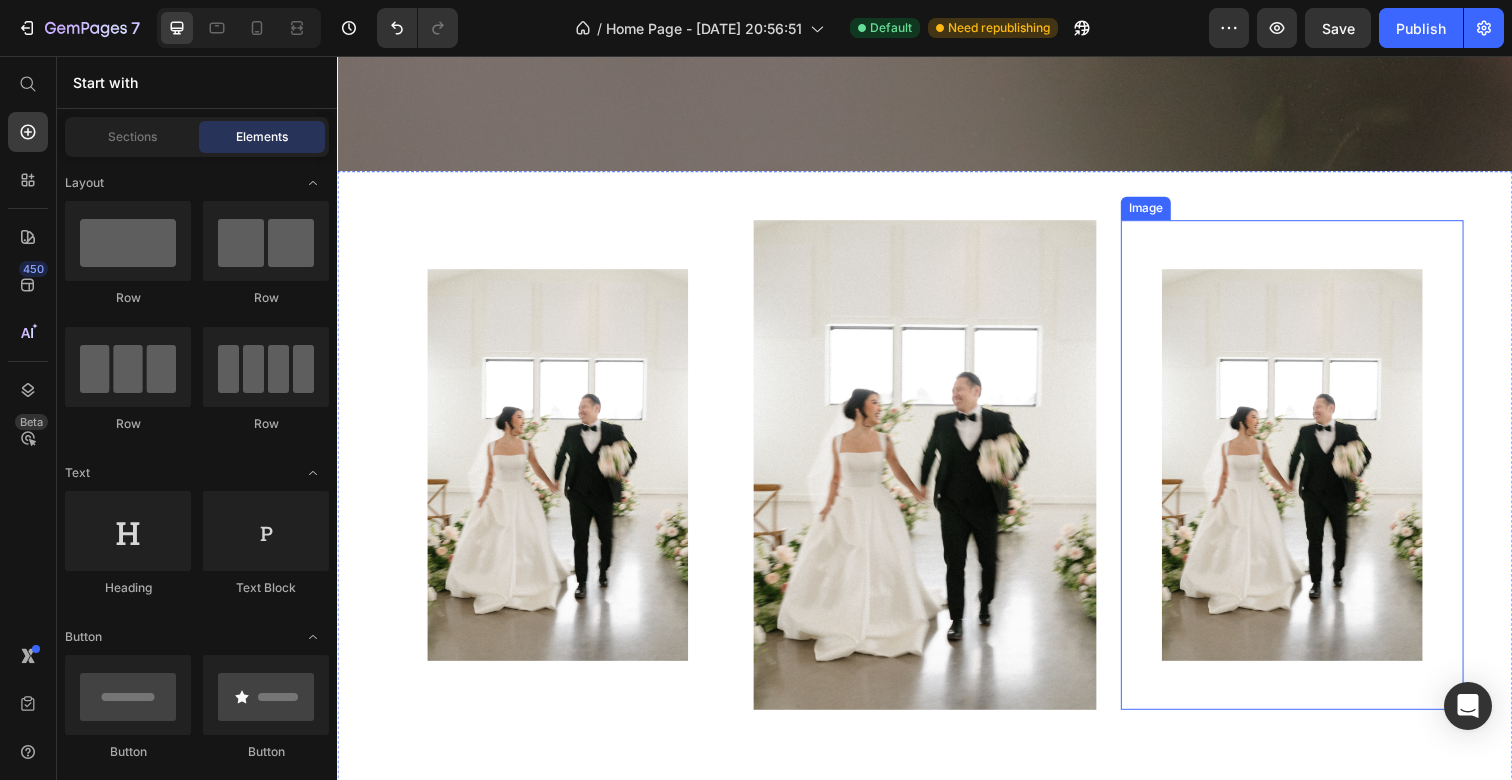 scroll, scrollTop: 872, scrollLeft: 0, axis: vertical 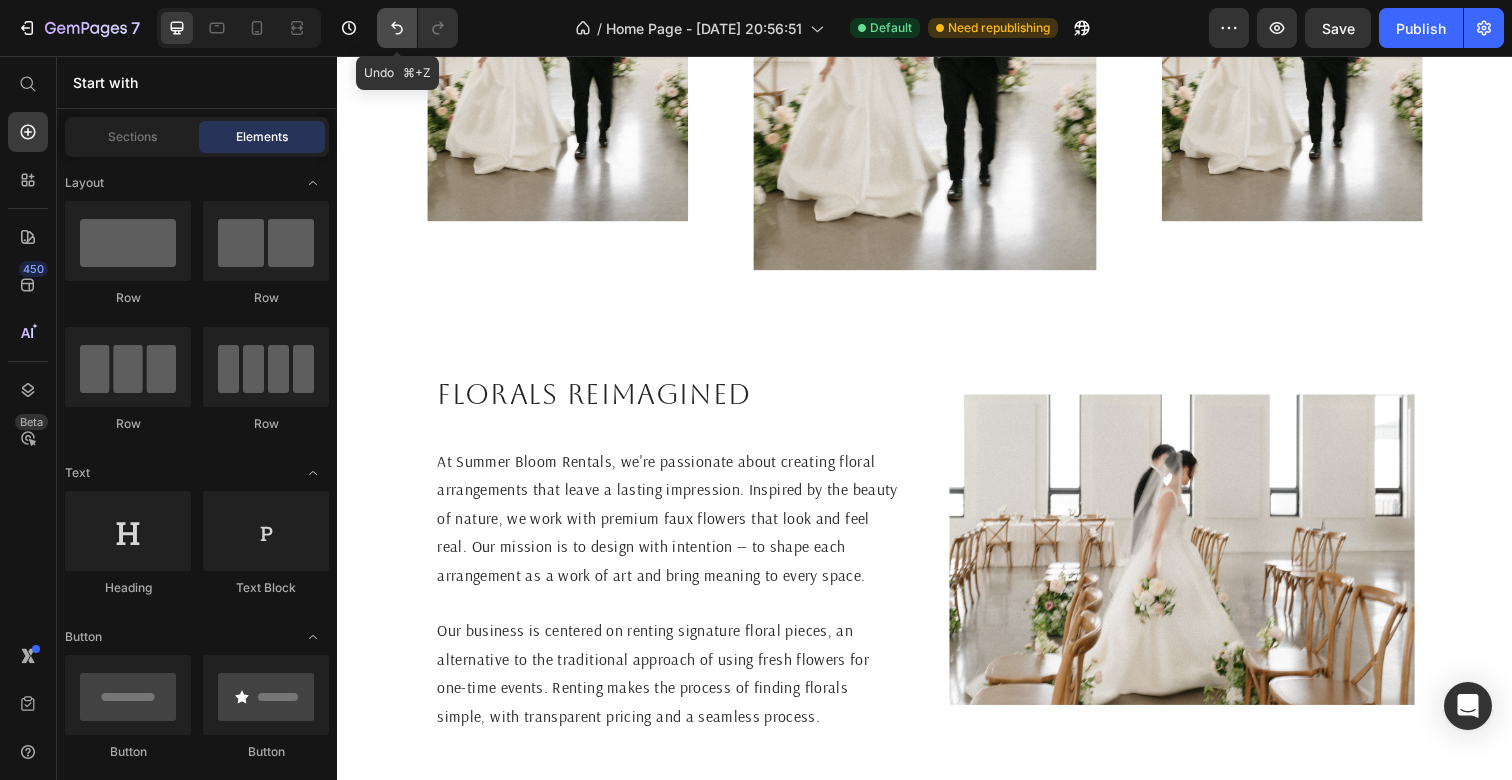 click 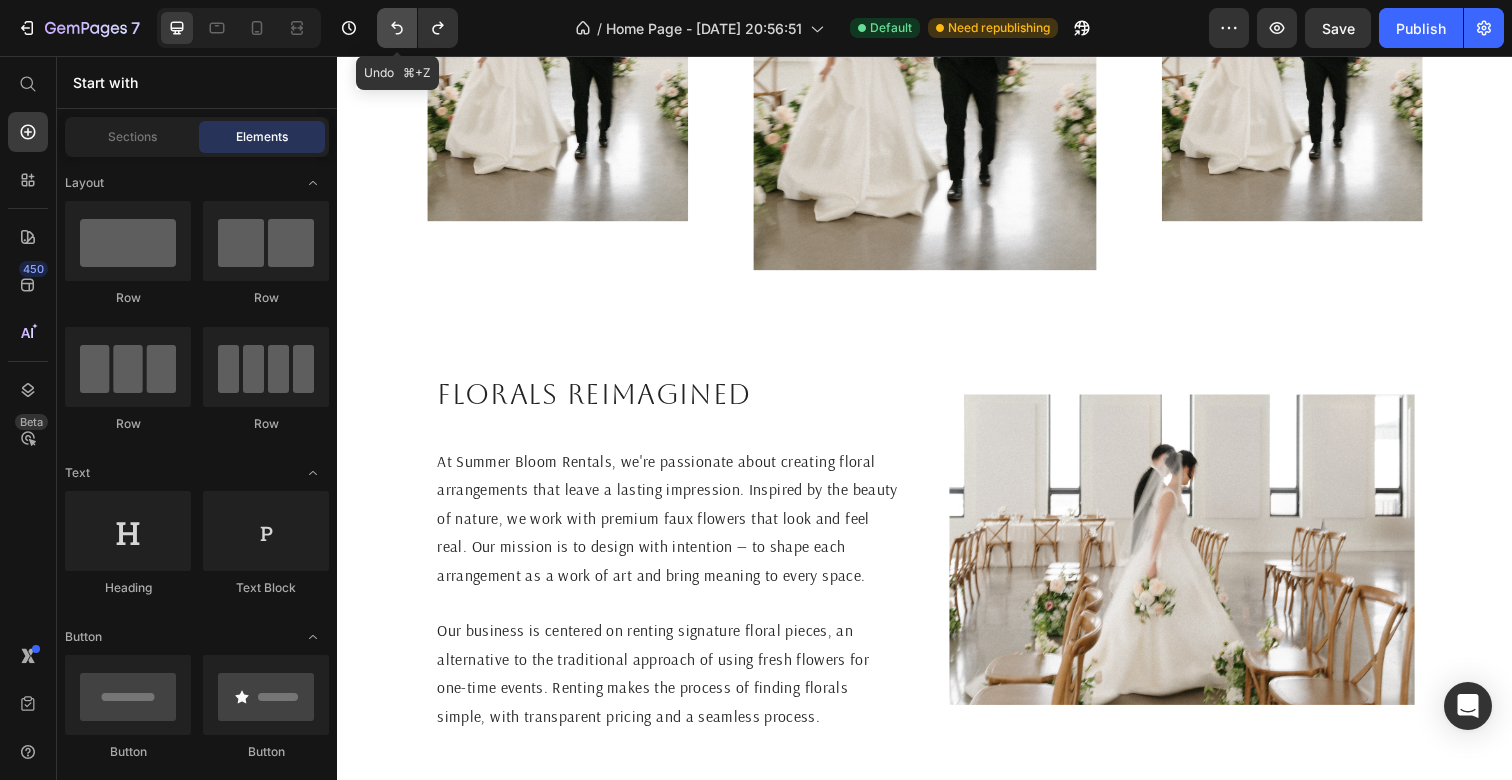 click 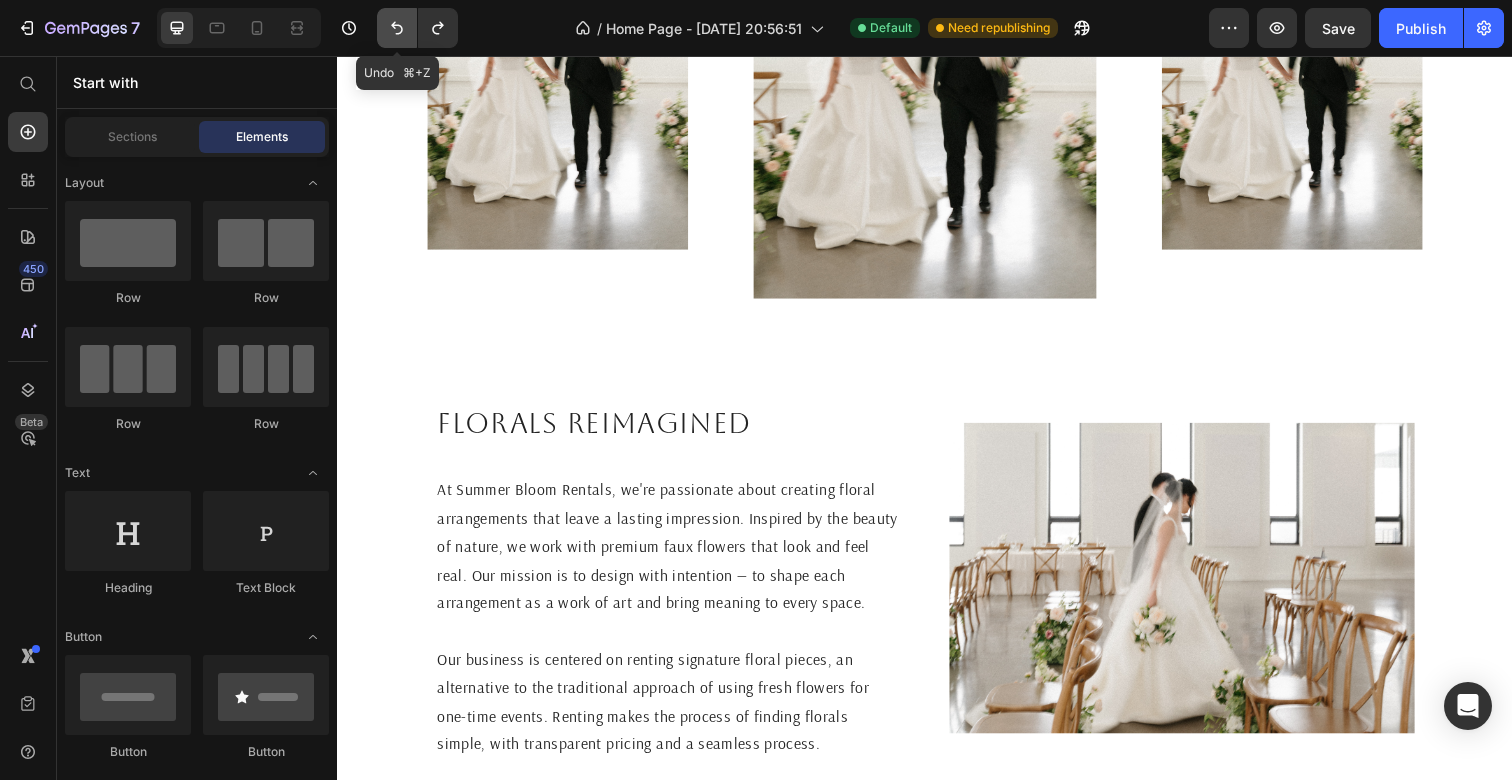 scroll, scrollTop: 1027, scrollLeft: 0, axis: vertical 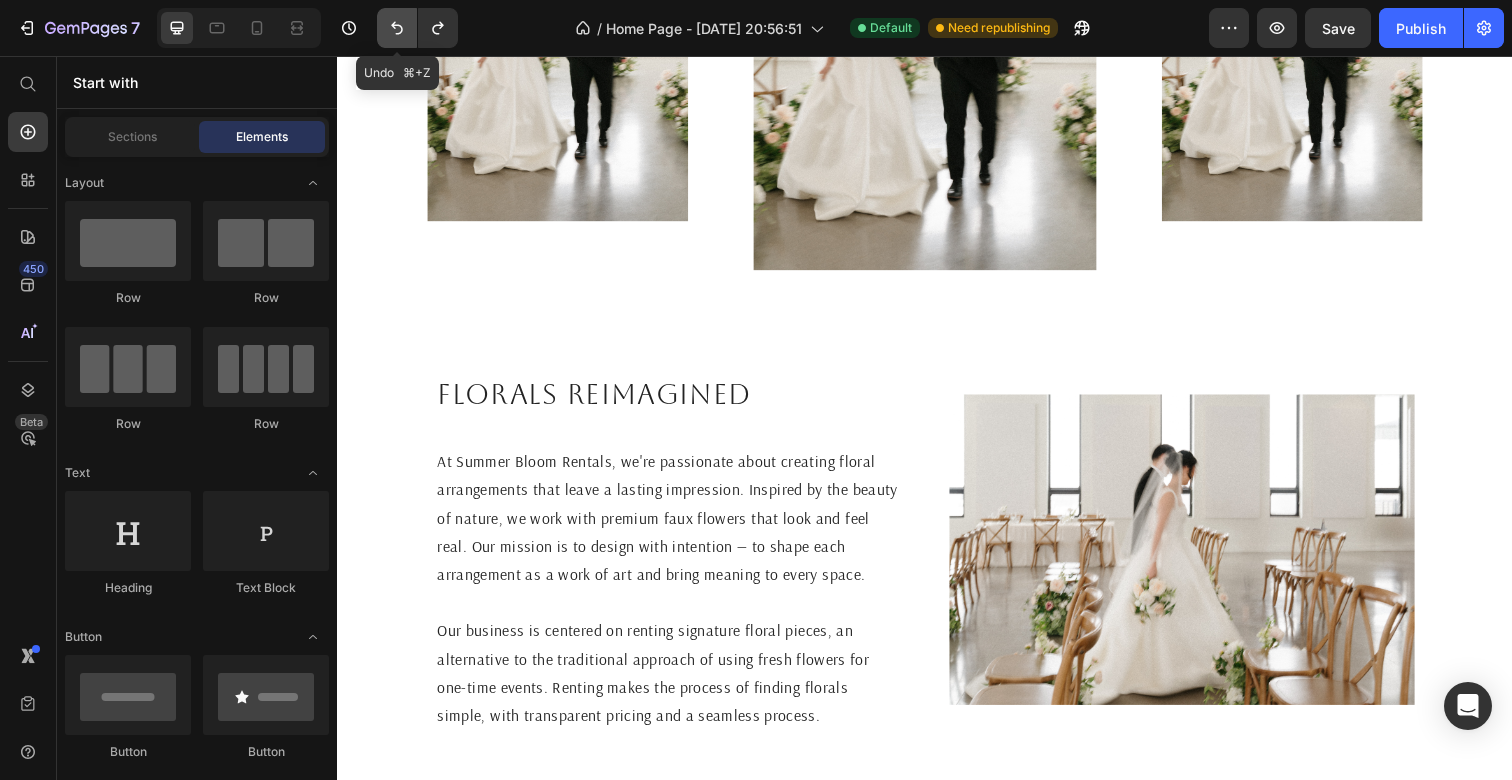 click 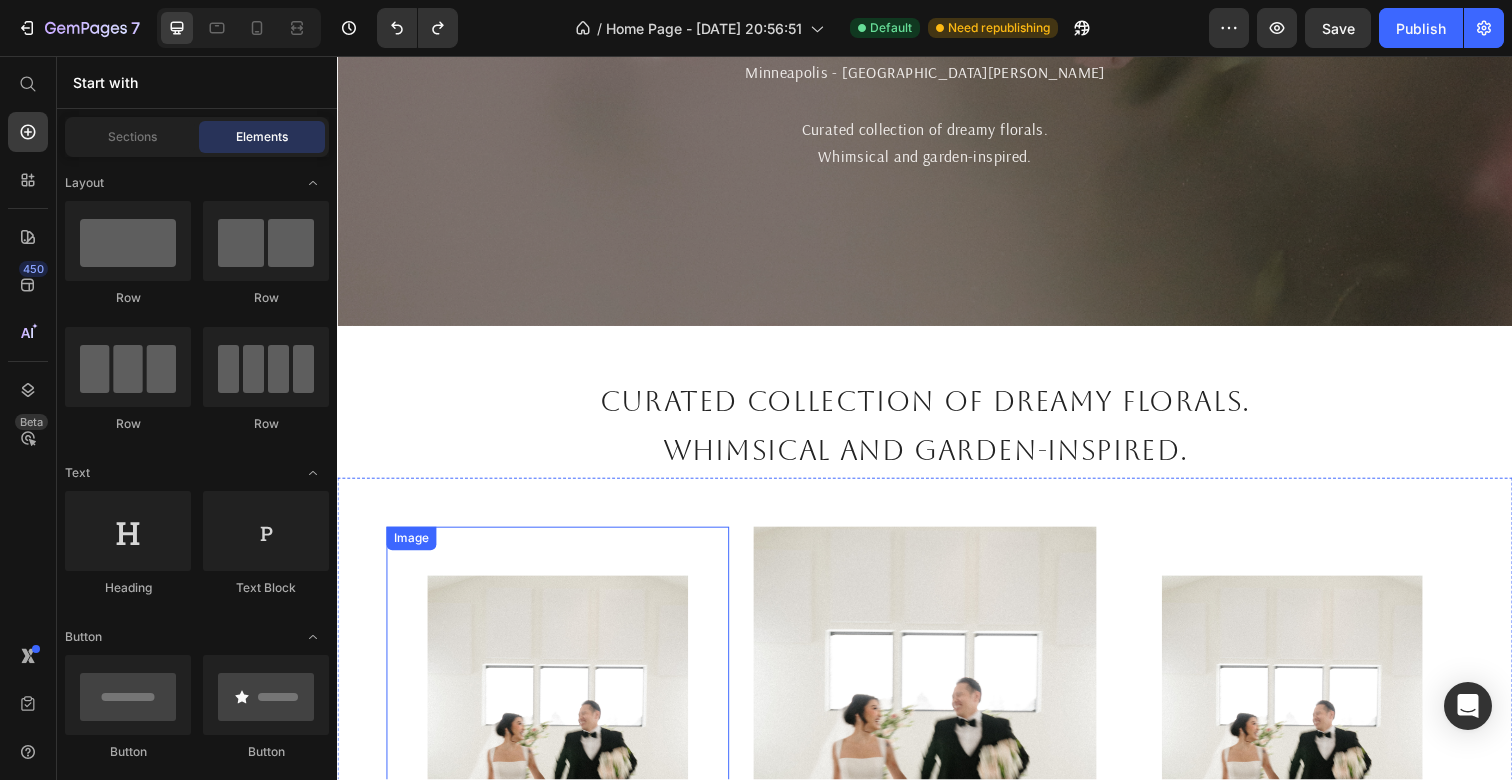 scroll, scrollTop: 243, scrollLeft: 0, axis: vertical 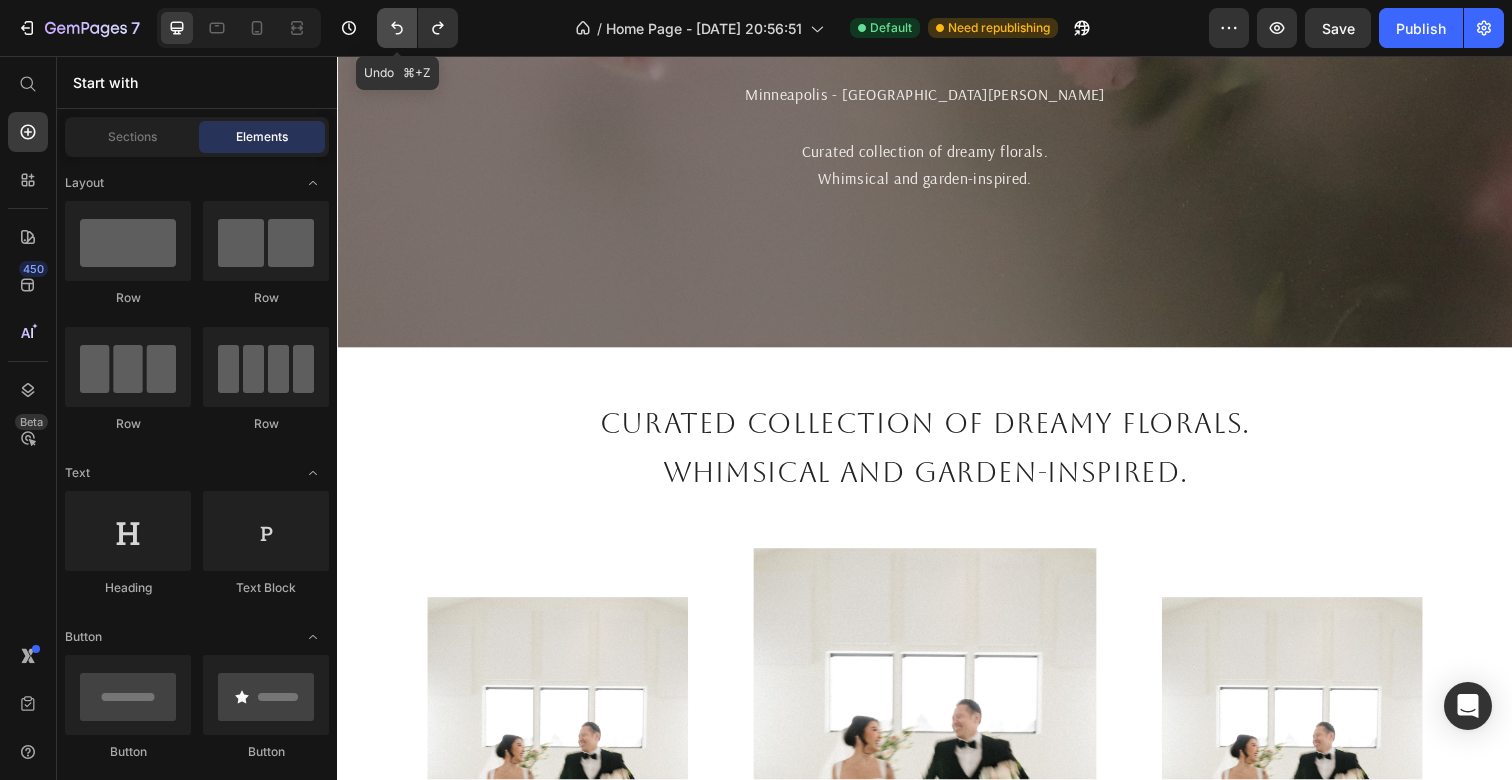 click 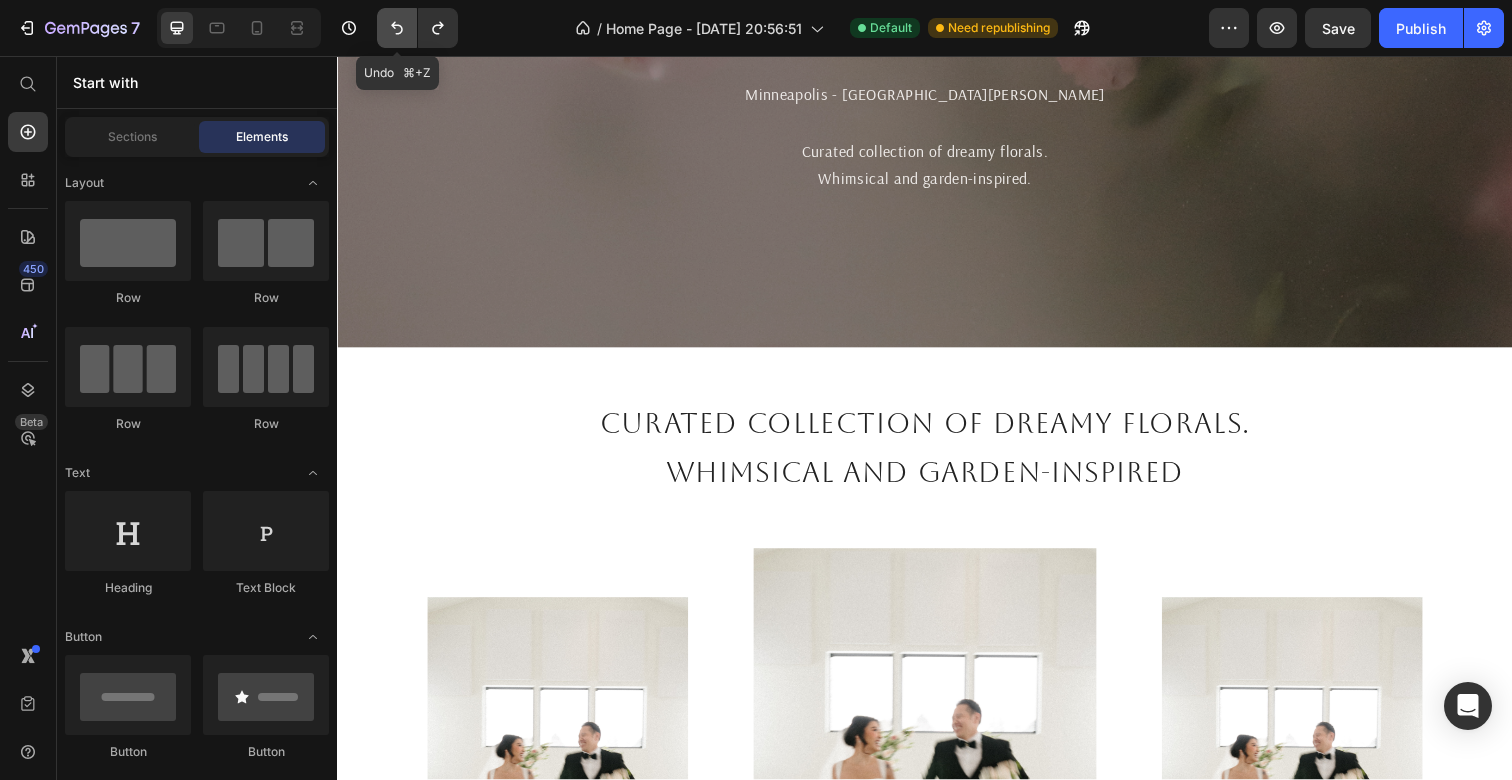 click 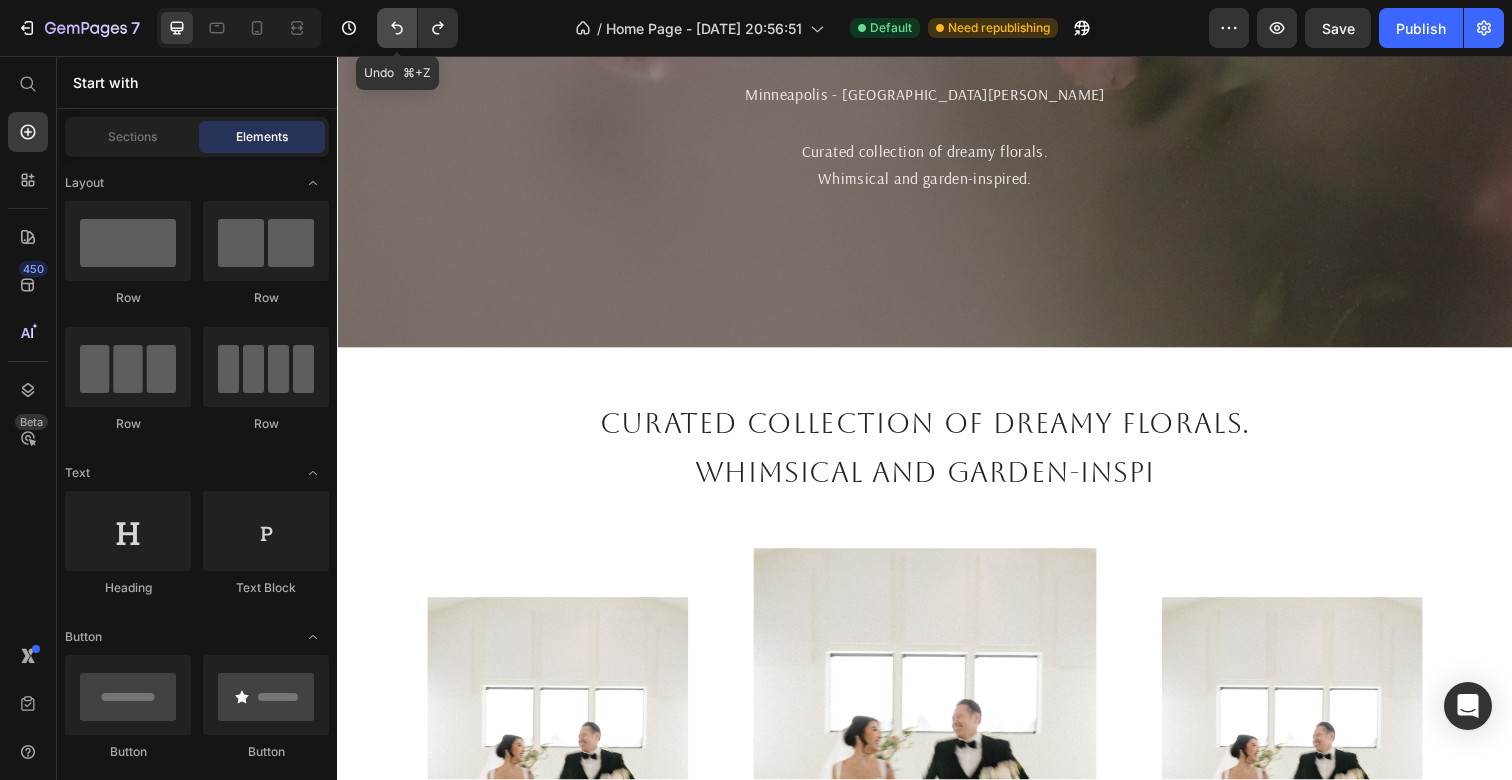 click 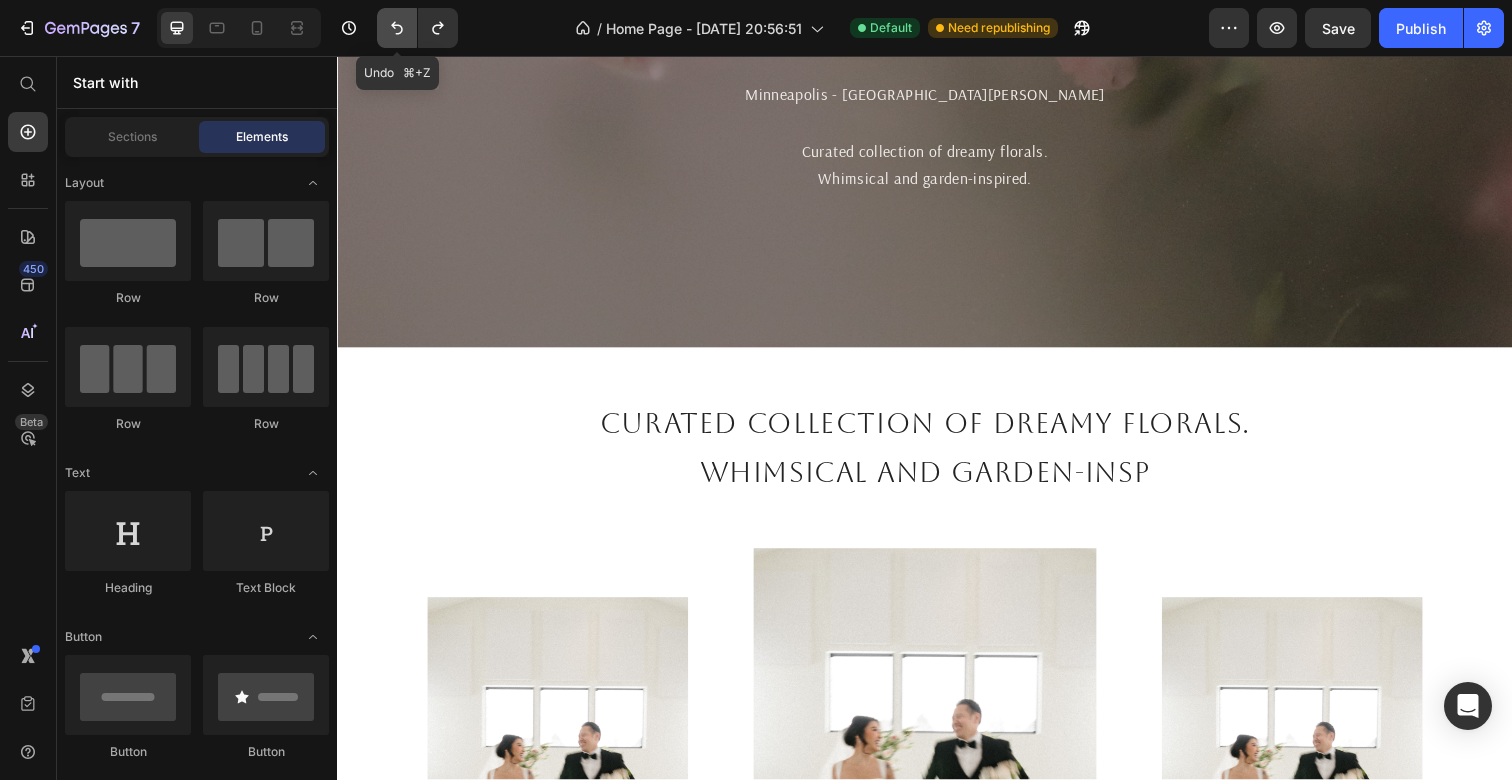 click 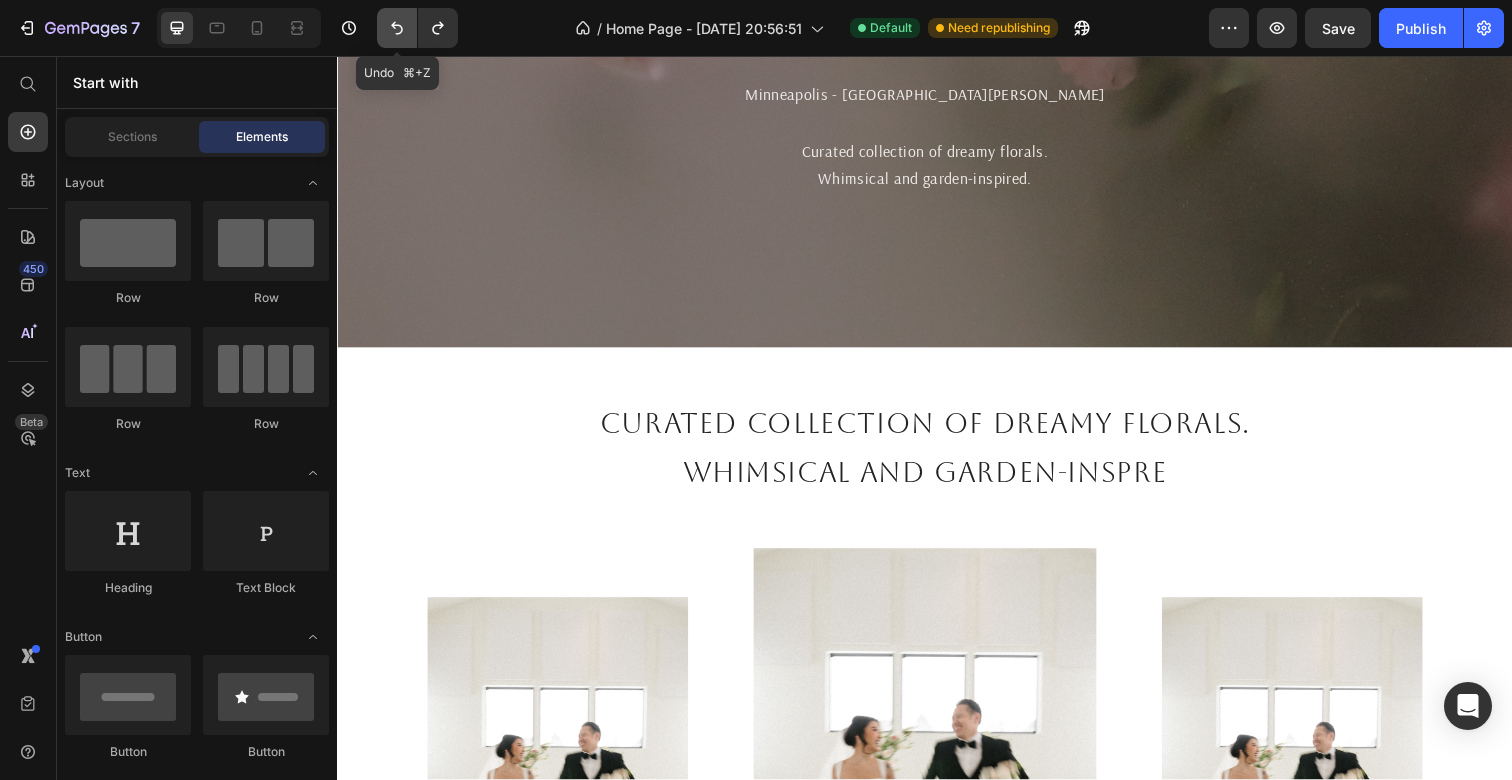 click 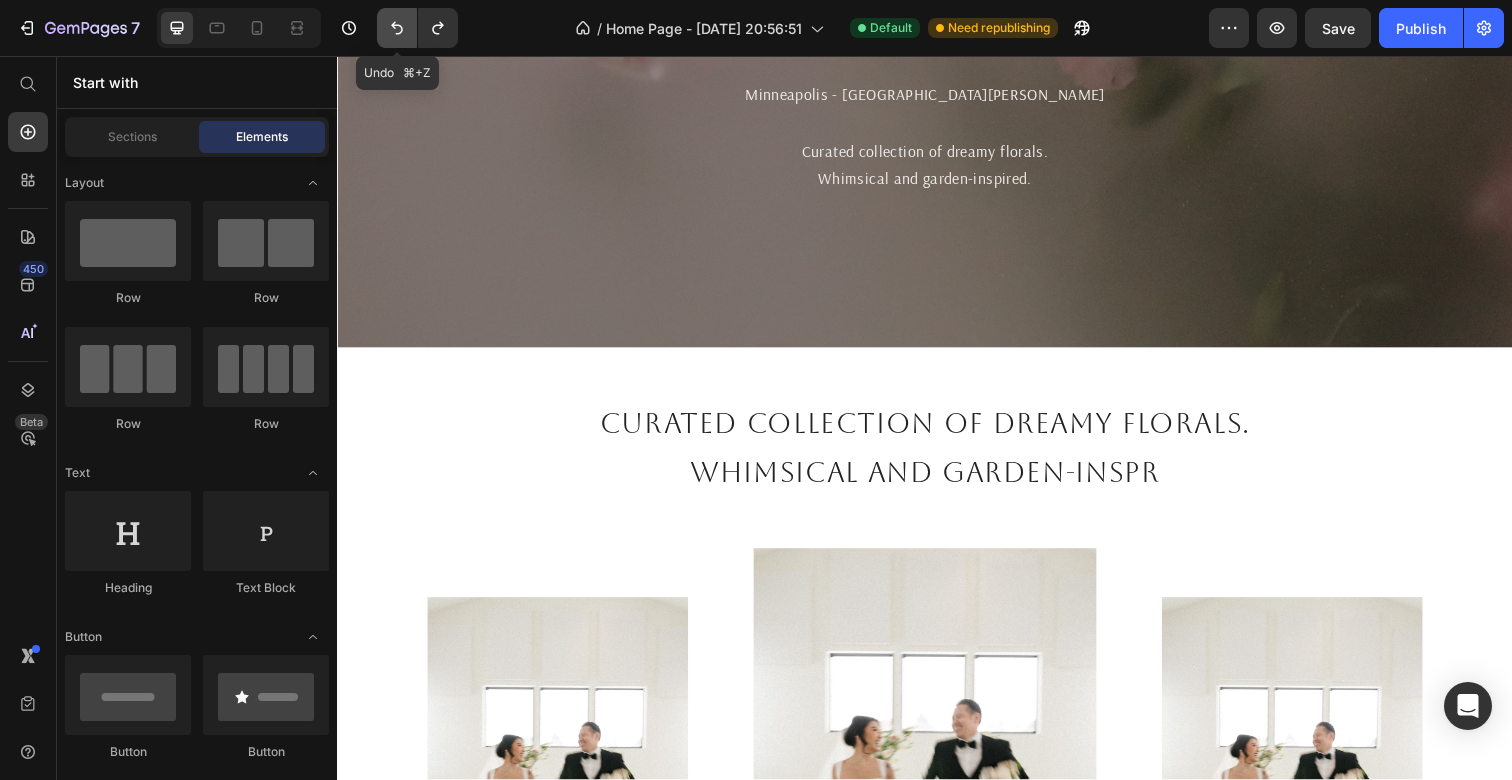 click 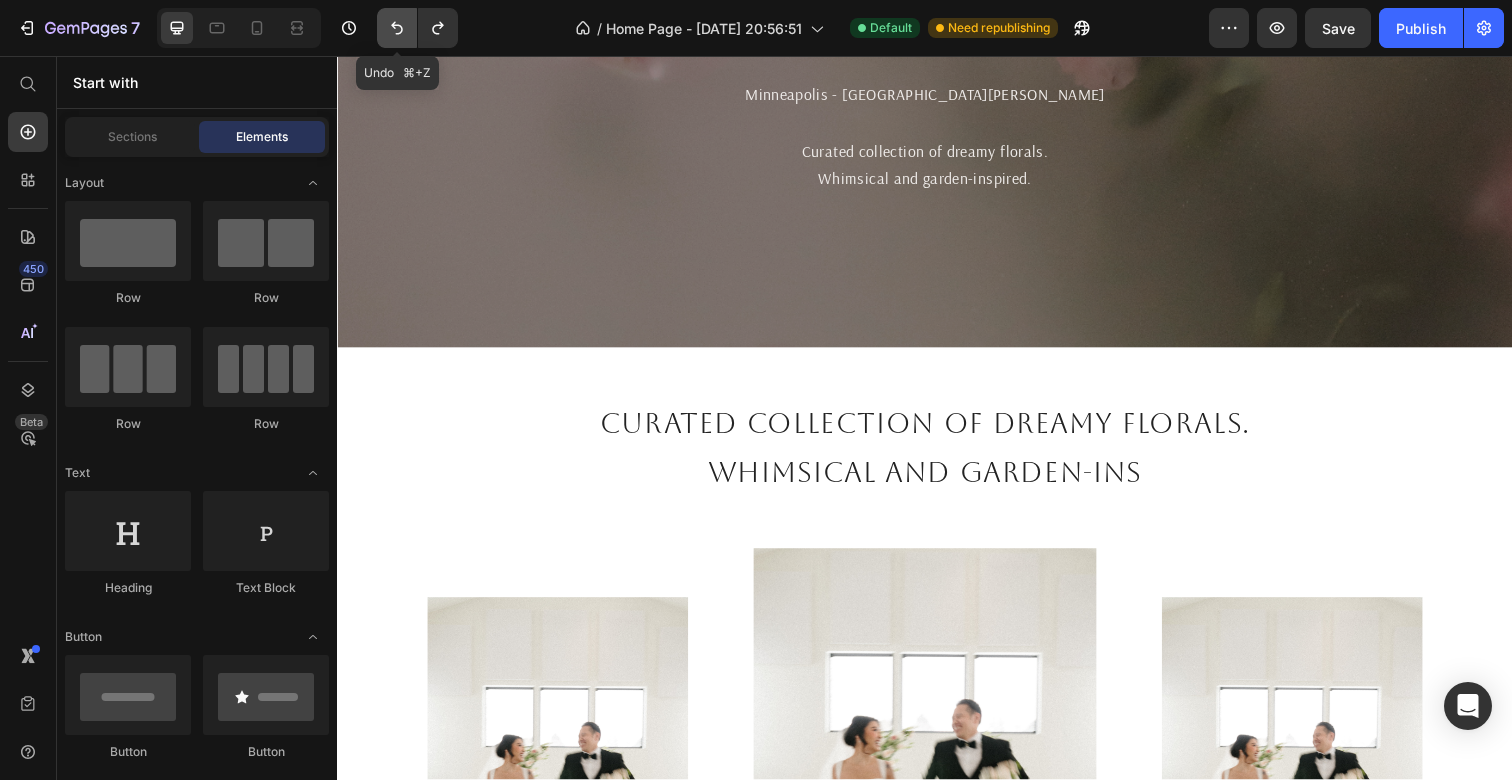 click 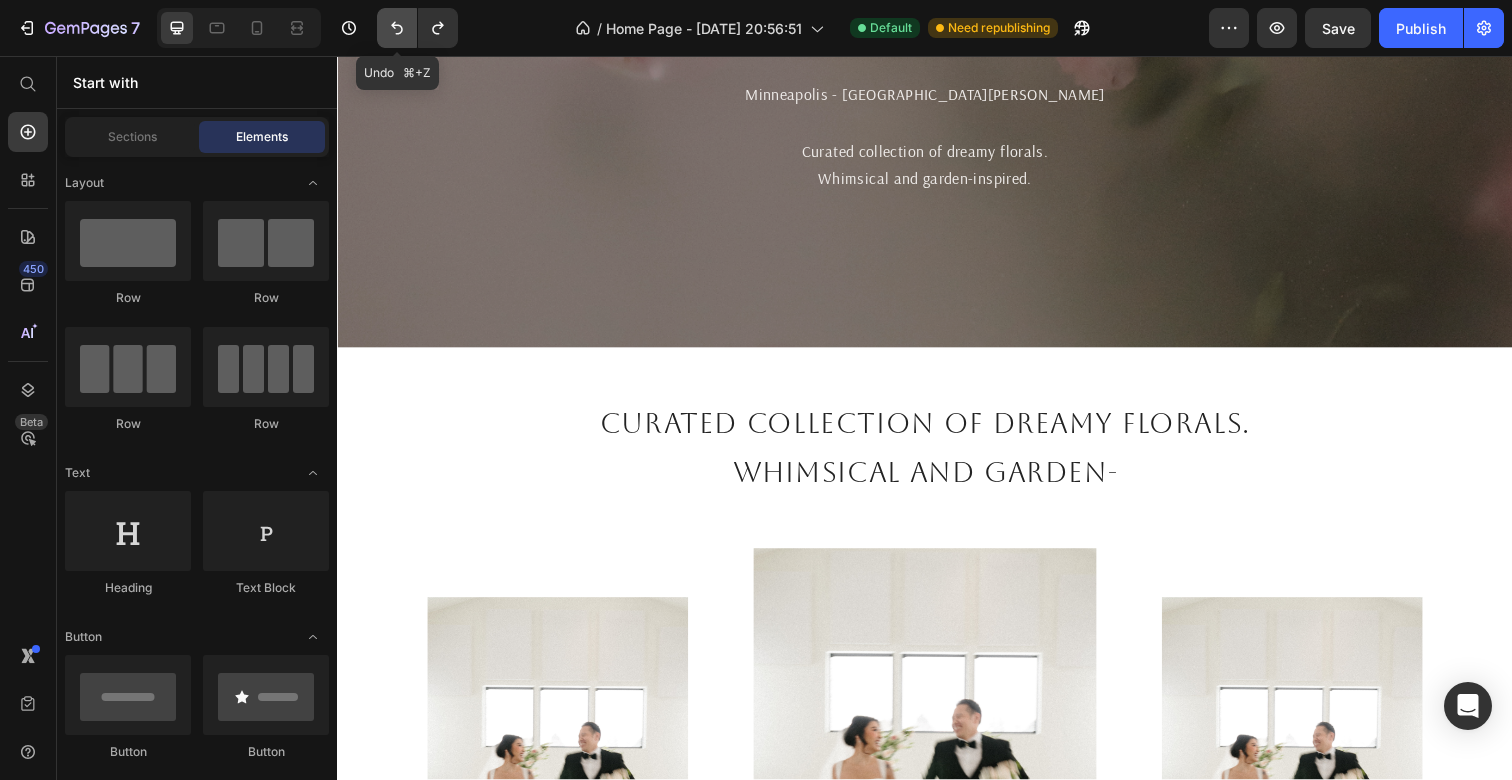 click 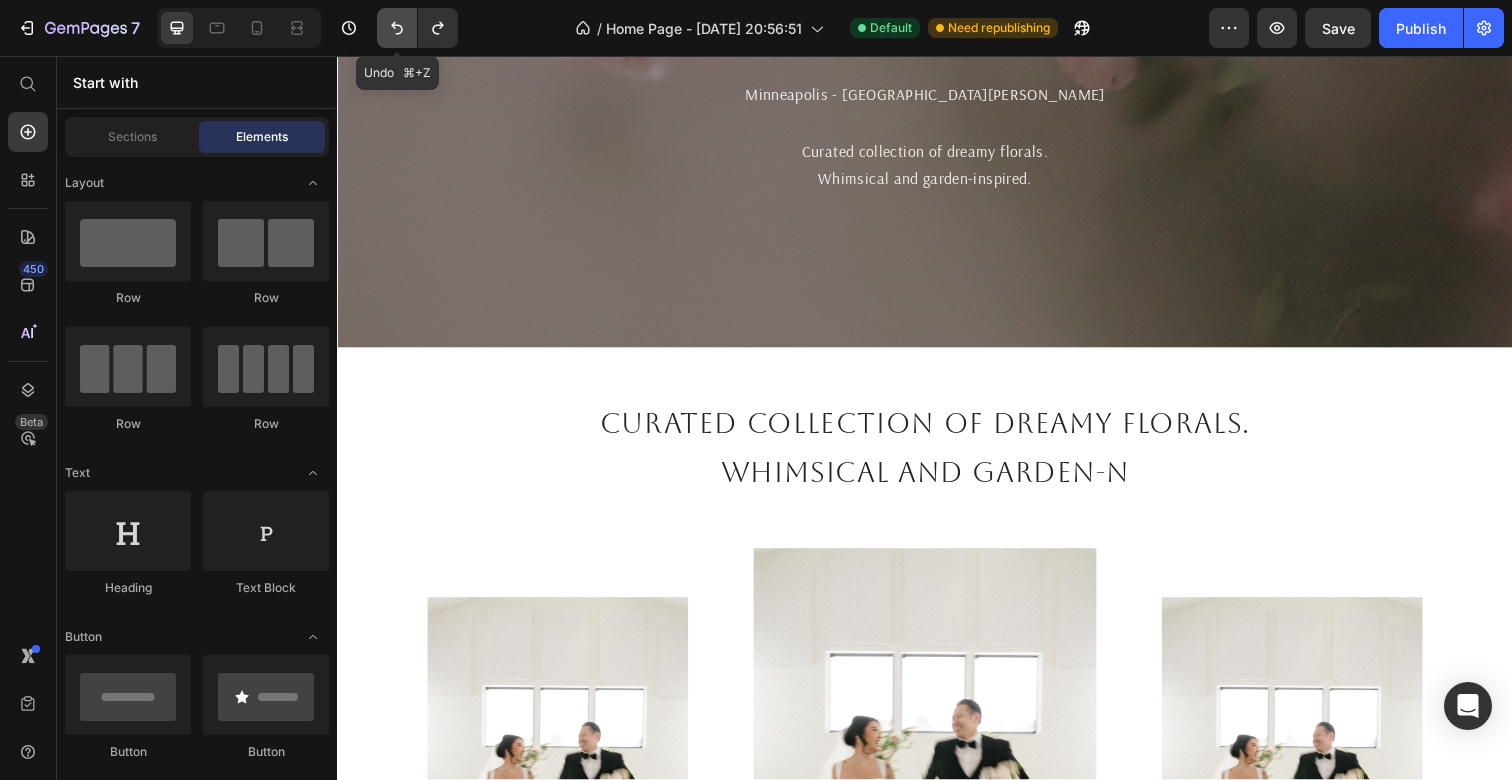 click 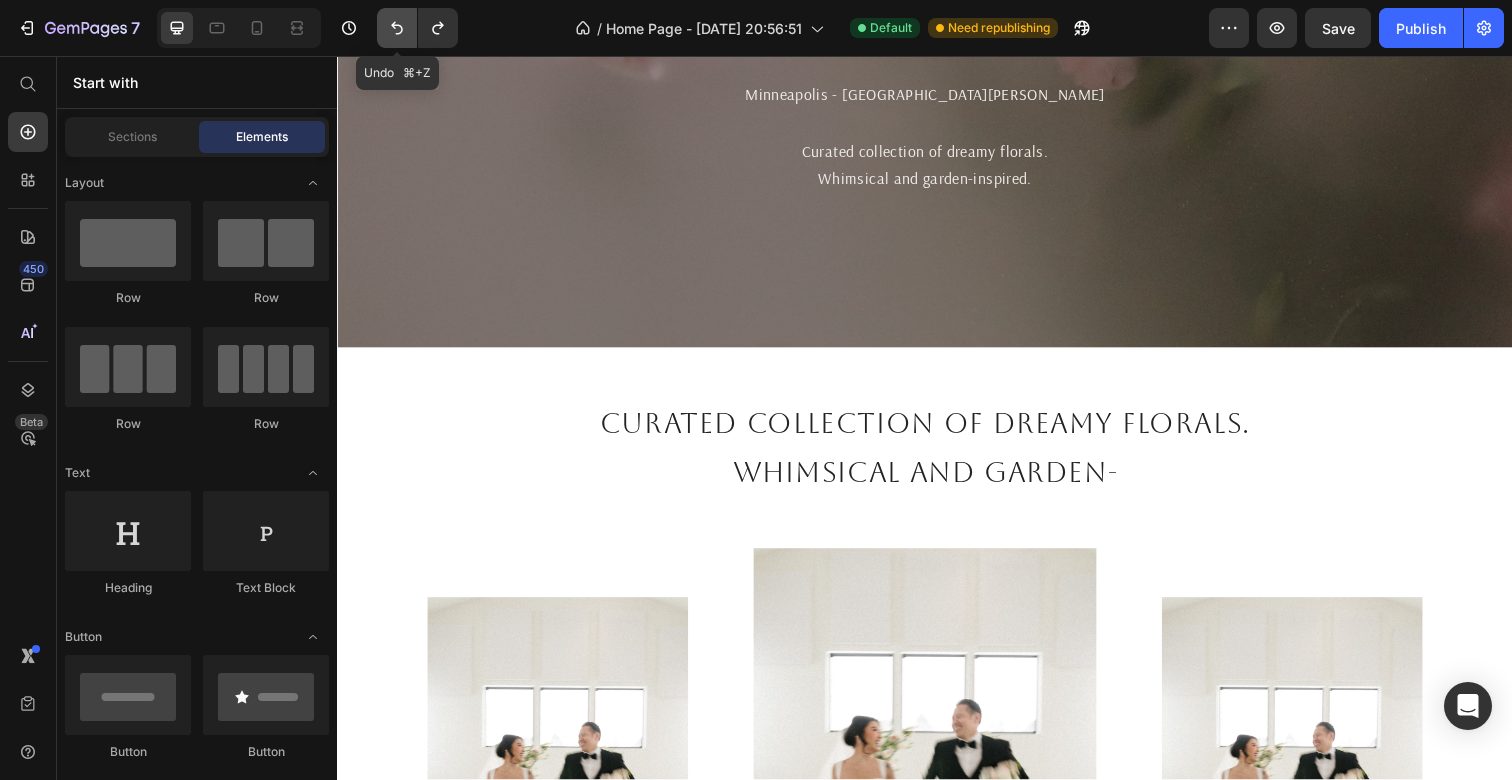 click 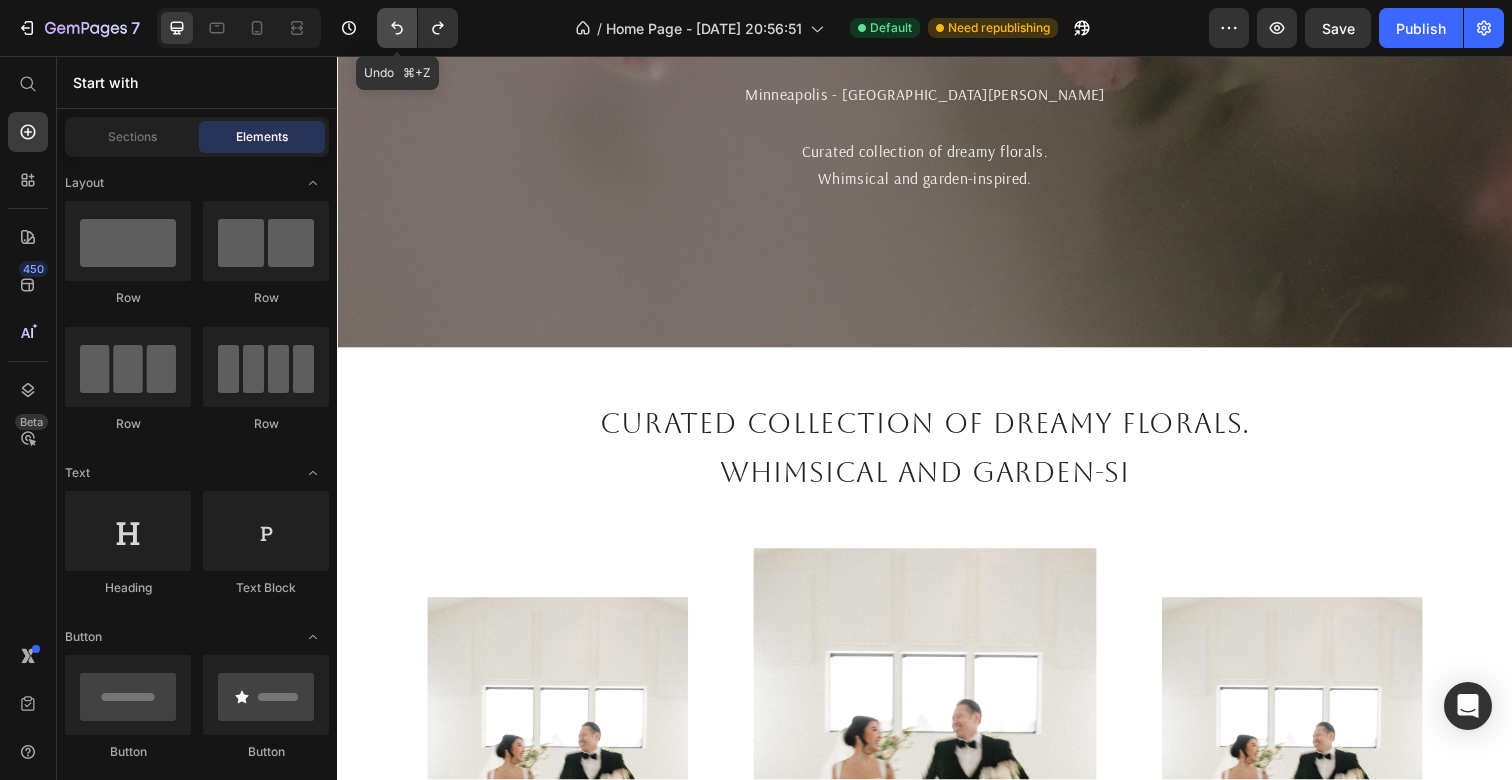 click 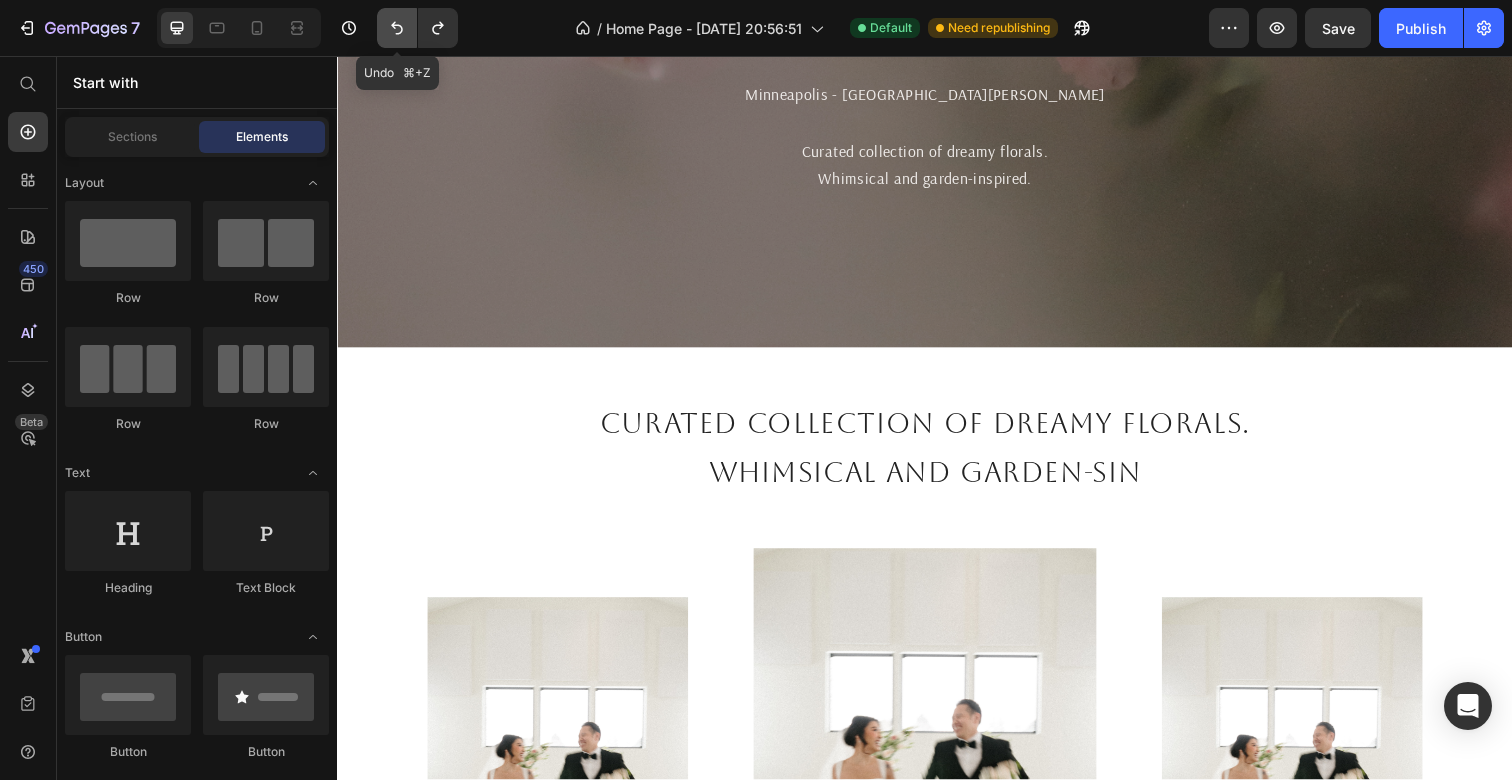 click 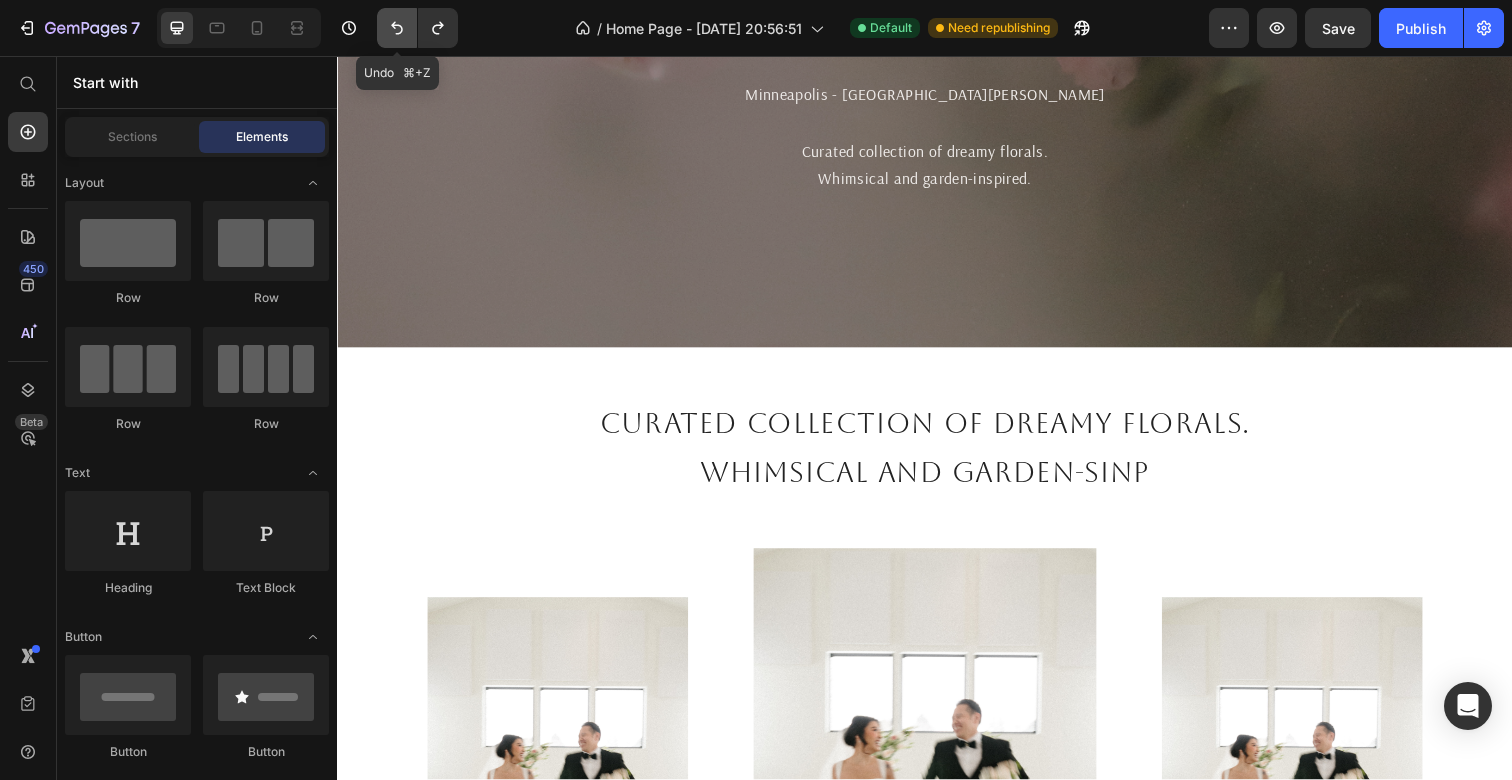click 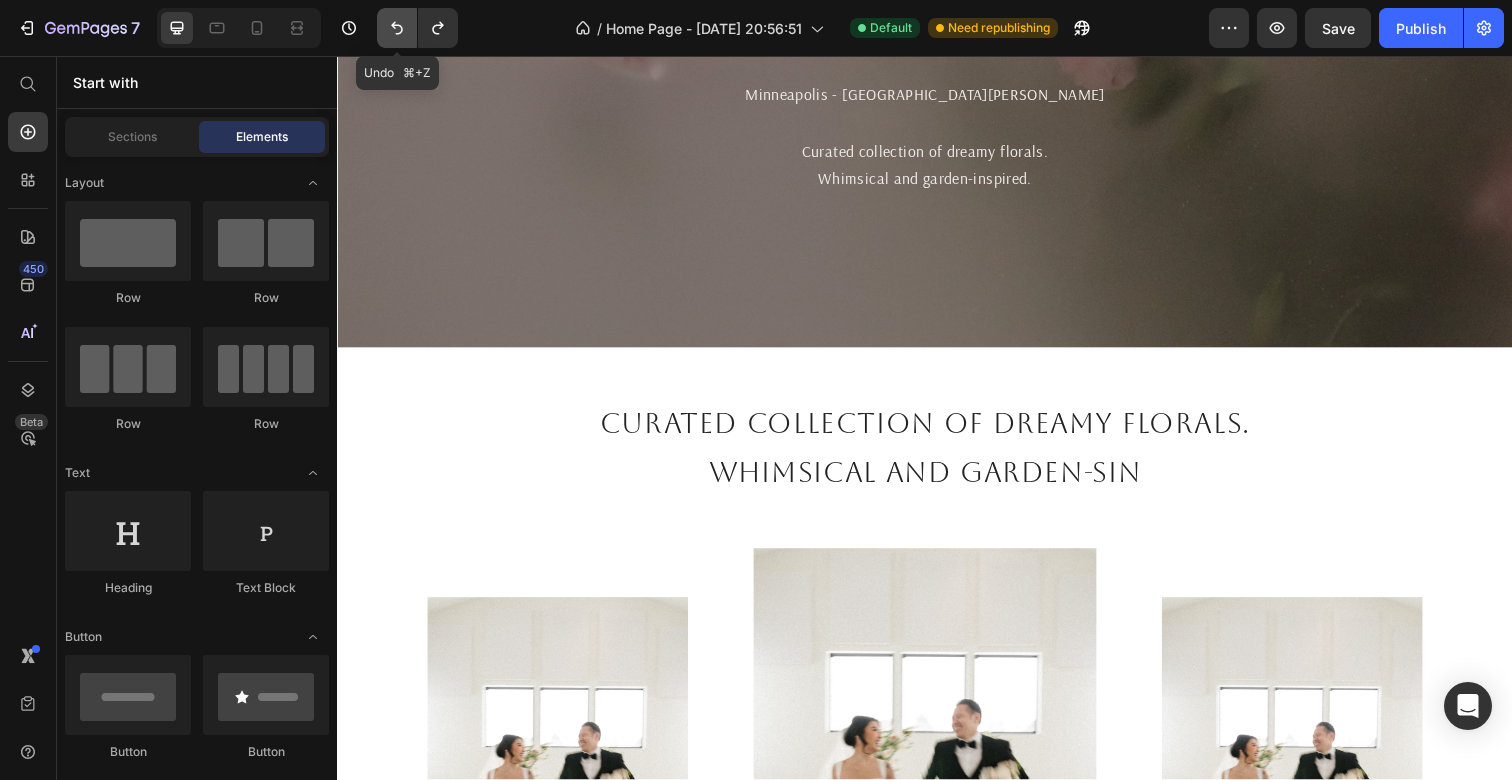 click 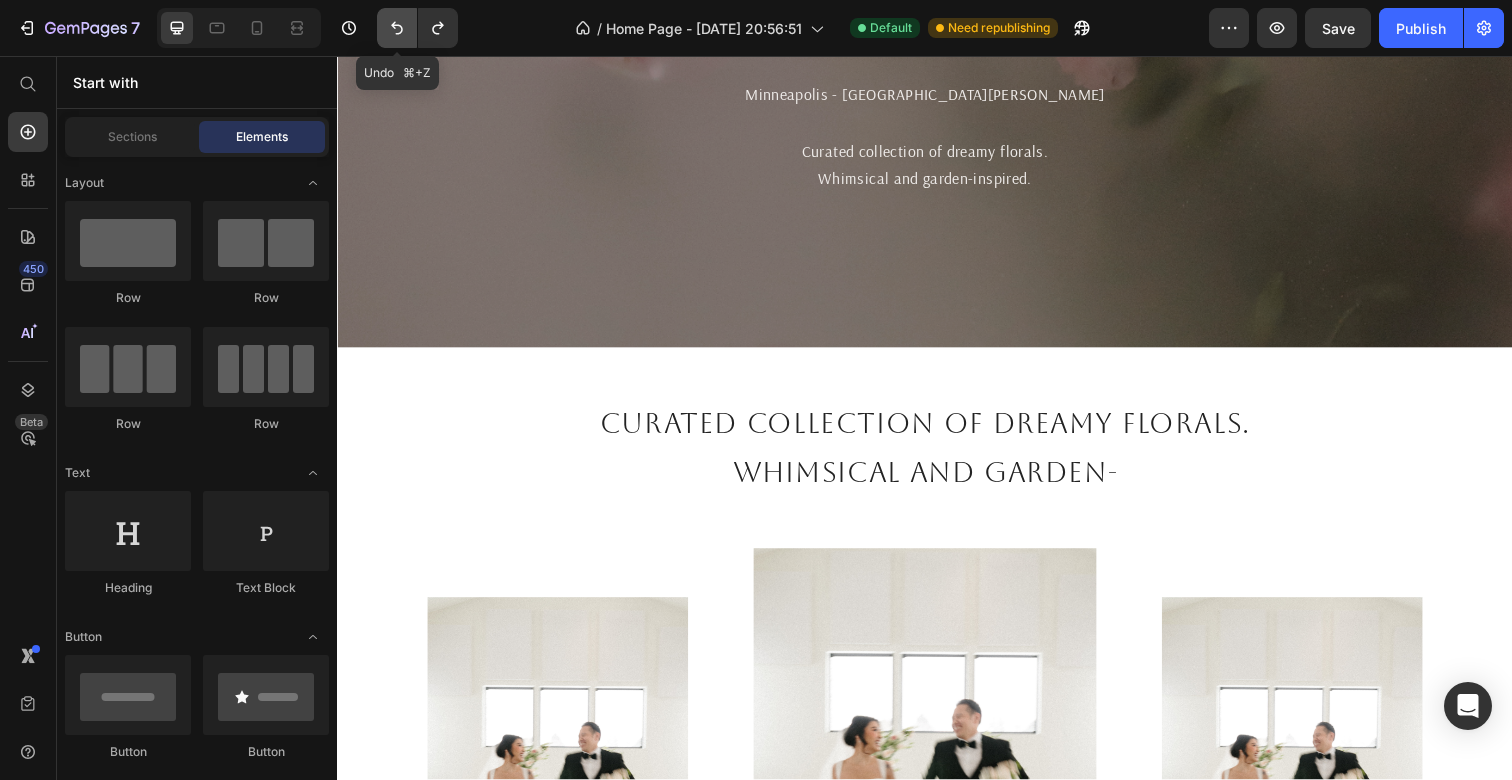click 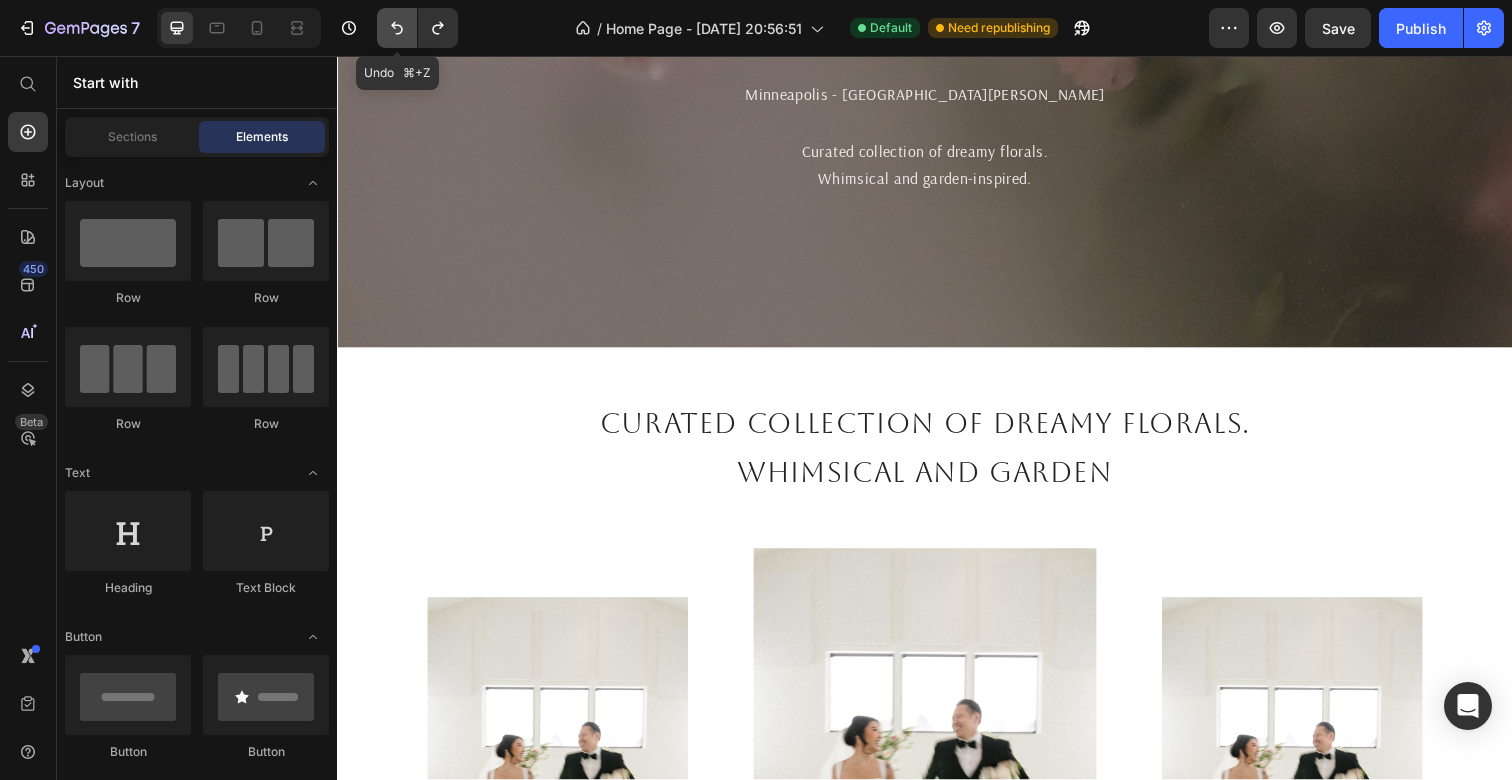 click 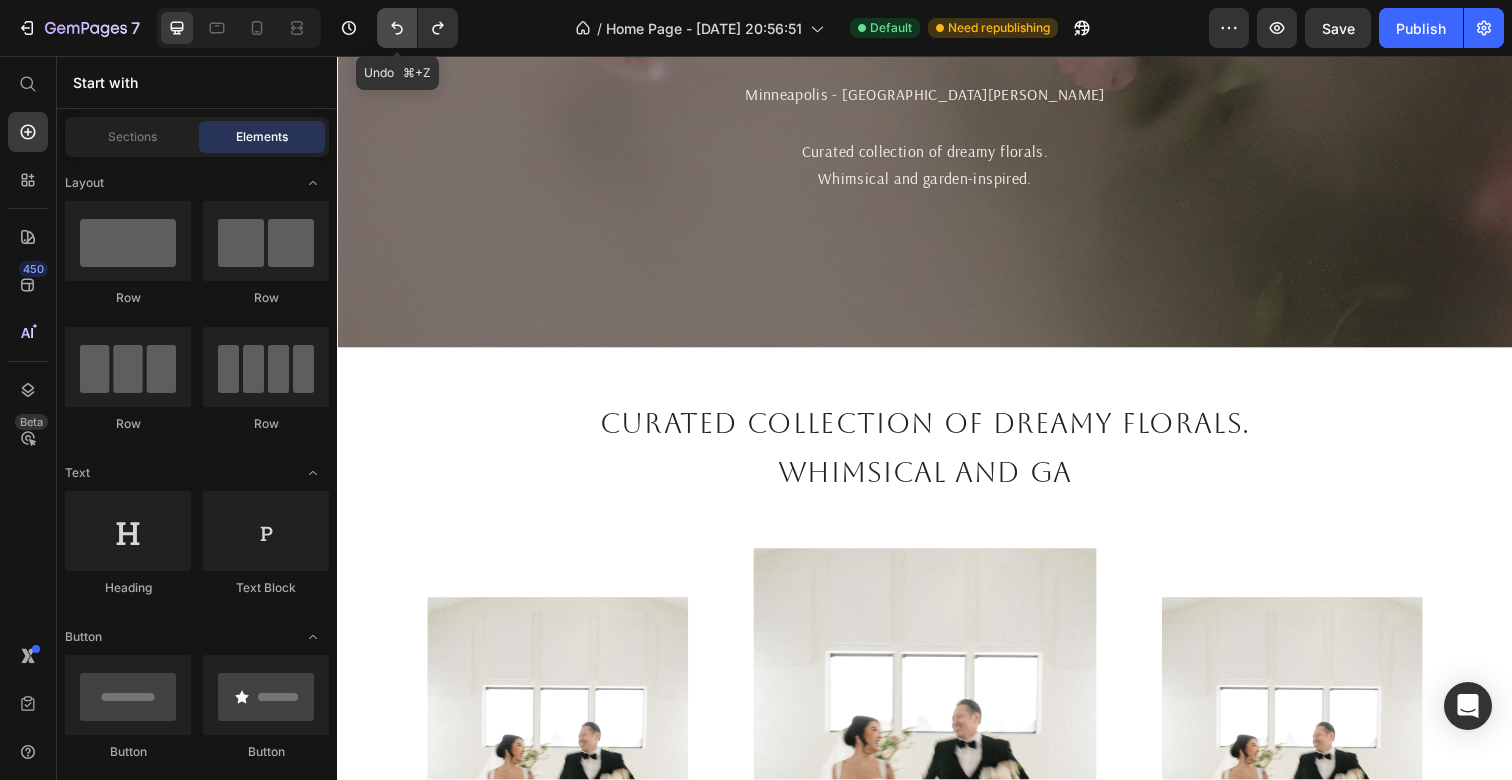 click 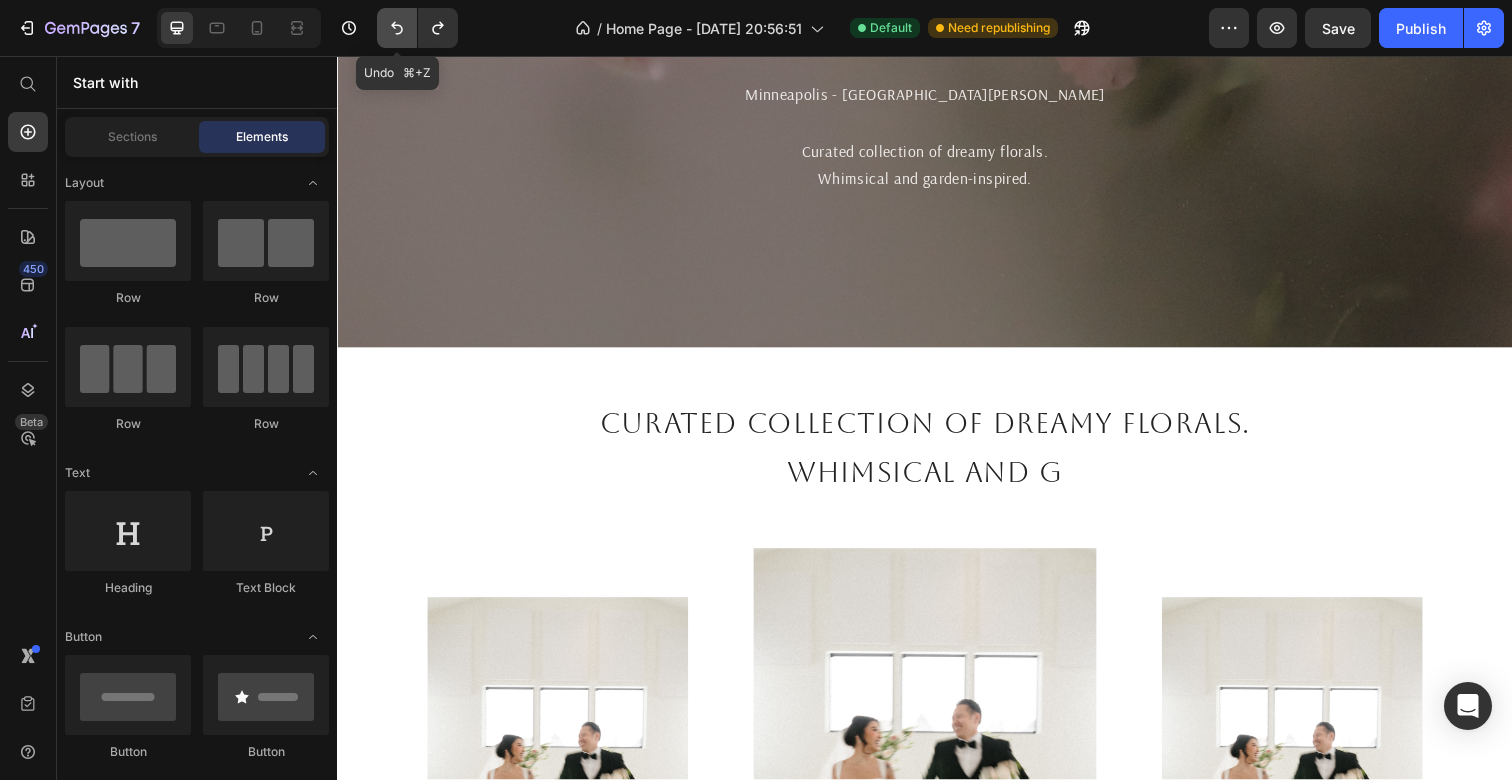click 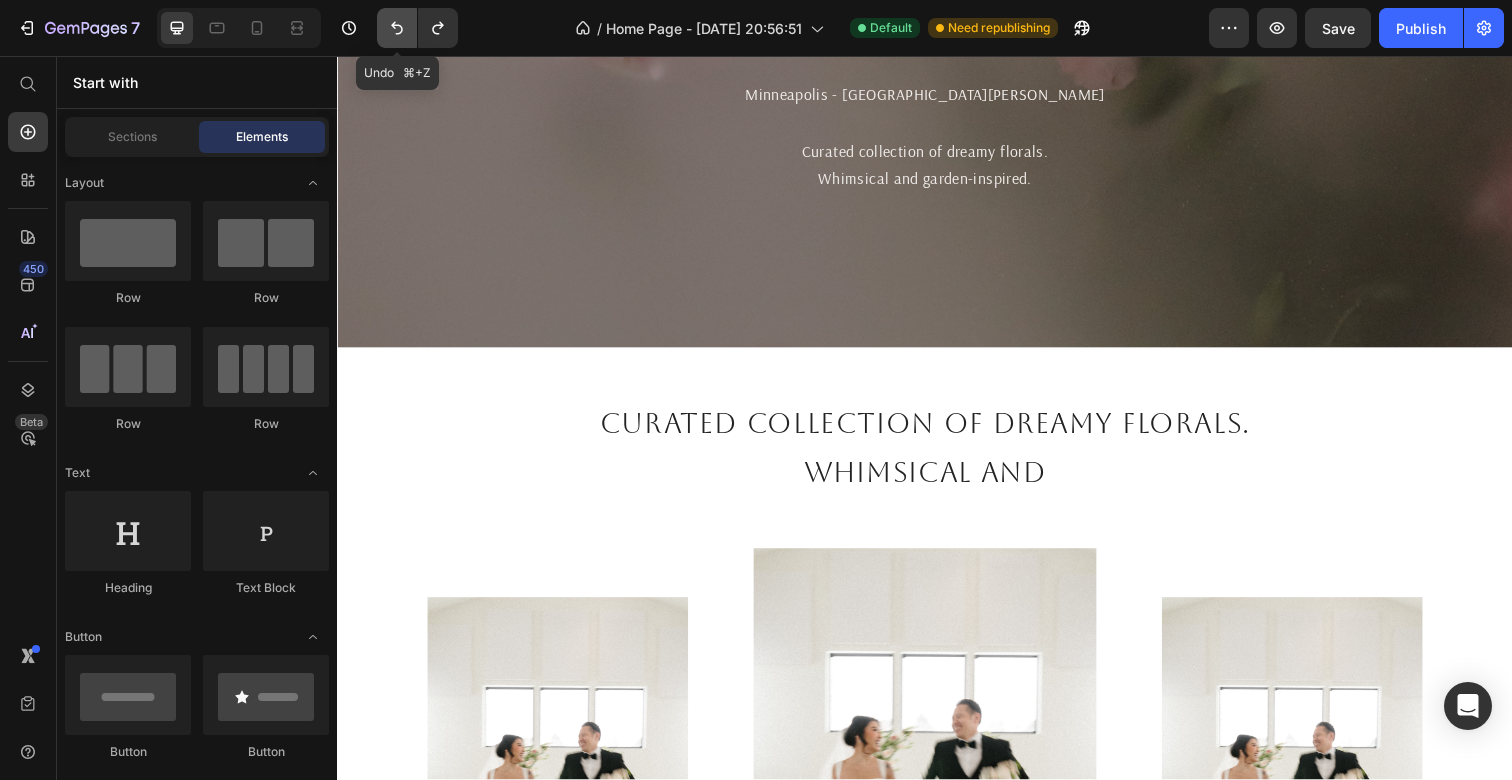 click 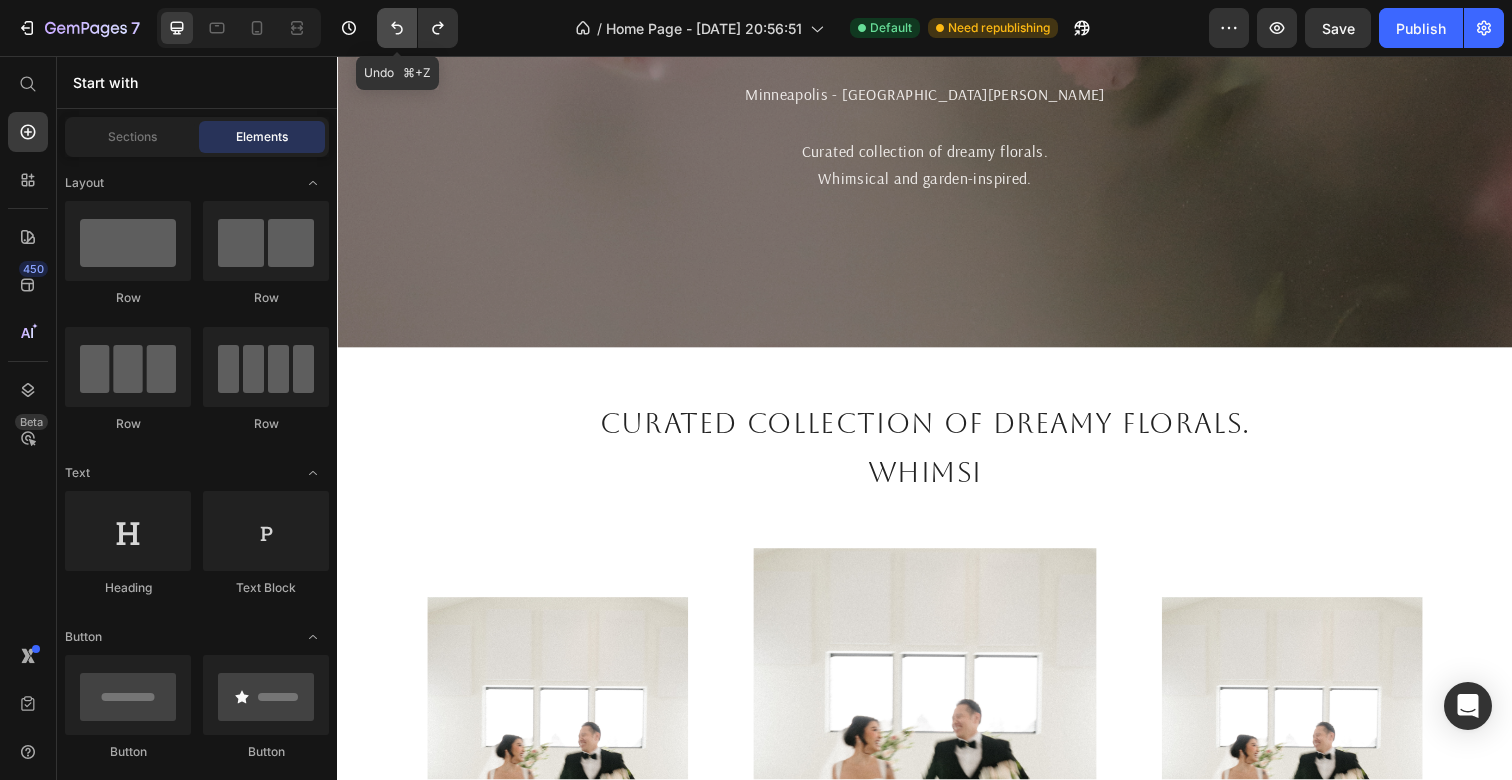 click 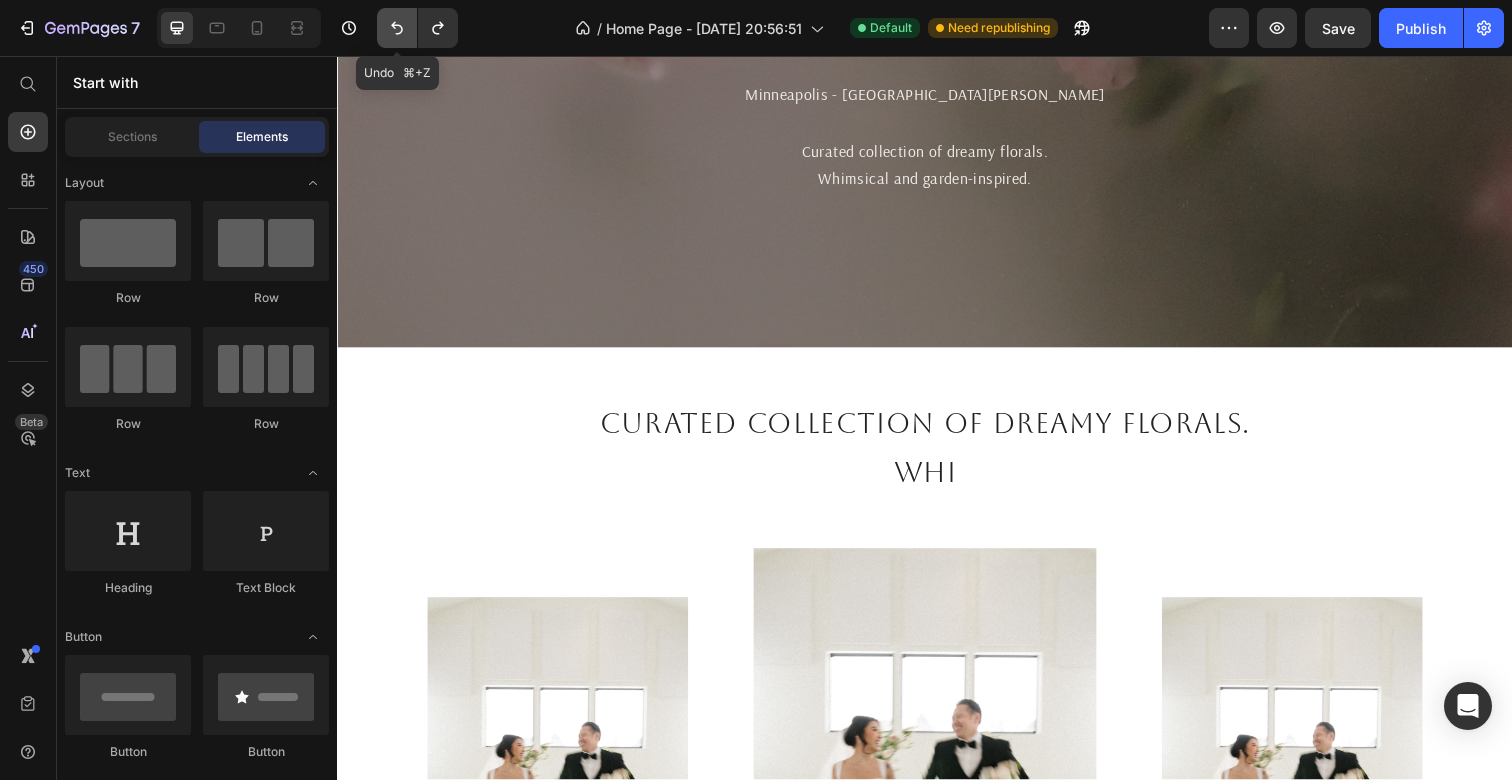 click 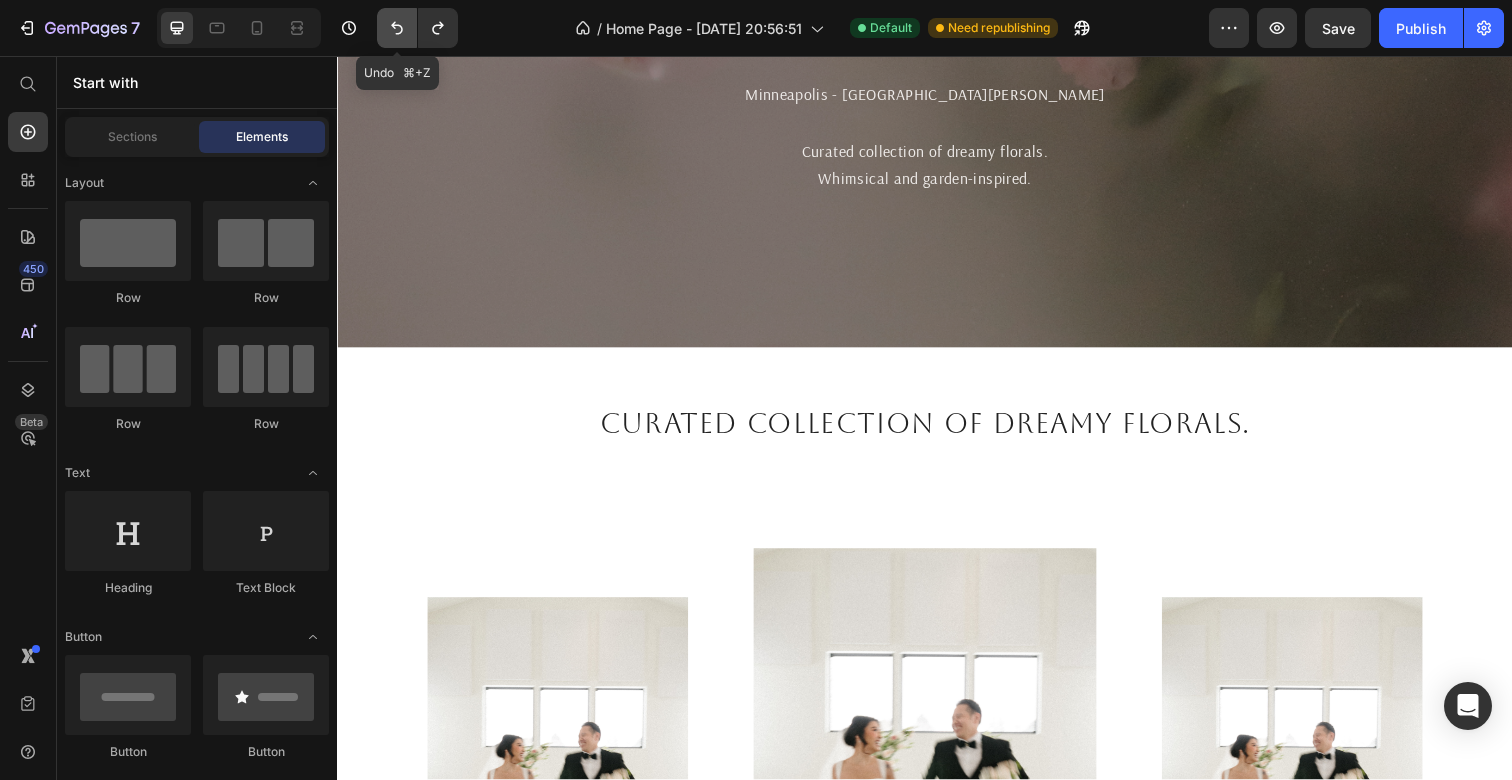 click 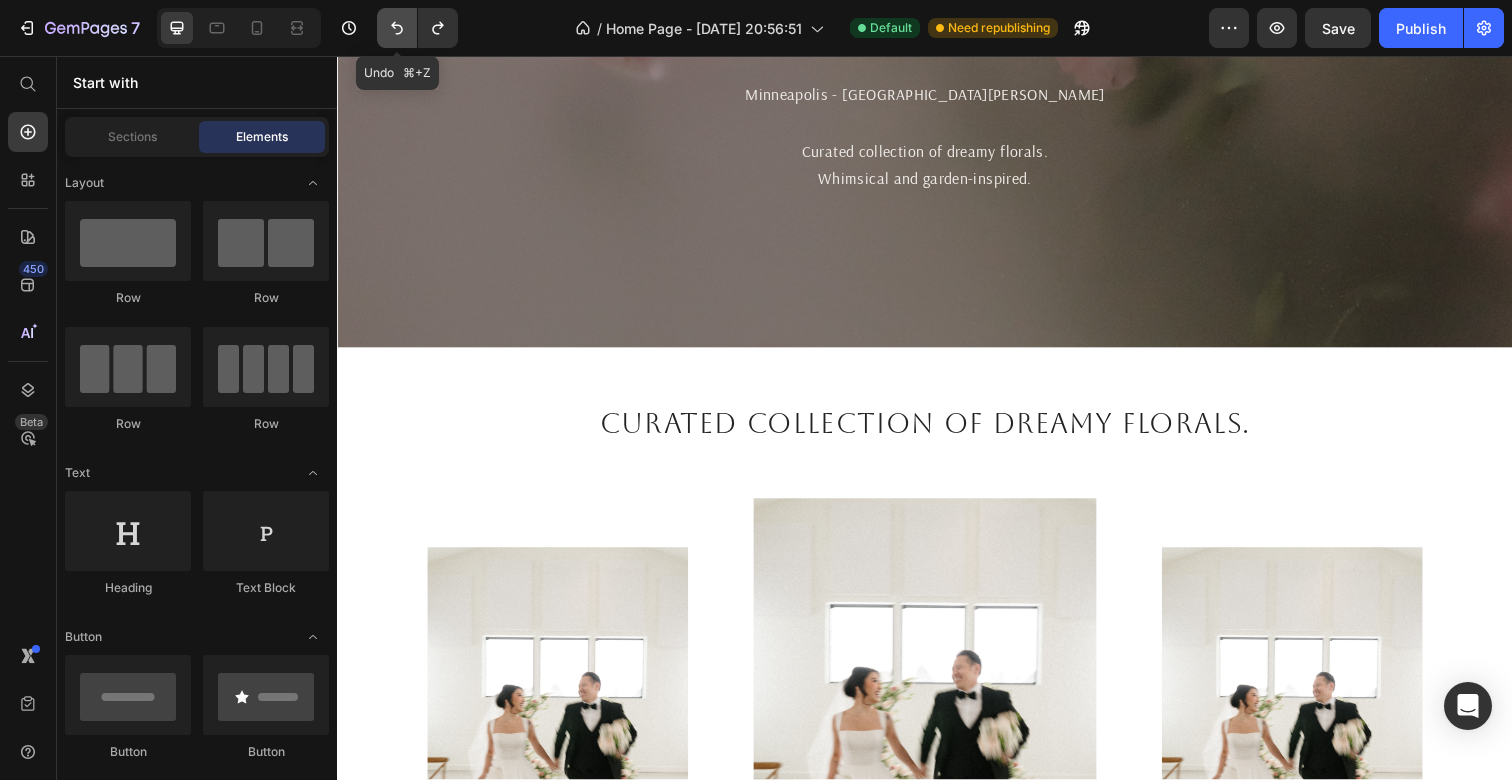 click 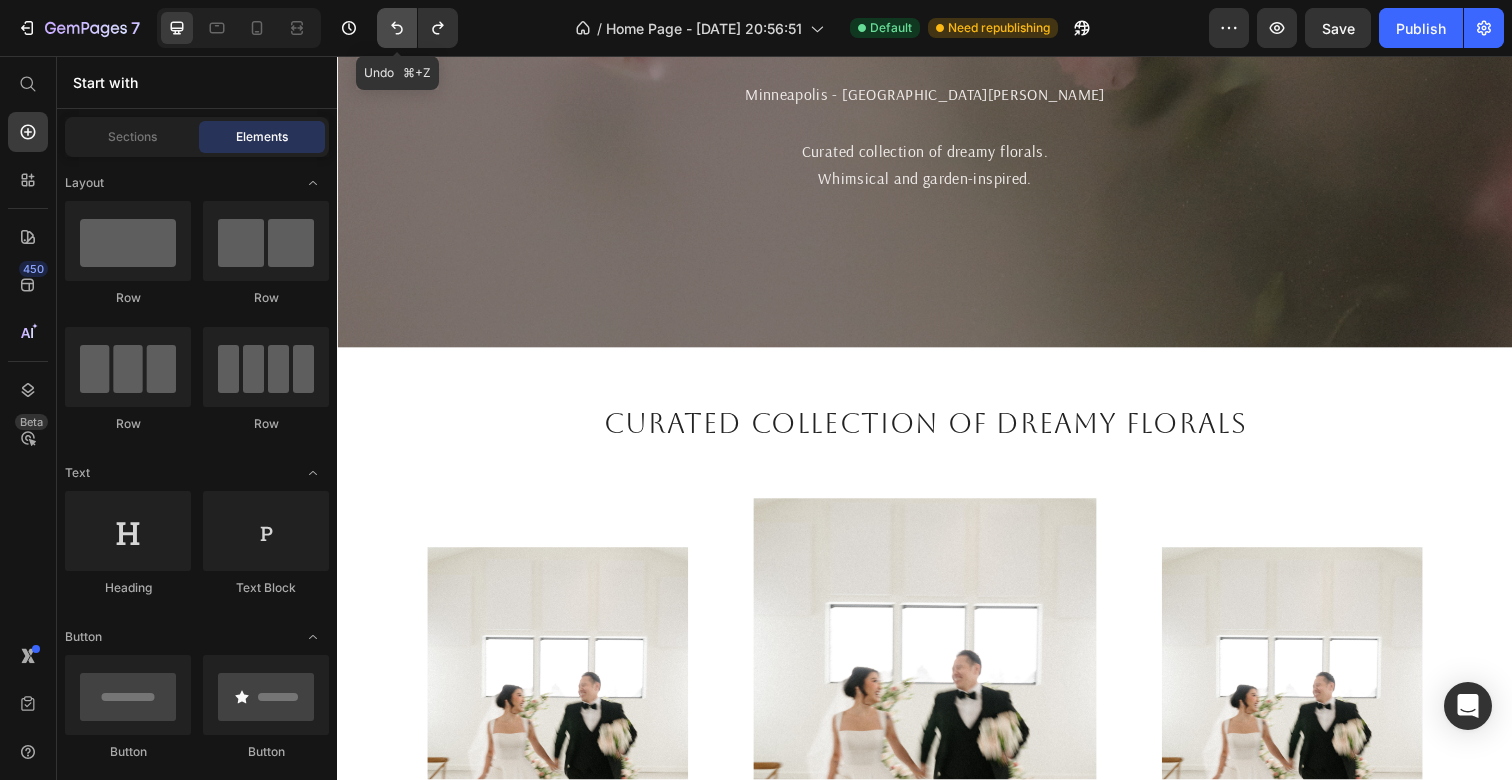 click 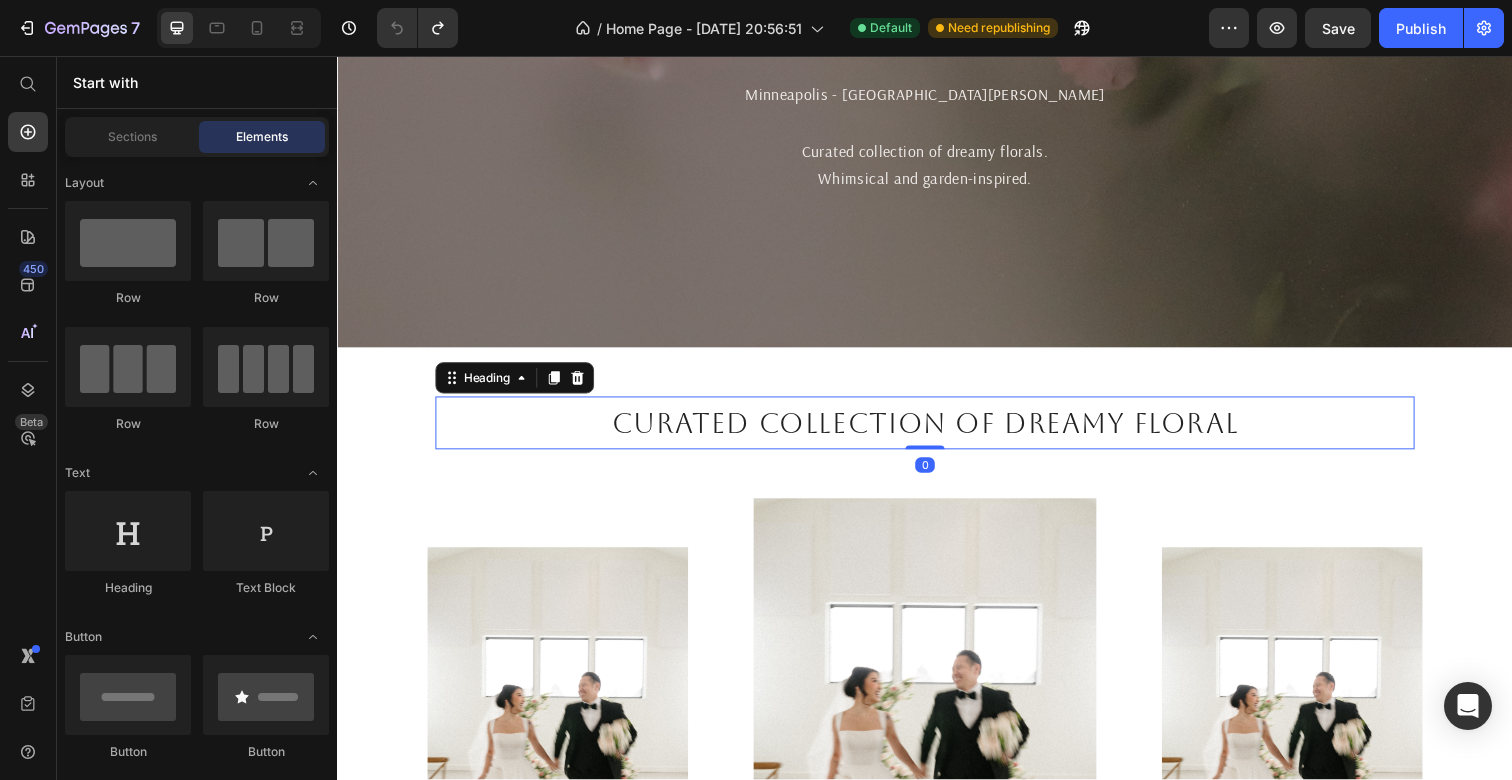 click on "Curated collection of dreamy floral" at bounding box center (937, 431) 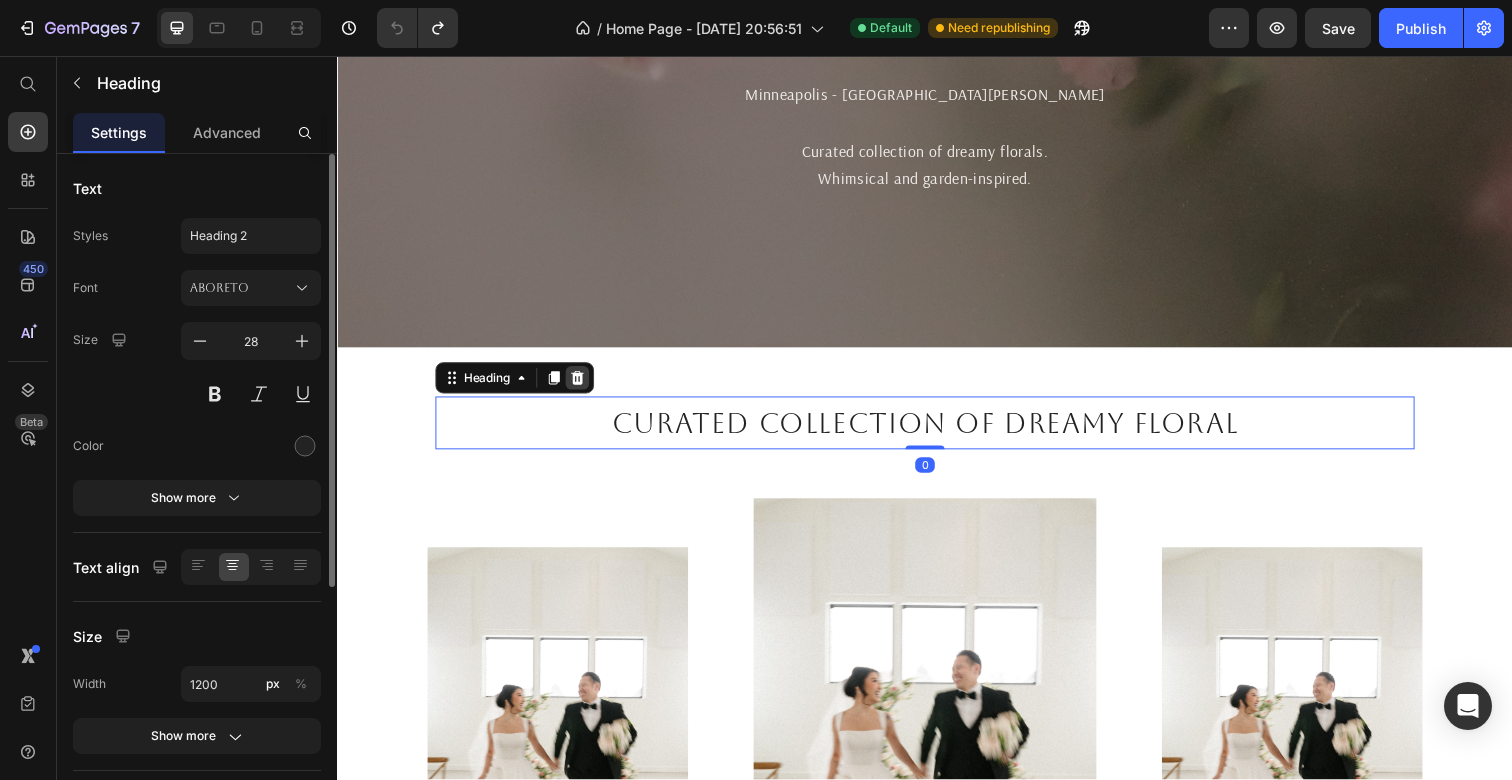 click 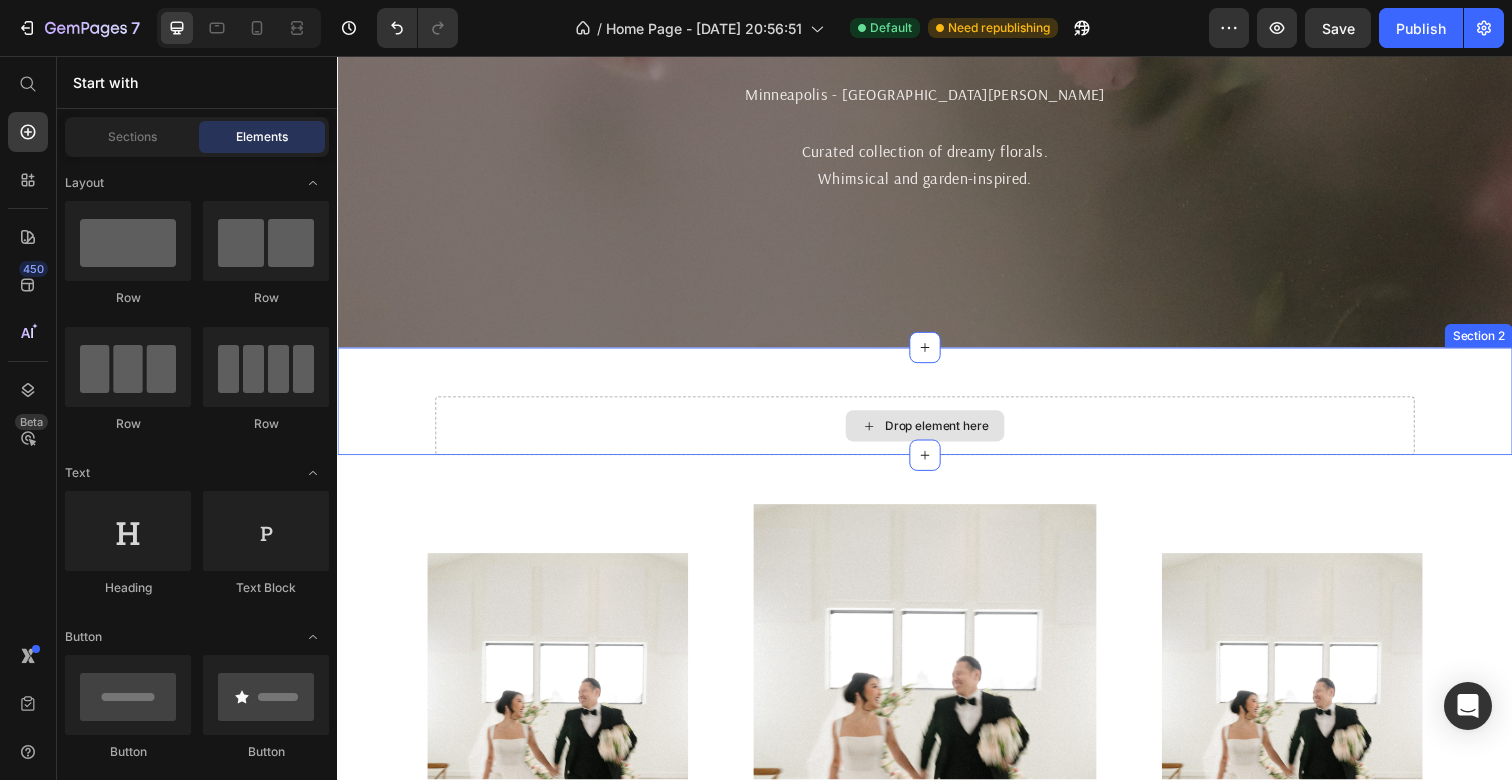 click on "Drop element here" at bounding box center (937, 434) 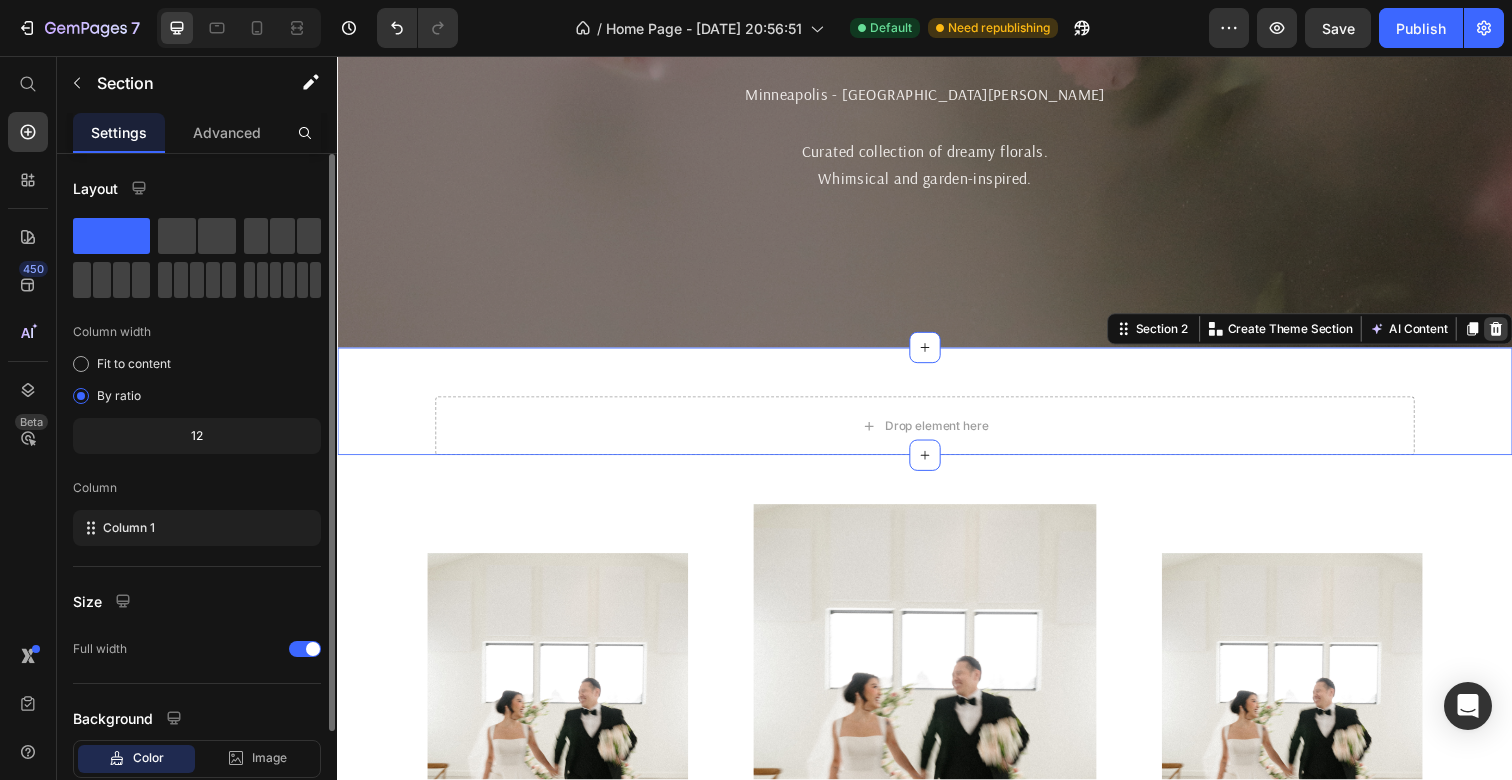 click 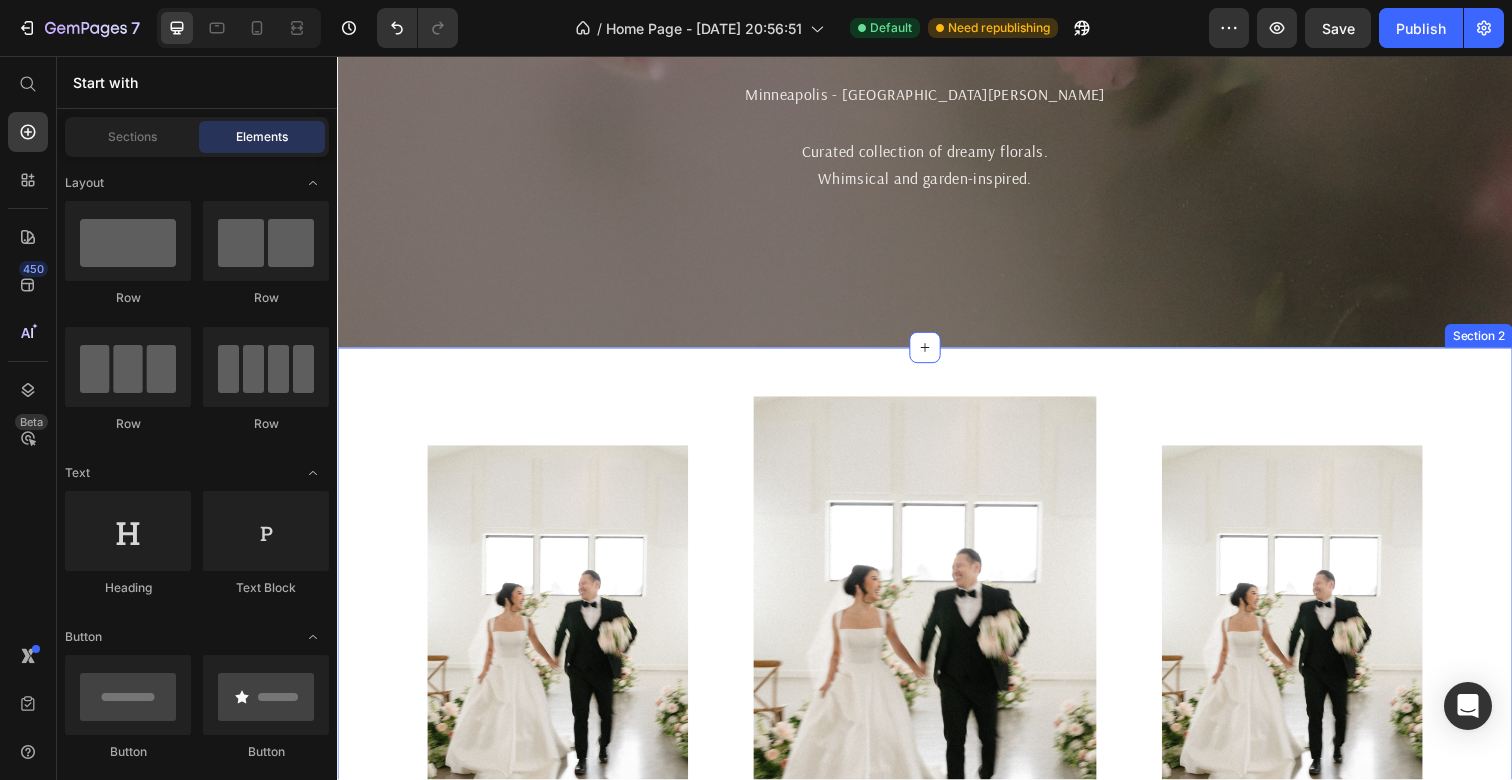 click on "Image Image Image Section 2" at bounding box center [937, 679] 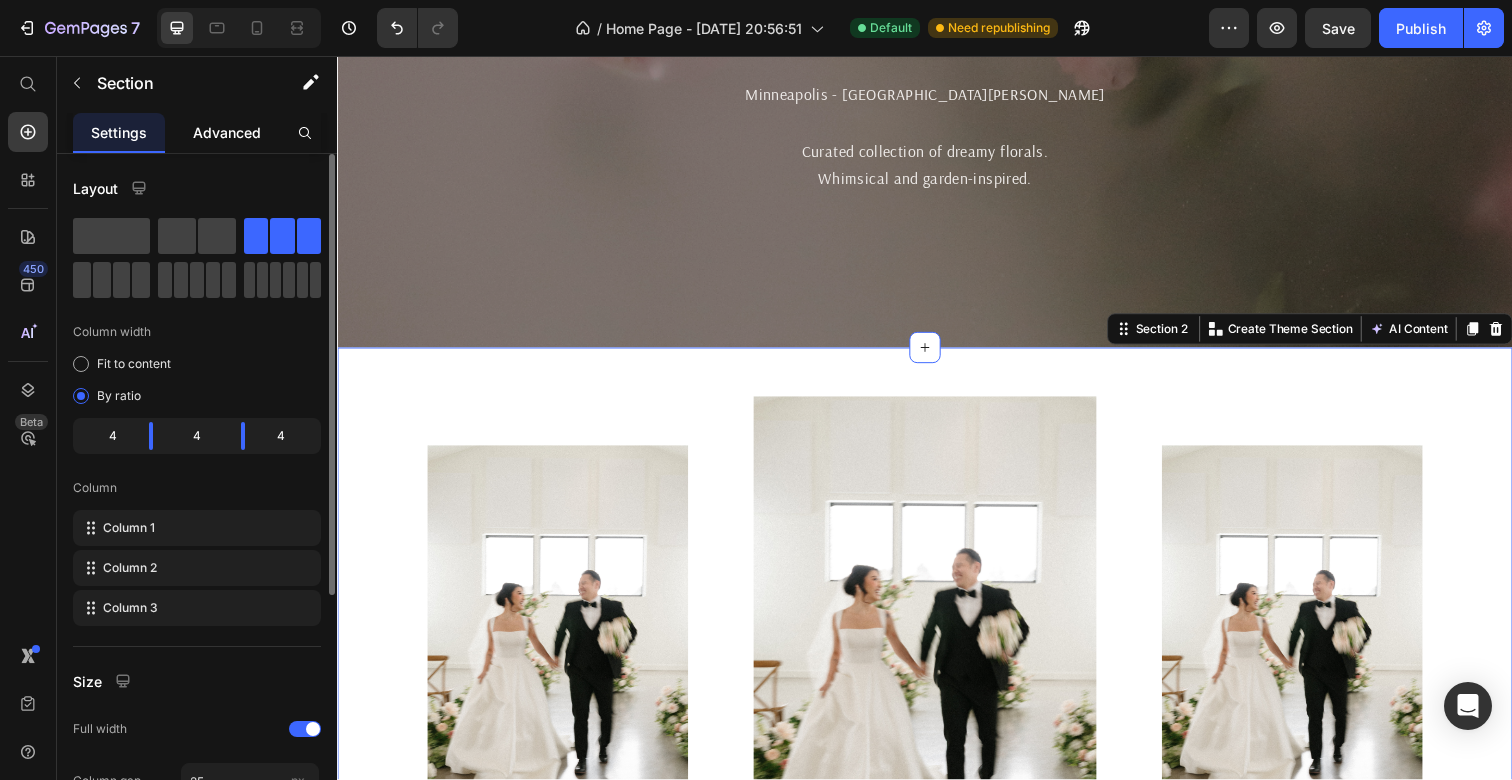 click on "Advanced" at bounding box center (227, 132) 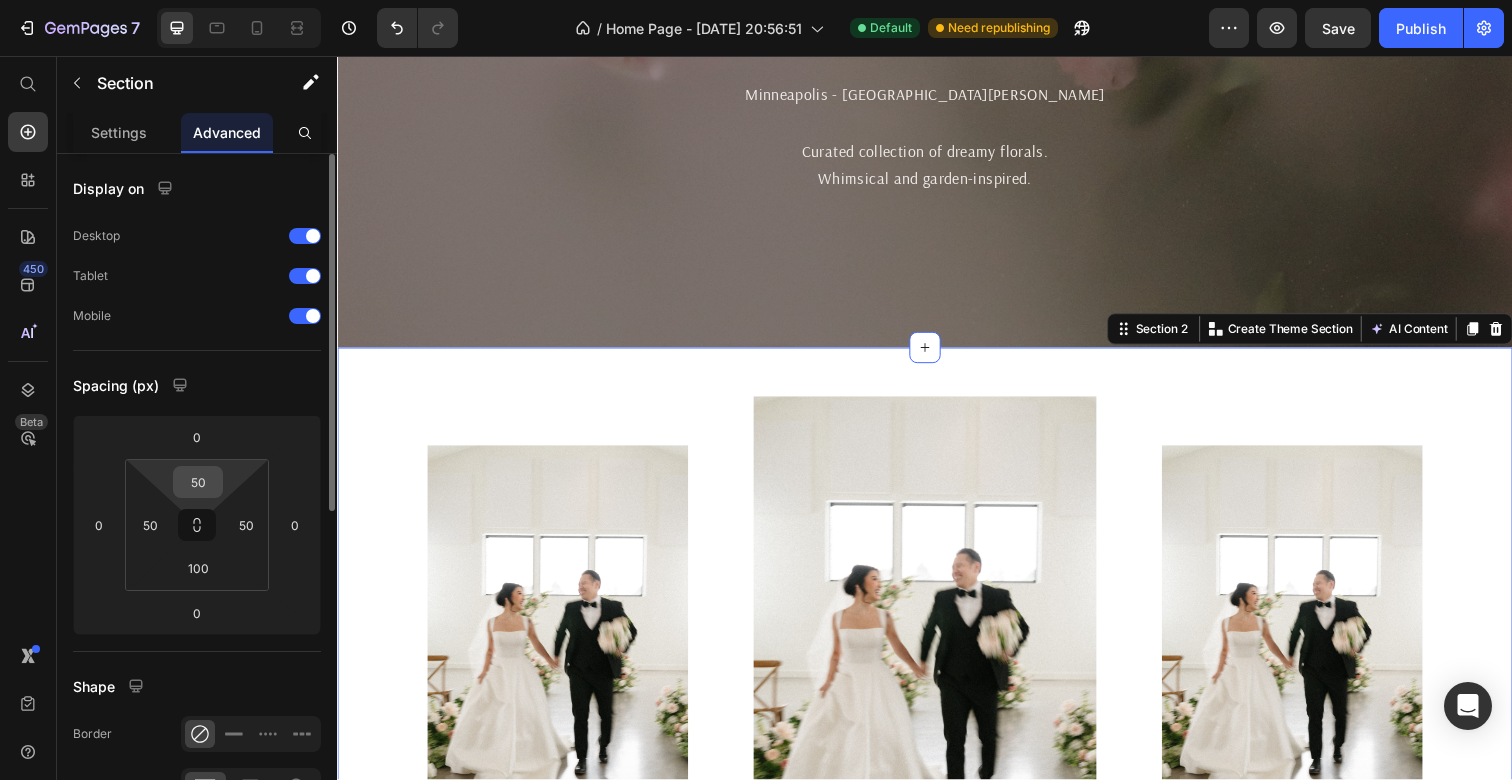click on "50" at bounding box center (198, 482) 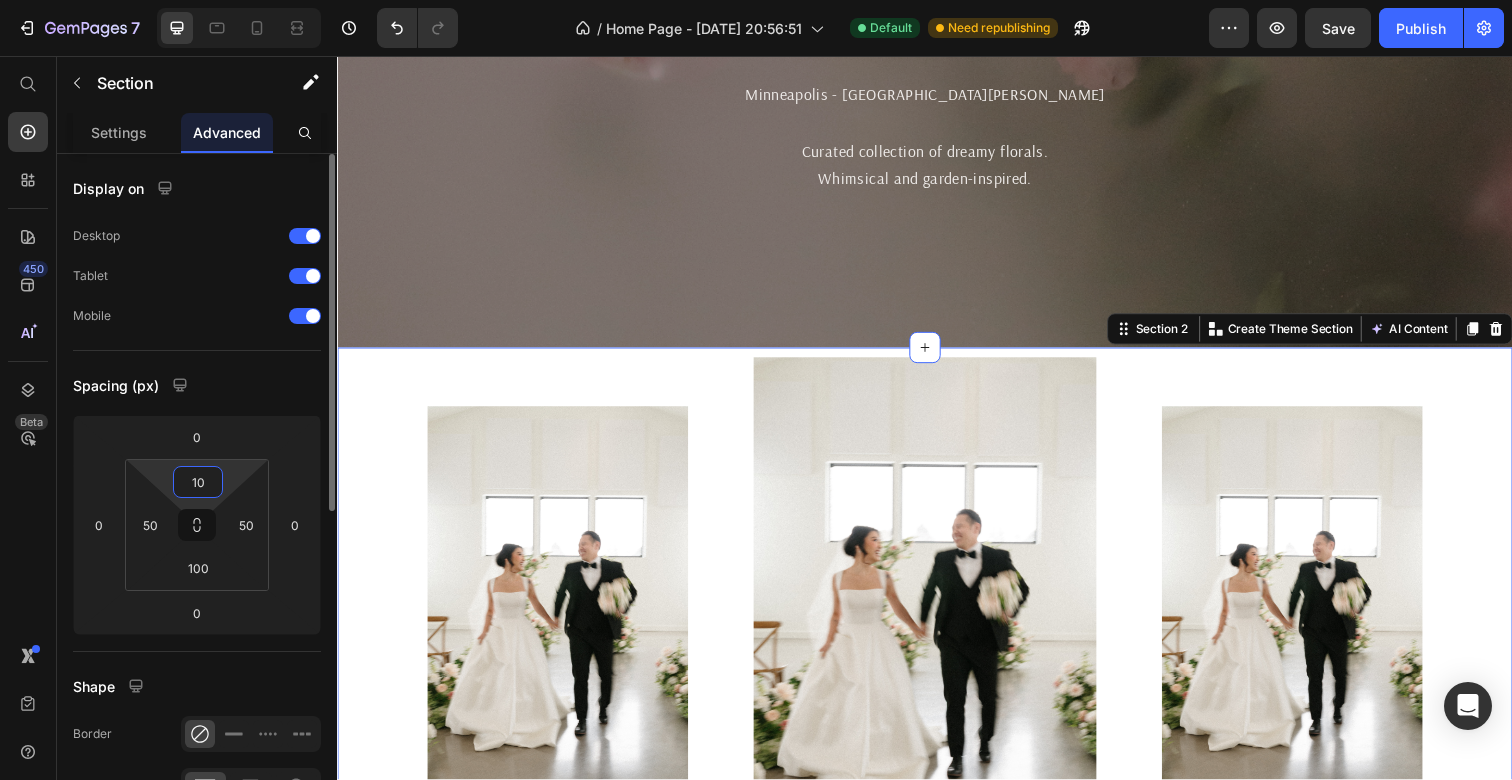 type on "100" 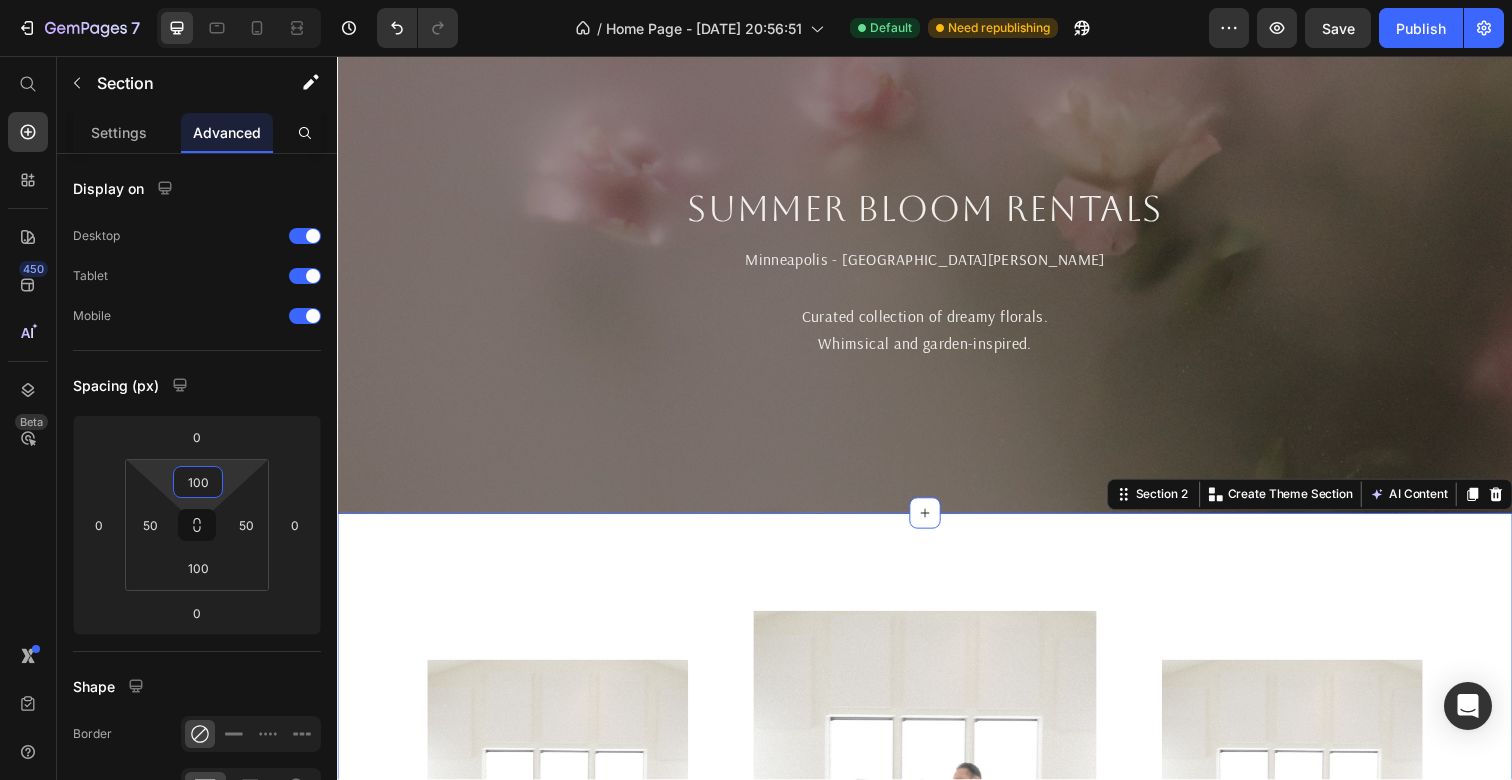 scroll, scrollTop: 0, scrollLeft: 0, axis: both 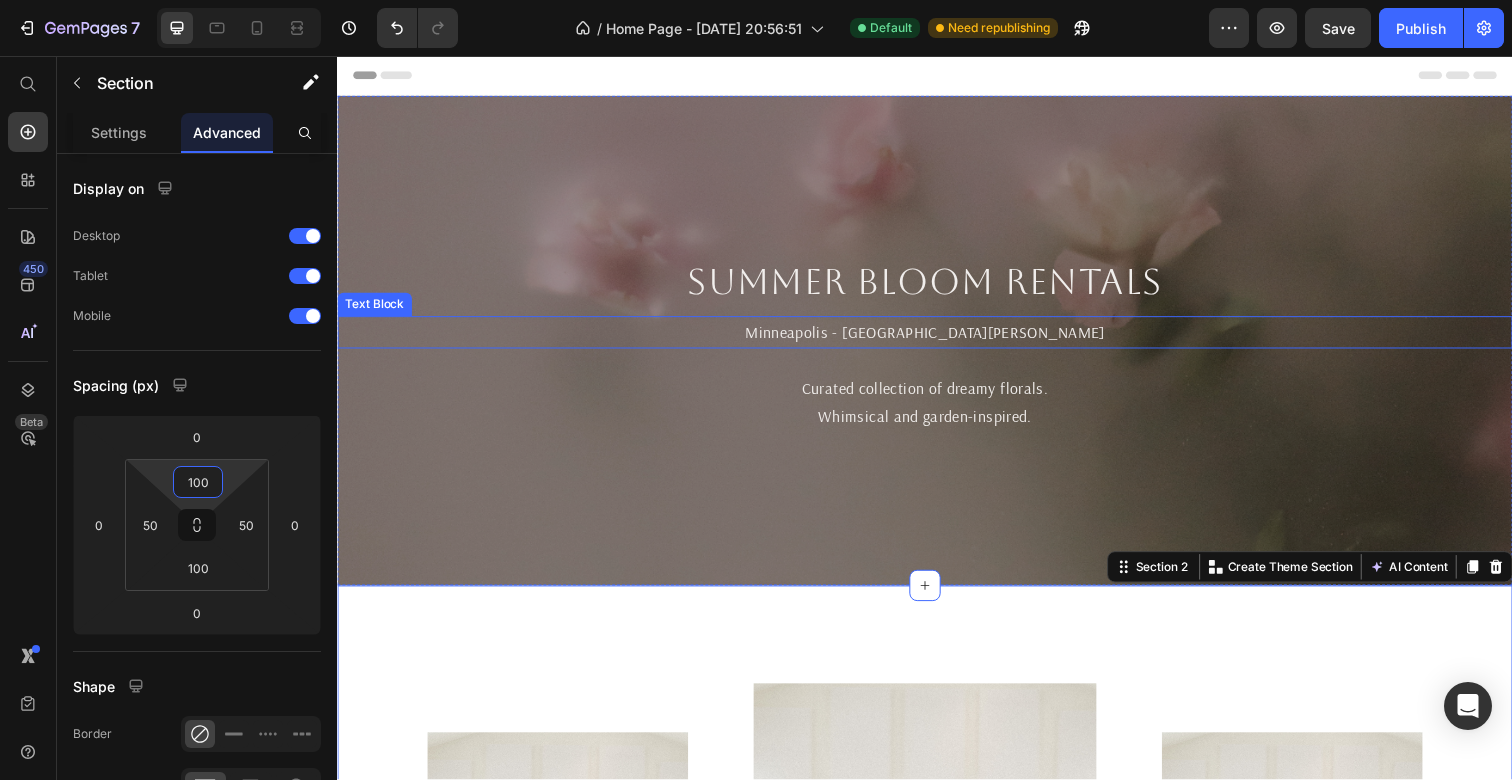 click on "Minneapolis - [GEOGRAPHIC_DATA][PERSON_NAME]" at bounding box center (937, 338) 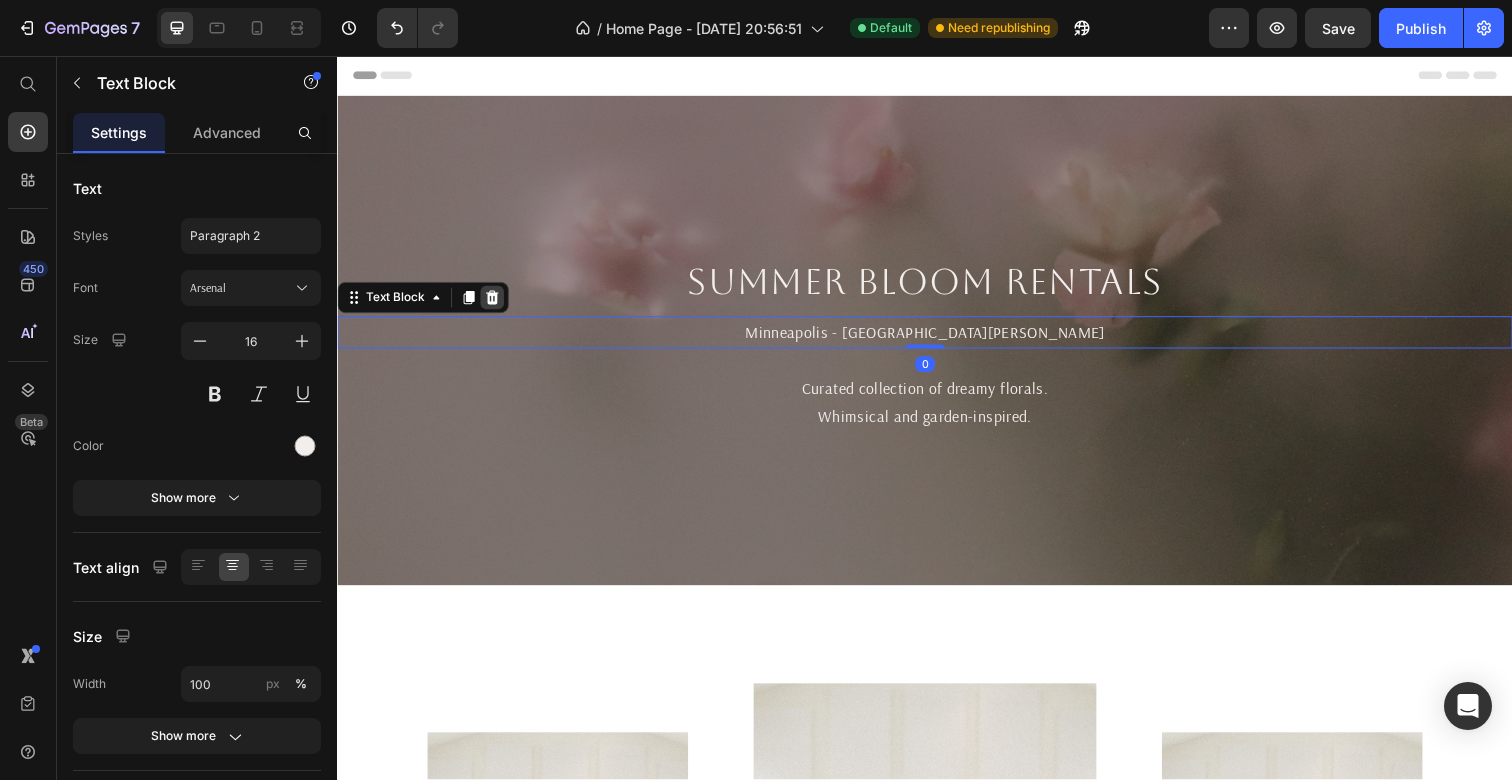 click 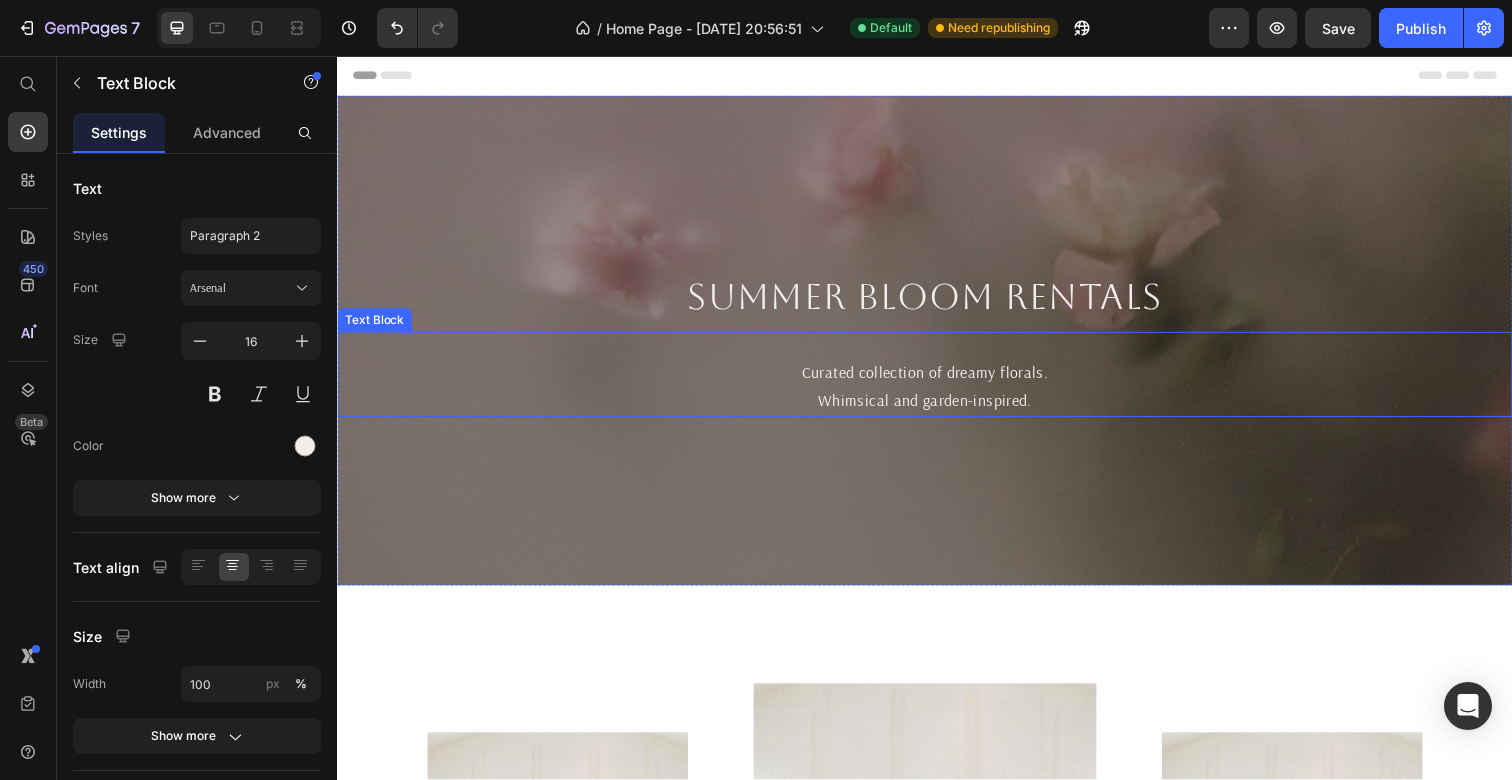 click on "Curated collection of dreamy florals." at bounding box center [937, 379] 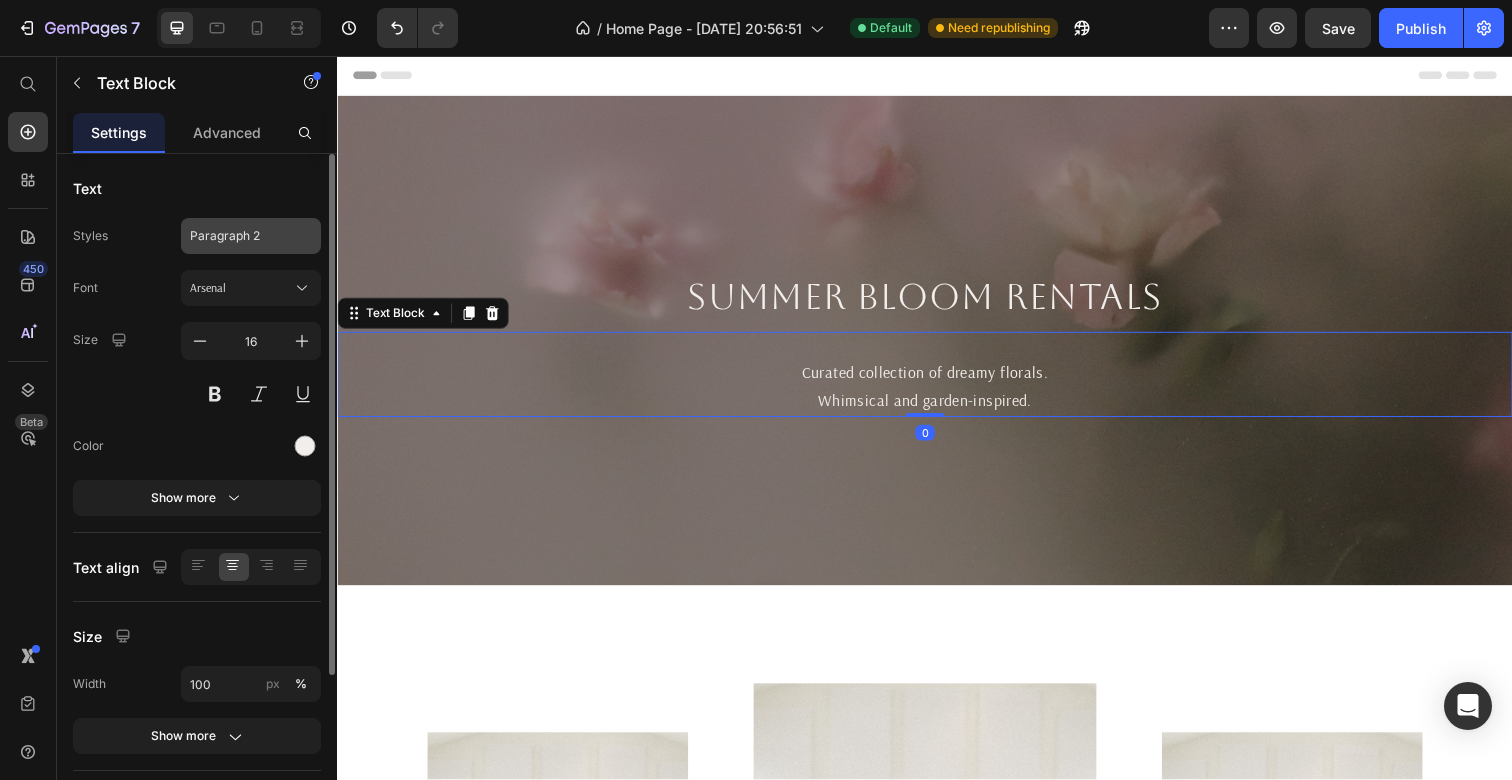click on "Paragraph 2" 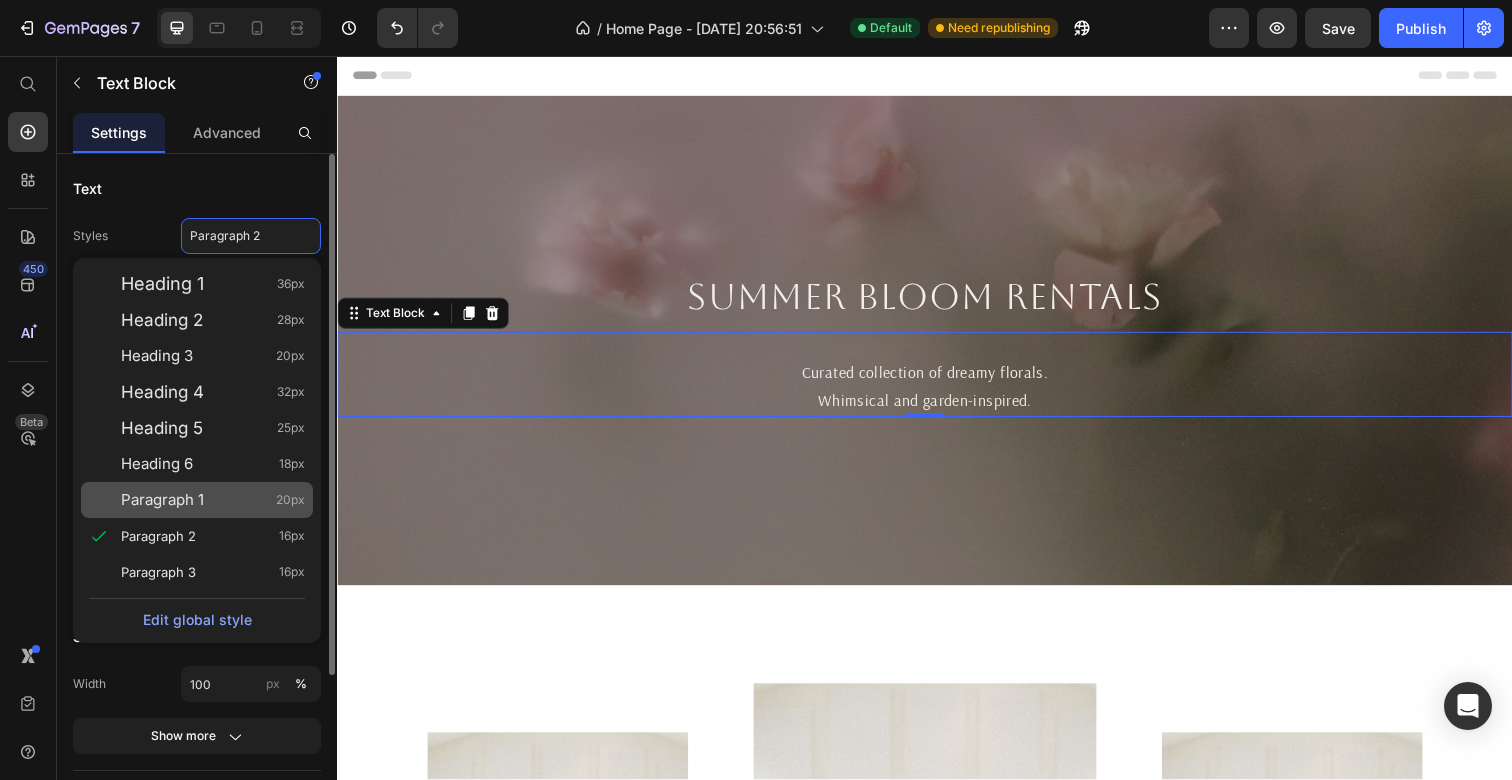 click on "20px" at bounding box center [290, 500] 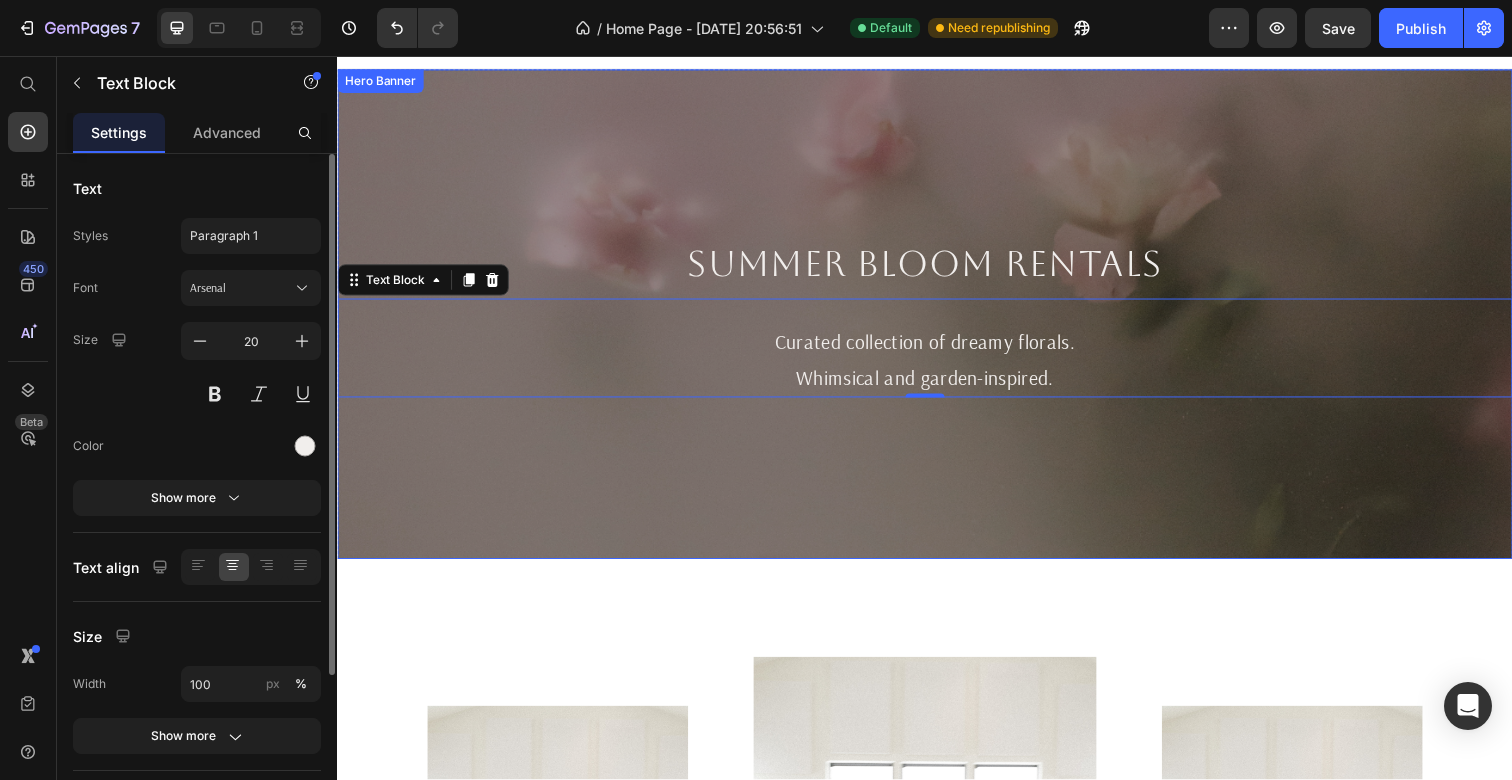 scroll, scrollTop: 0, scrollLeft: 0, axis: both 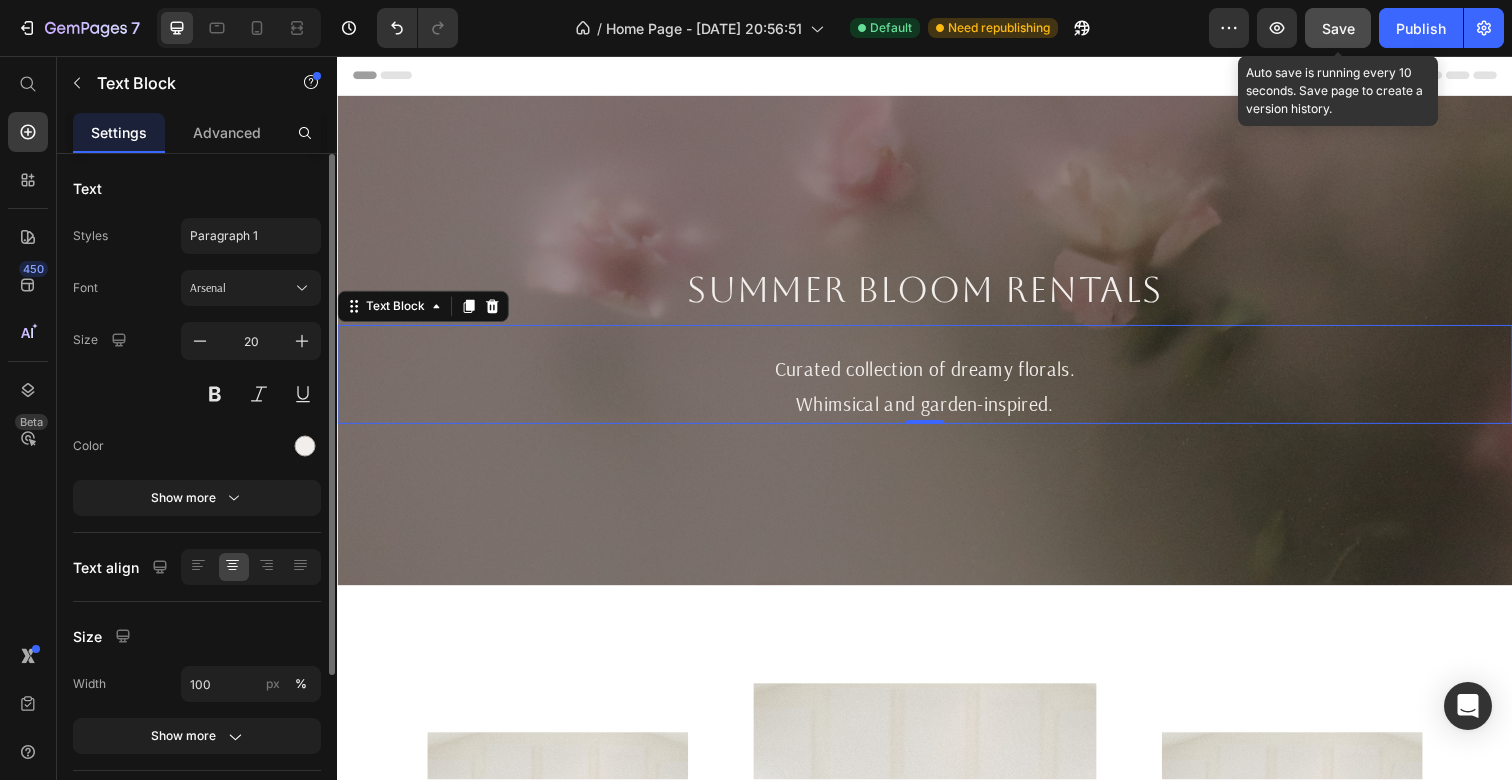 click on "Save" 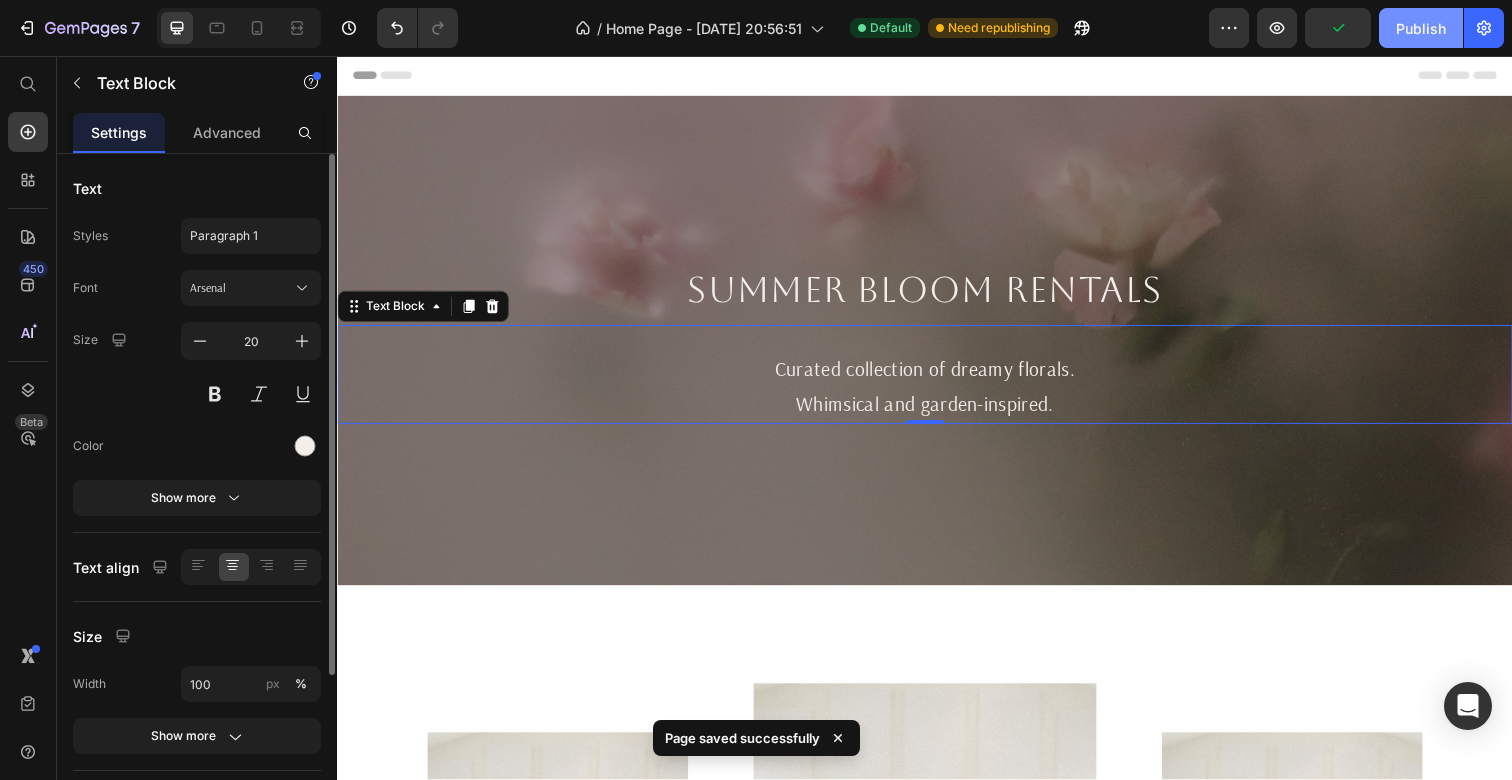 click on "Publish" at bounding box center [1421, 28] 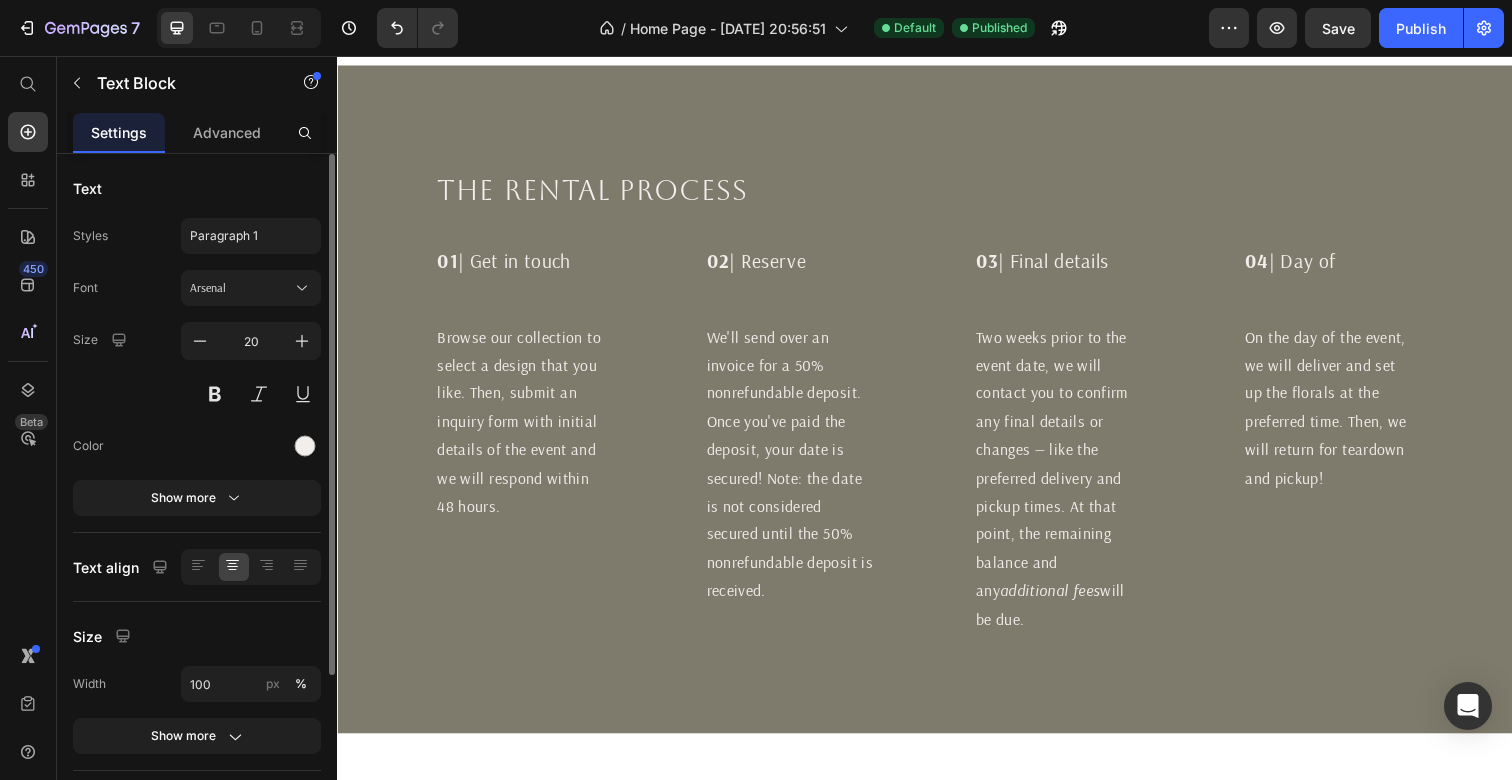 scroll, scrollTop: 1691, scrollLeft: 0, axis: vertical 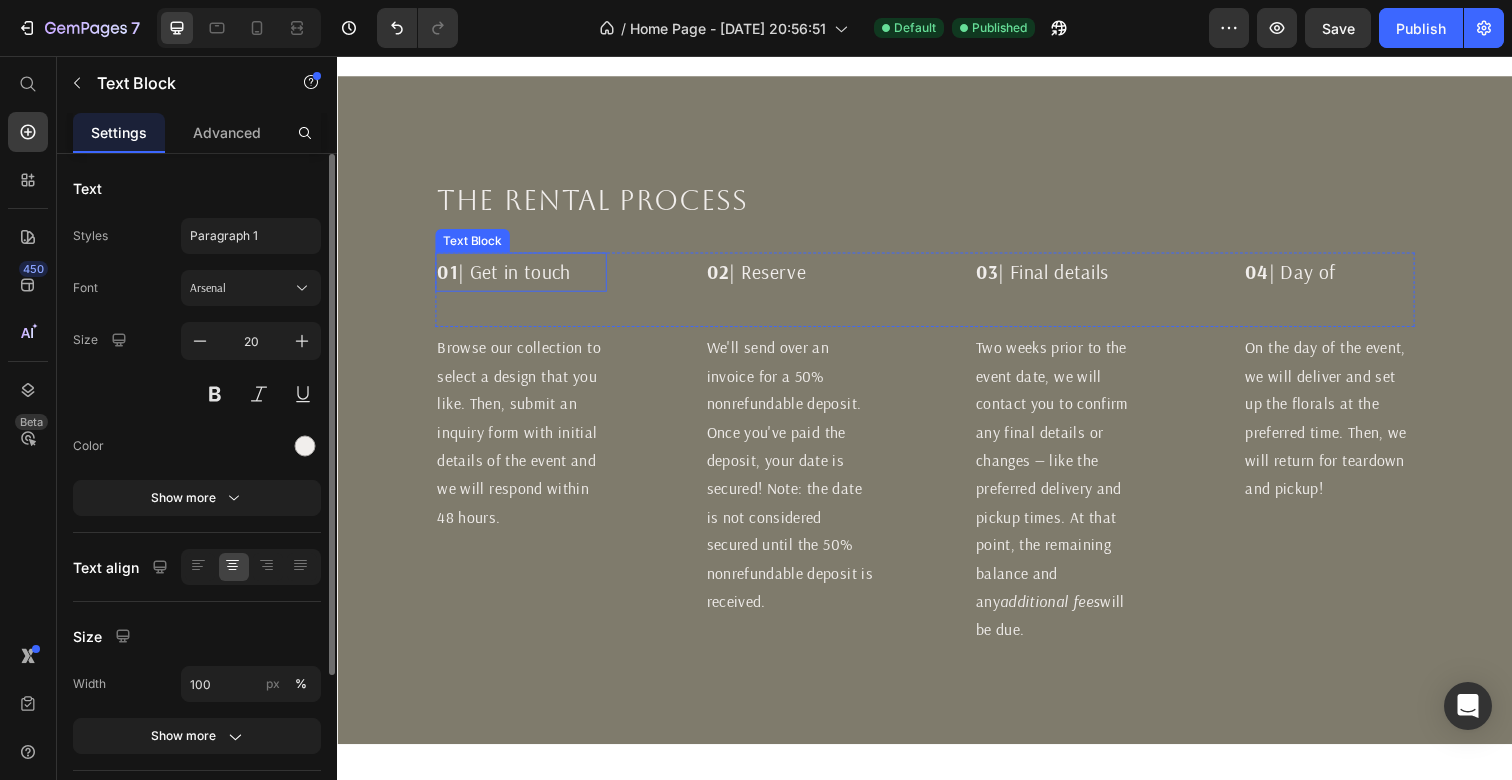 click on "01" at bounding box center (449, 276) 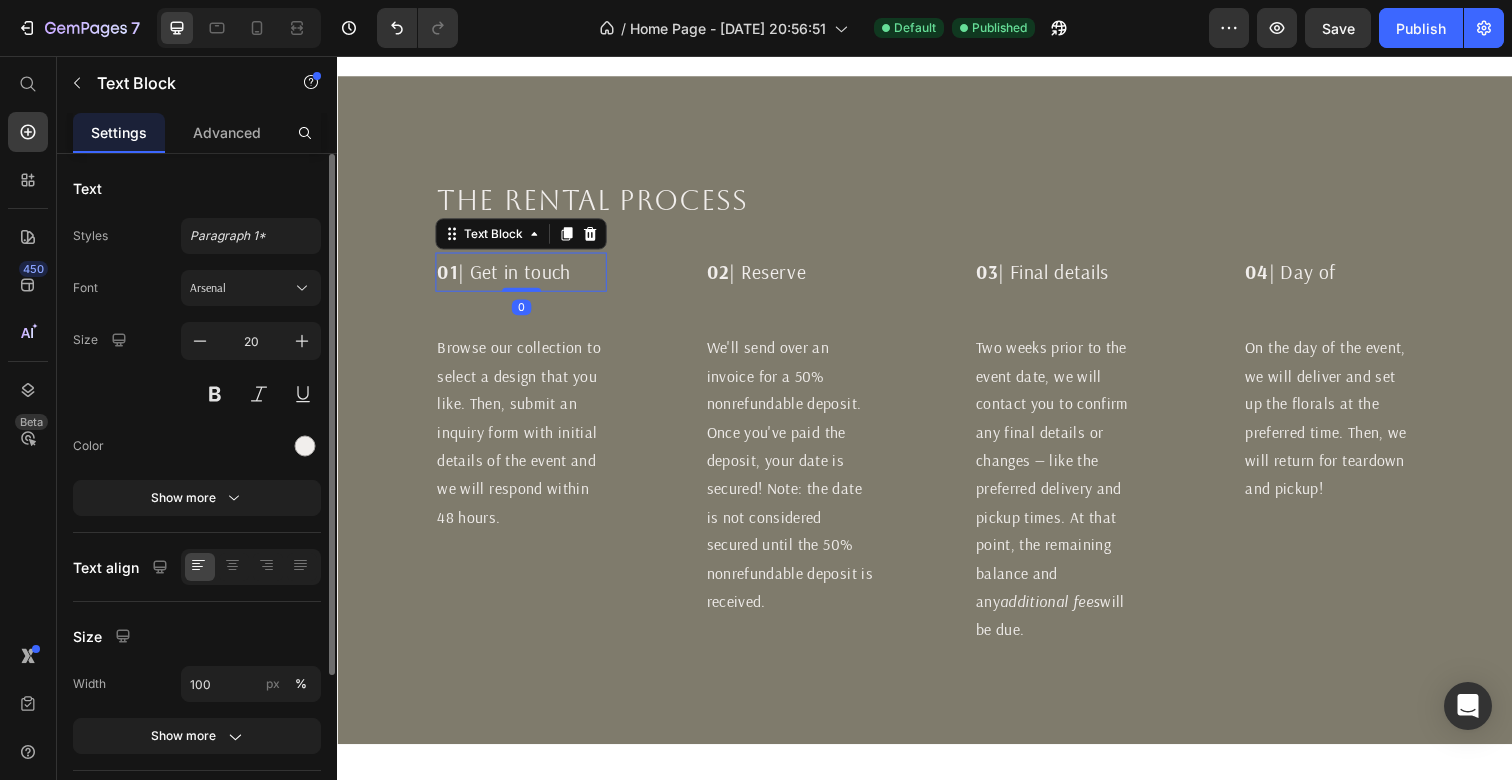 click on "01" at bounding box center (449, 276) 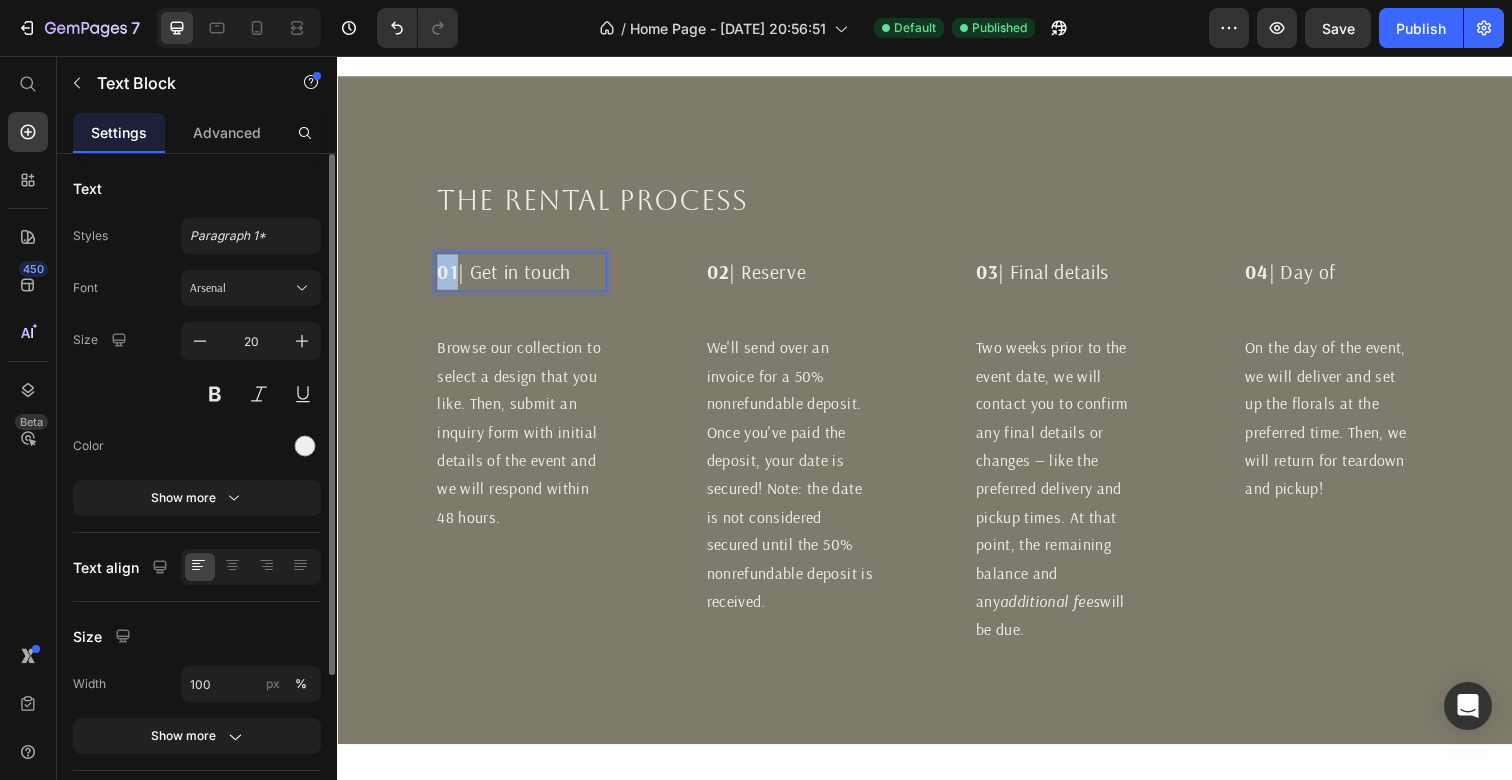 drag, startPoint x: 459, startPoint y: 281, endPoint x: 437, endPoint y: 281, distance: 22 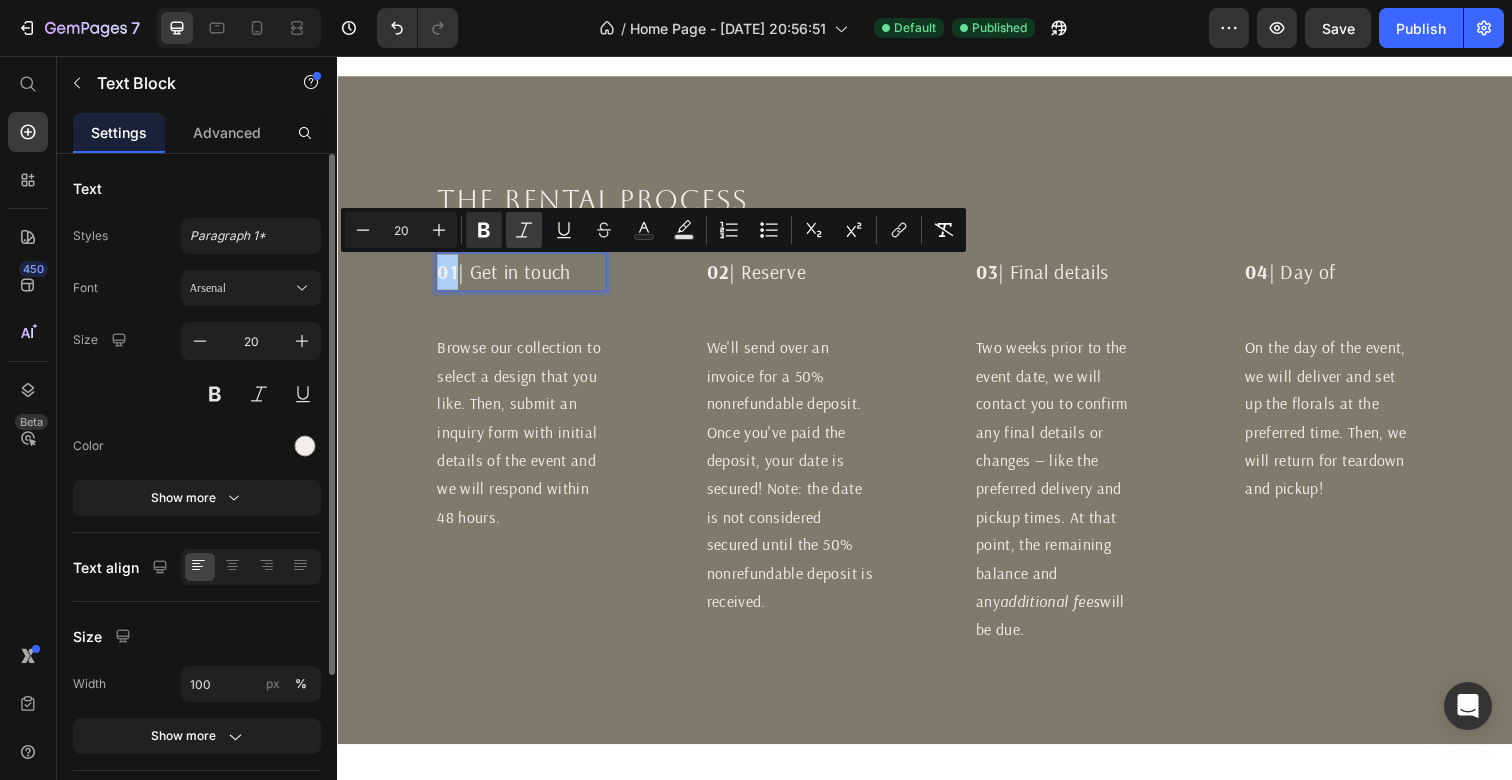 click 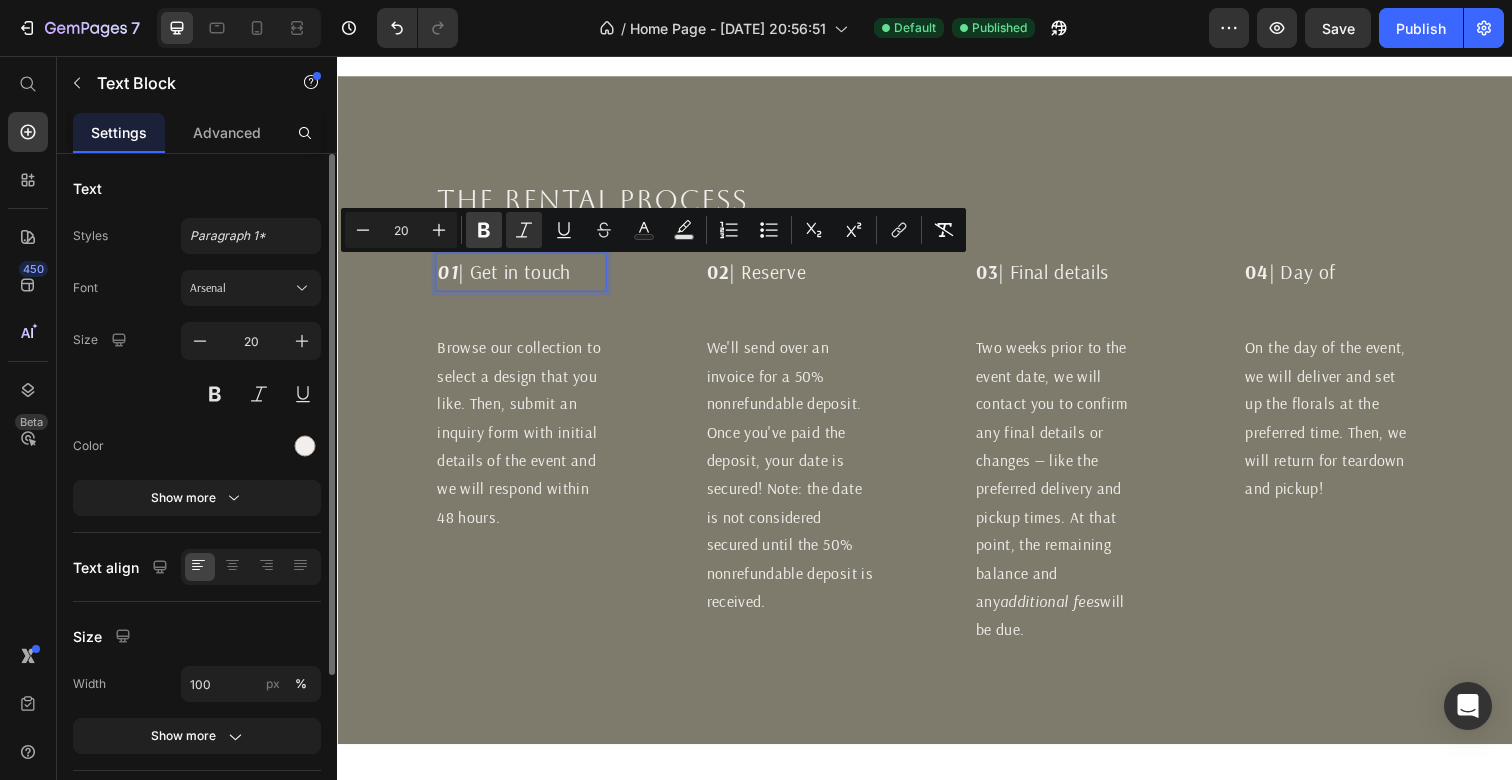 click 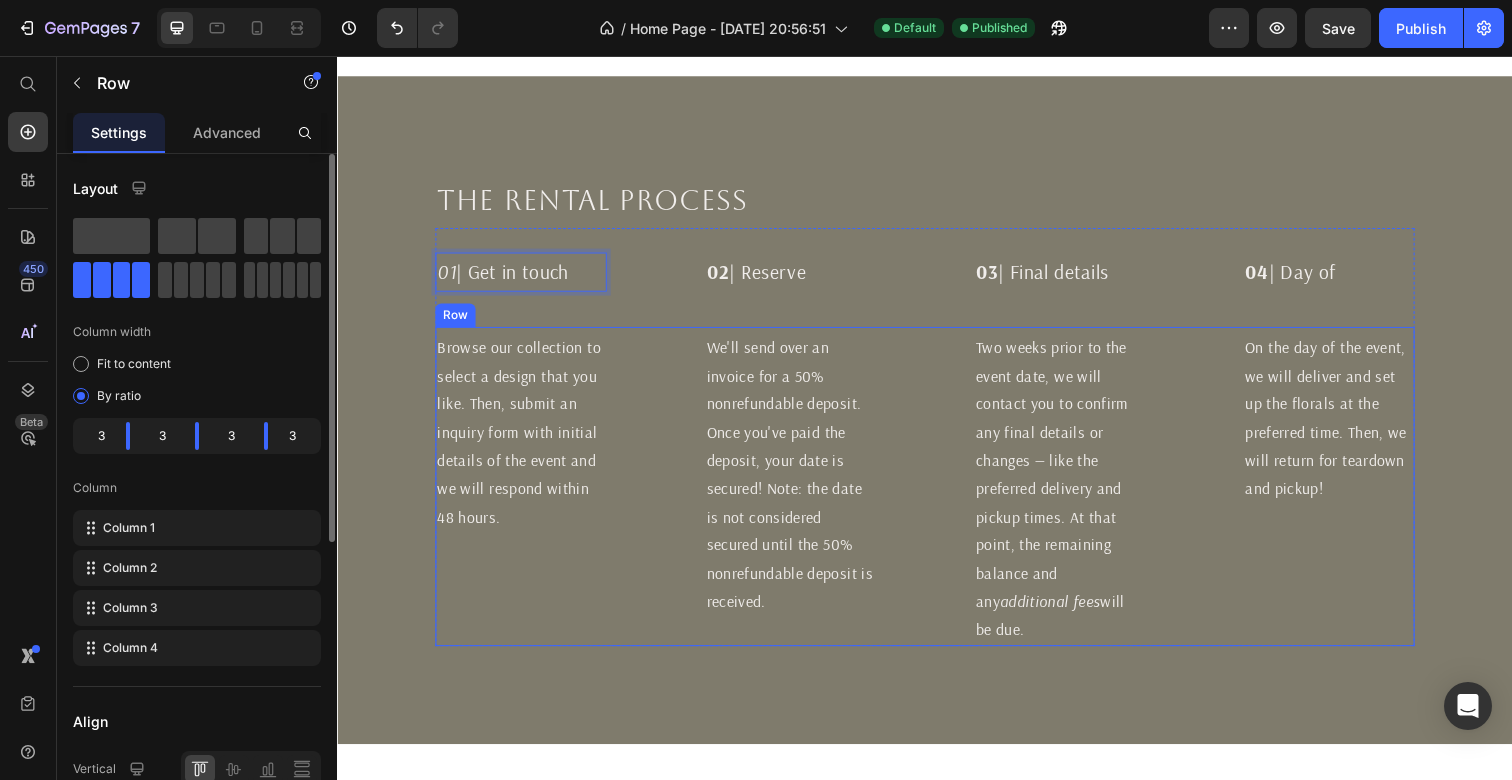 click on "Browse our collection to select a design that you like. Then, submit an inquiry form with initial details of the event and we will respond within 48 hours. Text Block We'll send over an invoice for a 50% nonrefundable deposit. Once you've paid the deposit, your date is secured! Note: the date is not considered secured until the 50% nonrefundable deposit is received. Text Block Two weeks prior to the event date, we will contact you to confirm any final details or changes — like the preferred delivery and pickup times. At that point, the remaining balance and any  additional fees  will be due. Text Block On the day of the event, we will deliver and set up the florals at the preferred time. Then, we will return for teardown and pickup! Text Block Row" at bounding box center (937, 496) 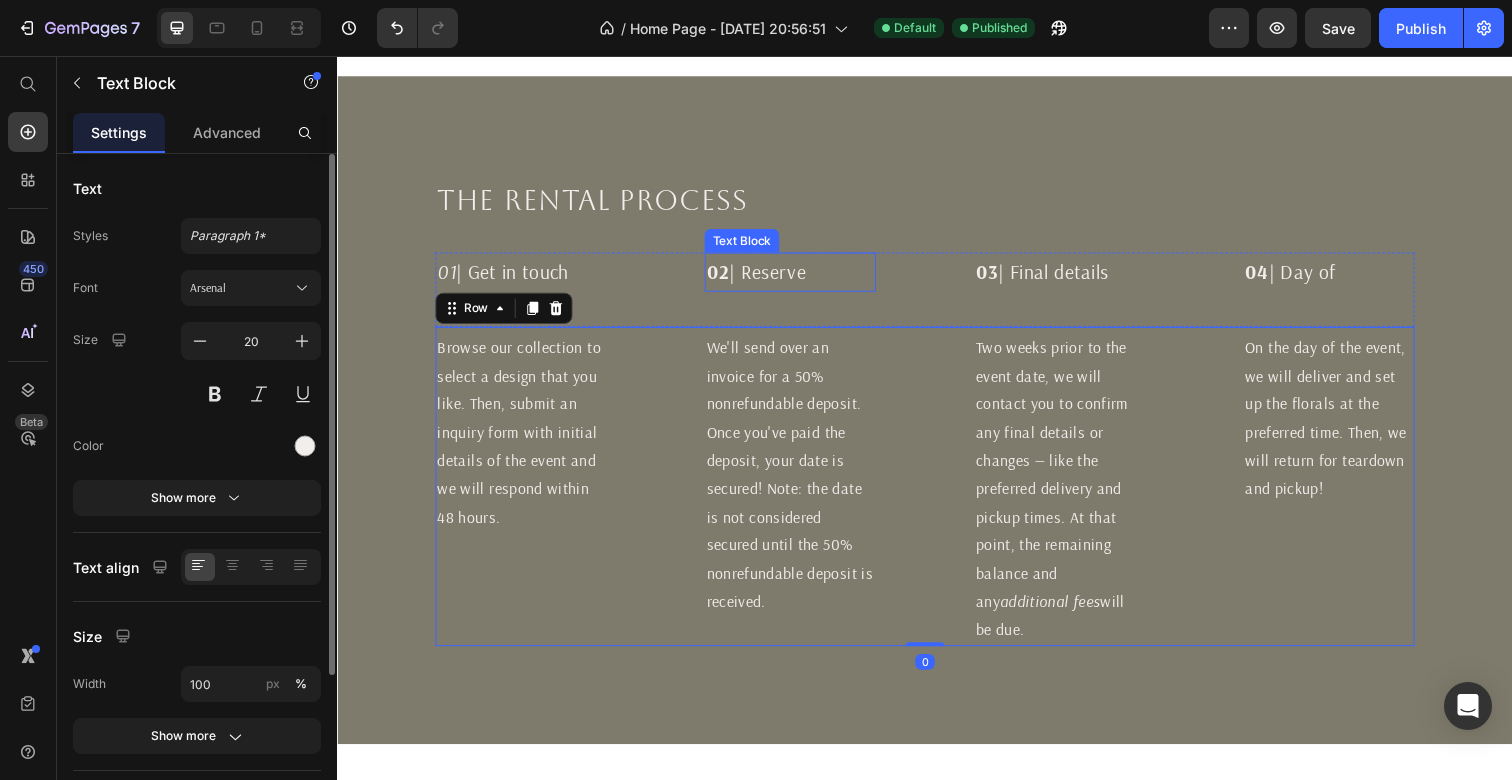 click on "02" at bounding box center [725, 276] 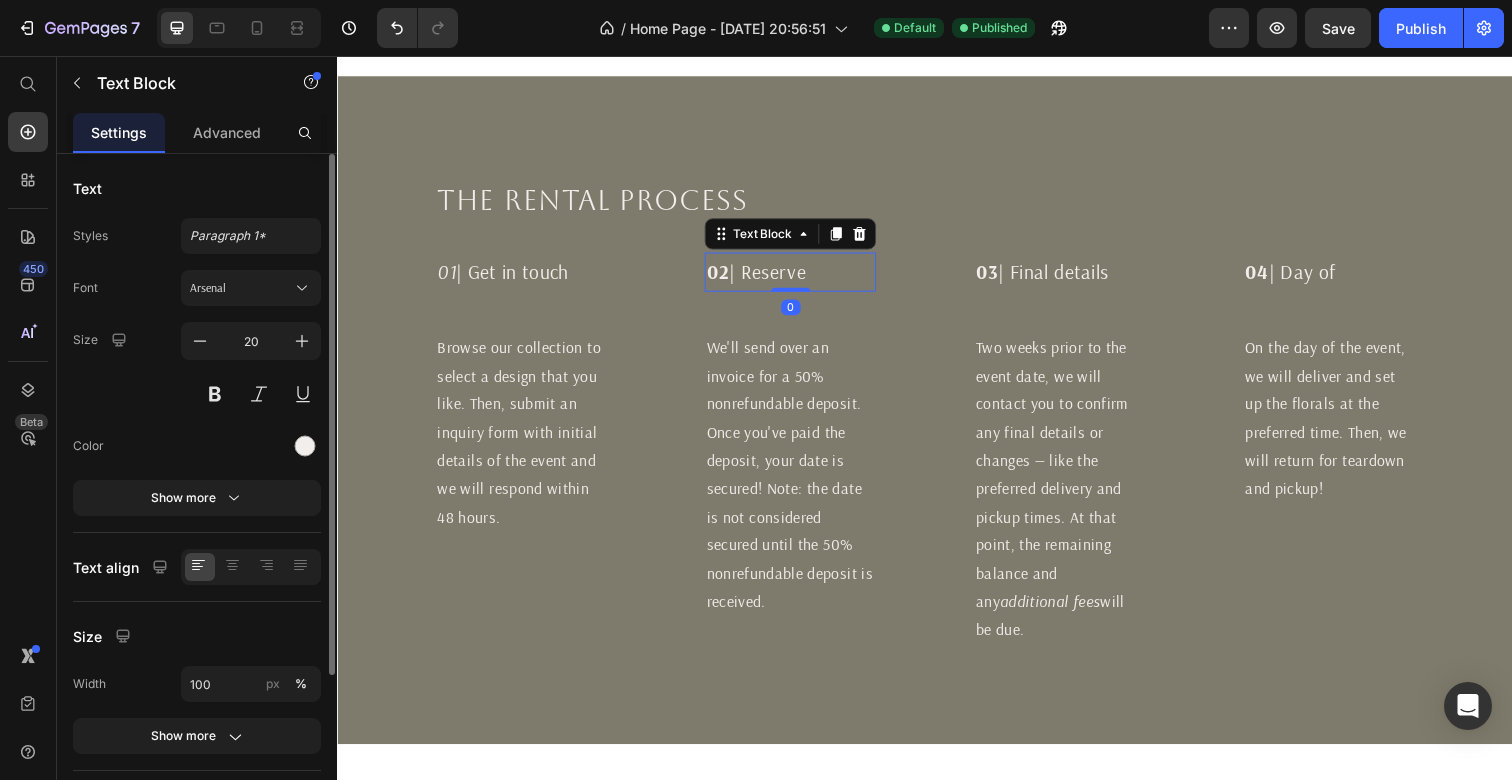 click on "02" at bounding box center (725, 276) 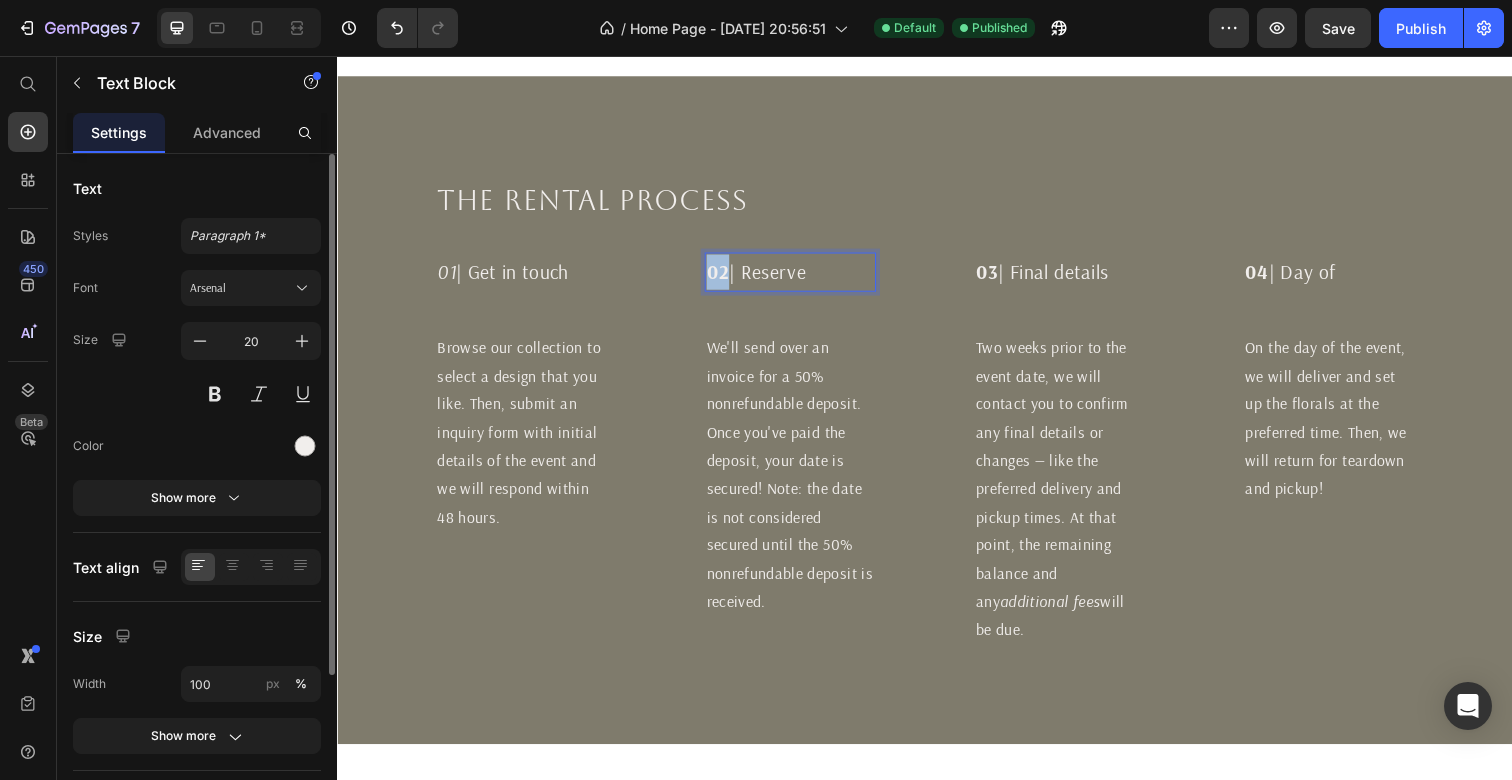 drag, startPoint x: 734, startPoint y: 281, endPoint x: 719, endPoint y: 280, distance: 15.033297 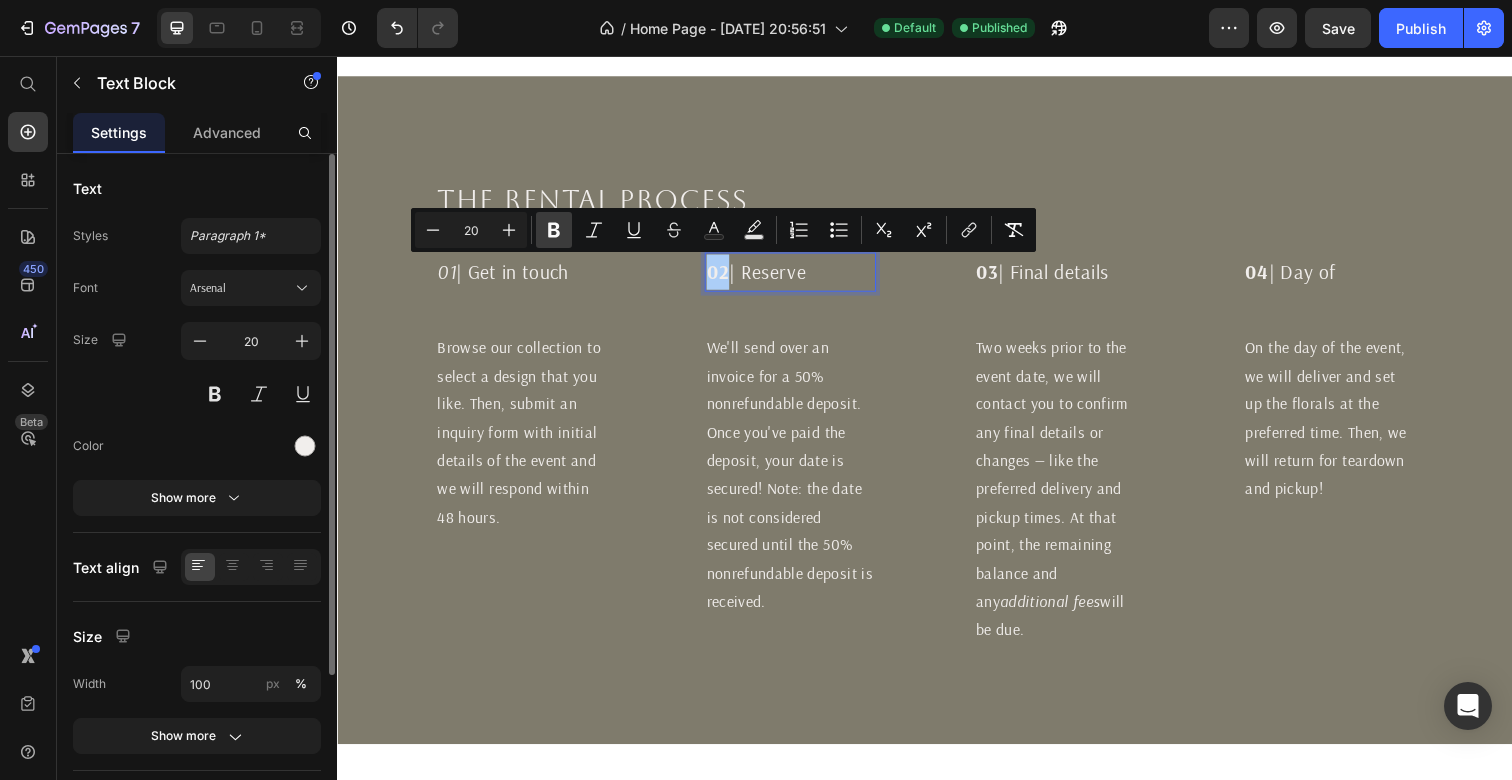 click on "Bold" at bounding box center [554, 230] 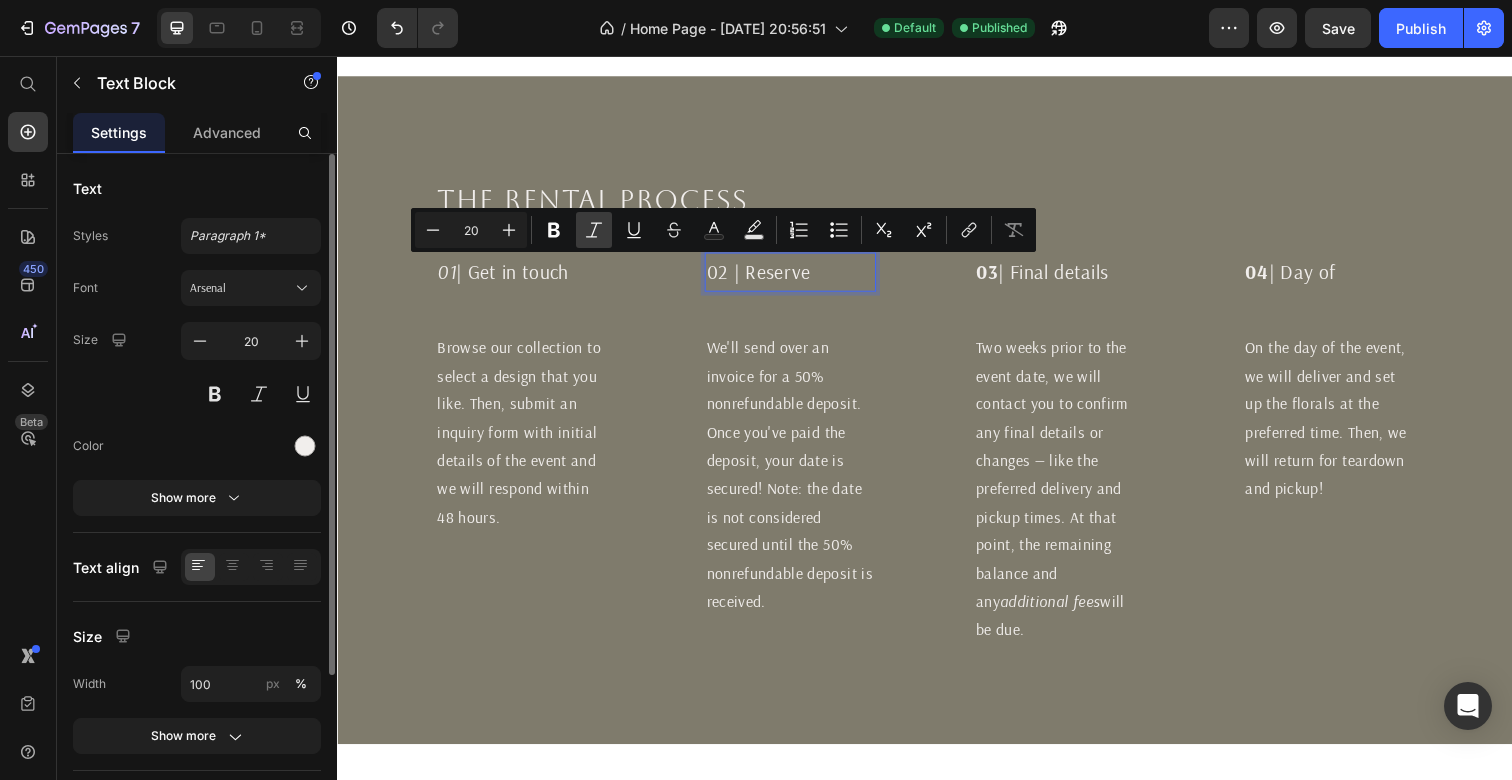 click on "Italic" at bounding box center (594, 230) 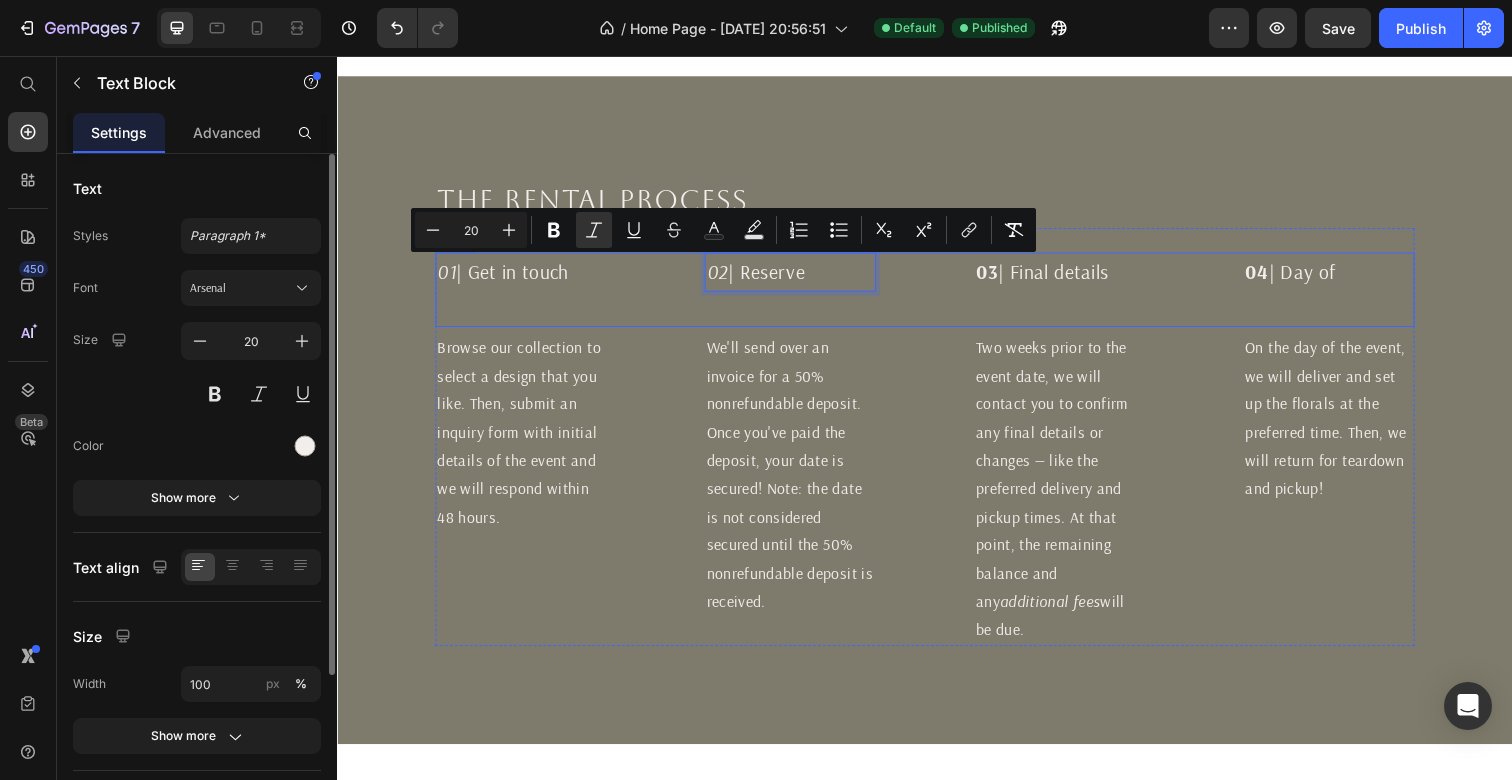 click on "03  | Final details Text Block" at bounding box center (1074, 295) 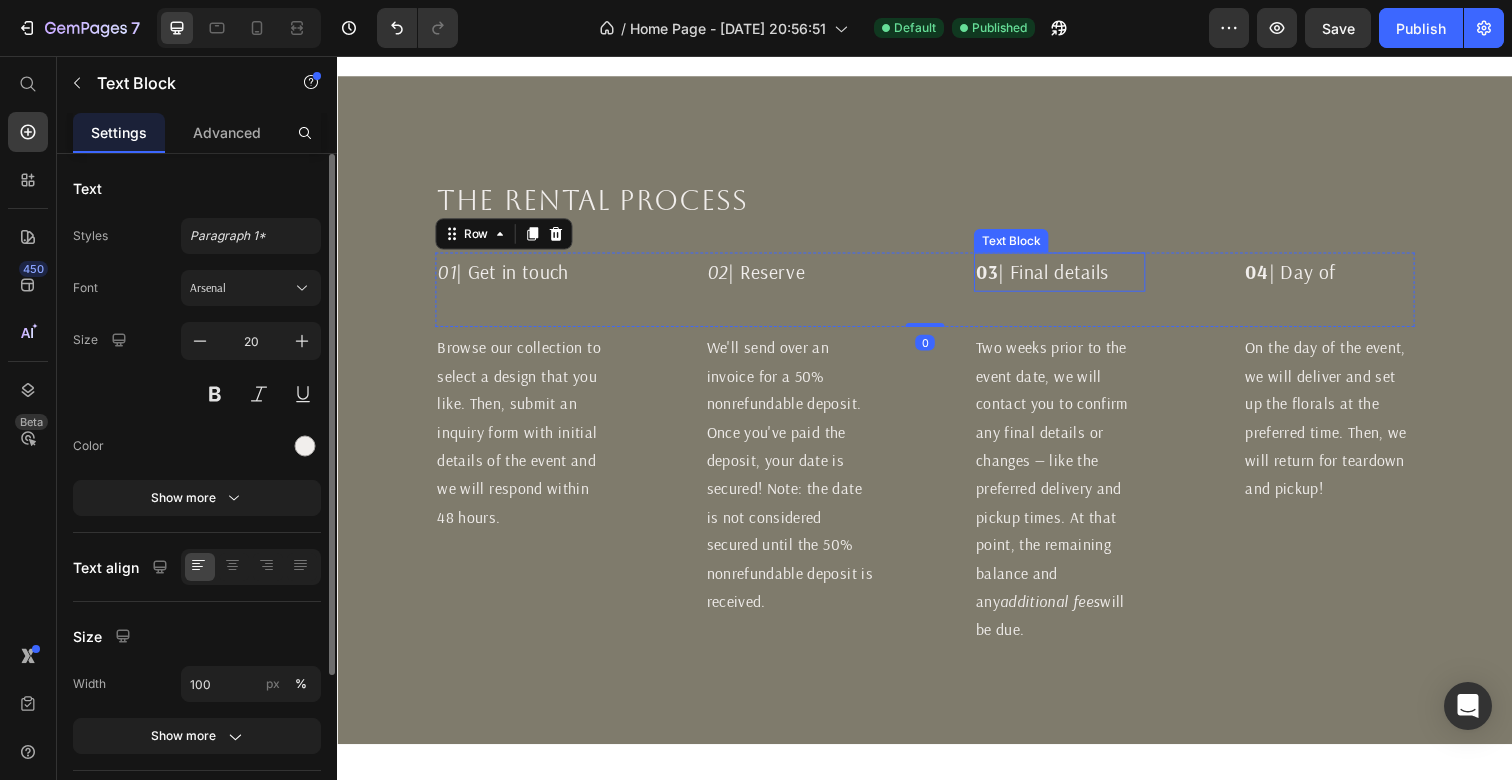 click on "03" at bounding box center (1000, 276) 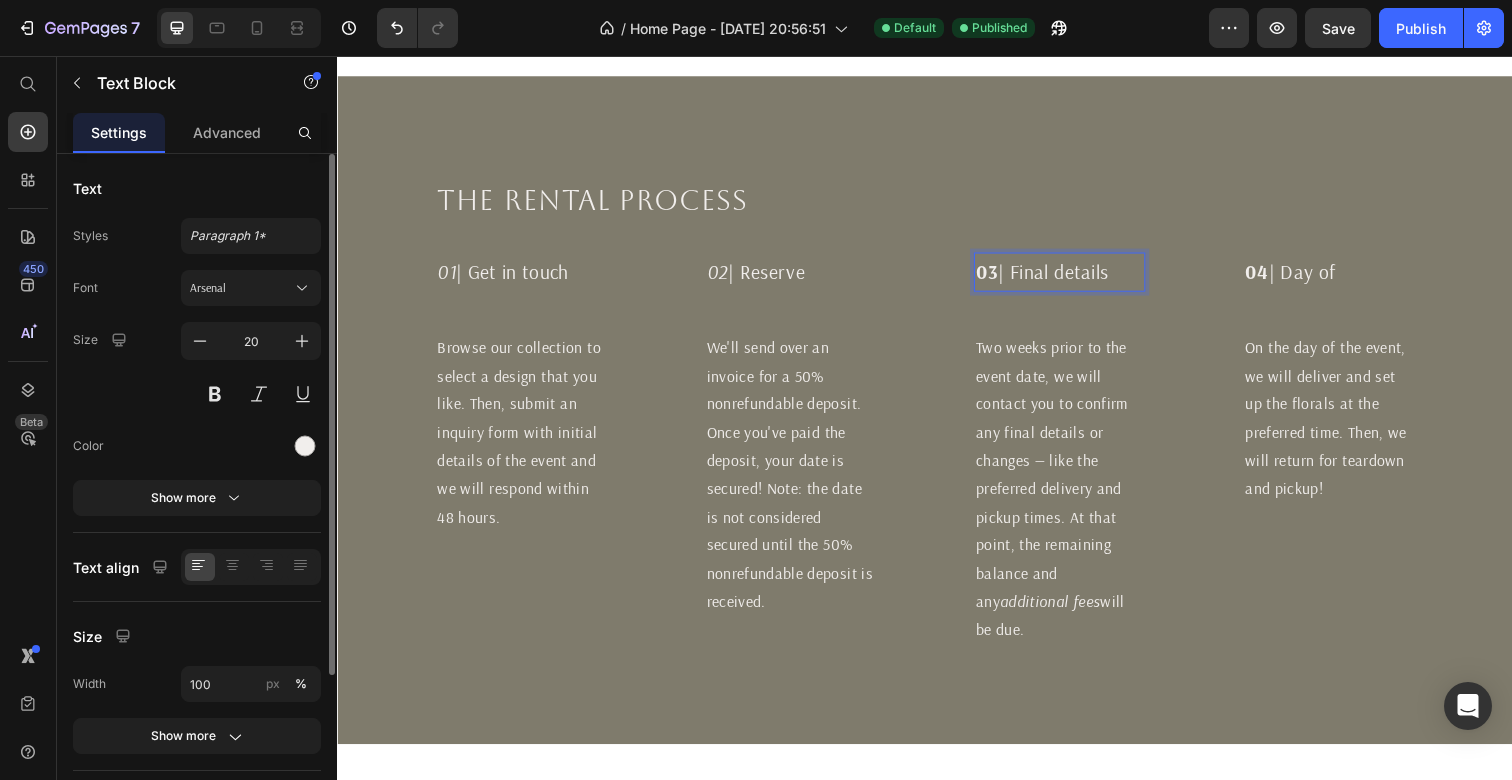 click on "03" at bounding box center (1000, 276) 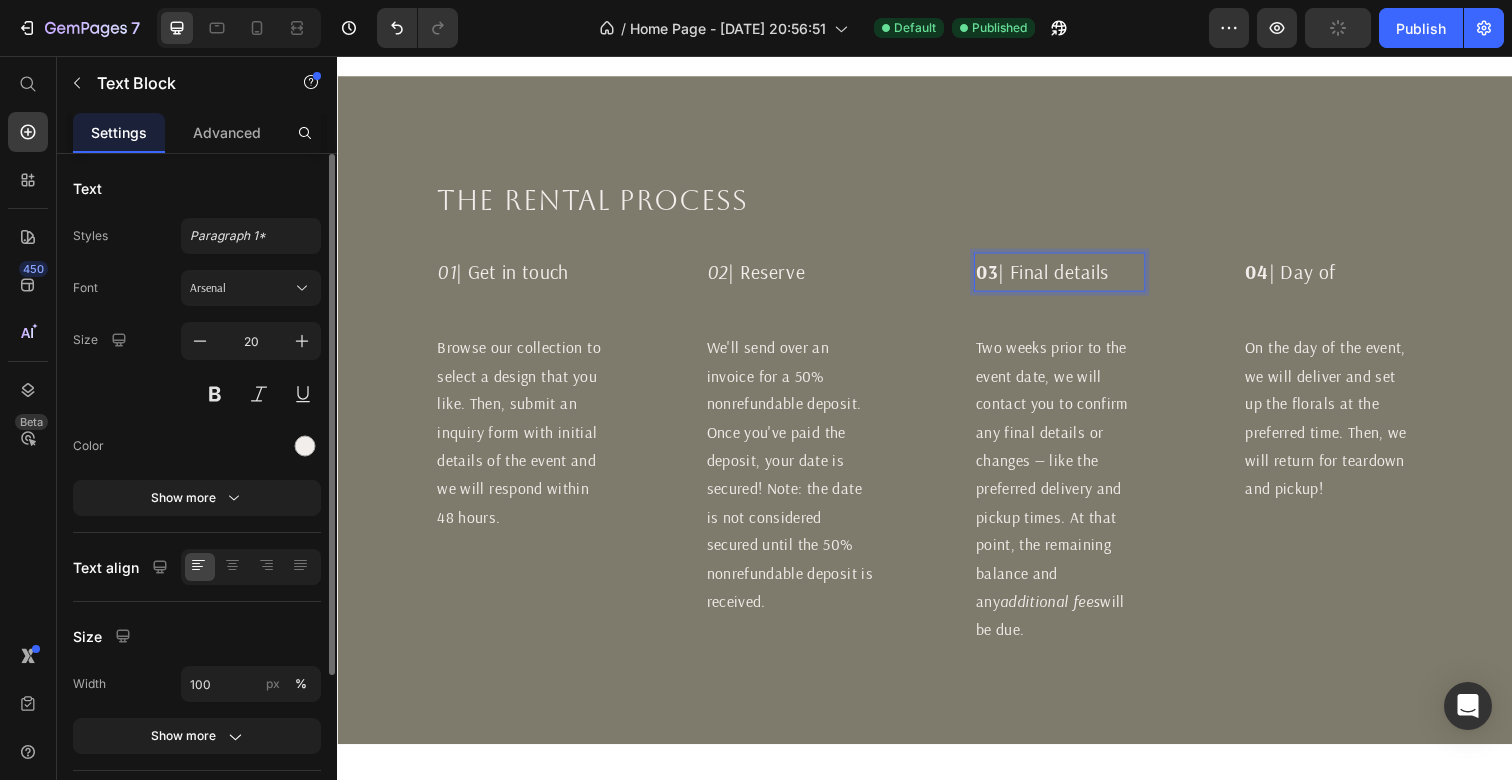 click on "03  | Final details" at bounding box center [1074, 277] 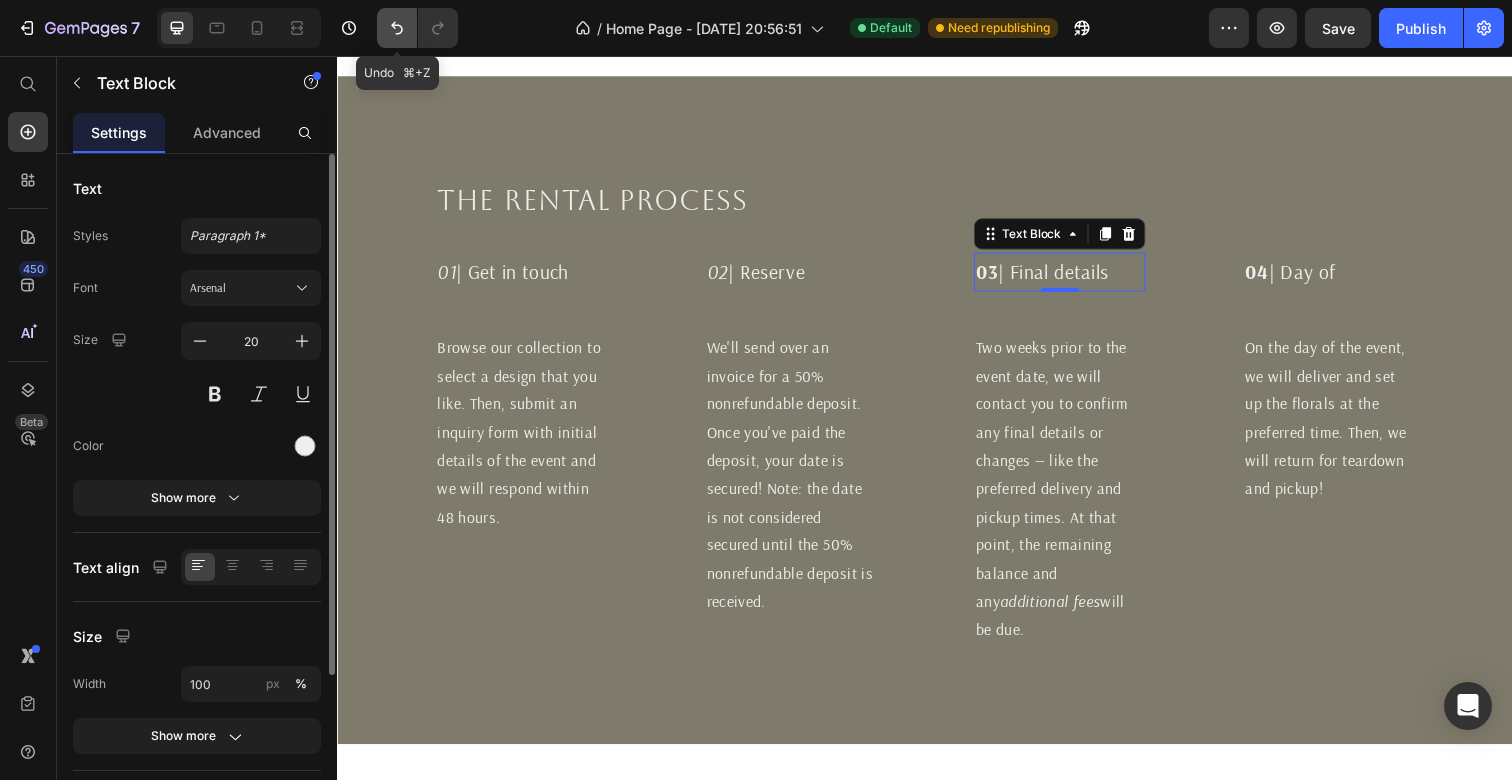 click 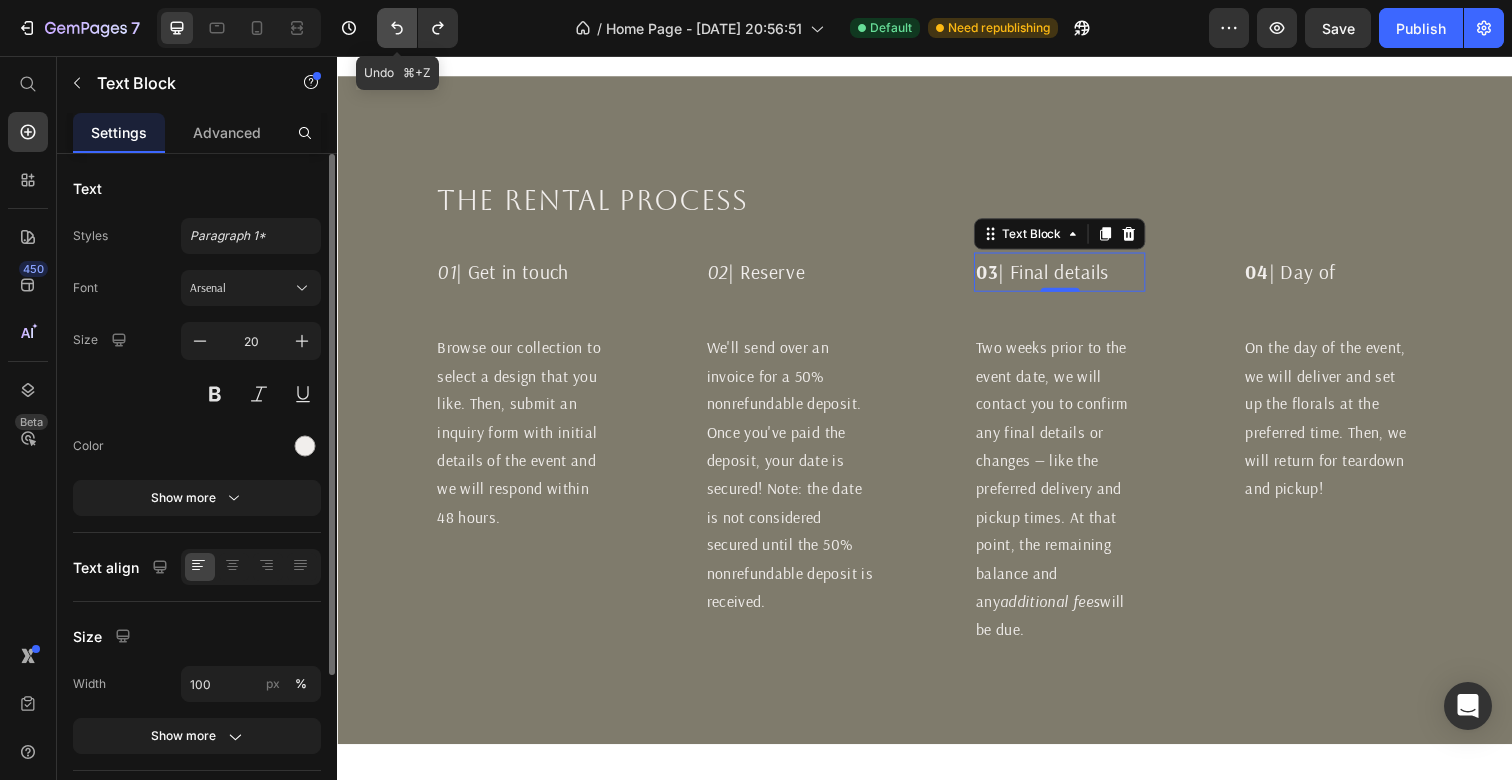 click 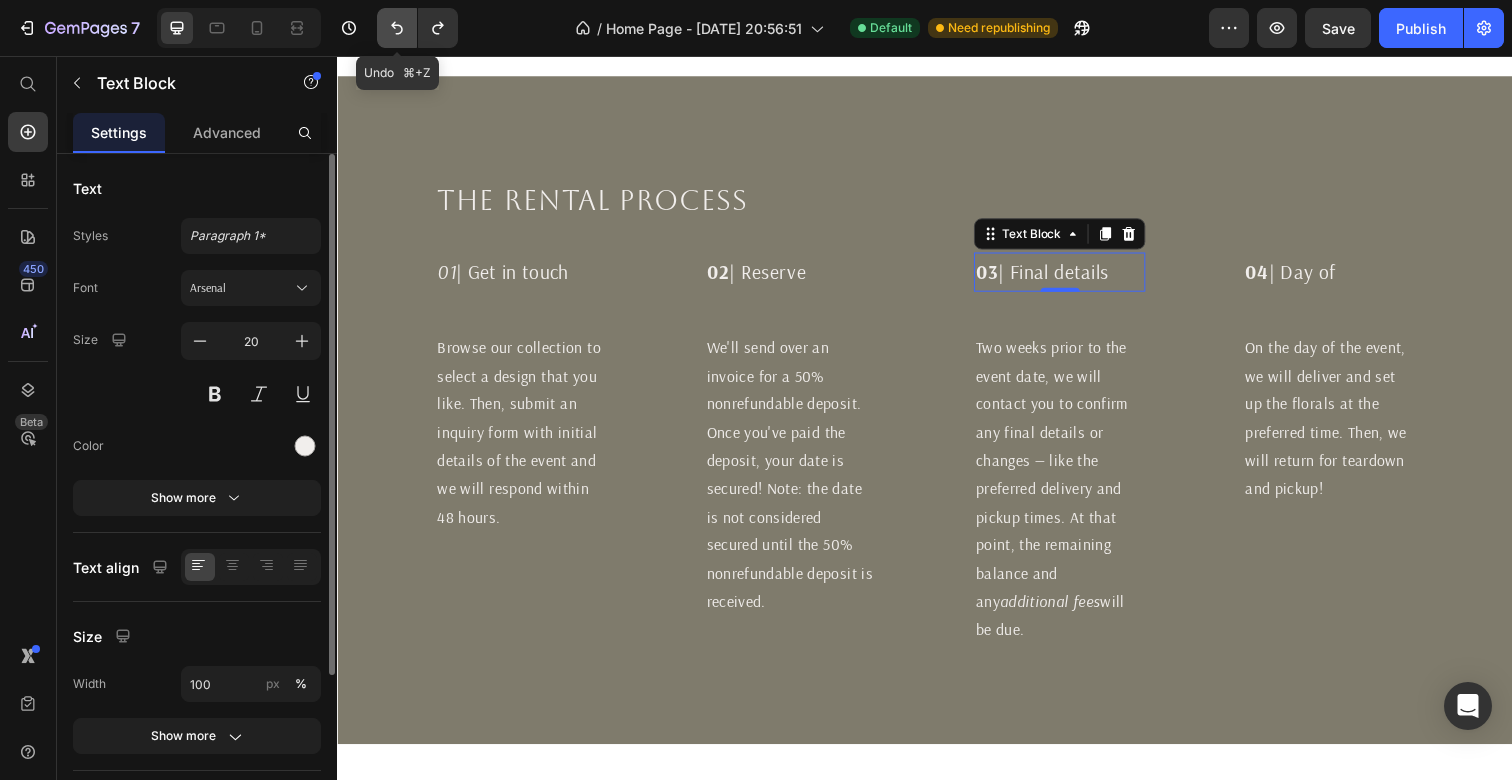 click 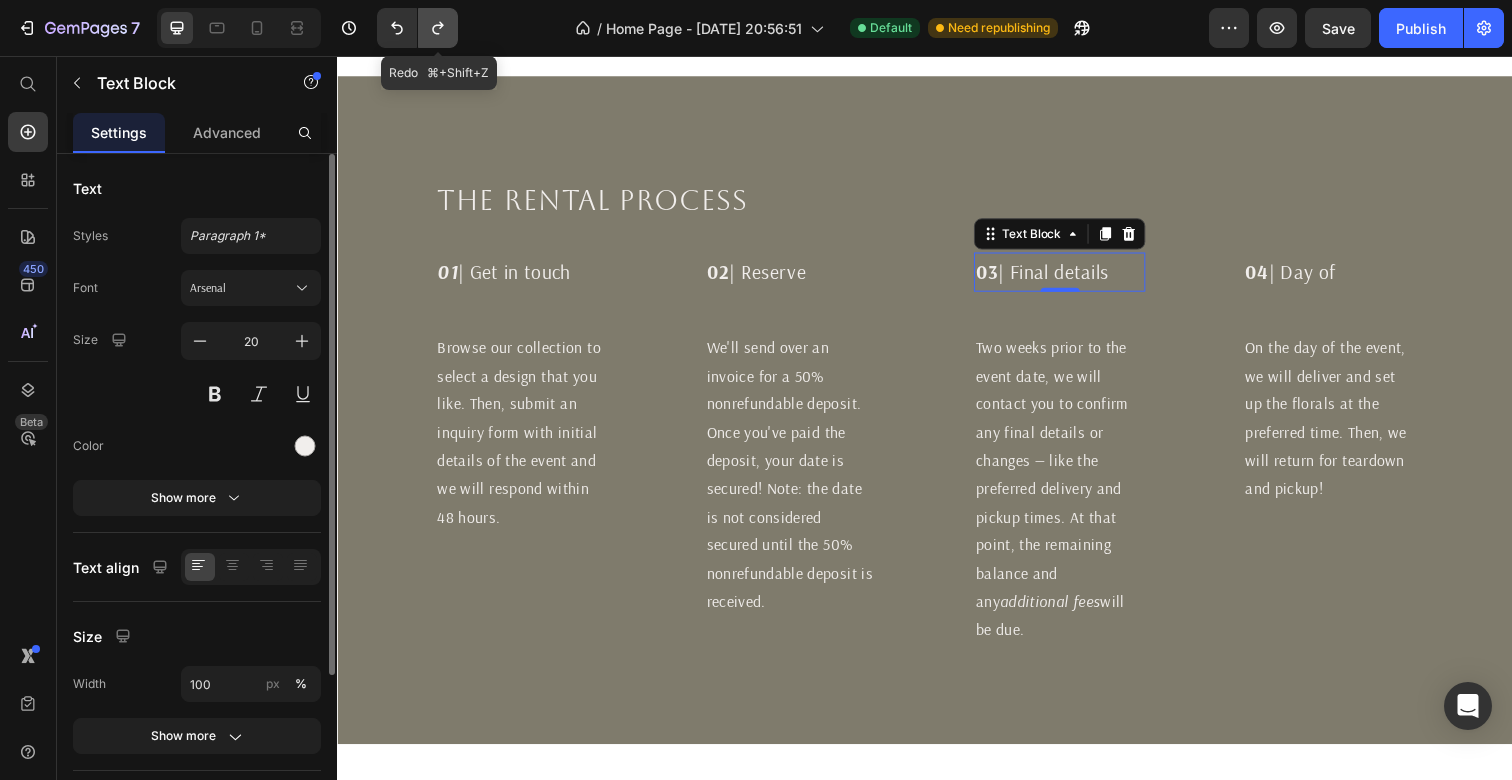click 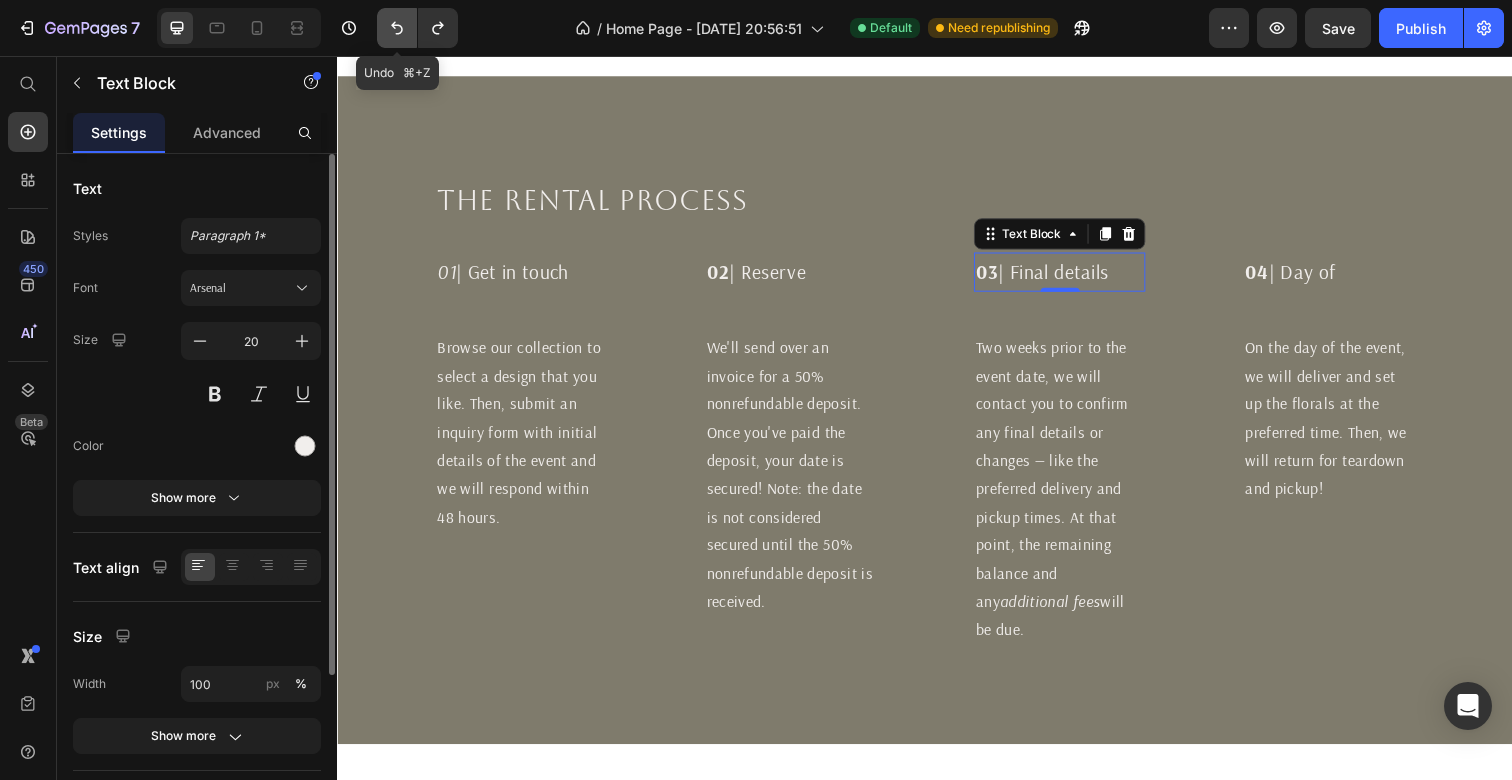 click 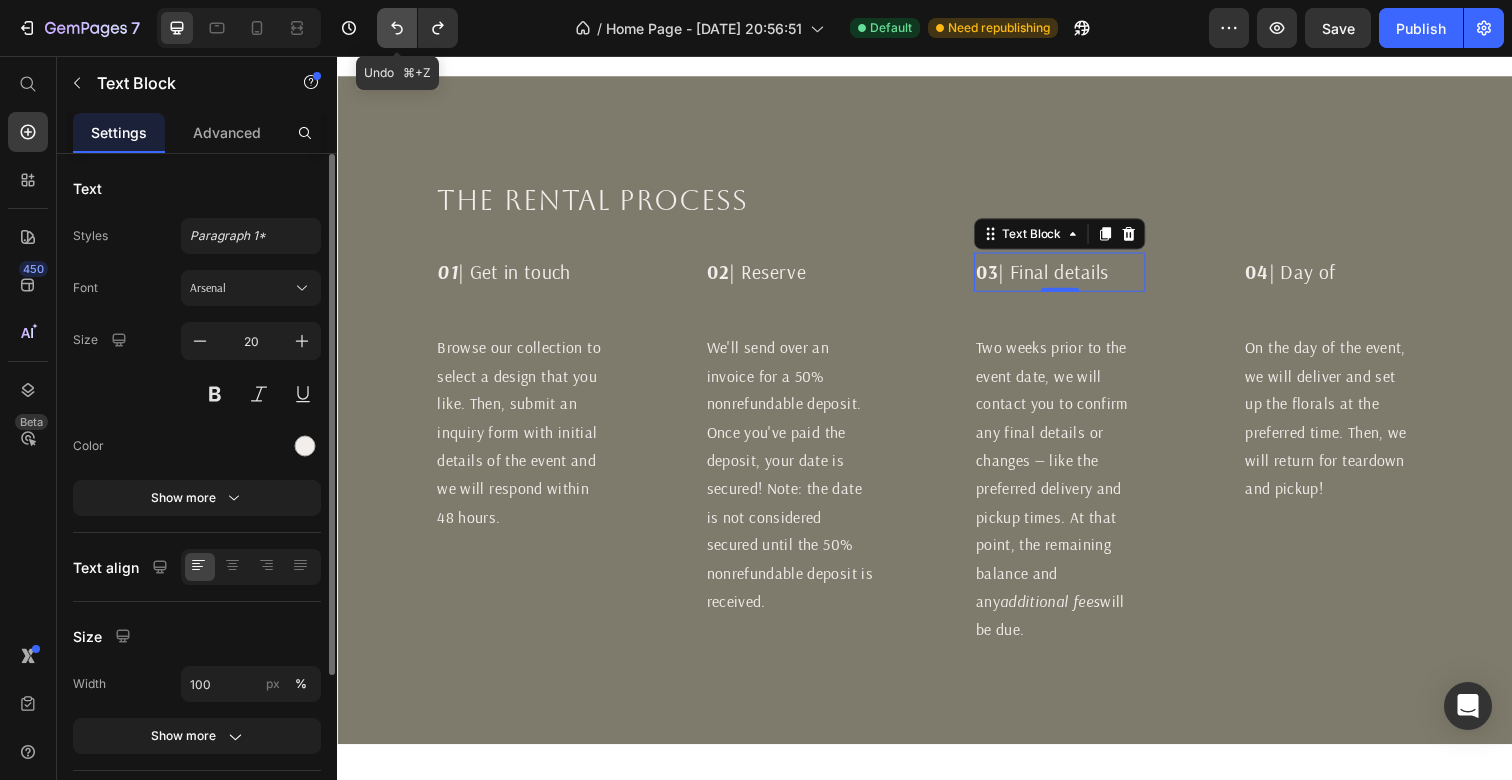 click 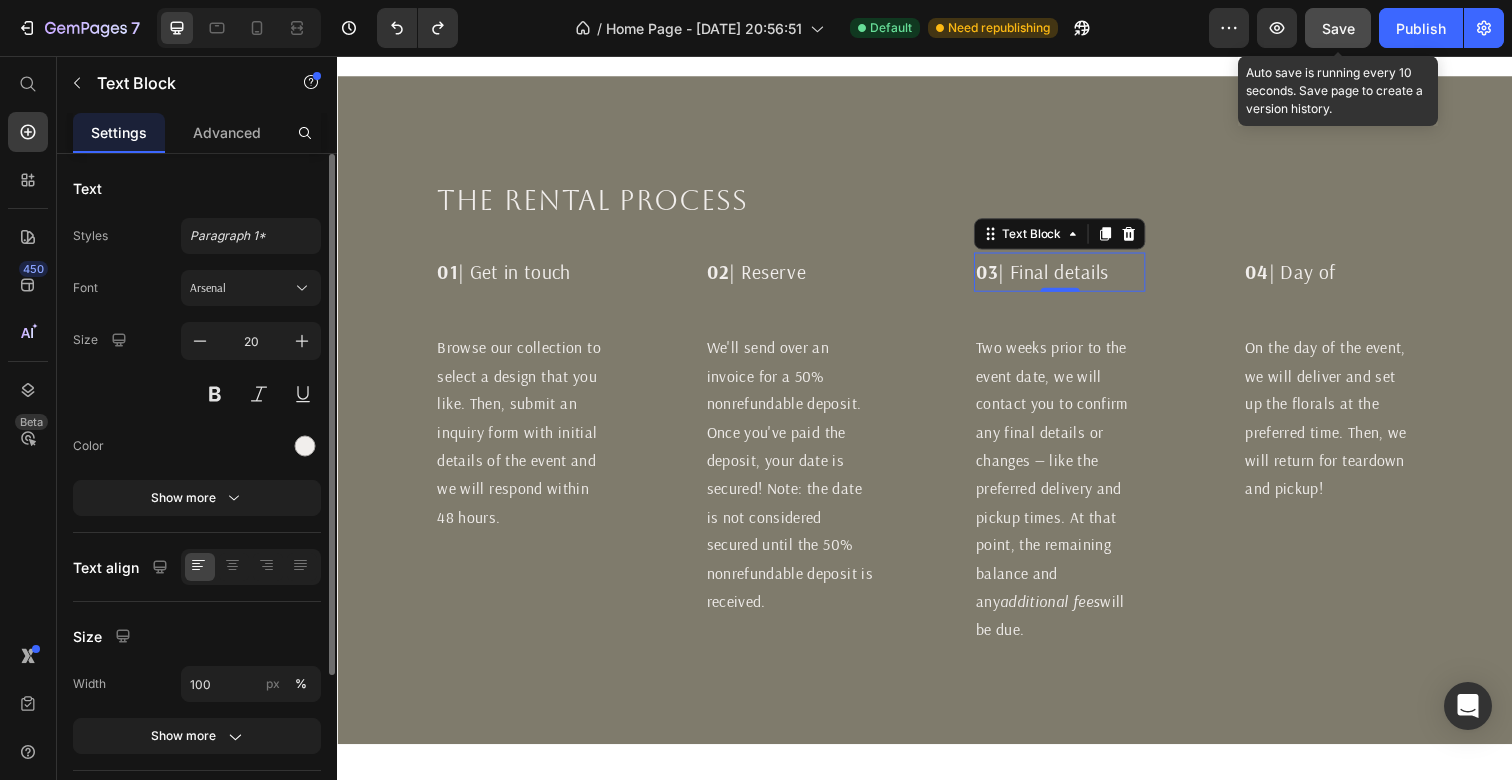 click on "Save" 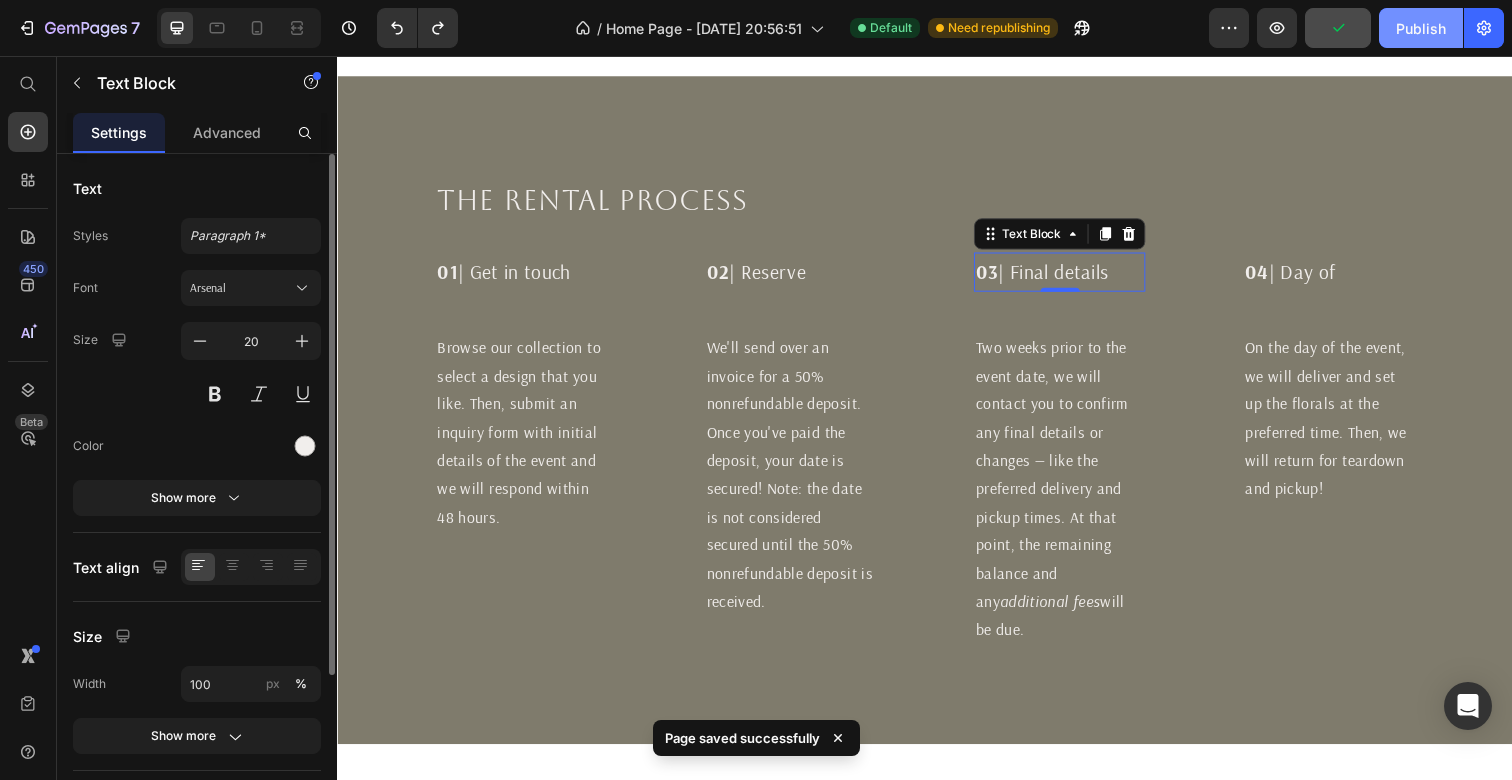click on "Publish" 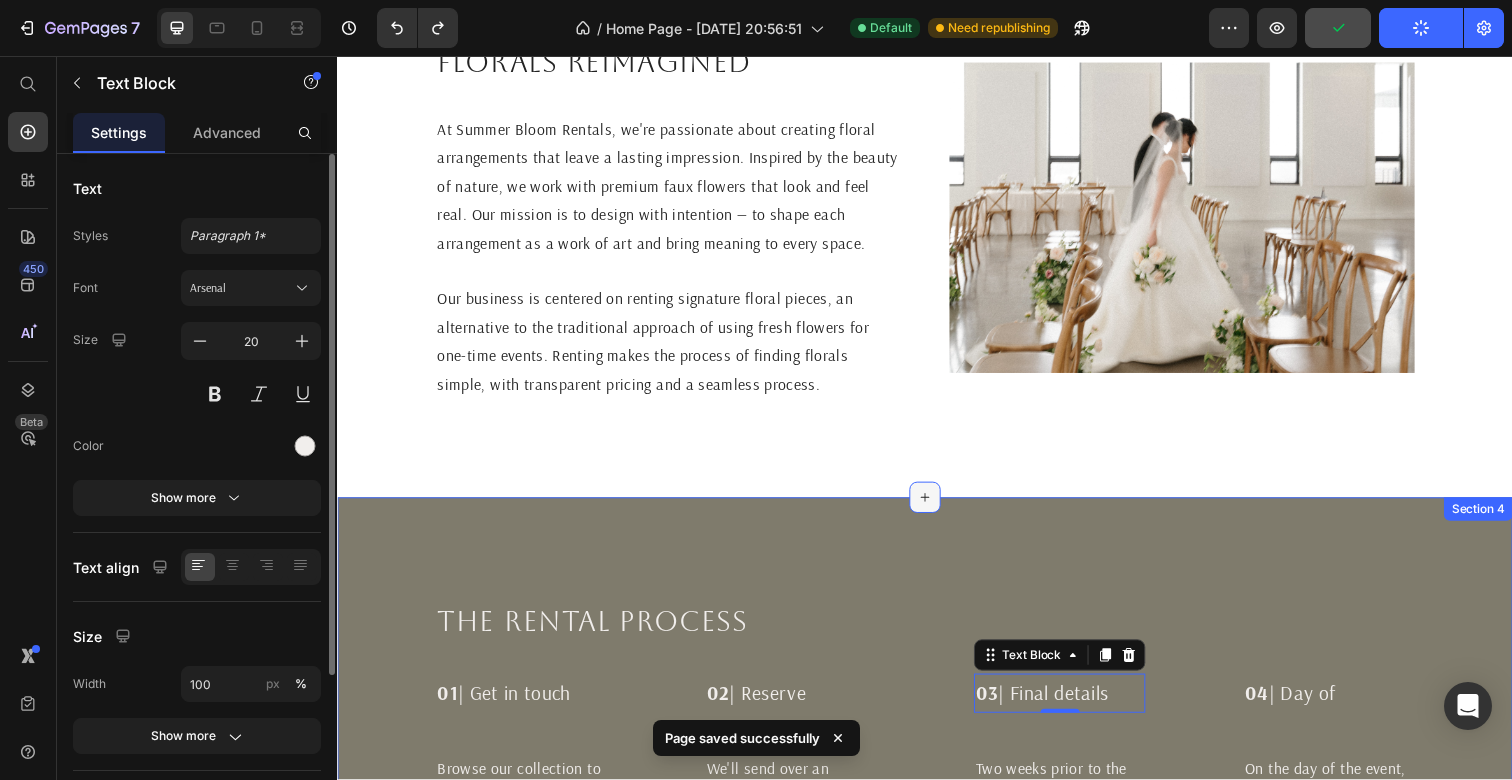scroll, scrollTop: 0, scrollLeft: 0, axis: both 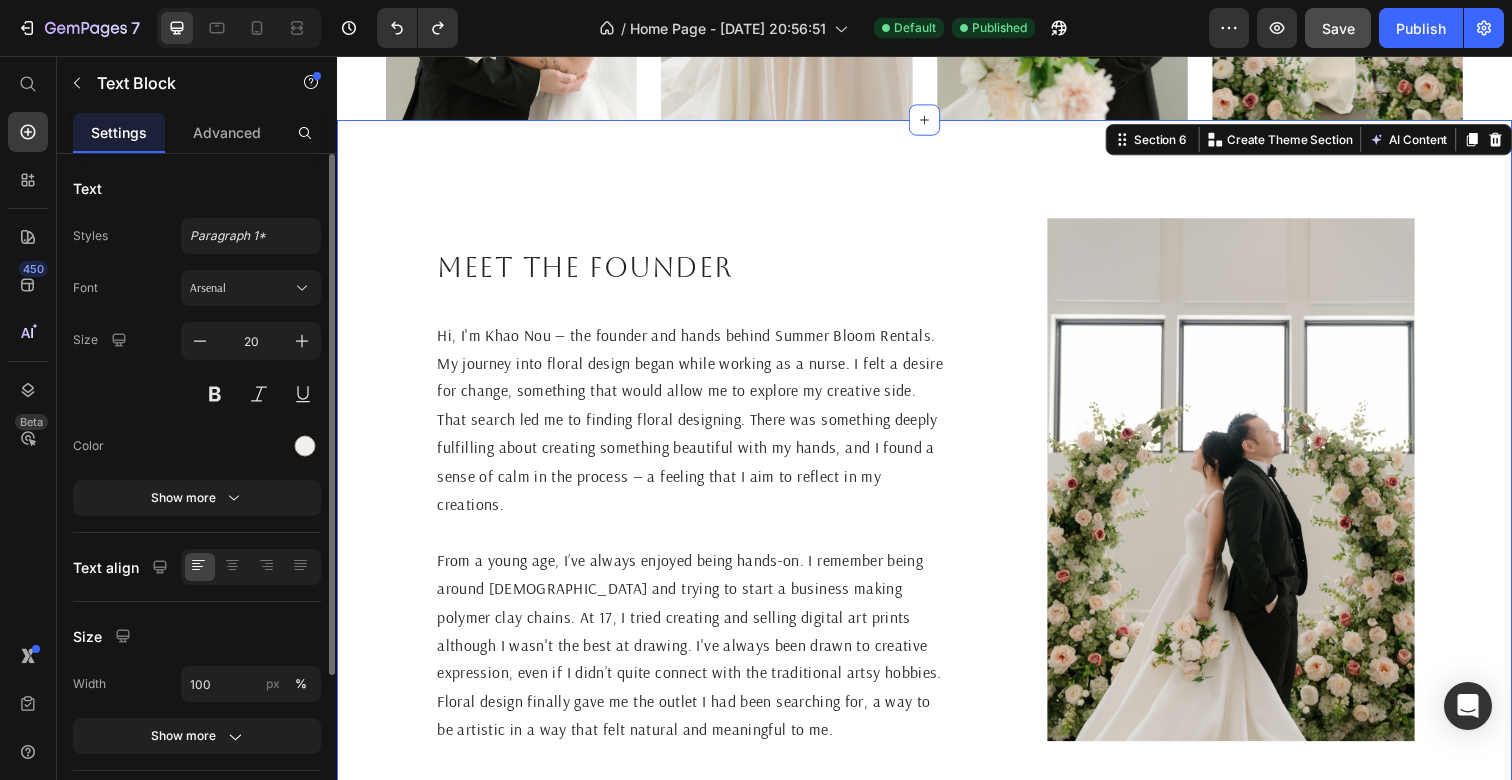 click on "Meet the founder Heading Hi, I'm Khao Nou — the founder and hands behind Summer Bloom Rentals. My journey into floral design began while working as a nurse. I felt a desire for change, something that would allow me to explore my creative side. That search led me to finding floral designing. There was something deeply fulfilling about creating something beautiful with my hands, and I found a sense of calm in the process — a feeling that I aim to reflect in my creations.   From a young age, I’ve always enjoyed being hands-on. I remember being around [DEMOGRAPHIC_DATA] and trying to start a business making polymer clay chains. At 17, I tried creating and selling digital art prints although I wasn't the best at drawing. I've always been drawn to creative expression, even if I didn’t quite connect with the traditional artsy hobbies. Floral design finally gave me the outlet I had been searching for, a way to be artistic in a way that felt natural and meaningful to me. Text Block Image Section 6   AI Content" at bounding box center (937, 503) 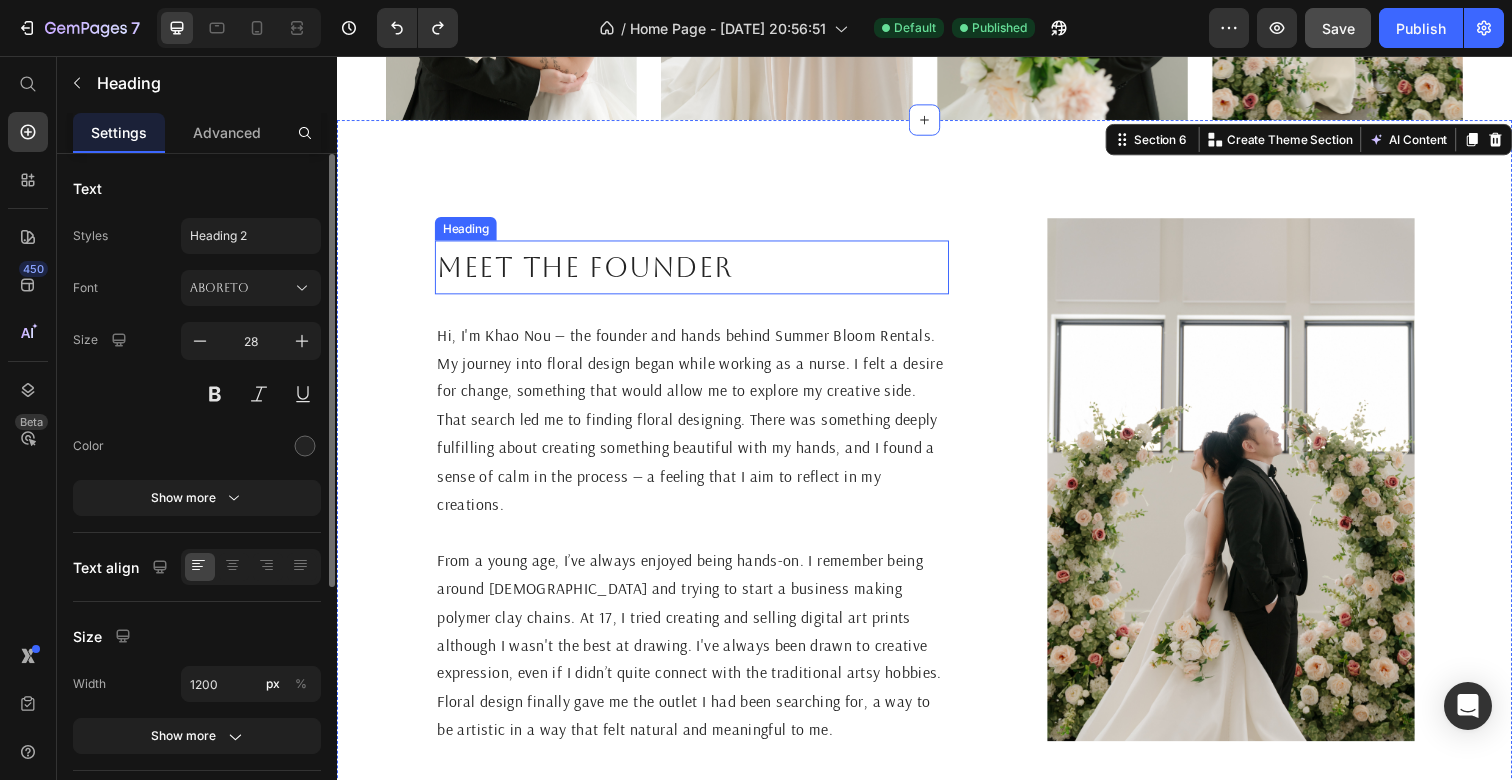 click on "Meet the founder" at bounding box center (699, 272) 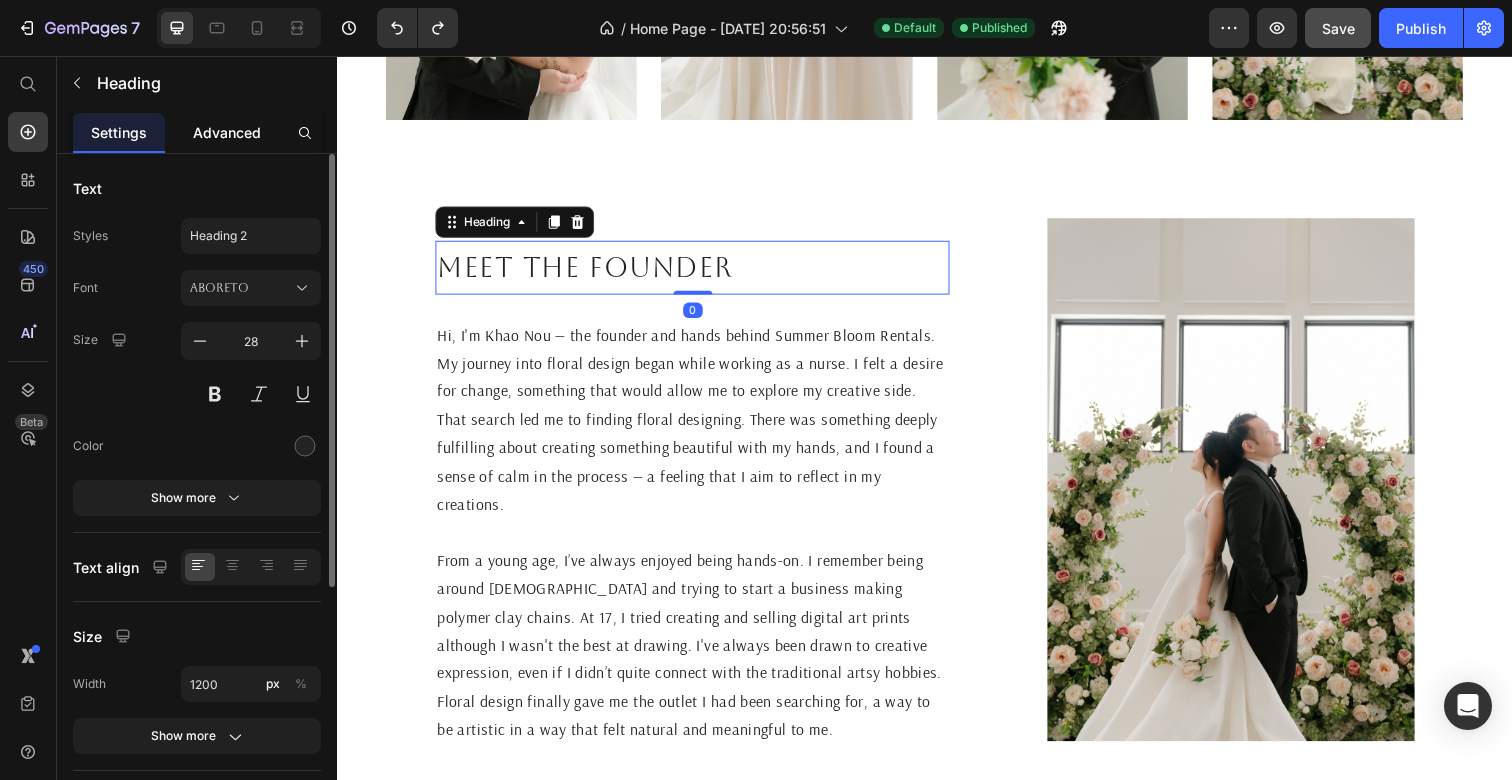click on "Advanced" at bounding box center [227, 132] 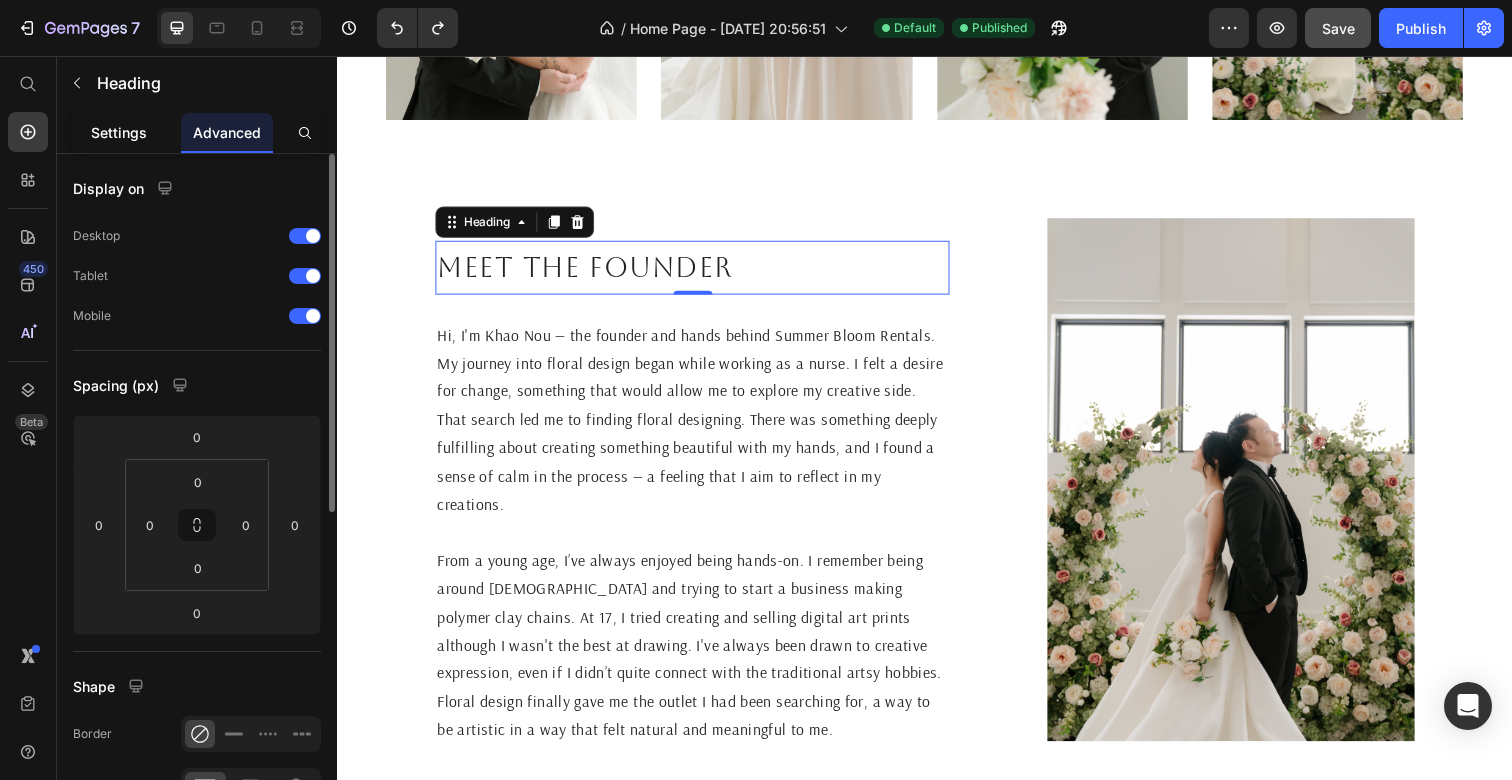 click on "Settings" at bounding box center (119, 132) 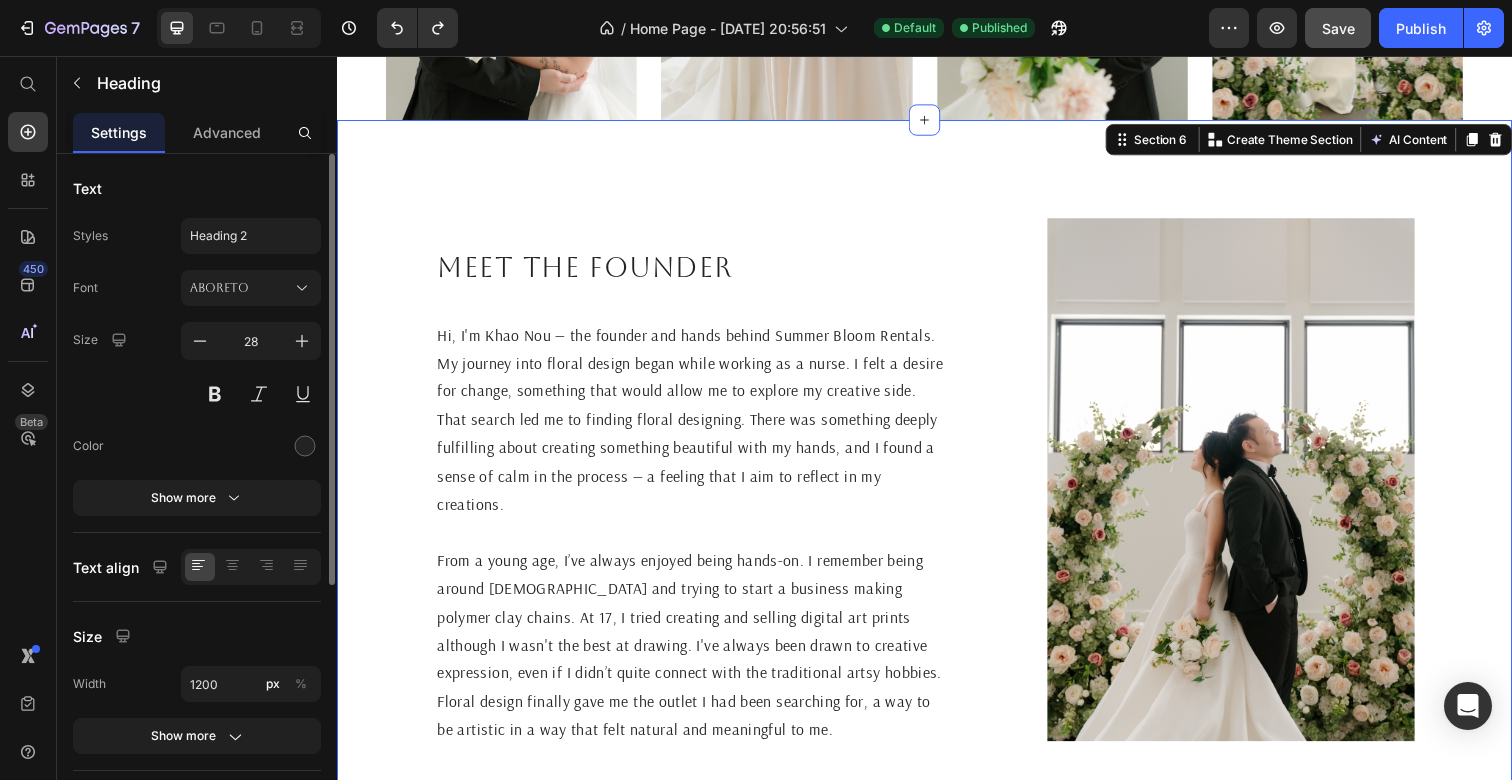 click on "Meet the founder Heading Hi, I'm Khao Nou — the founder and hands behind Summer Bloom Rentals. My journey into floral design began while working as a nurse. I felt a desire for change, something that would allow me to explore my creative side. That search led me to finding floral designing. There was something deeply fulfilling about creating something beautiful with my hands, and I found a sense of calm in the process — a feeling that I aim to reflect in my creations.   From a young age, I’ve always enjoyed being hands-on. I remember being around [DEMOGRAPHIC_DATA] and trying to start a business making polymer clay chains. At 17, I tried creating and selling digital art prints although I wasn't the best at drawing. I've always been drawn to creative expression, even if I didn’t quite connect with the traditional artsy hobbies. Floral design finally gave me the outlet I had been searching for, a way to be artistic in a way that felt natural and meaningful to me. Text Block Image Section 6   AI Content" at bounding box center (937, 503) 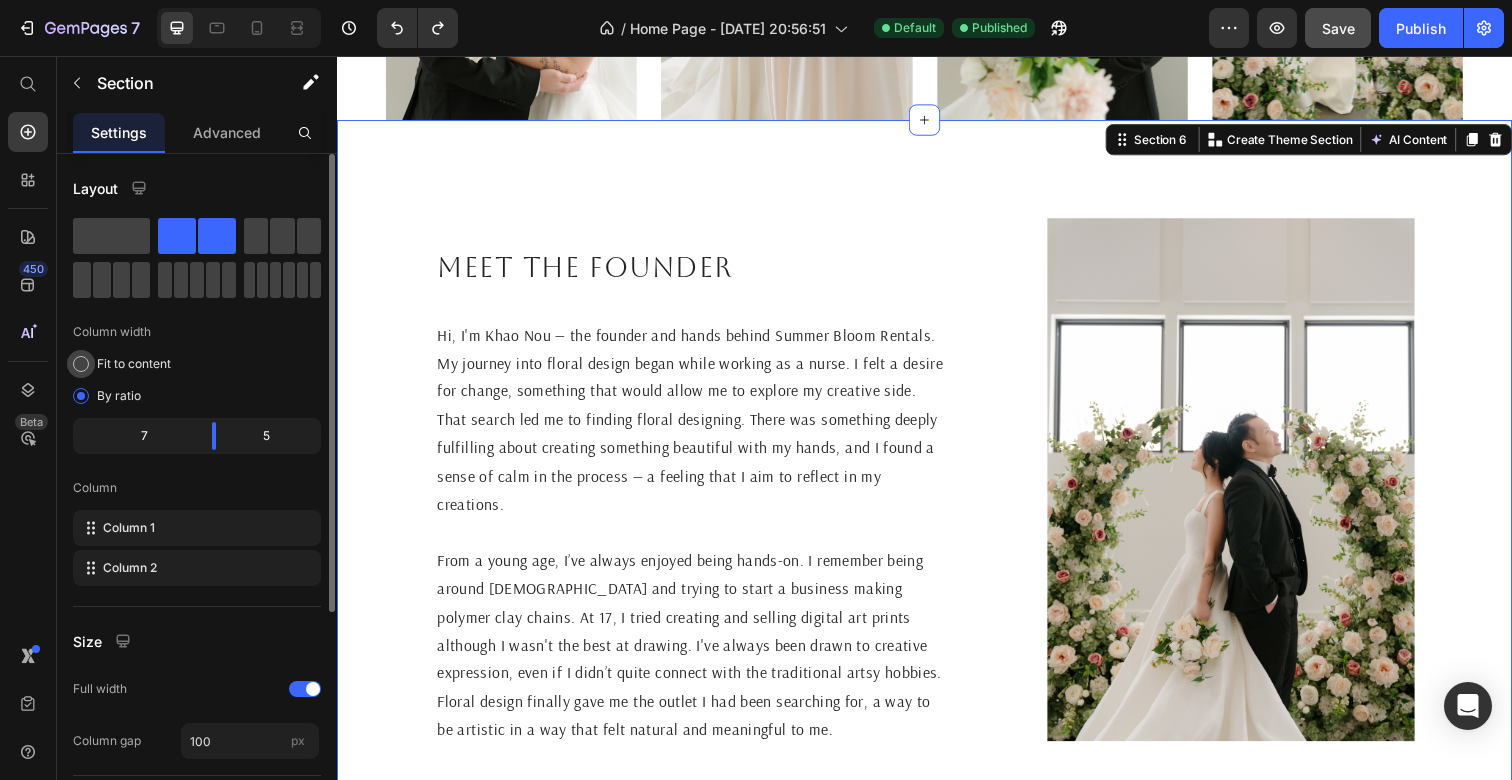 click on "Fit to content" at bounding box center [134, 364] 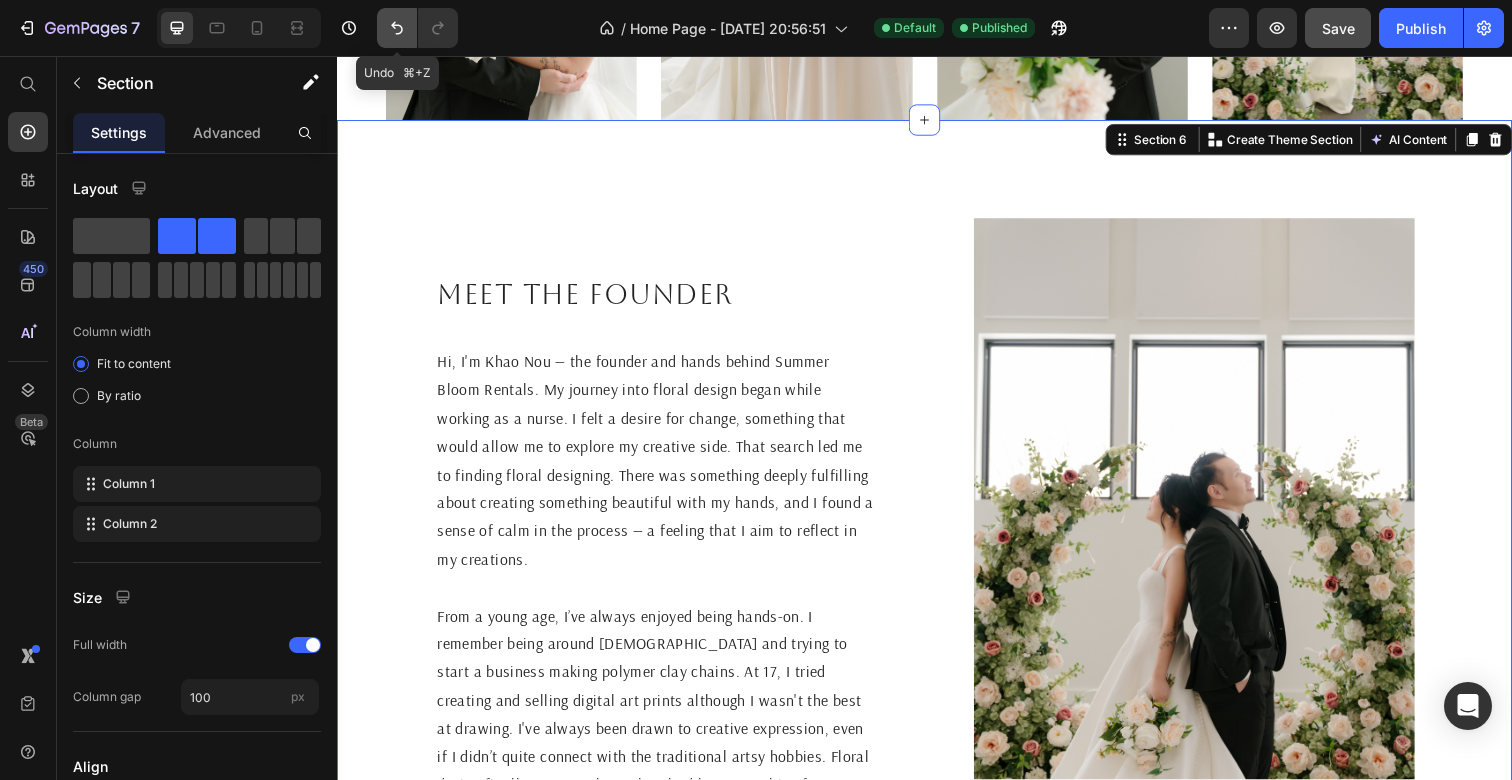 click 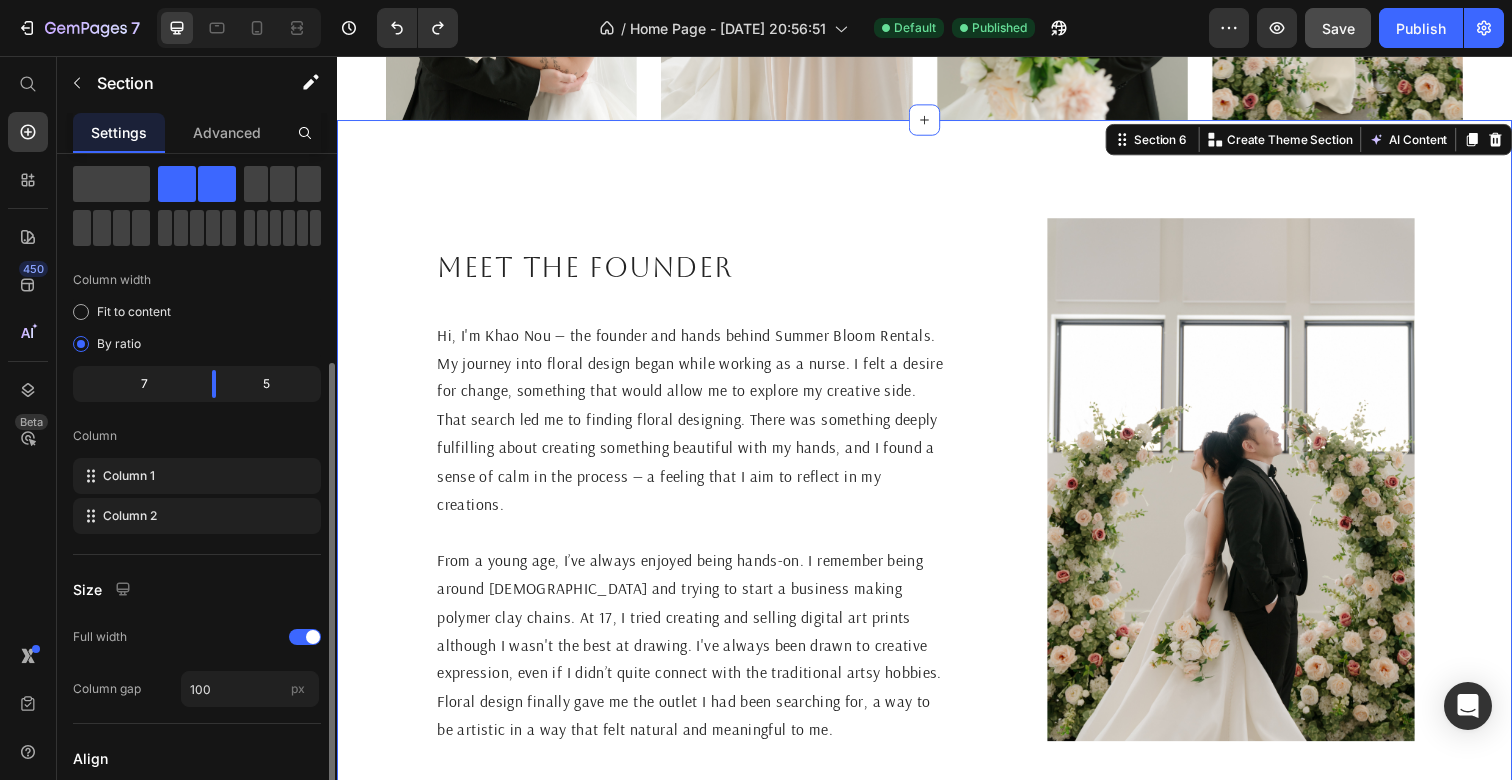 scroll, scrollTop: 334, scrollLeft: 0, axis: vertical 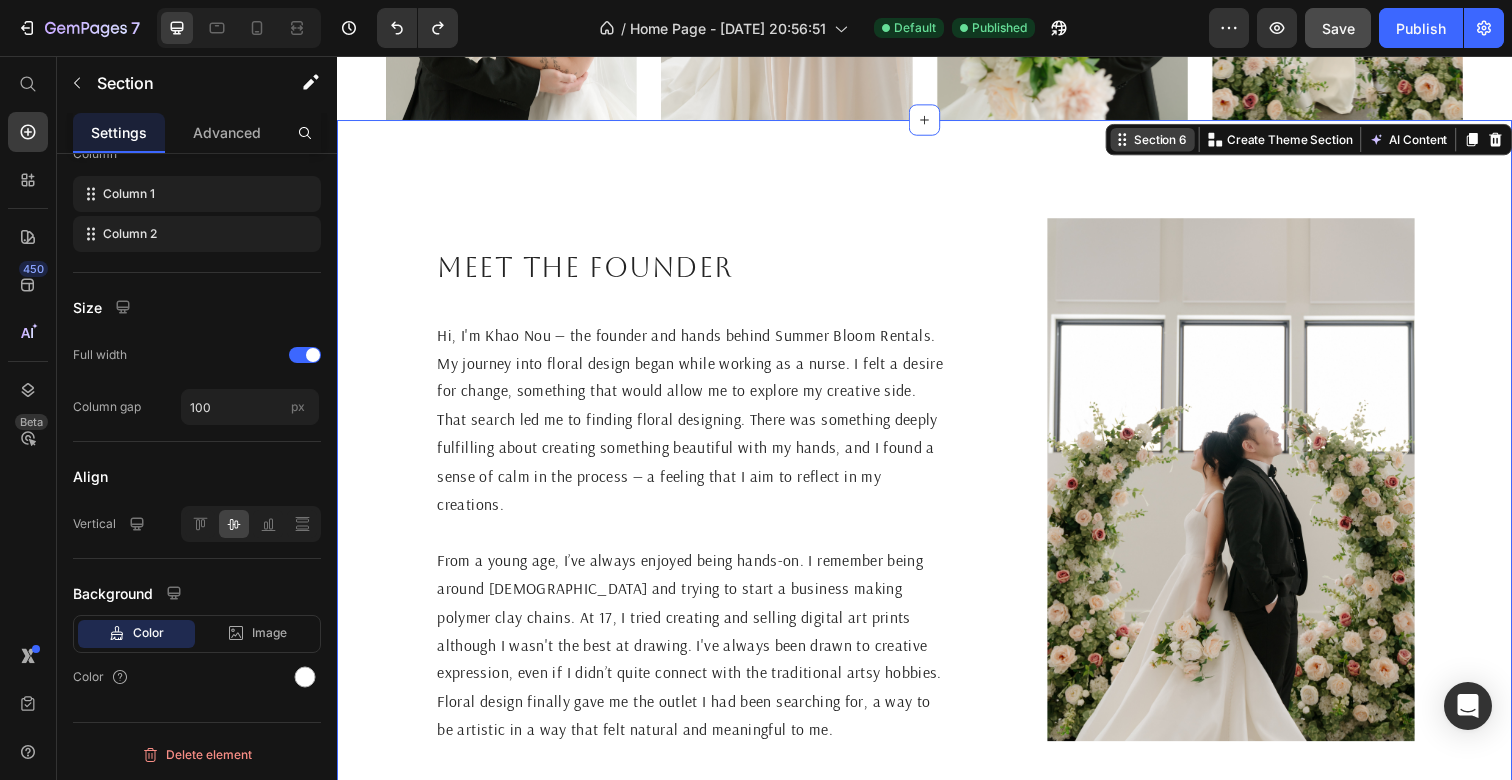click on "Section 6" at bounding box center [1178, 142] 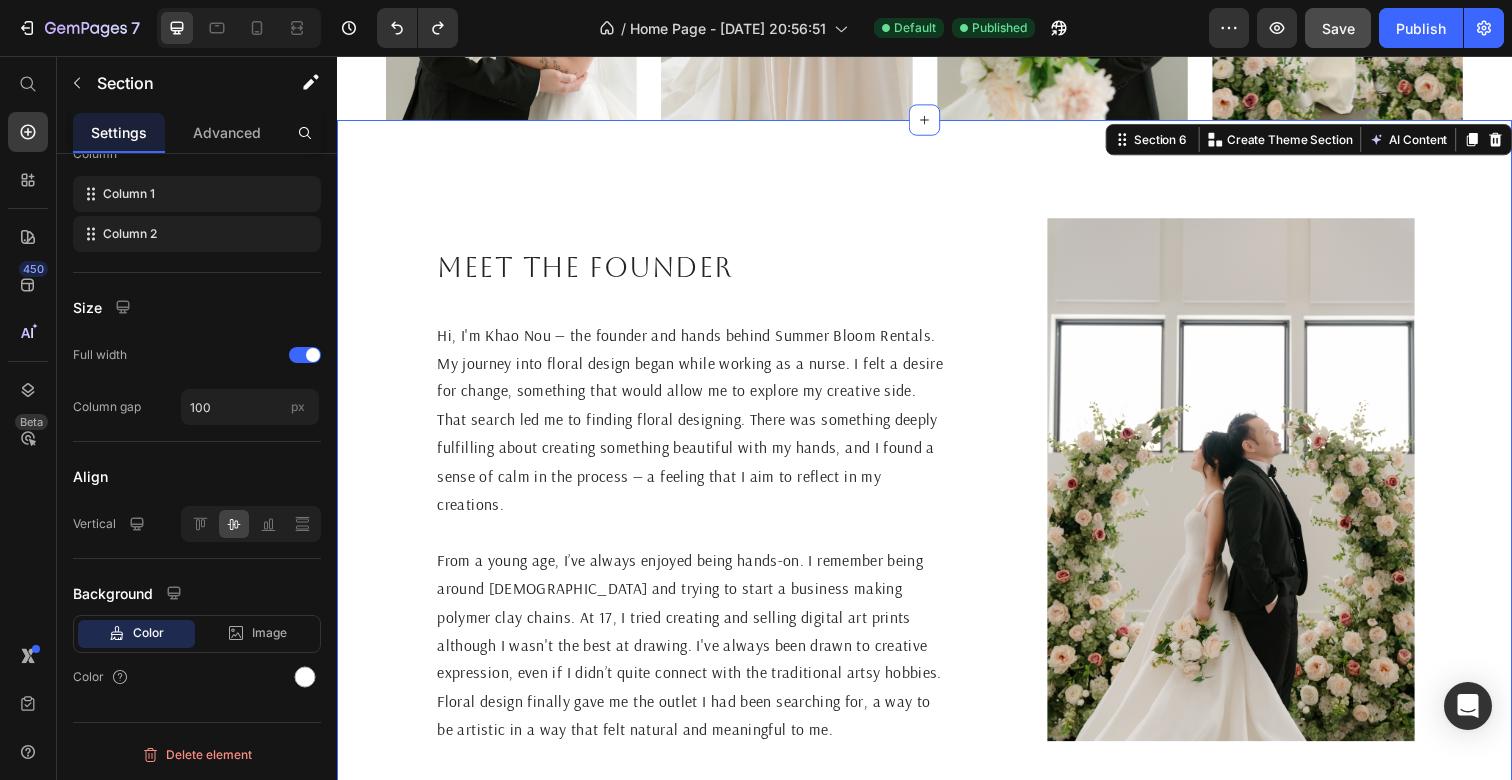 click on "Meet the founder Heading Hi, I'm Khao Nou — the founder and hands behind Summer Bloom Rentals. My journey into floral design began while working as a nurse. I felt a desire for change, something that would allow me to explore my creative side. That search led me to finding floral designing. There was something deeply fulfilling about creating something beautiful with my hands, and I found a sense of calm in the process — a feeling that I aim to reflect in my creations.   From a young age, I’ve always enjoyed being hands-on. I remember being around [DEMOGRAPHIC_DATA] and trying to start a business making polymer clay chains. At 17, I tried creating and selling digital art prints although I wasn't the best at drawing. I've always been drawn to creative expression, even if I didn’t quite connect with the traditional artsy hobbies. Floral design finally gave me the outlet I had been searching for, a way to be artistic in a way that felt natural and meaningful to me. Text Block Image Section 6   AI Content" at bounding box center [937, 503] 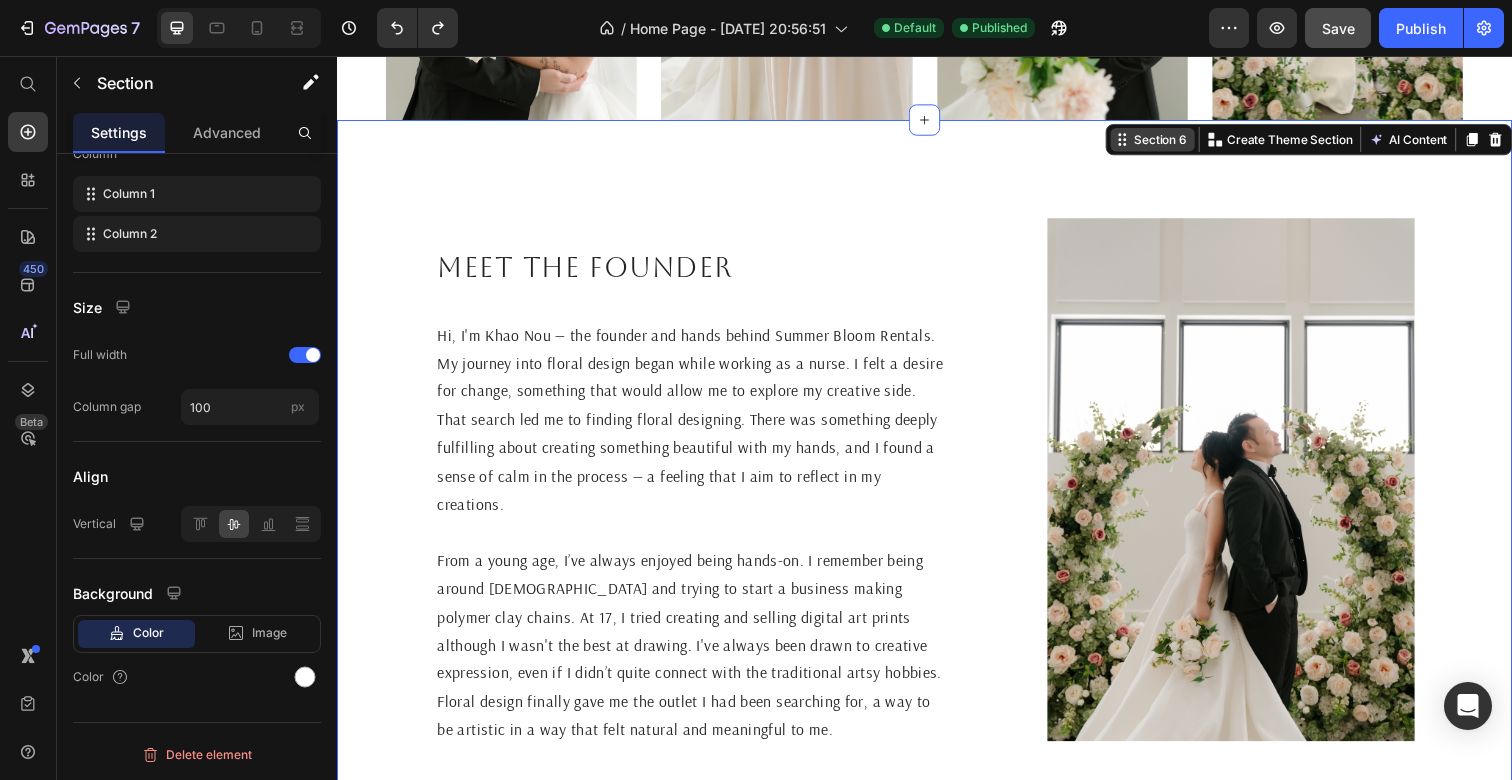 click 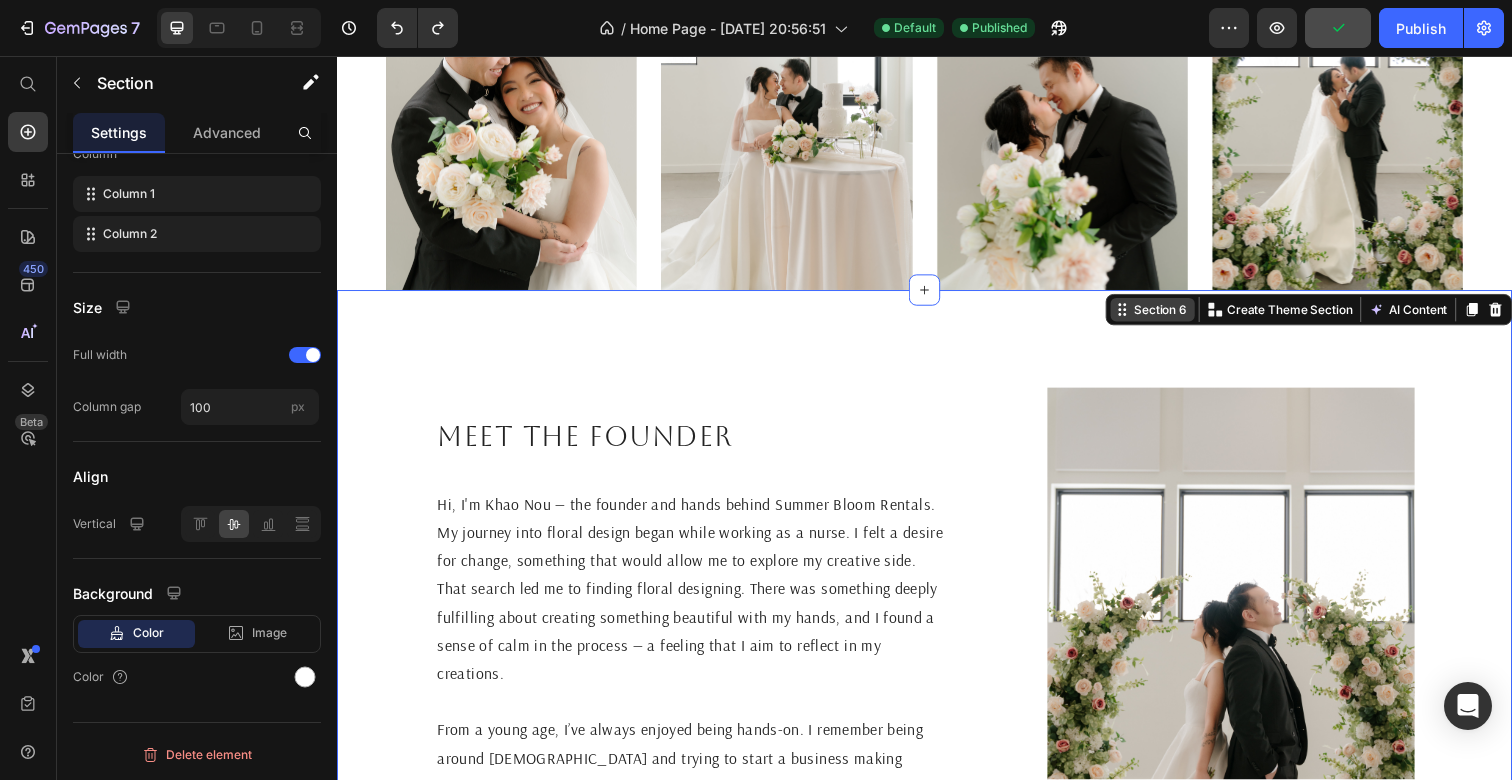 scroll, scrollTop: 2634, scrollLeft: 0, axis: vertical 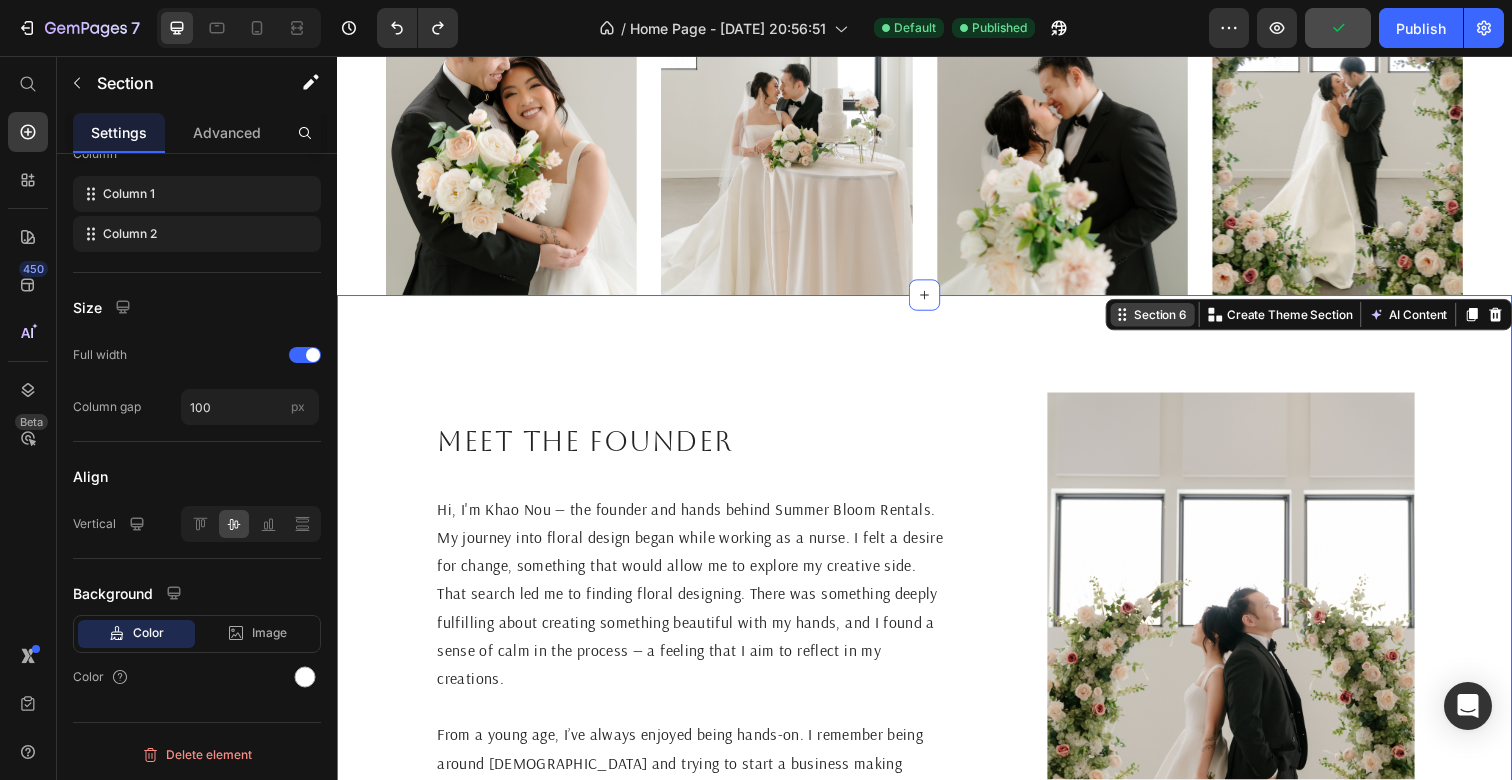 click on "Section 6" at bounding box center (1178, 320) 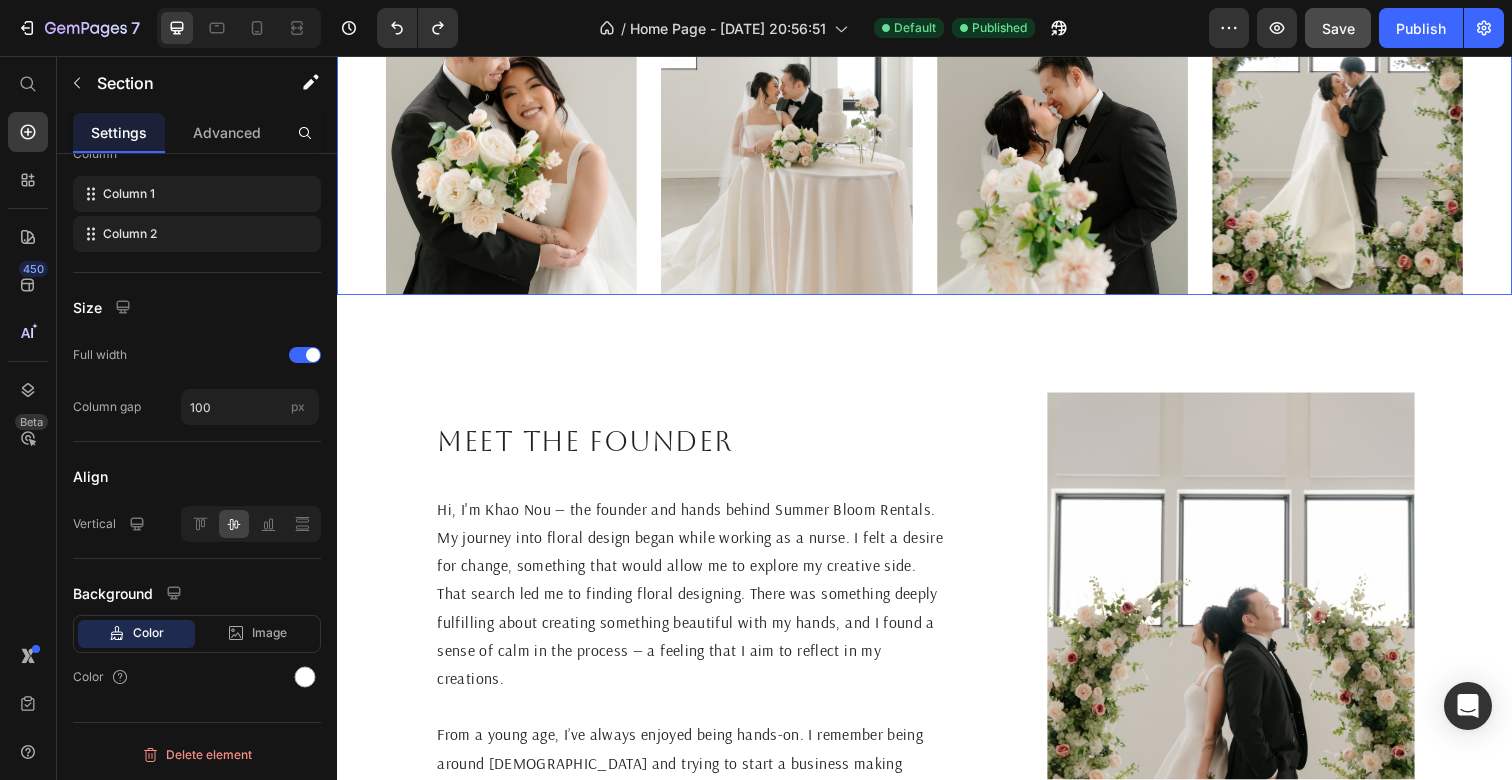click on "Image Image Image Image" at bounding box center [937, 108] 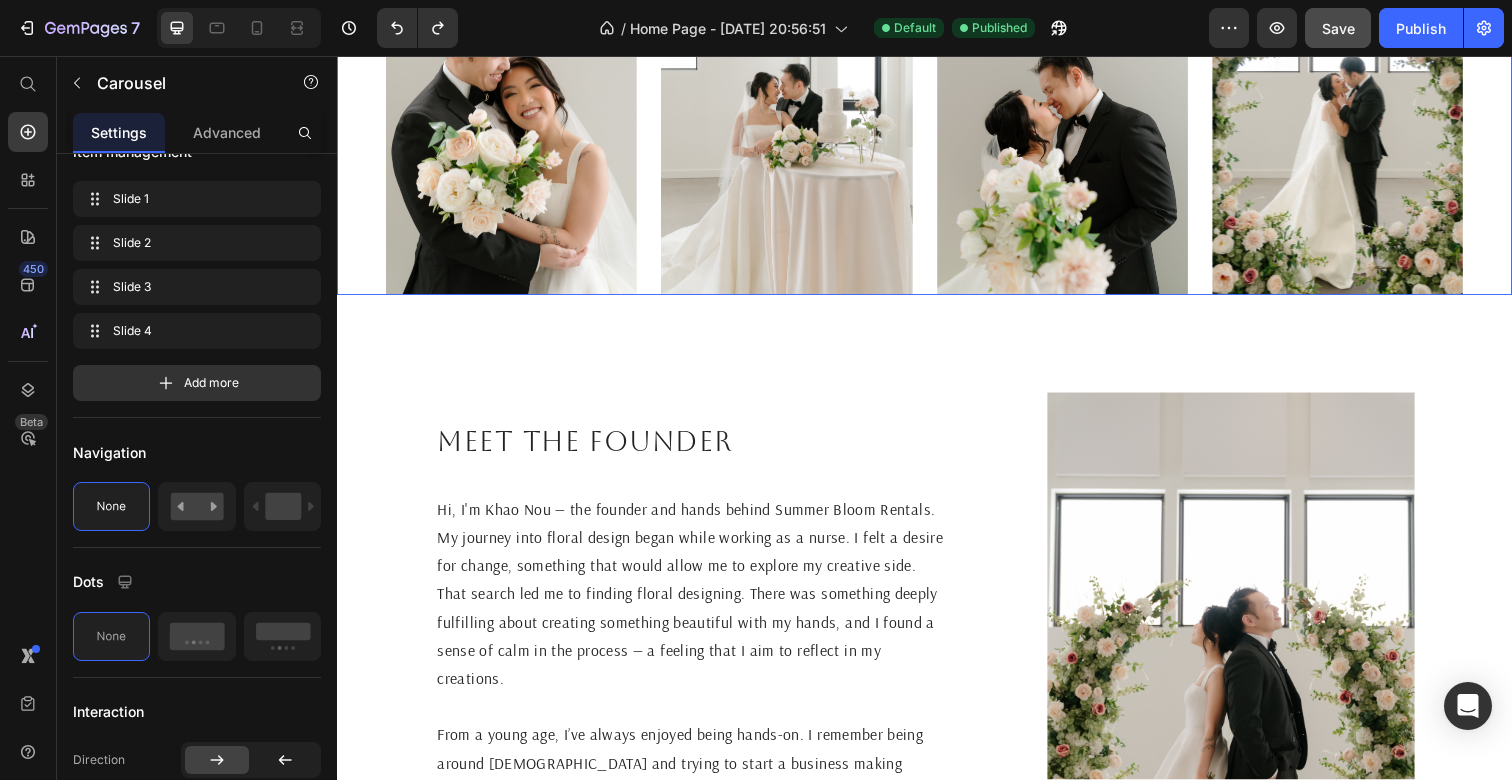 scroll, scrollTop: 0, scrollLeft: 0, axis: both 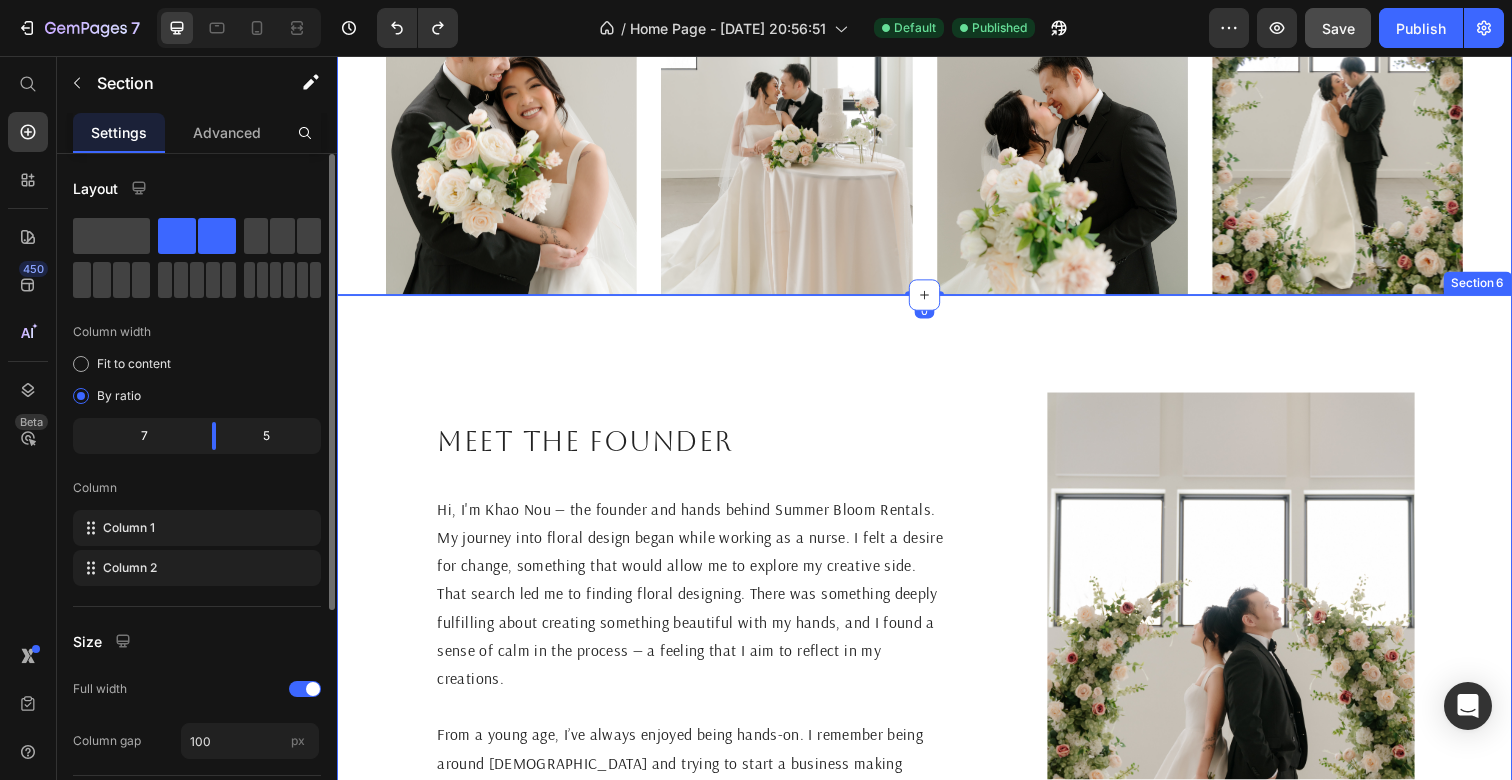 click on "Meet the founder Heading Hi, I'm Khao Nou — the founder and hands behind Summer Bloom Rentals. My journey into floral design began while working as a nurse. I felt a desire for change, something that would allow me to explore my creative side. That search led me to finding floral designing. There was something deeply fulfilling about creating something beautiful with my hands, and I found a sense of calm in the process — a feeling that I aim to reflect in my creations.   From a young age, I’ve always enjoyed being hands-on. I remember being around [DEMOGRAPHIC_DATA] and trying to start a business making polymer clay chains. At 17, I tried creating and selling digital art prints although I wasn't the best at drawing. I've always been drawn to creative expression, even if I didn’t quite connect with the traditional artsy hobbies. Floral design finally gave me the outlet I had been searching for, a way to be artistic in a way that felt natural and meaningful to me. Text Block Image Section 6" at bounding box center [937, 681] 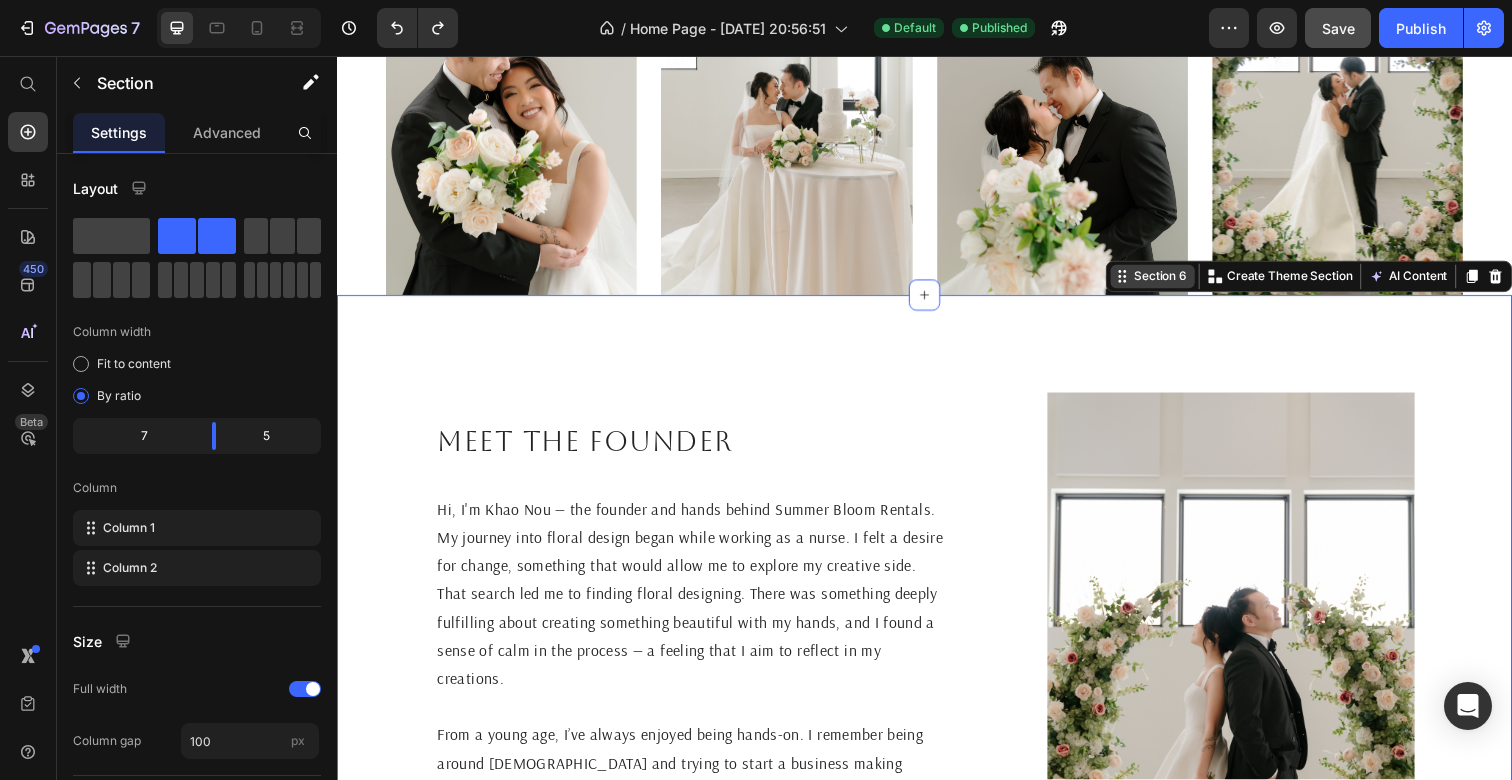 click on "Section 6" at bounding box center [1178, 281] 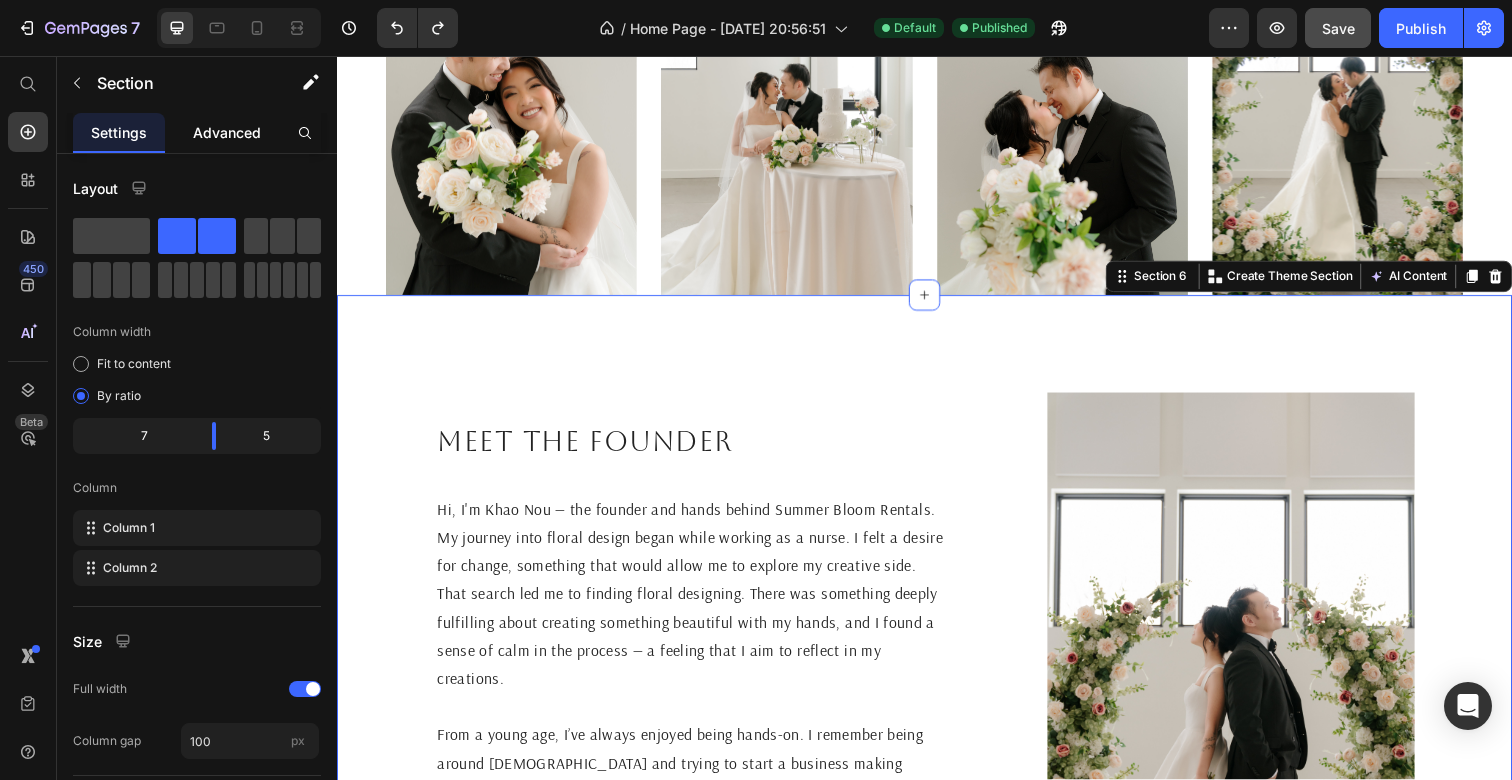 click on "Advanced" at bounding box center [227, 132] 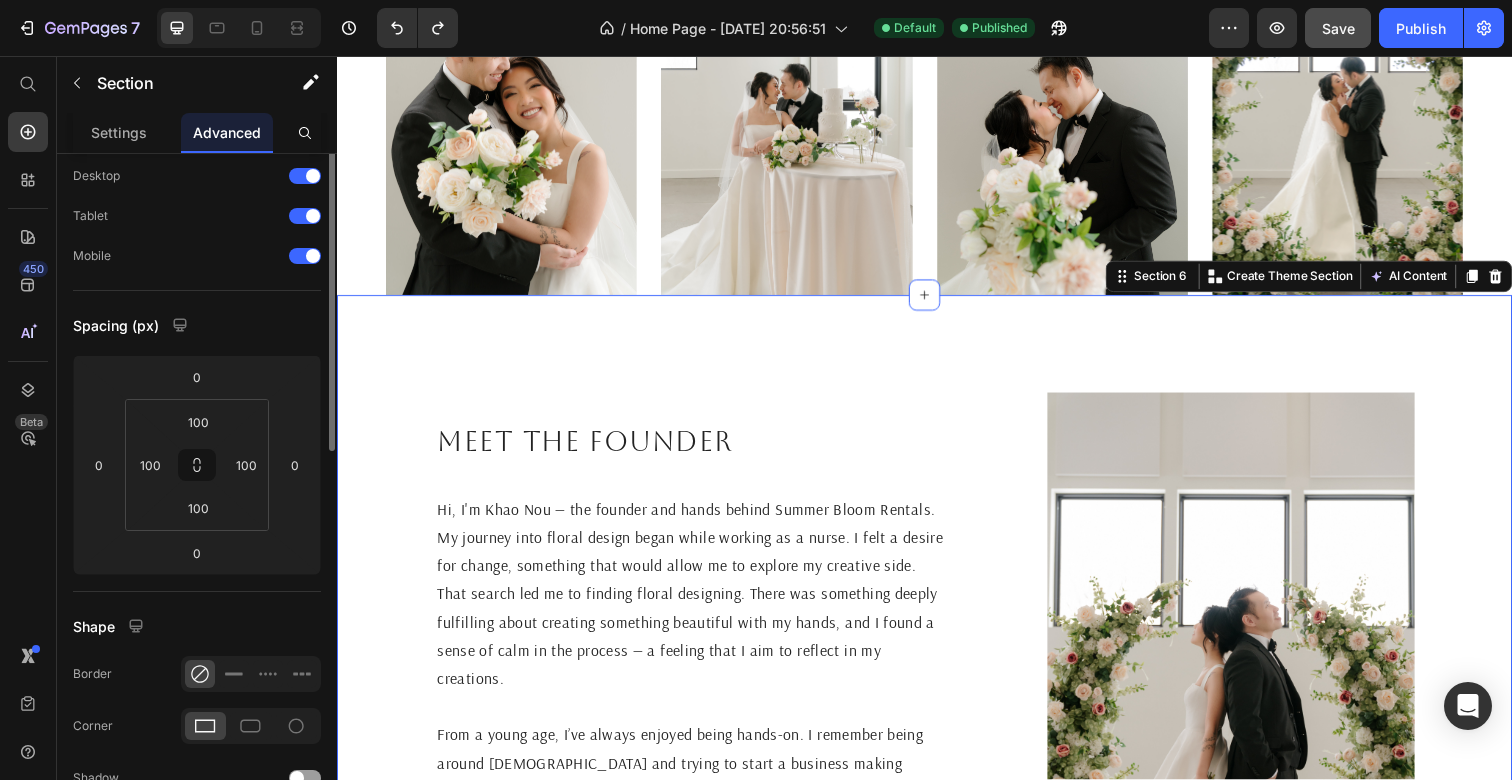 scroll, scrollTop: 63, scrollLeft: 0, axis: vertical 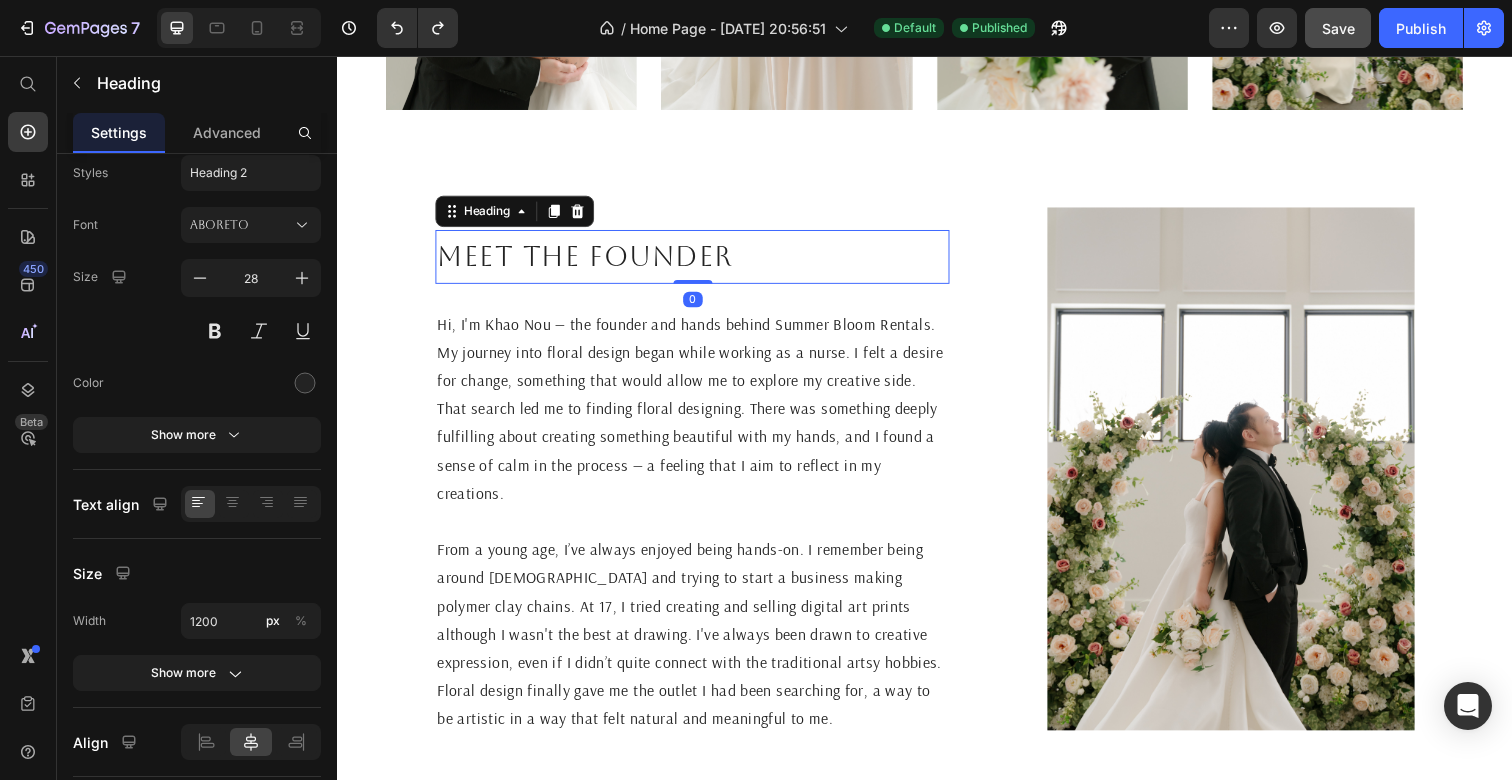 click on "Meet the founder" at bounding box center [699, 261] 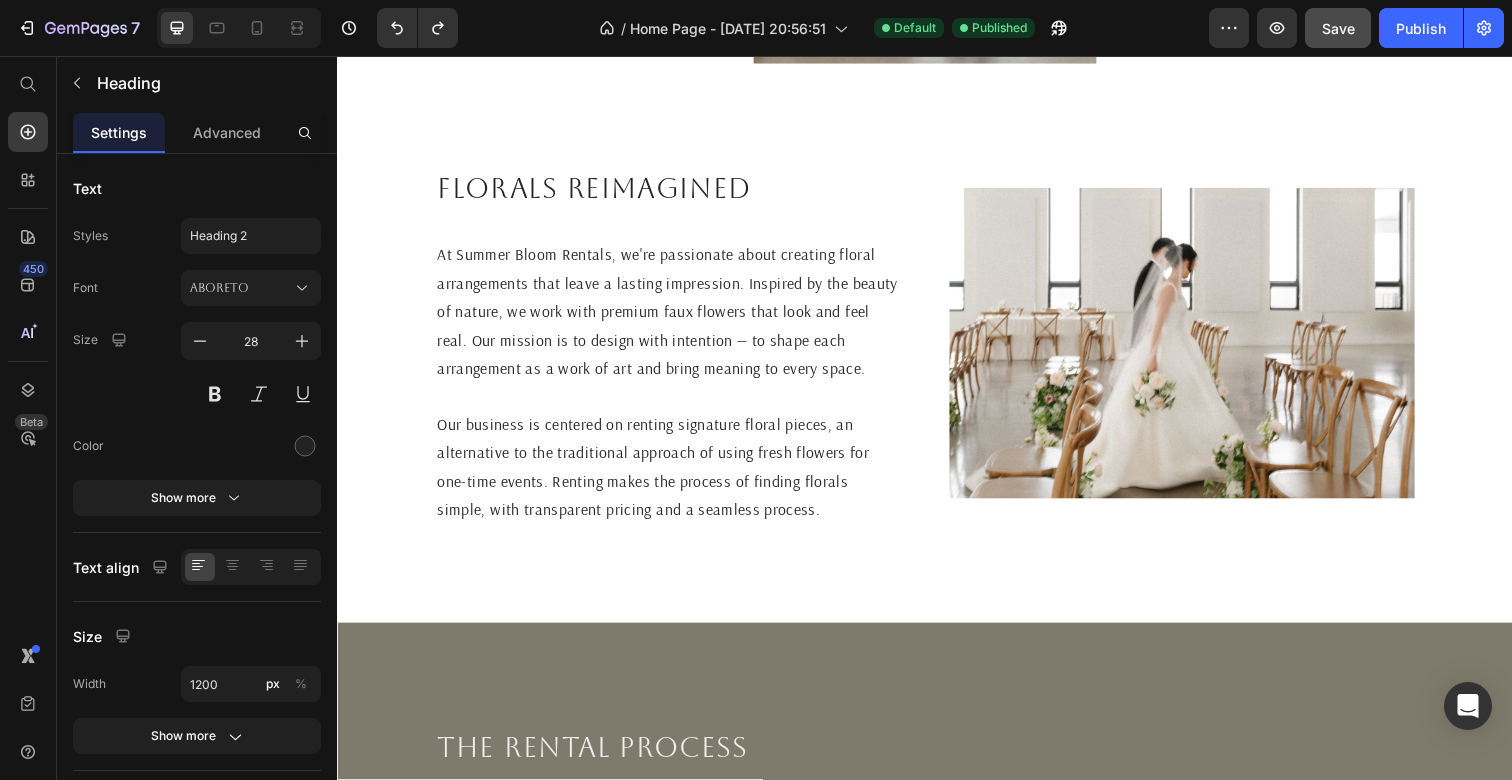 scroll, scrollTop: 1072, scrollLeft: 0, axis: vertical 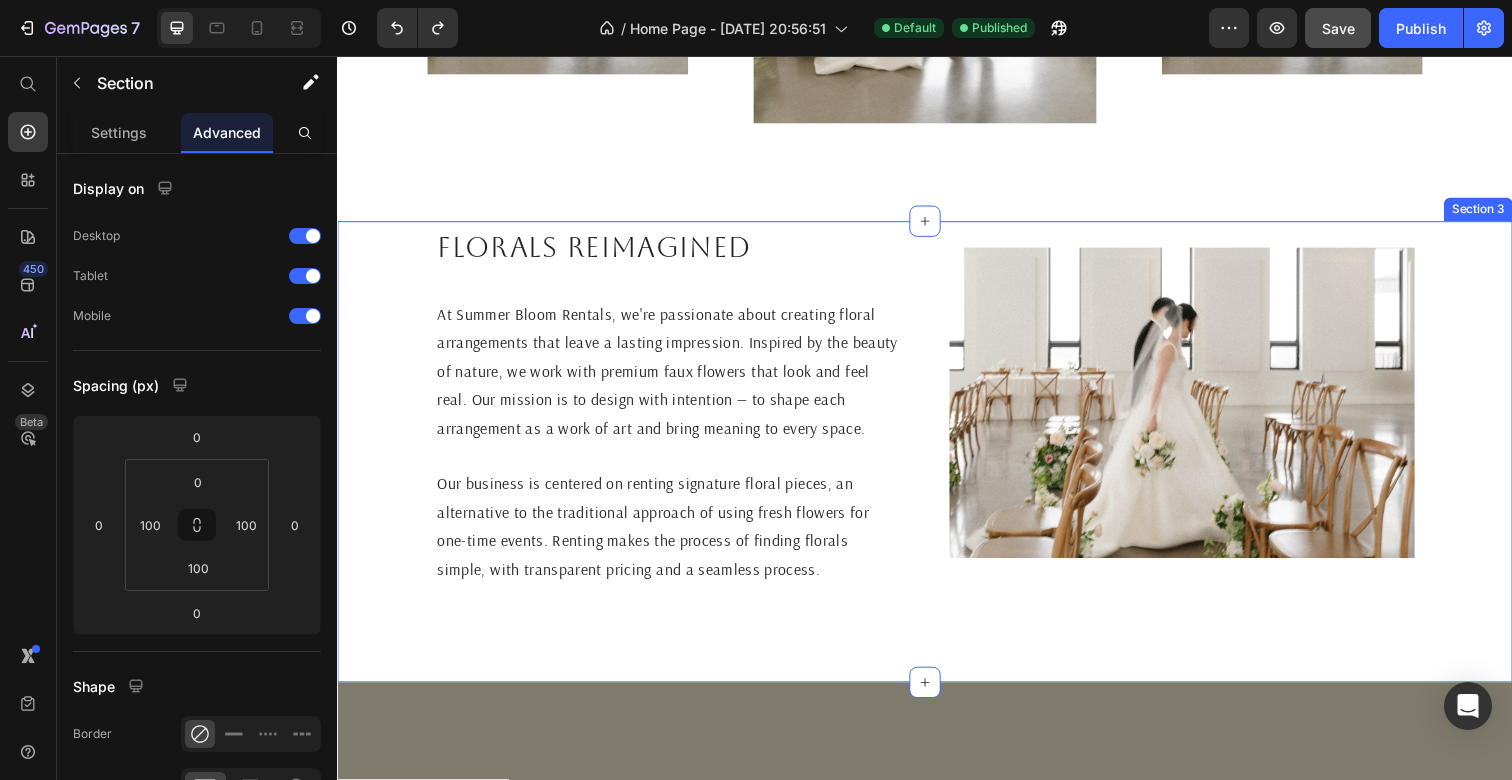click on "Florals reimagined Heading At Summer Bloom Rentals, we're passionate about creating floral arrangements that leave a lasting impression. Inspired by the beauty of nature, we work with premium faux flowers that look and feel real. Our mission is to design with intention — to shape each arrangement as a work of art and bring meaning to every space.   Our business is centered on renting signature floral pieces, an alternative to the traditional approach of using fresh flowers for one-time events. Renting makes the process of finding florals simple, with transparent pricing and a seamless process. Text Block Image Section 3" at bounding box center [937, 460] 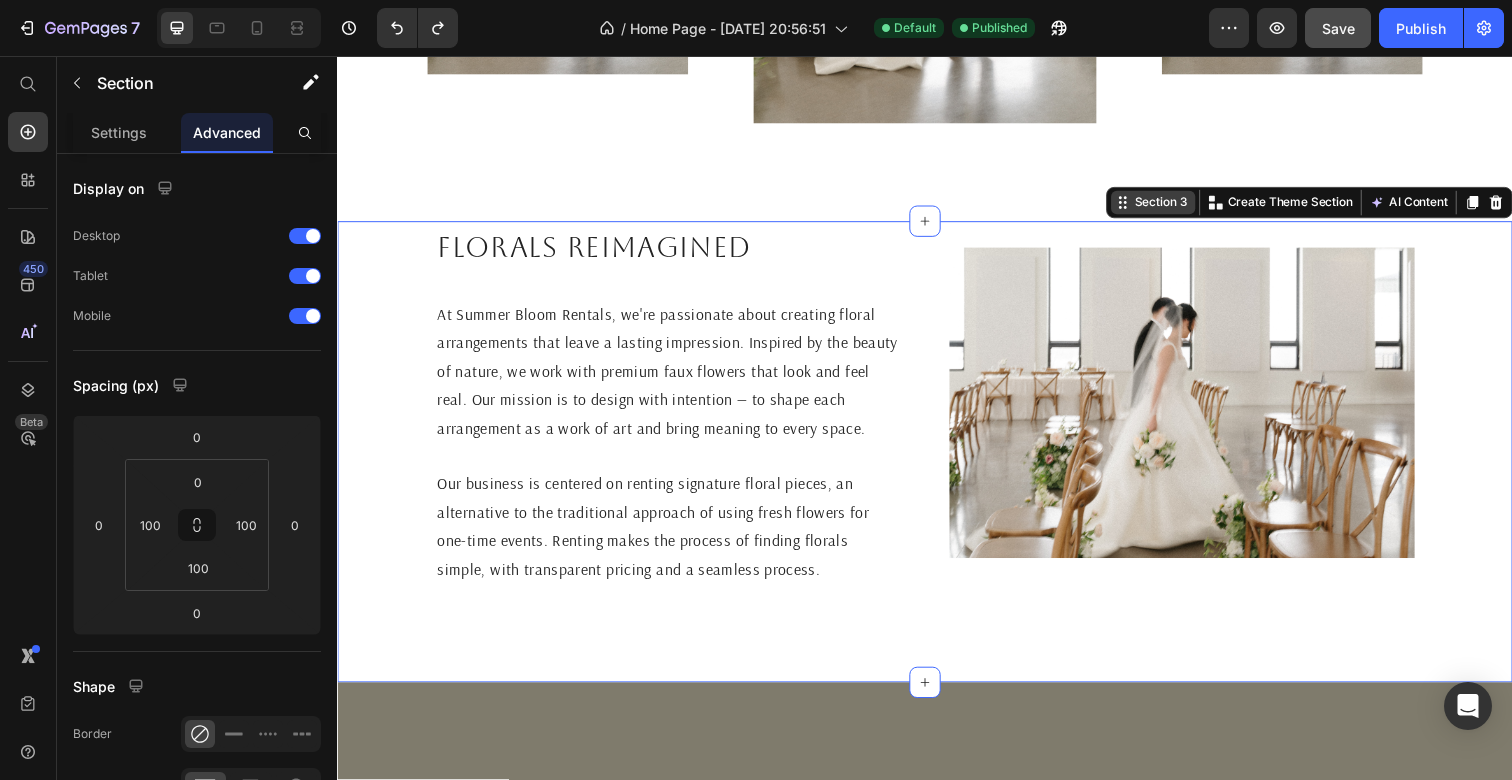 click on "Section 3" at bounding box center (1178, 206) 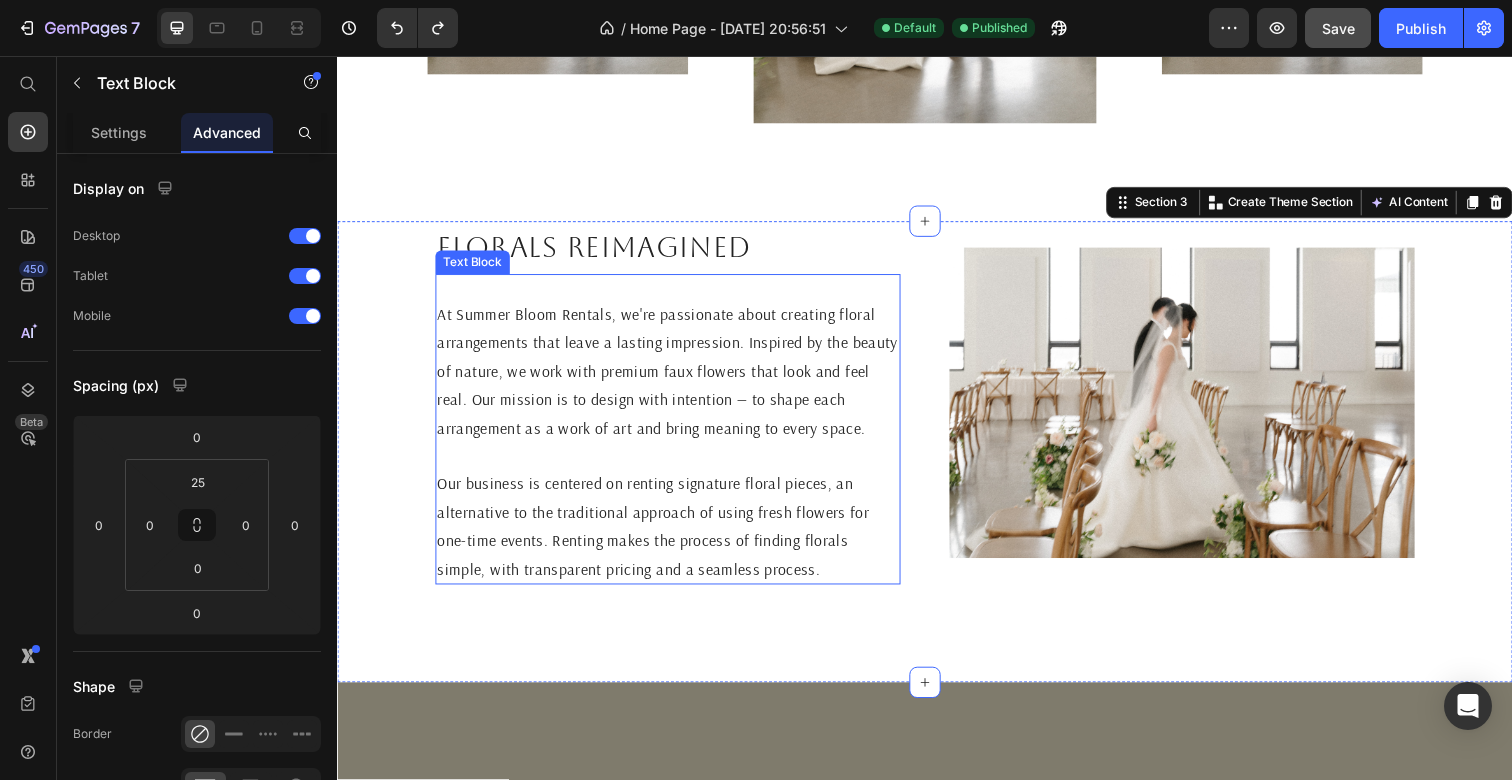 click at bounding box center (674, 464) 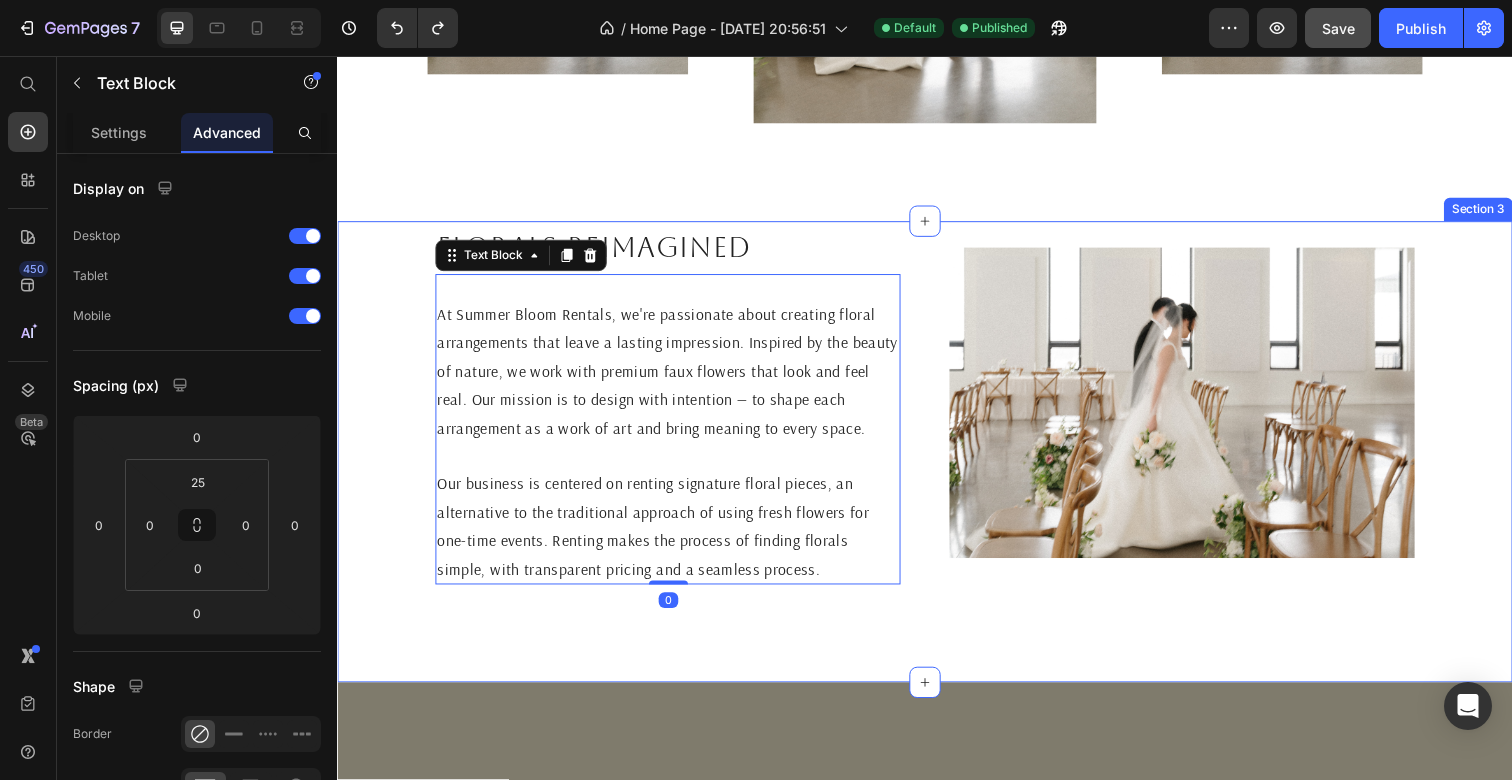 click on "Florals reimagined Heading At Summer Bloom Rentals, we're passionate about creating floral arrangements that leave a lasting impression. Inspired by the beauty of nature, we work with premium faux flowers that look and feel real. Our mission is to design with intention — to shape each arrangement as a work of art and bring meaning to every space.   Our business is centered on renting signature floral pieces, an alternative to the traditional approach of using fresh flowers for one-time events. Renting makes the process of finding florals simple, with transparent pricing and a seamless process. Text Block   0 Image Section 3" at bounding box center [937, 460] 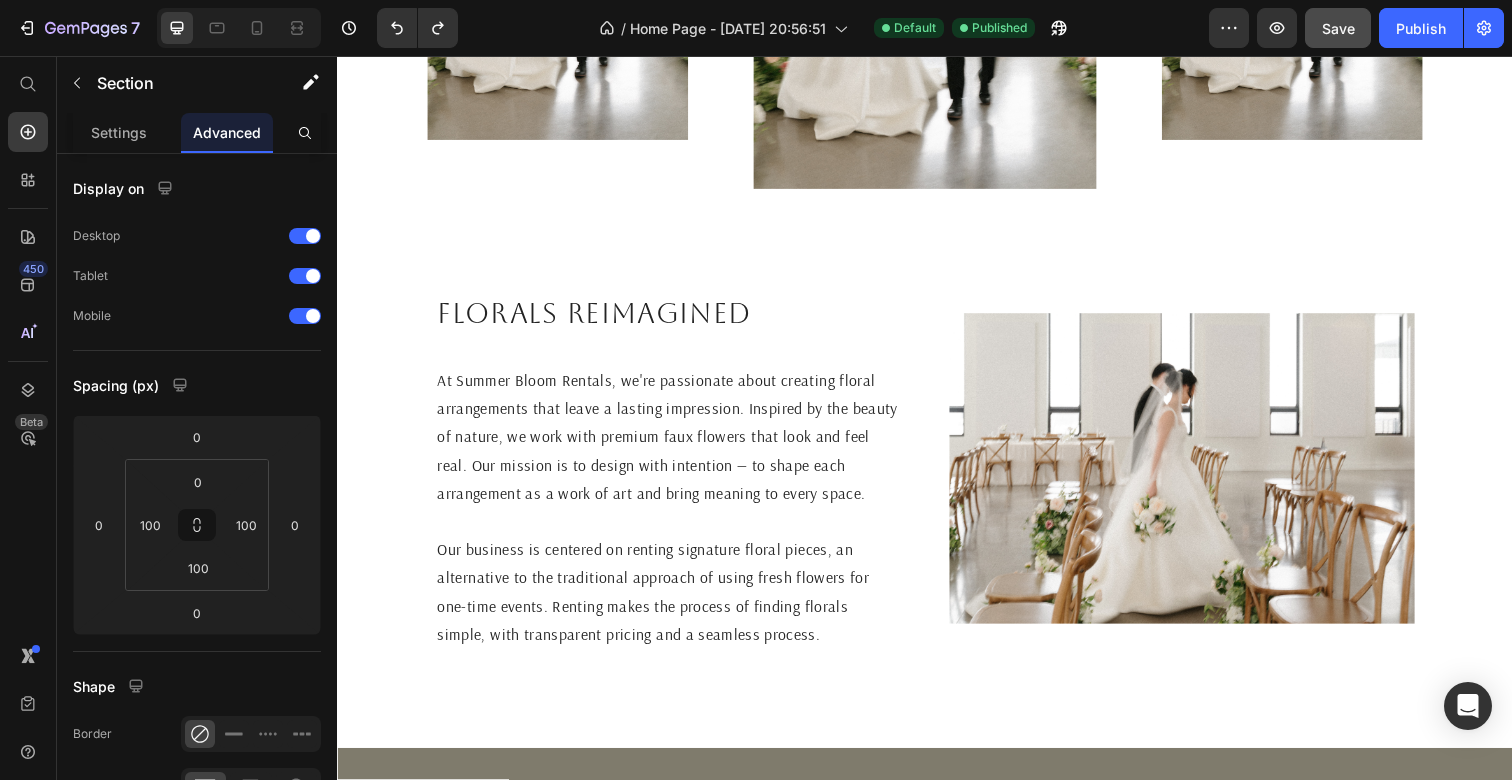 scroll, scrollTop: 1003, scrollLeft: 0, axis: vertical 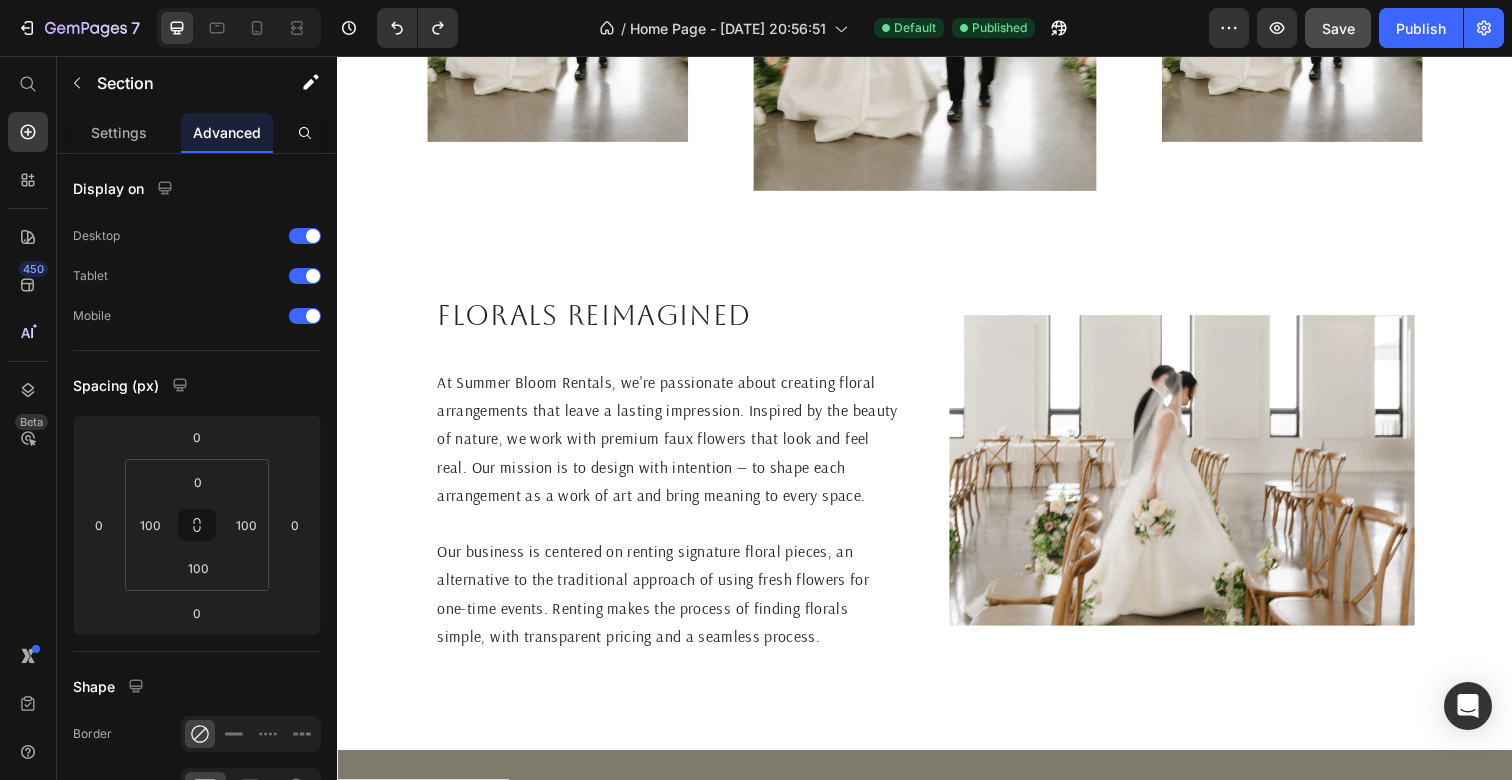 click on "Florals reimagined Heading At Summer Bloom Rentals, we're passionate about creating floral arrangements that leave a lasting impression. Inspired by the beauty of nature, we work with premium faux flowers that look and feel real. Our mission is to design with intention — to shape each arrangement as a work of art and bring meaning to every space.   Our business is centered on renting signature floral pieces, an alternative to the traditional approach of using fresh flowers for one-time events. Renting makes the process of finding florals simple, with transparent pricing and a seamless process. Text Block Image Section 3" at bounding box center (937, 529) 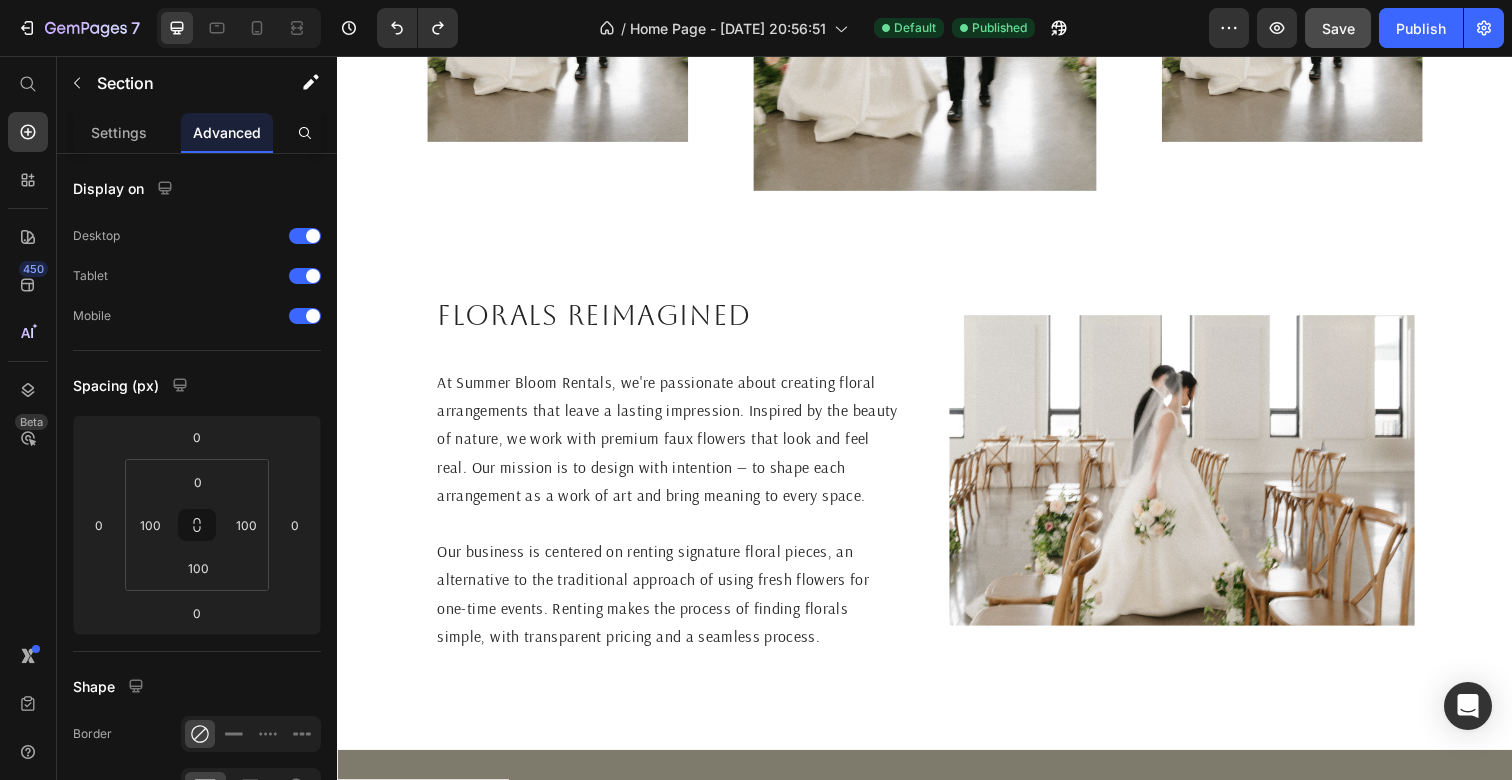 click on "Florals reimagined Heading At Summer Bloom Rentals, we're passionate about creating floral arrangements that leave a lasting impression. Inspired by the beauty of nature, we work with premium faux flowers that look and feel real. Our mission is to design with intention — to shape each arrangement as a work of art and bring meaning to every space.   Our business is centered on renting signature floral pieces, an alternative to the traditional approach of using fresh flowers for one-time events. Renting makes the process of finding florals simple, with transparent pricing and a seamless process. Text Block Image Section 3" at bounding box center [937, 529] 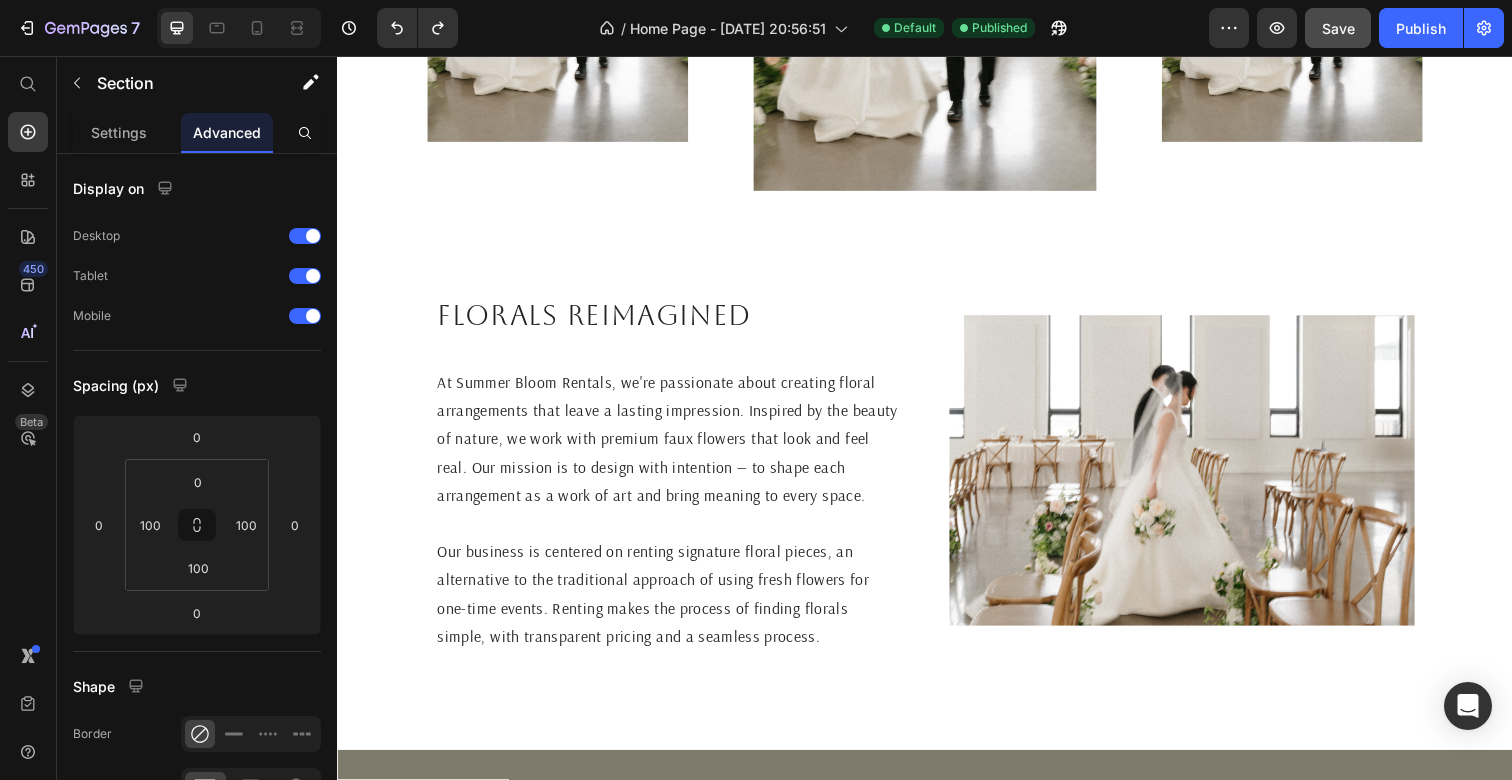 click on "Florals reimagined Heading At Summer Bloom Rentals, we're passionate about creating floral arrangements that leave a lasting impression. Inspired by the beauty of nature, we work with premium faux flowers that look and feel real. Our mission is to design with intention — to shape each arrangement as a work of art and bring meaning to every space.   Our business is centered on renting signature floral pieces, an alternative to the traditional approach of using fresh flowers for one-time events. Renting makes the process of finding florals simple, with transparent pricing and a seamless process. Text Block Image Section 3" at bounding box center (937, 529) 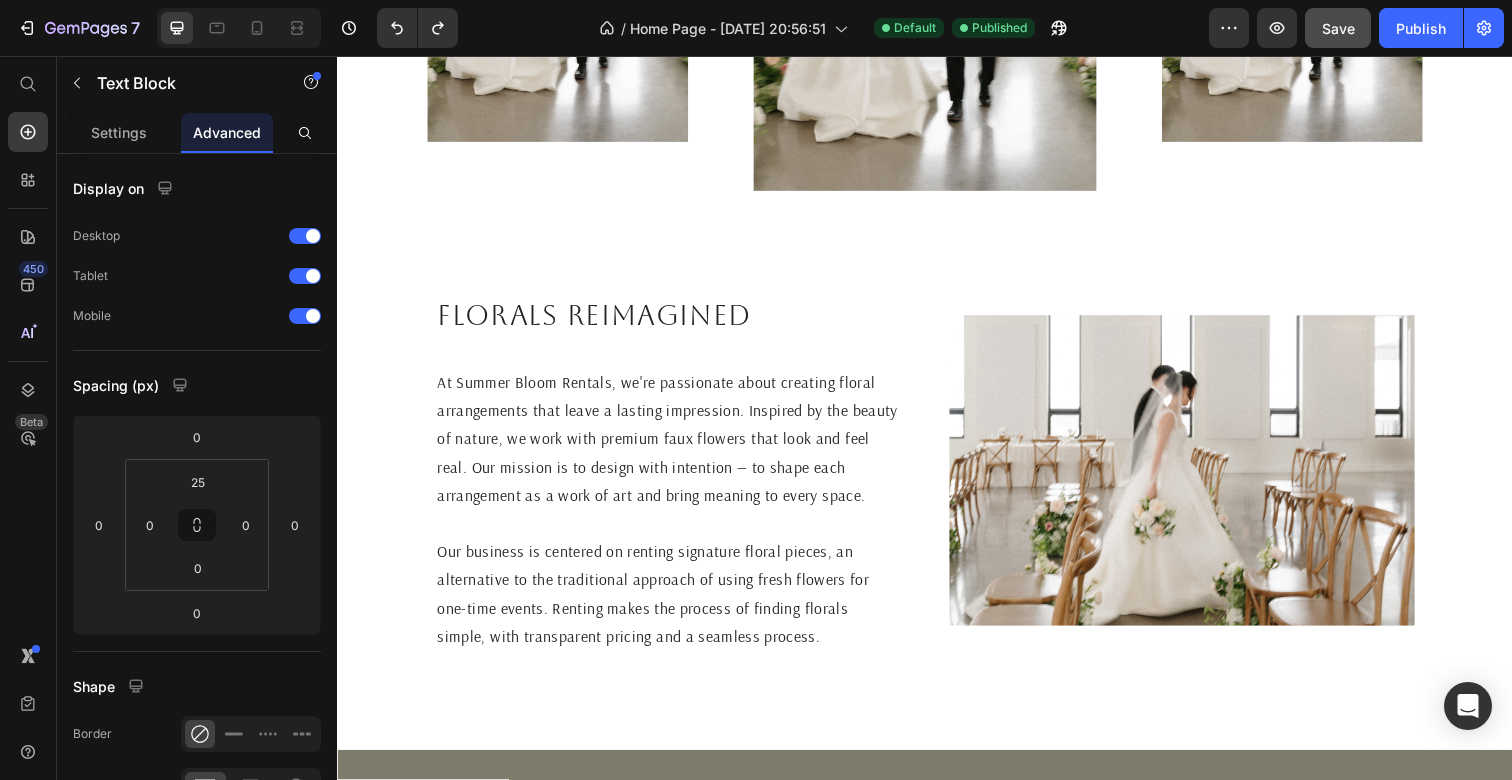 click on "At Summer Bloom Rentals, we're passionate about creating floral arrangements that leave a lasting impression. Inspired by the beauty of nature, we work with premium faux flowers that look and feel real. Our mission is to design with intention — to shape each arrangement as a work of art and bring meaning to every space.   Our business is centered on renting signature floral pieces, an alternative to the traditional approach of using fresh flowers for one-time events. Renting makes the process of finding florals simple, with transparent pricing and a seamless process." at bounding box center [674, 519] 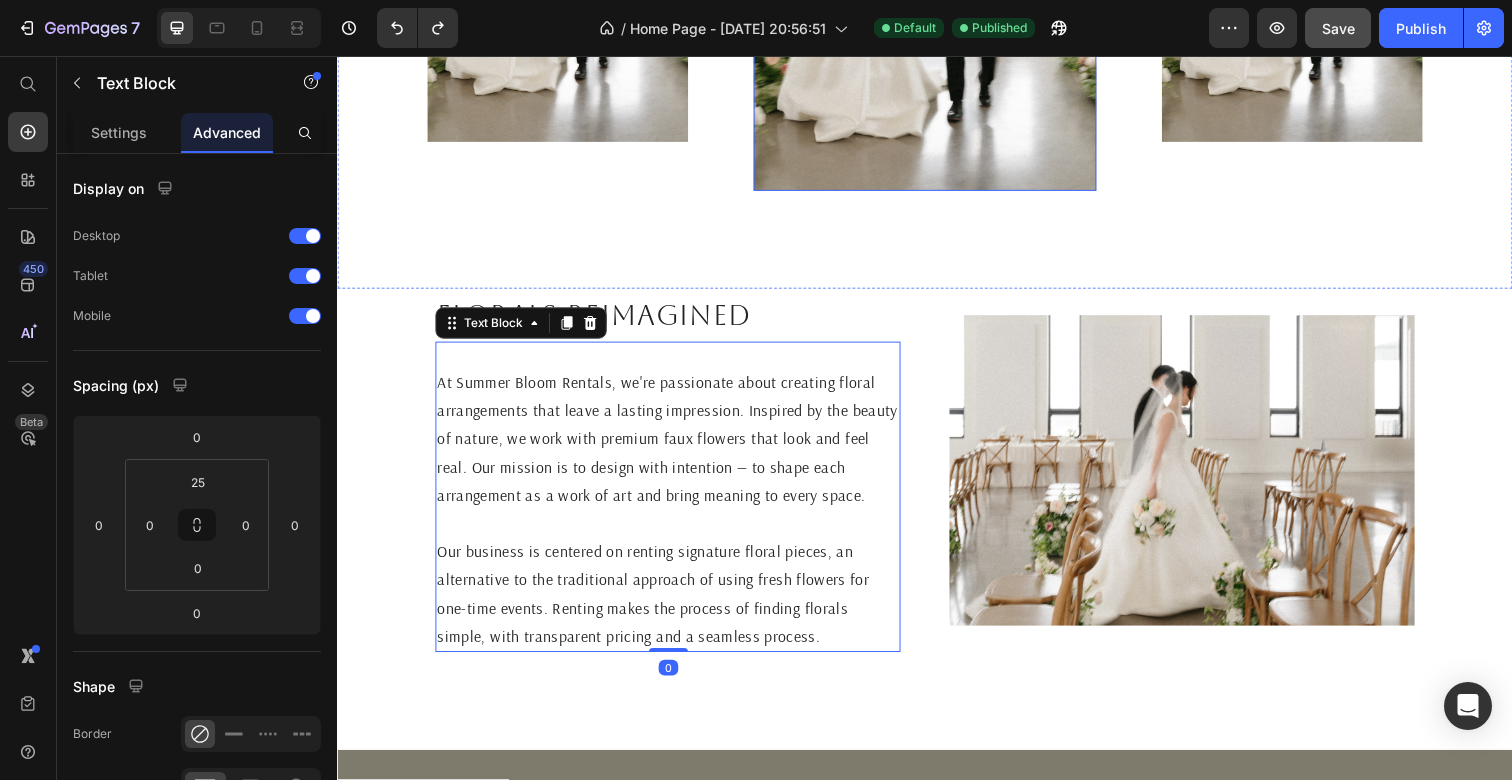 click at bounding box center [937, -56] 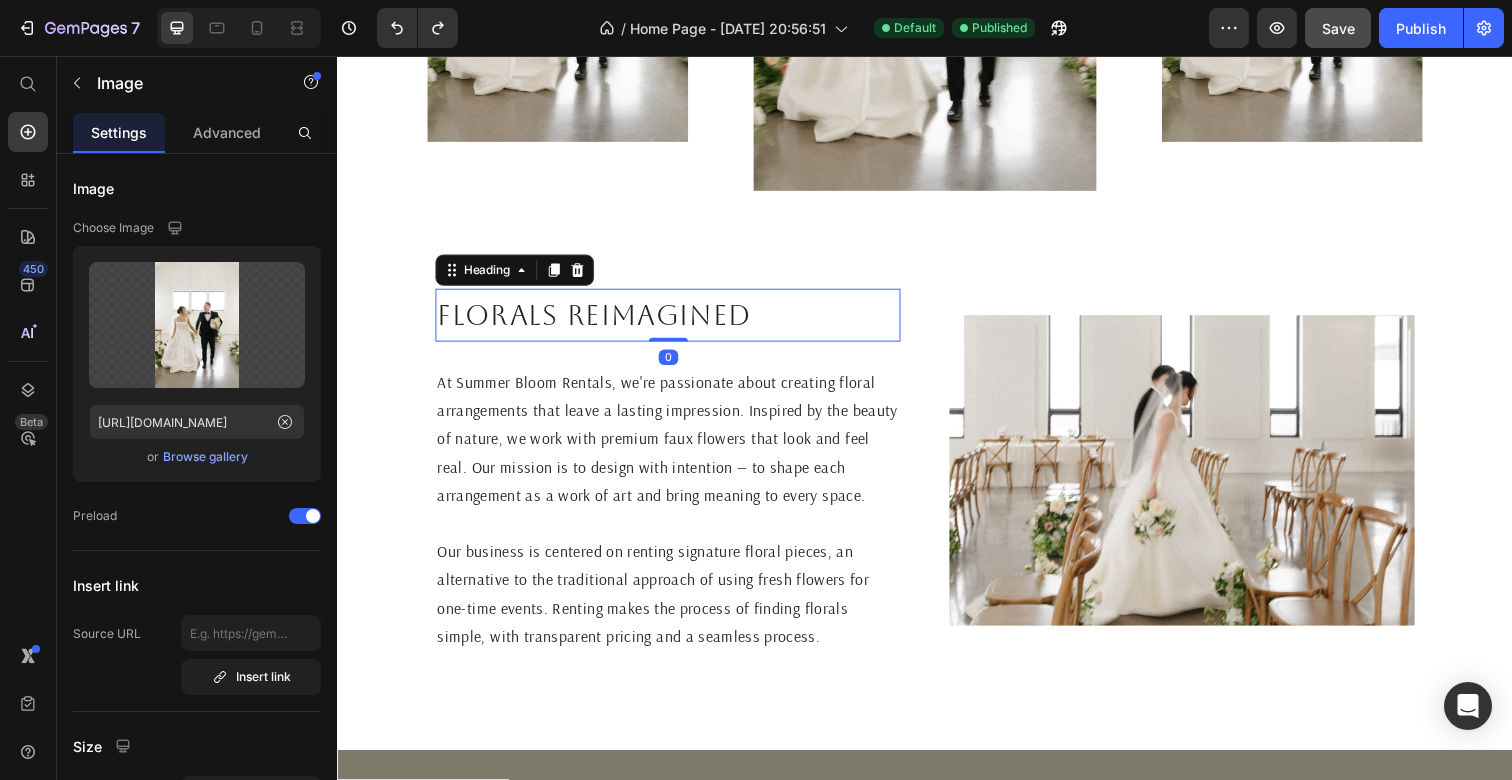 click on "Florals reimagined" at bounding box center (674, 321) 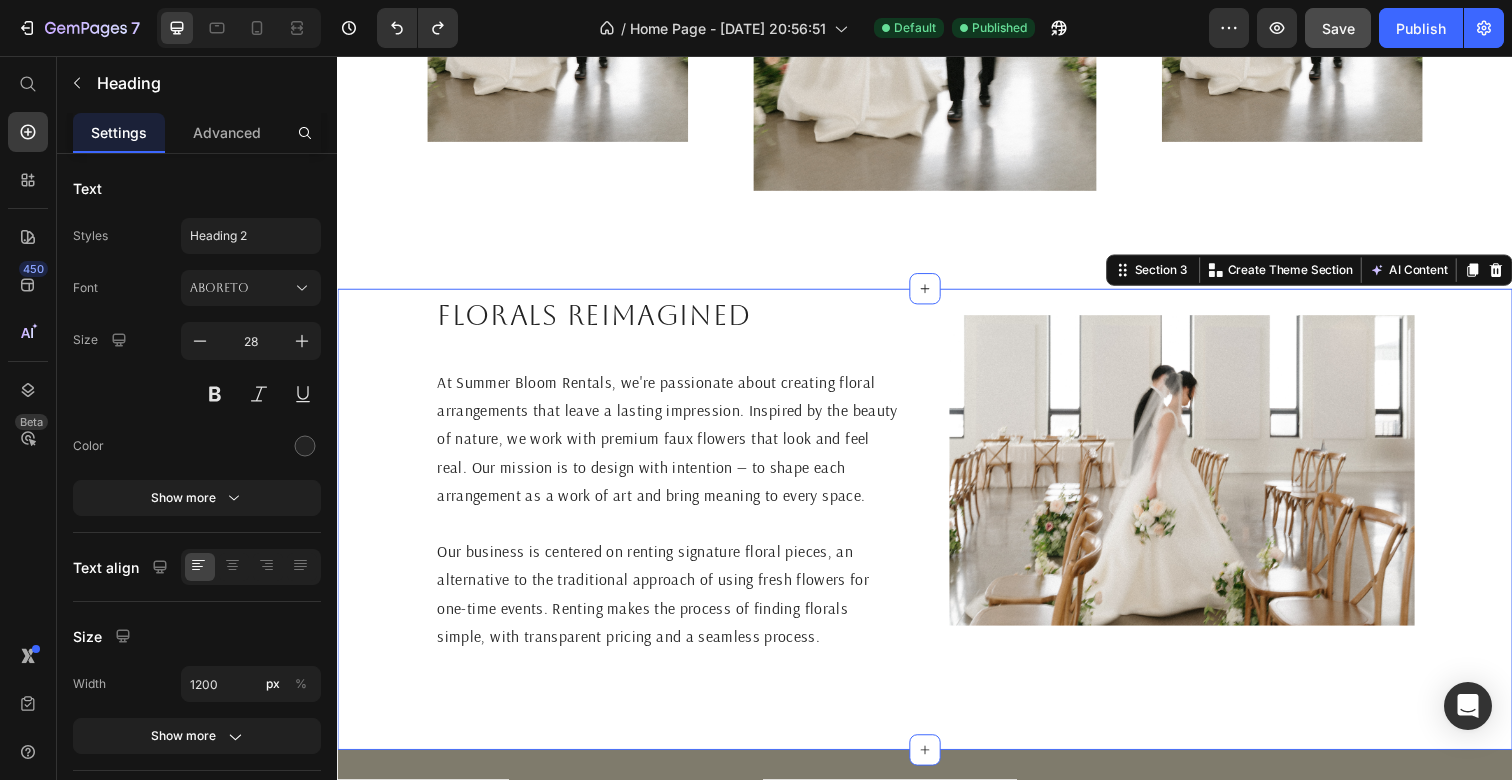 click on "Florals reimagined Heading At Summer Bloom Rentals, we're passionate about creating floral arrangements that leave a lasting impression. Inspired by the beauty of nature, we work with premium faux flowers that look and feel real. Our mission is to design with intention — to shape each arrangement as a work of art and bring meaning to every space.   Our business is centered on renting signature floral pieces, an alternative to the traditional approach of using fresh flowers for one-time events. Renting makes the process of finding florals simple, with transparent pricing and a seamless process. Text Block Image Section 3   You can create reusable sections Create Theme Section AI Content Write with GemAI What would you like to describe here? Tone and Voice Persuasive Product The ____ Aisle Flowers Show more Generate" at bounding box center (937, 529) 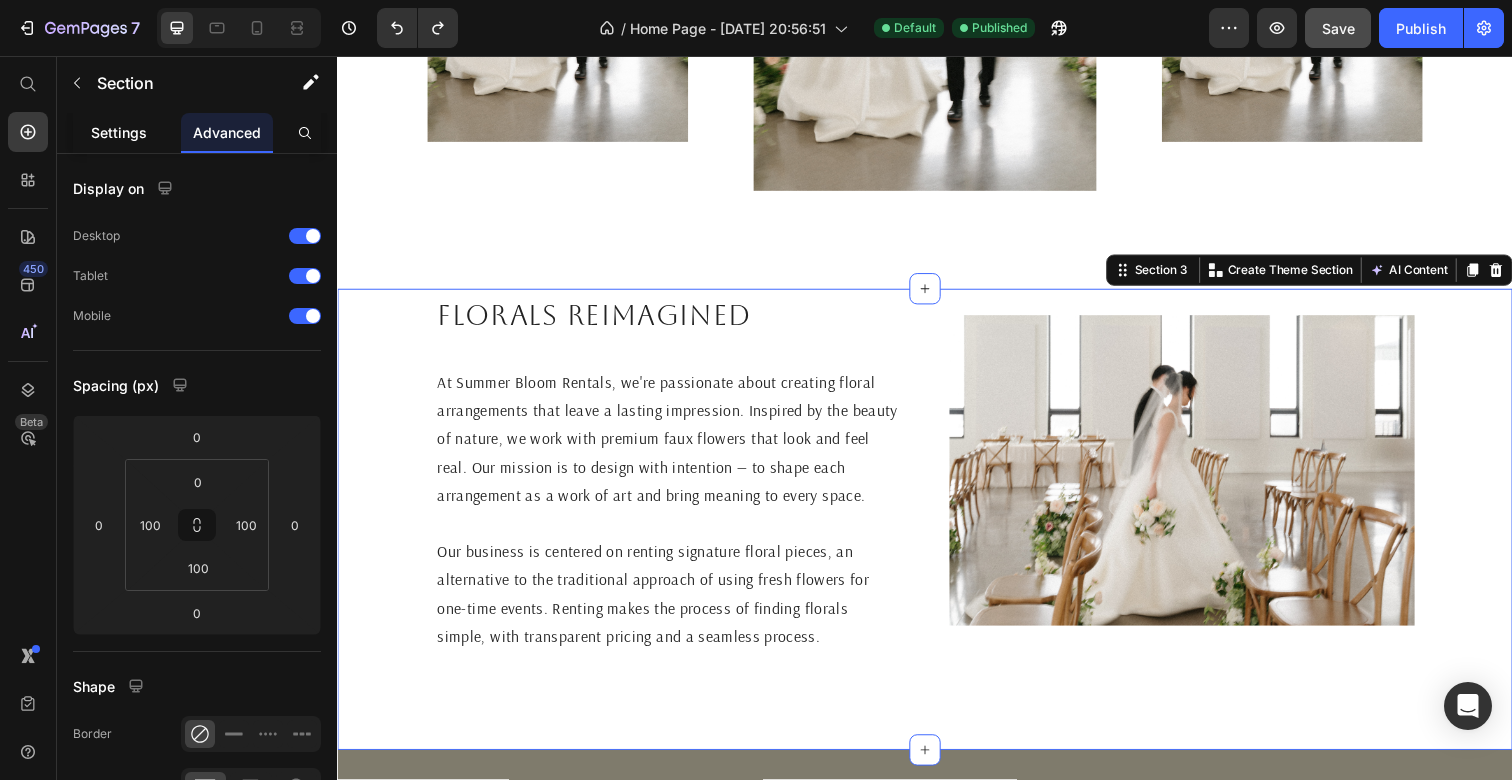 click on "Settings" at bounding box center [119, 132] 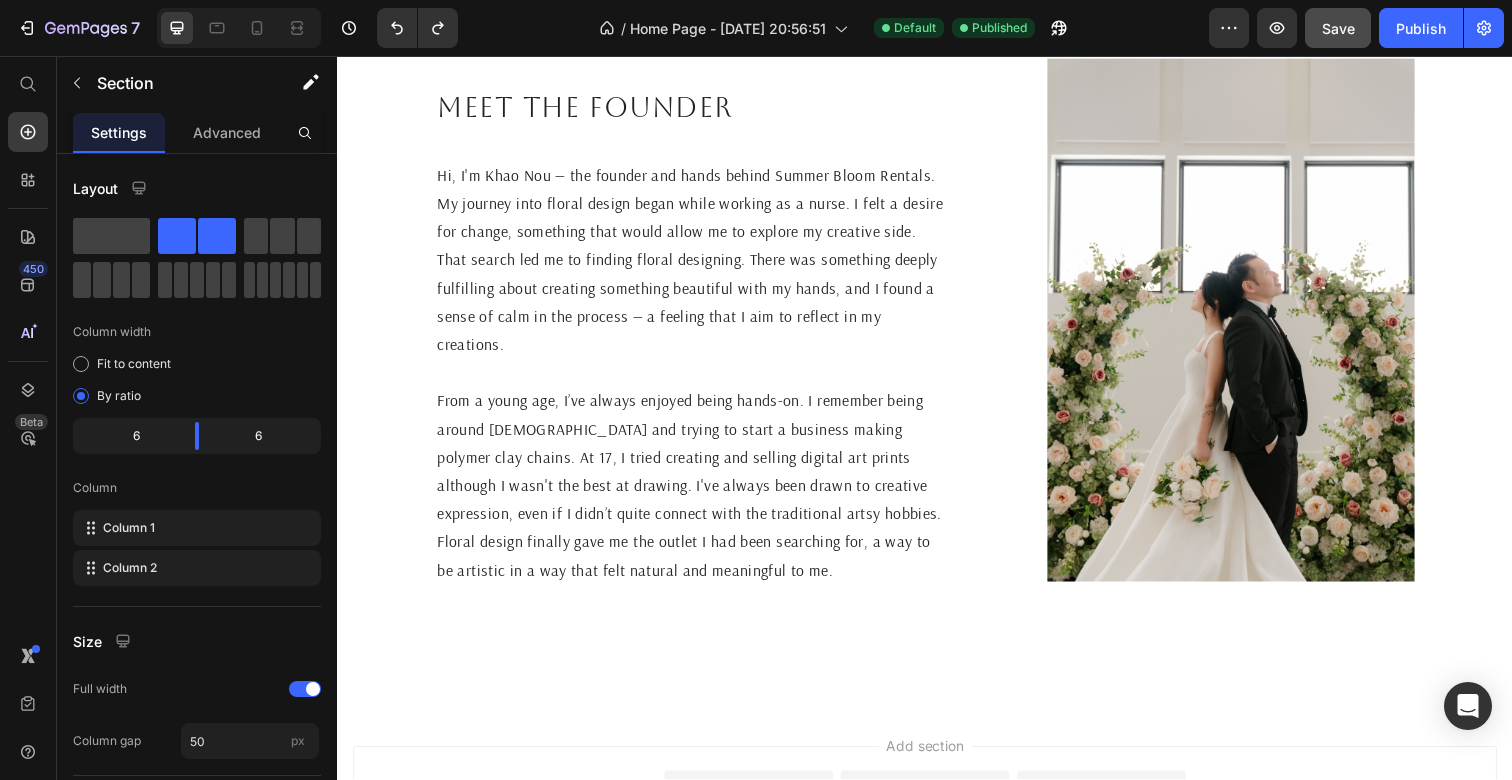 scroll, scrollTop: 3141, scrollLeft: 0, axis: vertical 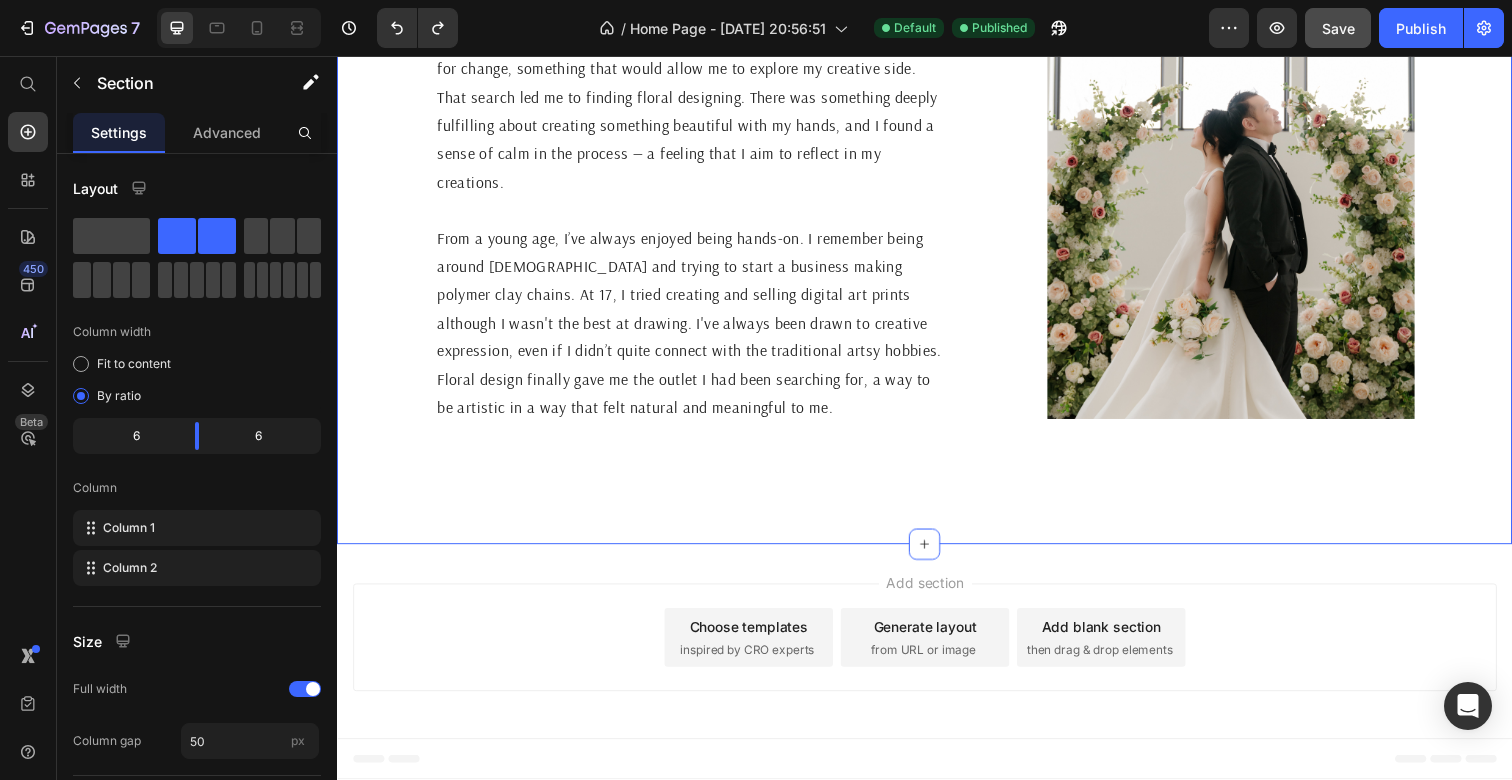 click on "Meet the founder Heading Hi, I'm Khao Nou — the founder and hands behind Summer Bloom Rentals. My journey into floral design began while working as a nurse. I felt a desire for change, something that would allow me to explore my creative side. That search led me to finding floral designing. There was something deeply fulfilling about creating something beautiful with my hands, and I found a sense of calm in the process — a feeling that I aim to reflect in my creations.   From a young age, I’ve always enjoyed being hands-on. I remember being around [DEMOGRAPHIC_DATA] and trying to start a business making polymer clay chains. At 17, I tried creating and selling digital art prints although I wasn't the best at drawing. I've always been drawn to creative expression, even if I didn’t quite connect with the traditional artsy hobbies. Floral design finally gave me the outlet I had been searching for, a way to be artistic in a way that felt natural and meaningful to me. Text Block Image Section 6   AI Content" at bounding box center [937, 174] 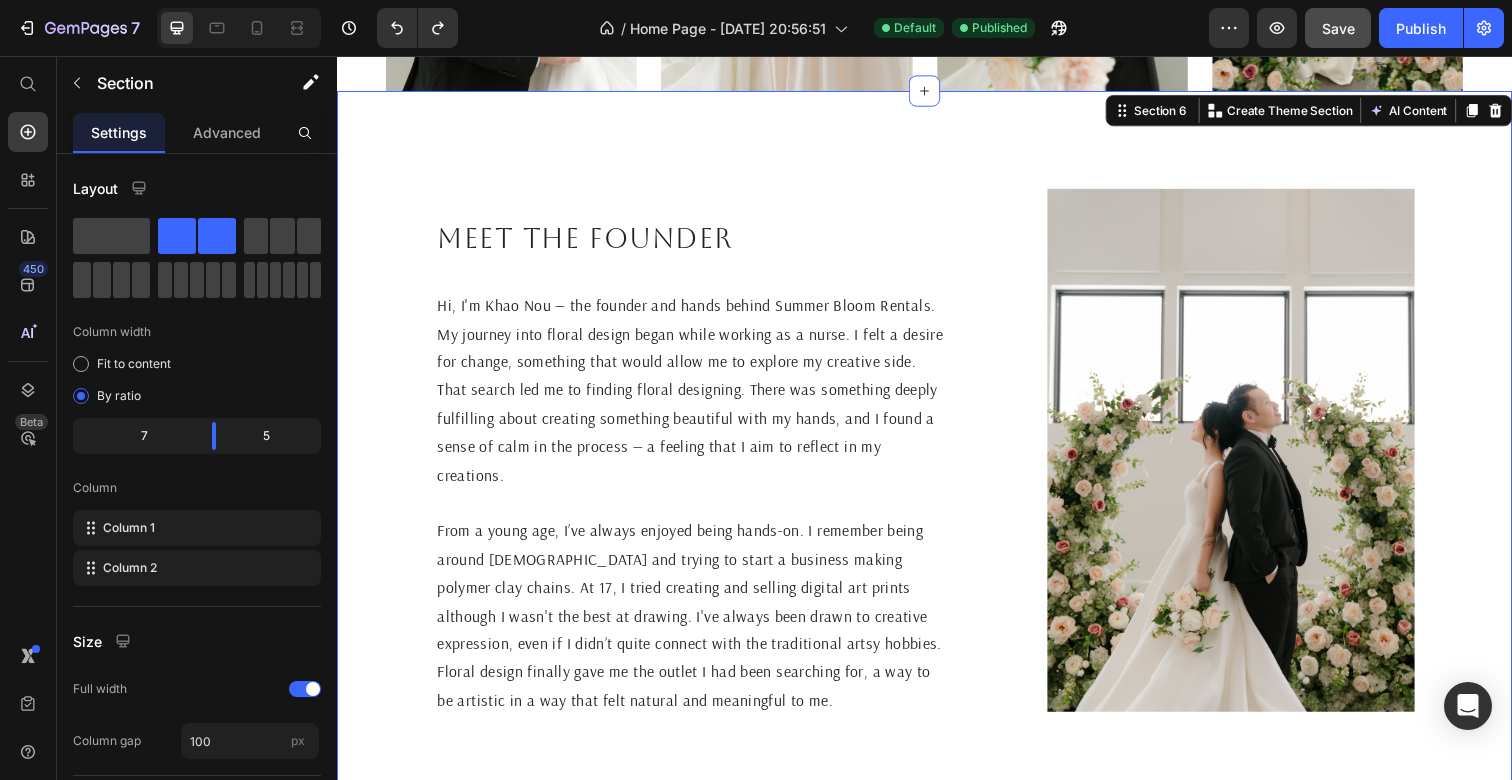 scroll, scrollTop: 2751, scrollLeft: 0, axis: vertical 